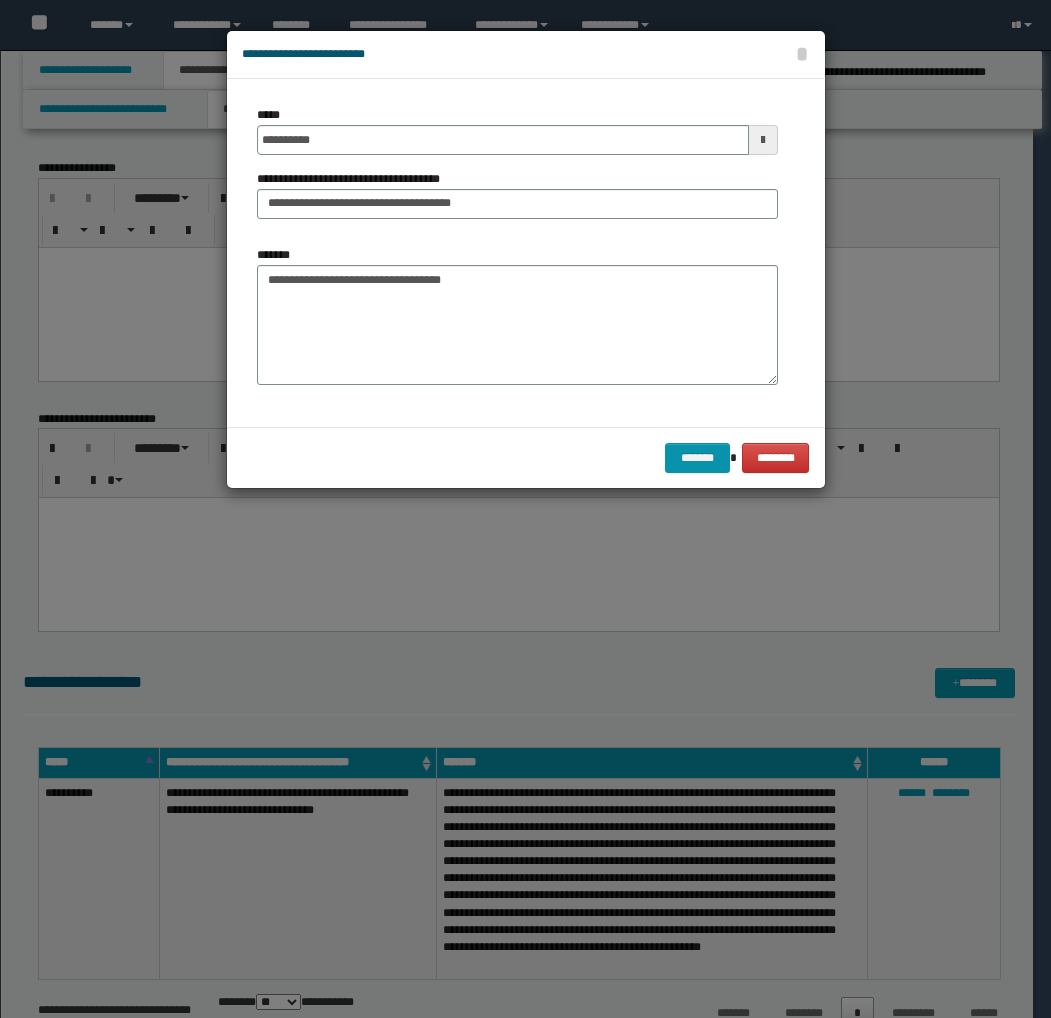 scroll, scrollTop: 222, scrollLeft: 0, axis: vertical 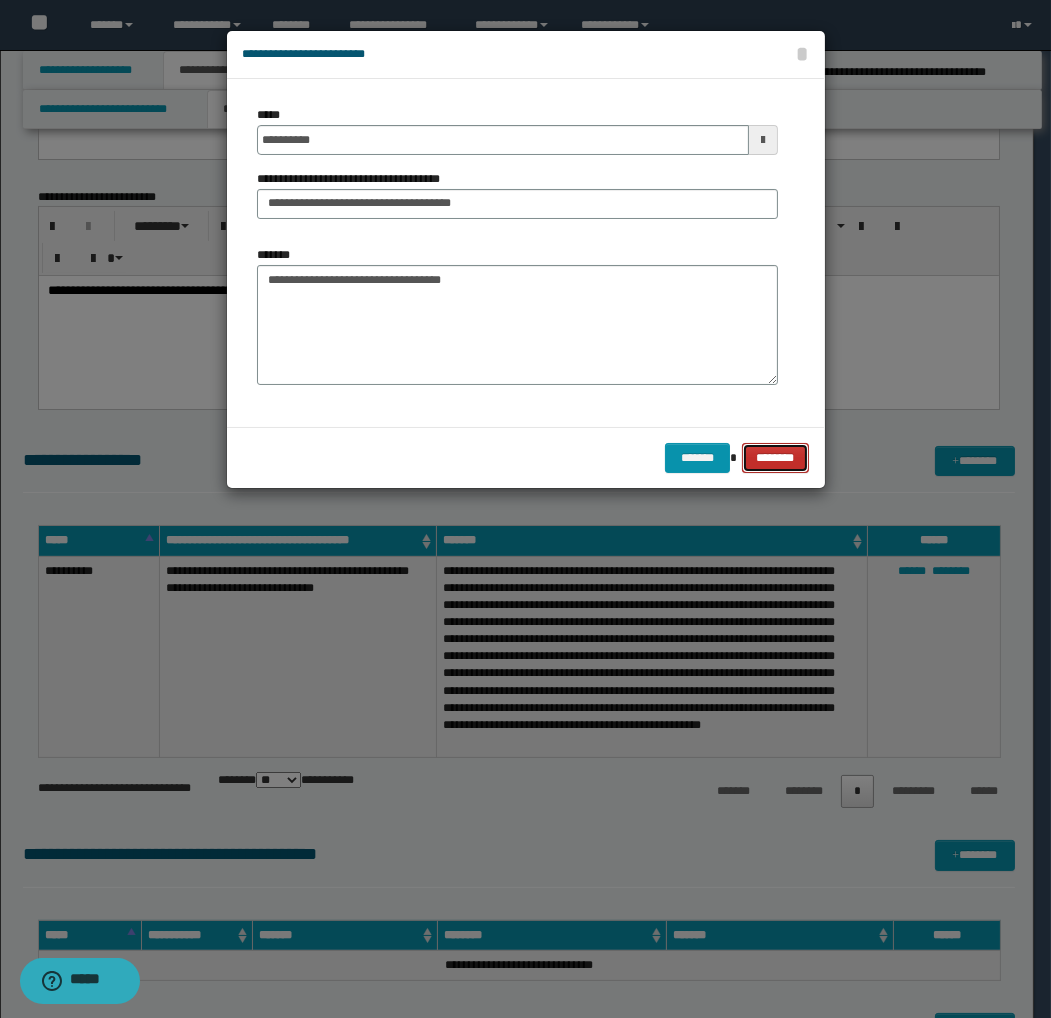 click on "********" at bounding box center (776, 458) 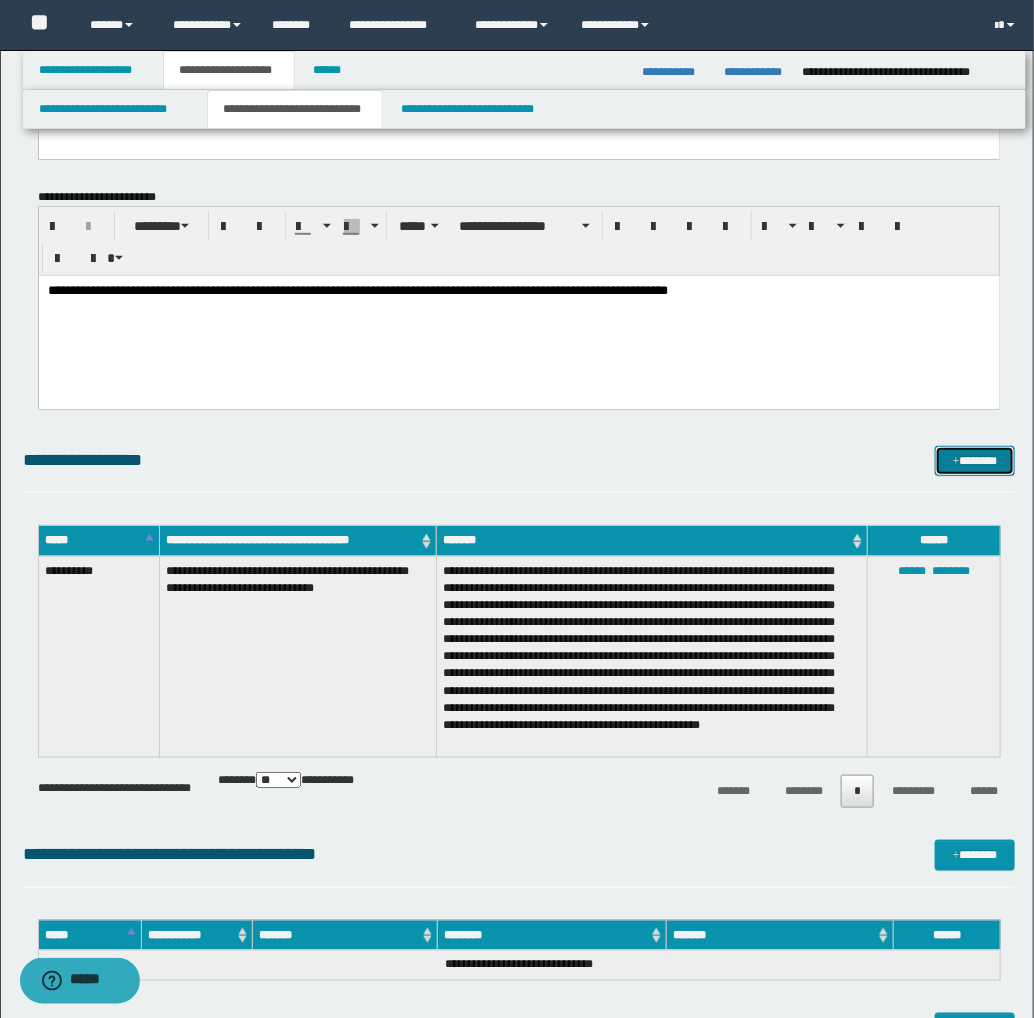 click on "*******" at bounding box center [975, 461] 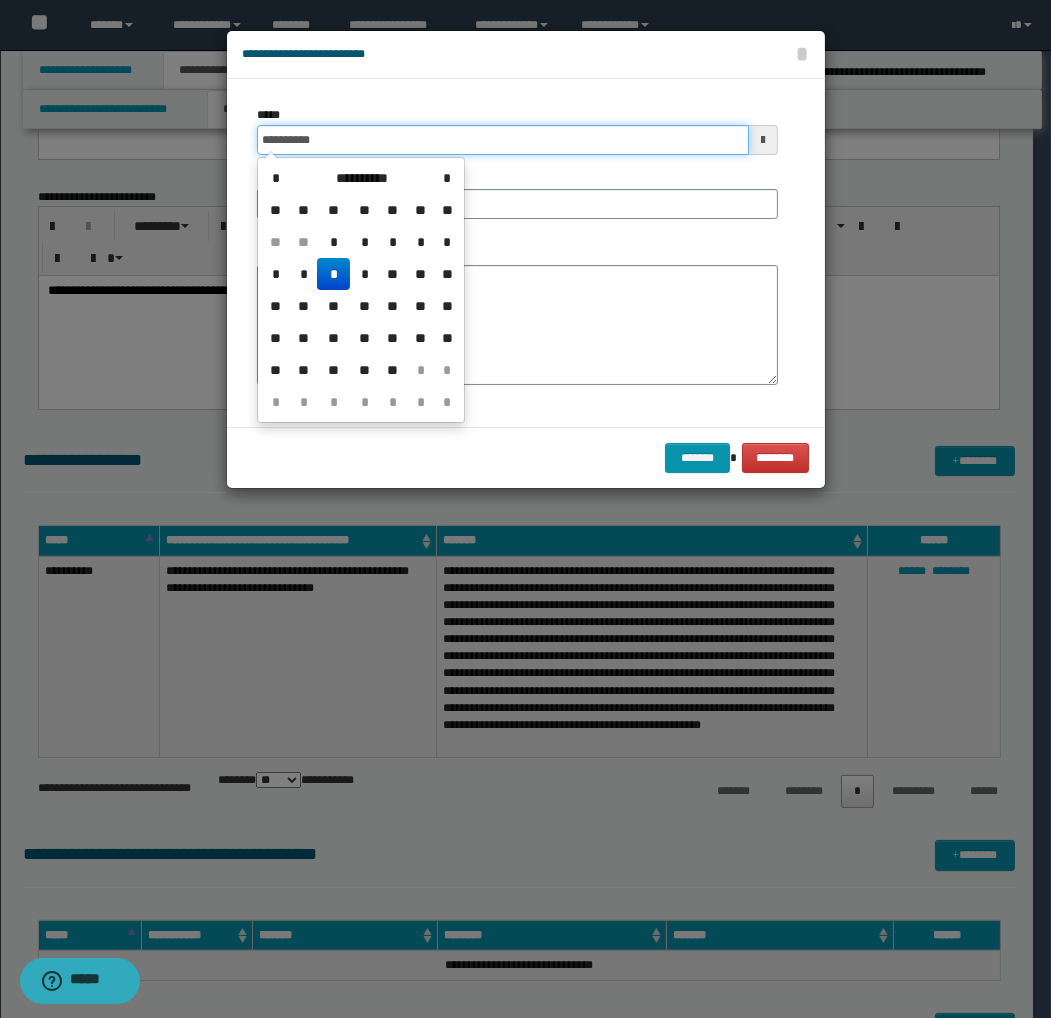 click on "**********" at bounding box center [503, 140] 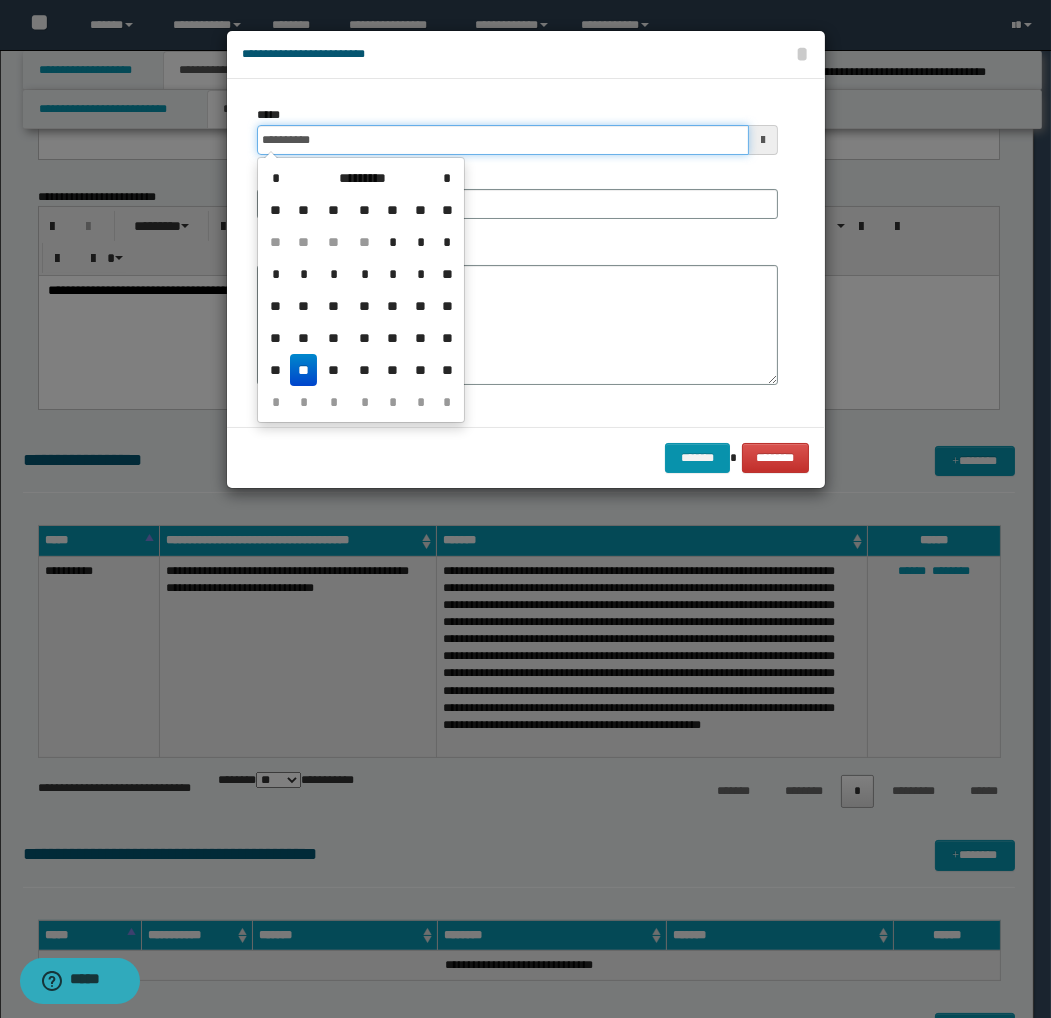 type on "**********" 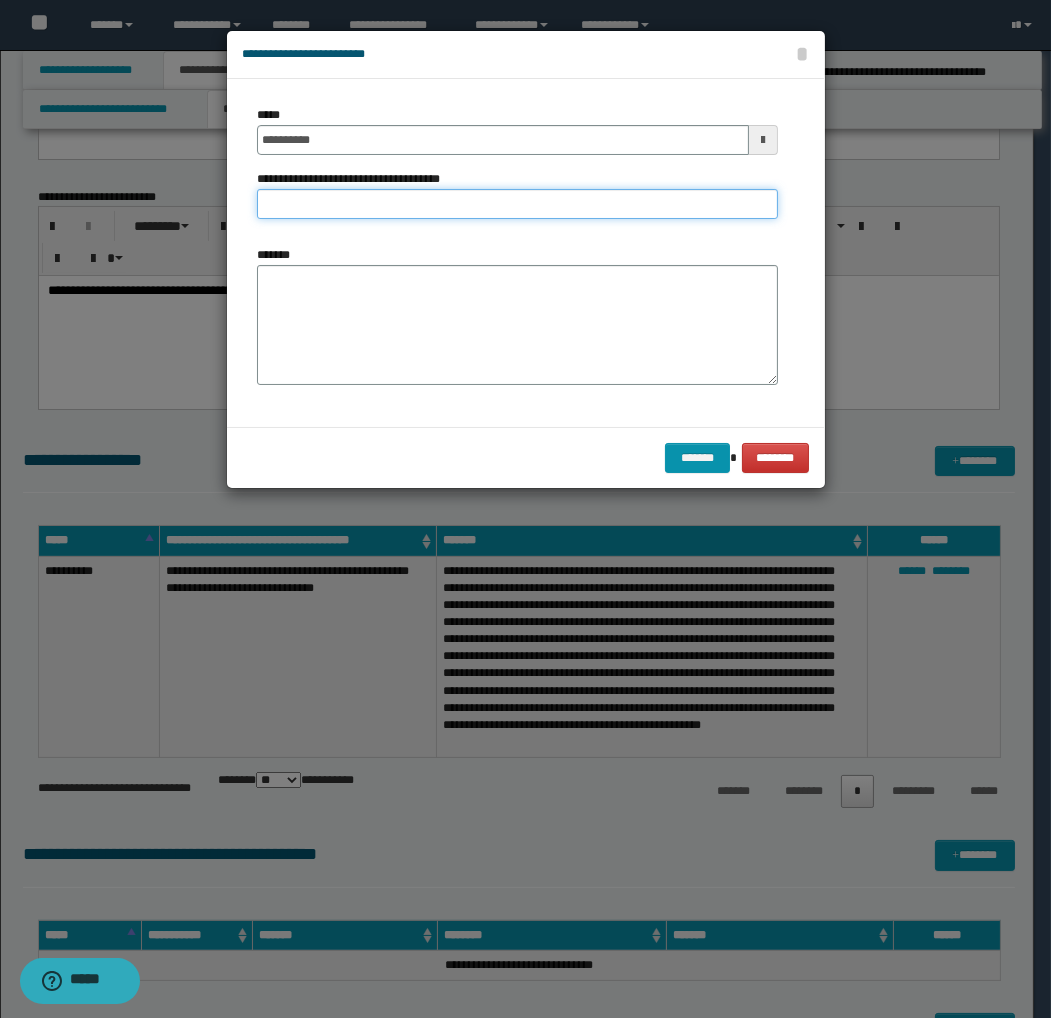 click on "**********" at bounding box center [517, 204] 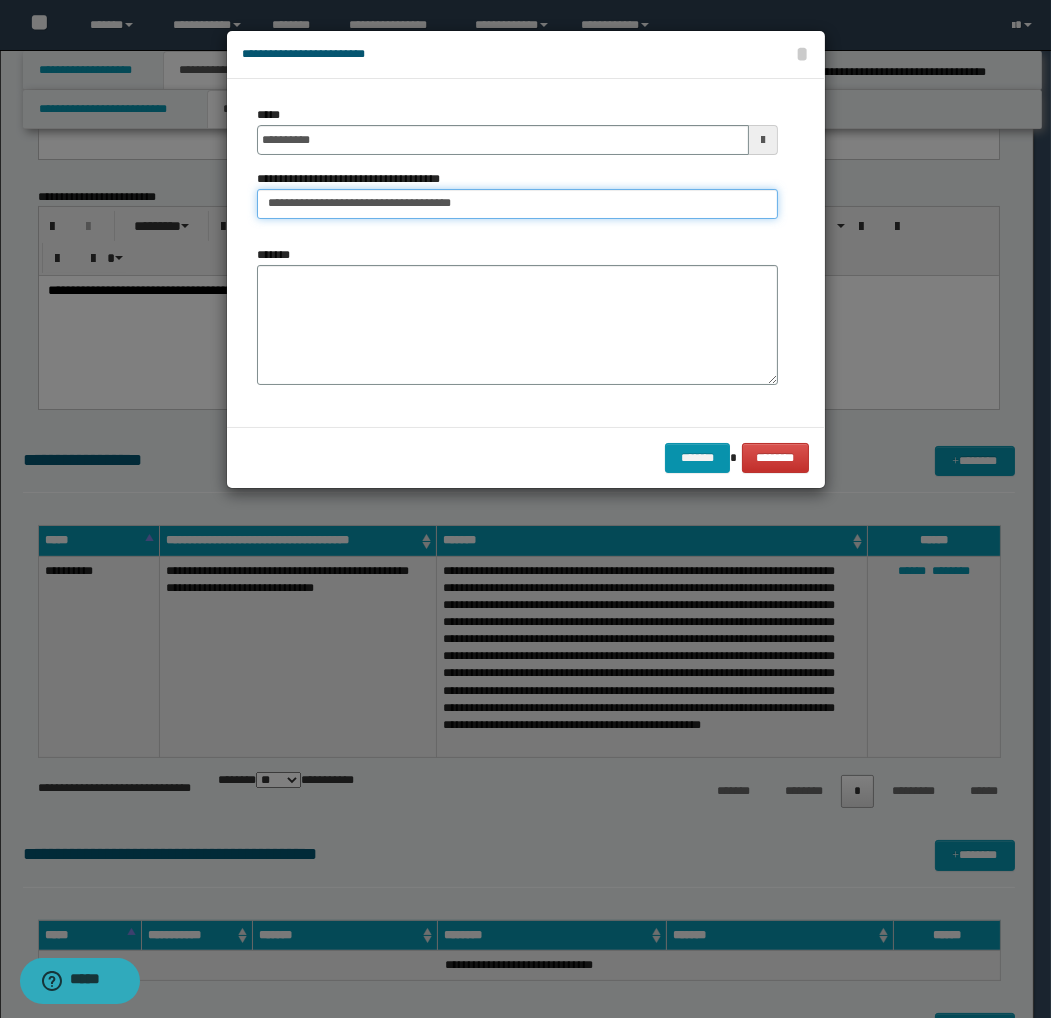 drag, startPoint x: 526, startPoint y: 204, endPoint x: 391, endPoint y: 214, distance: 135.36986 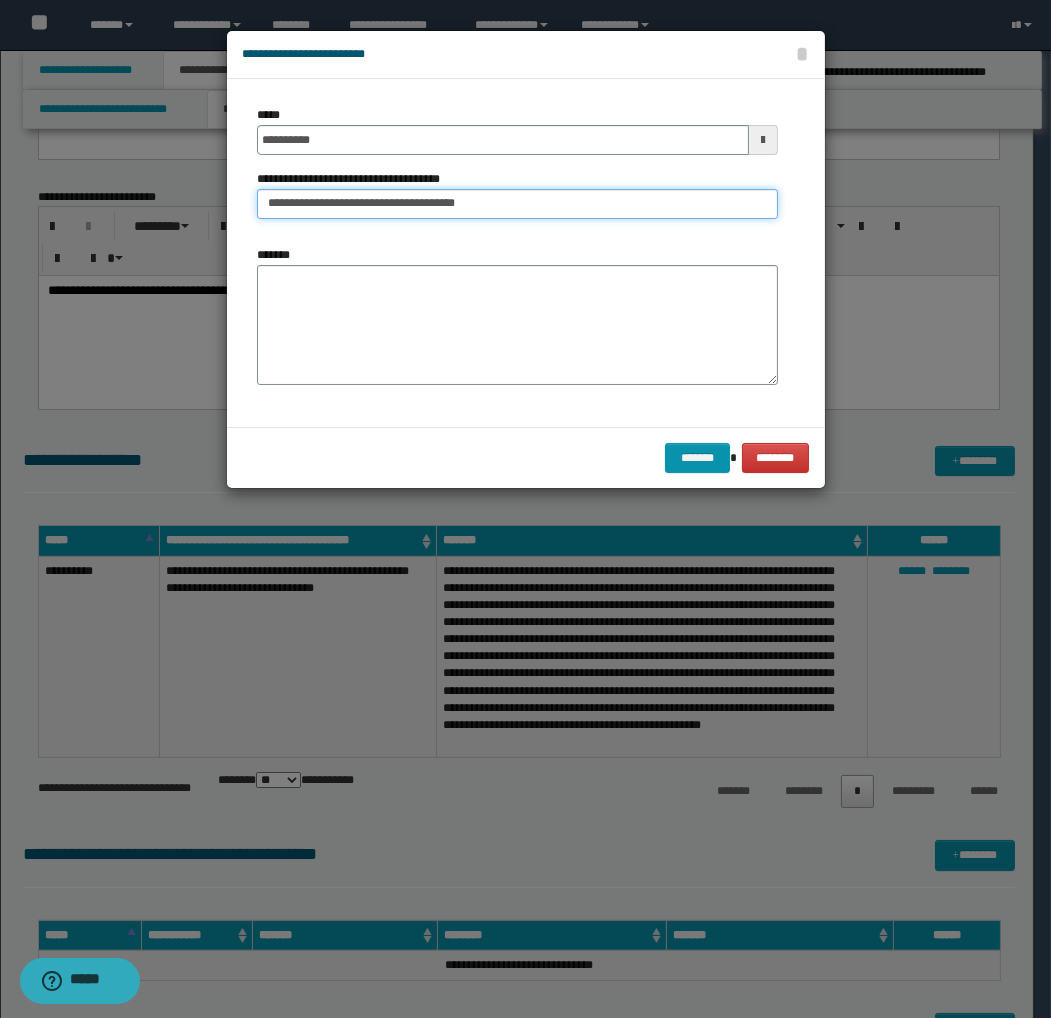 type on "**********" 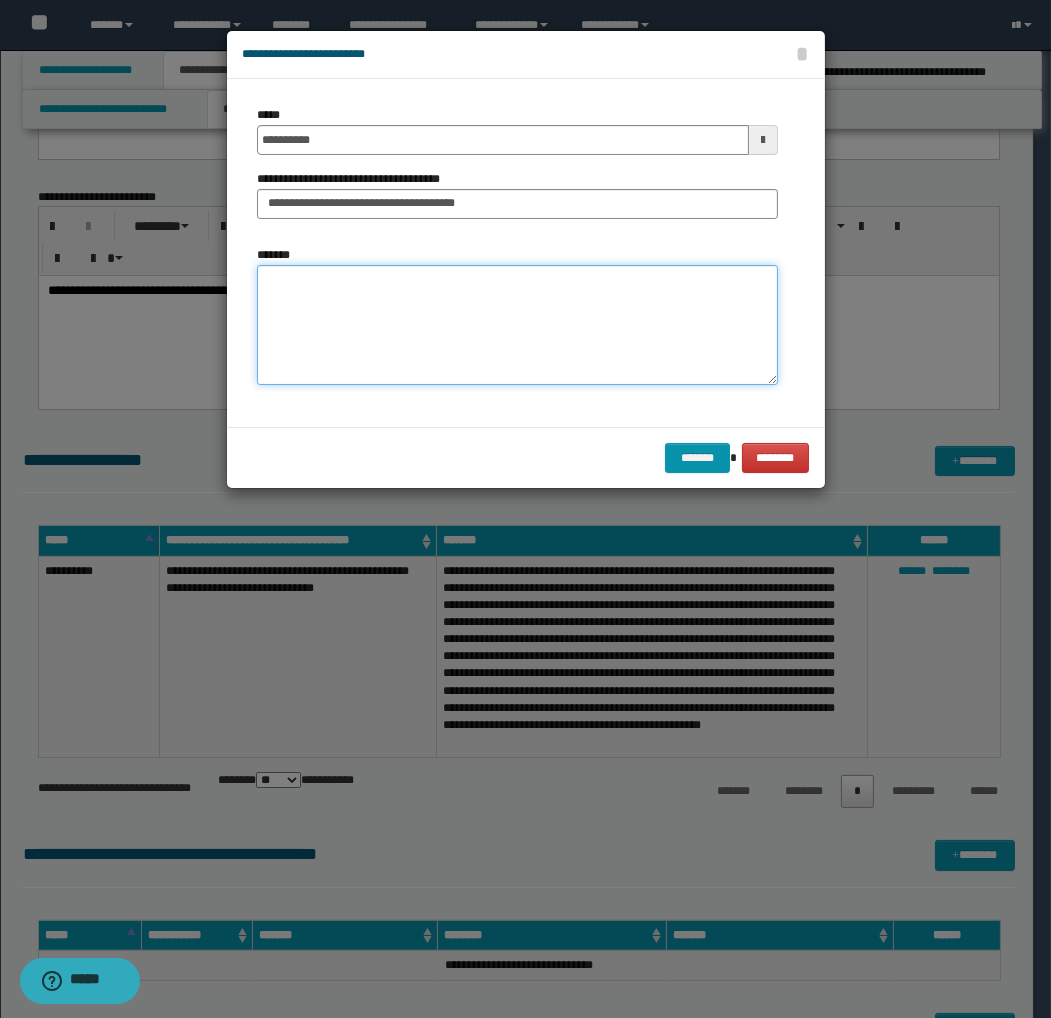 click on "*******" at bounding box center [517, 325] 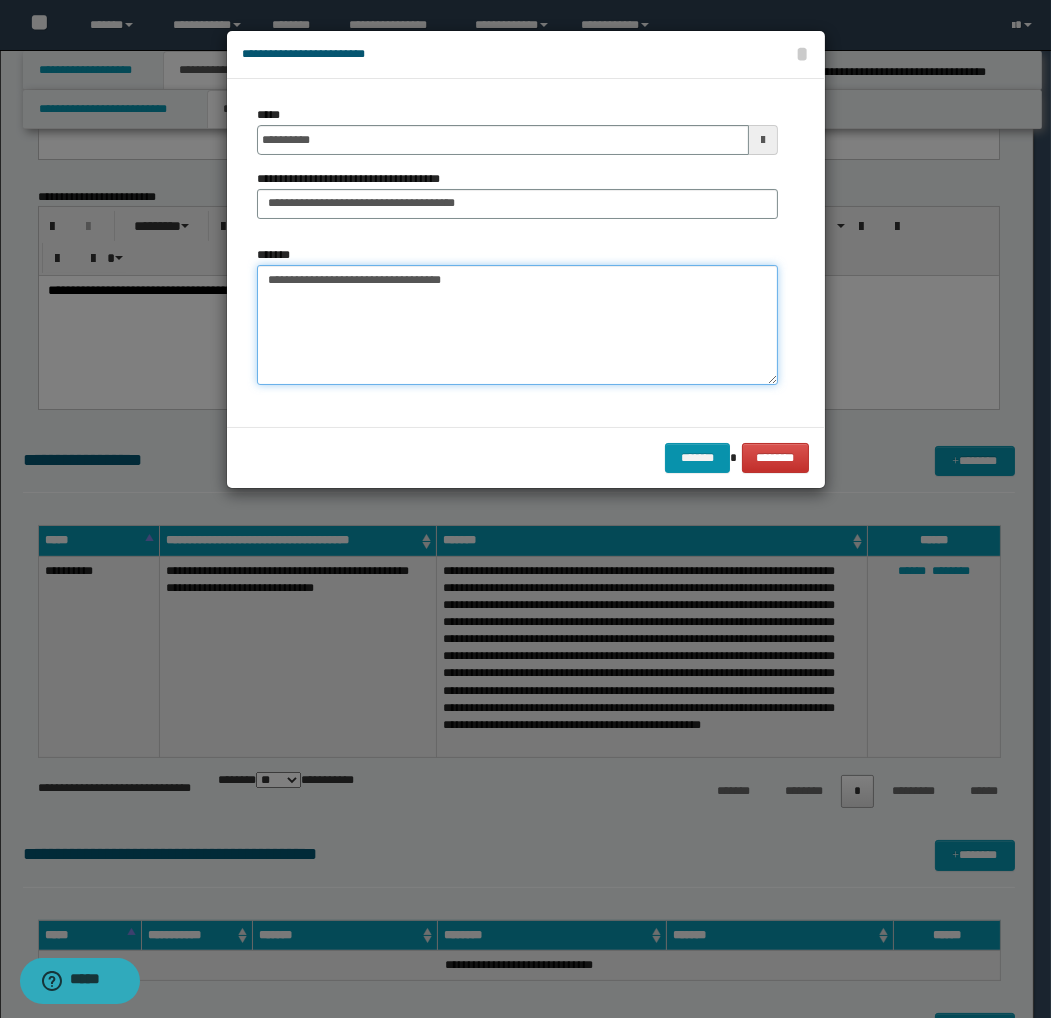 paste on "**********" 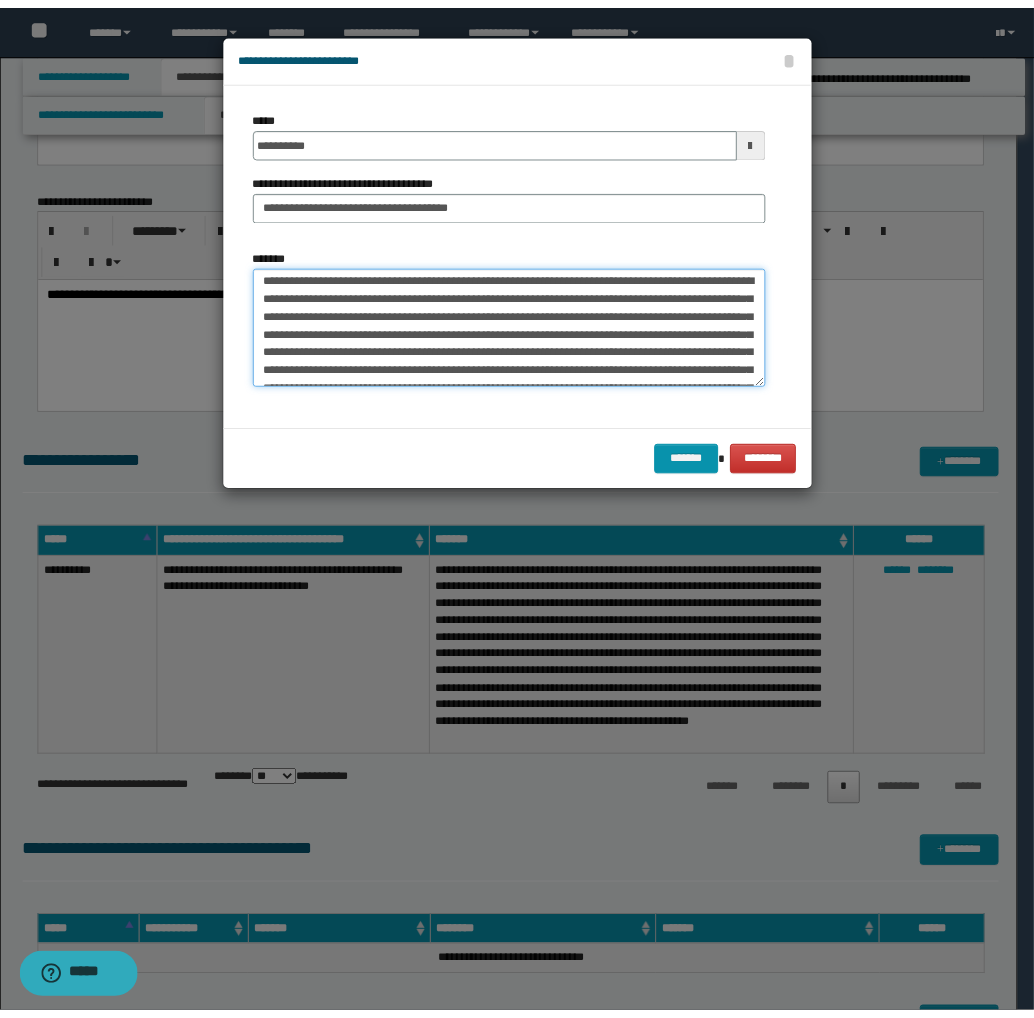 scroll, scrollTop: 0, scrollLeft: 0, axis: both 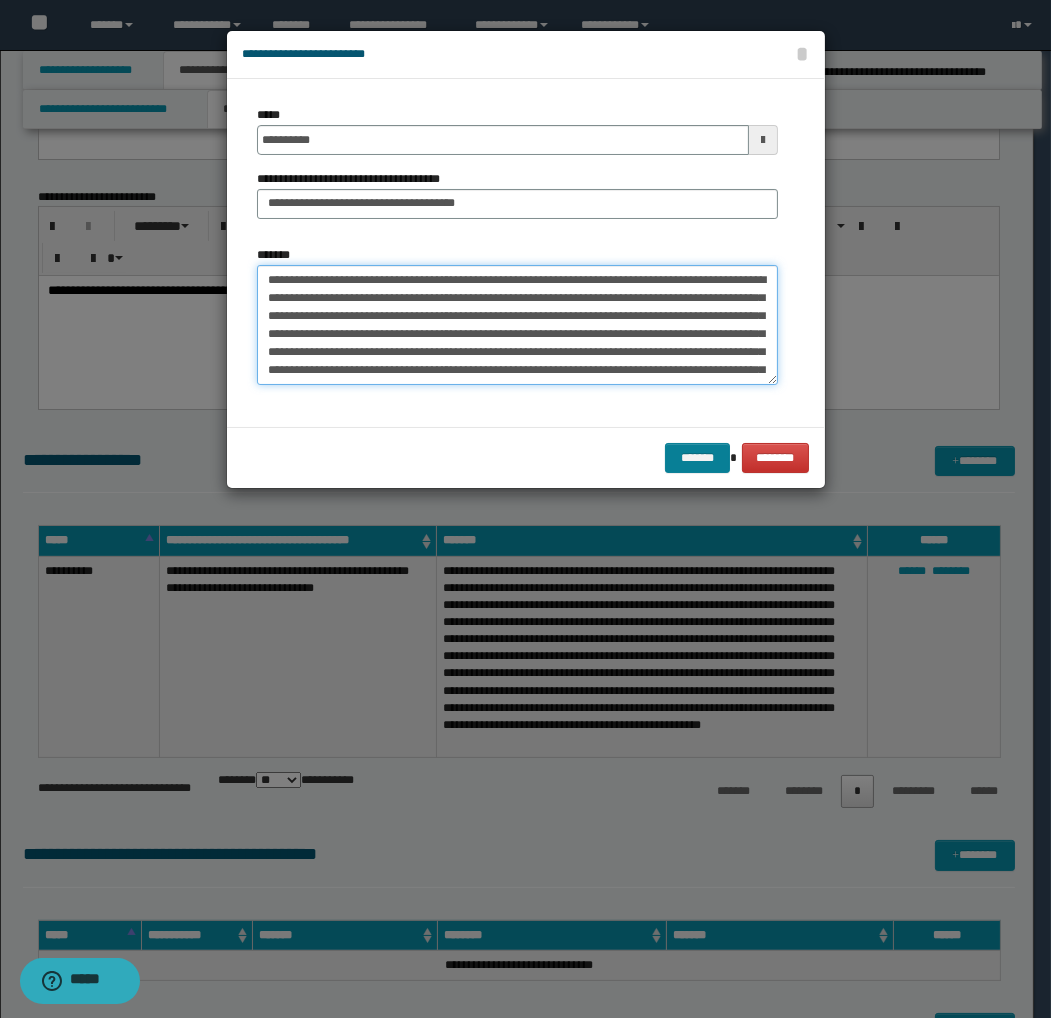 type on "**********" 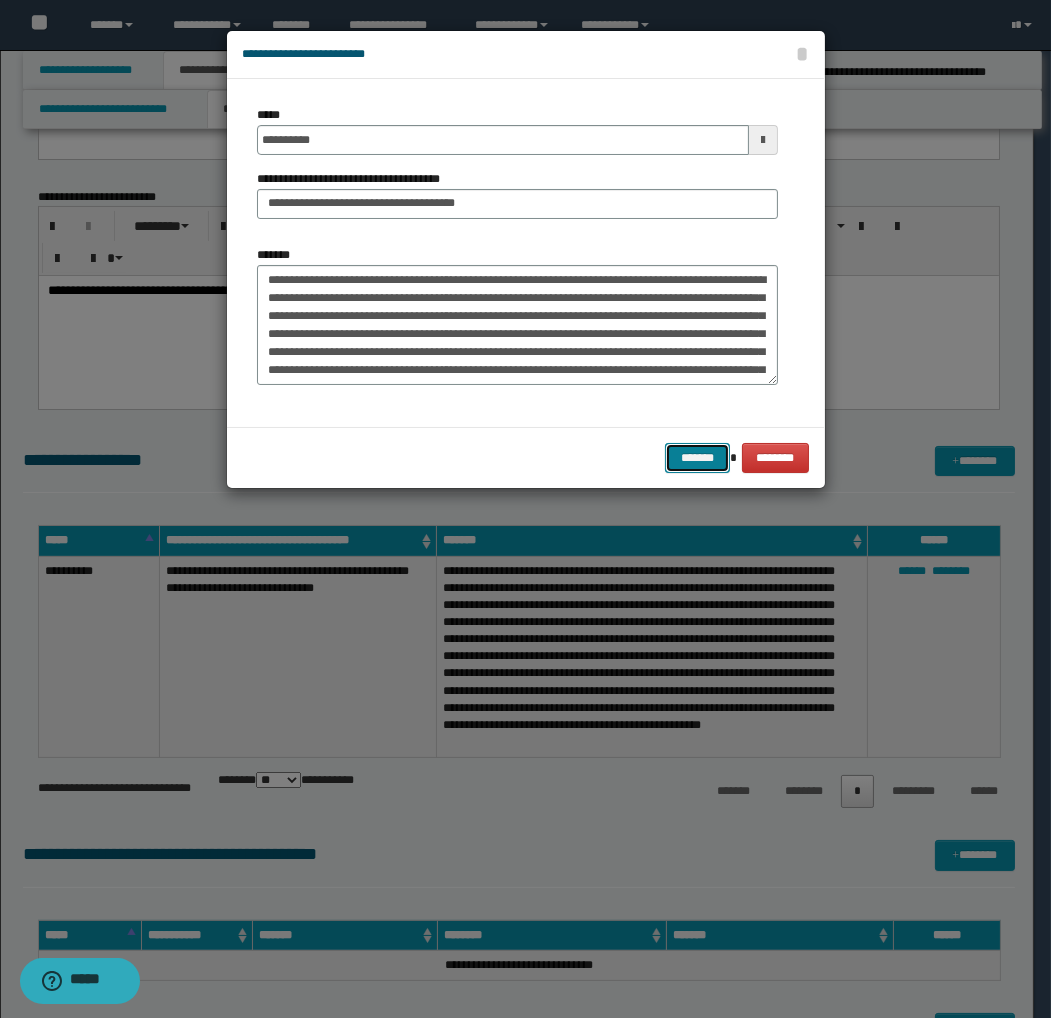 click on "*******" at bounding box center (697, 458) 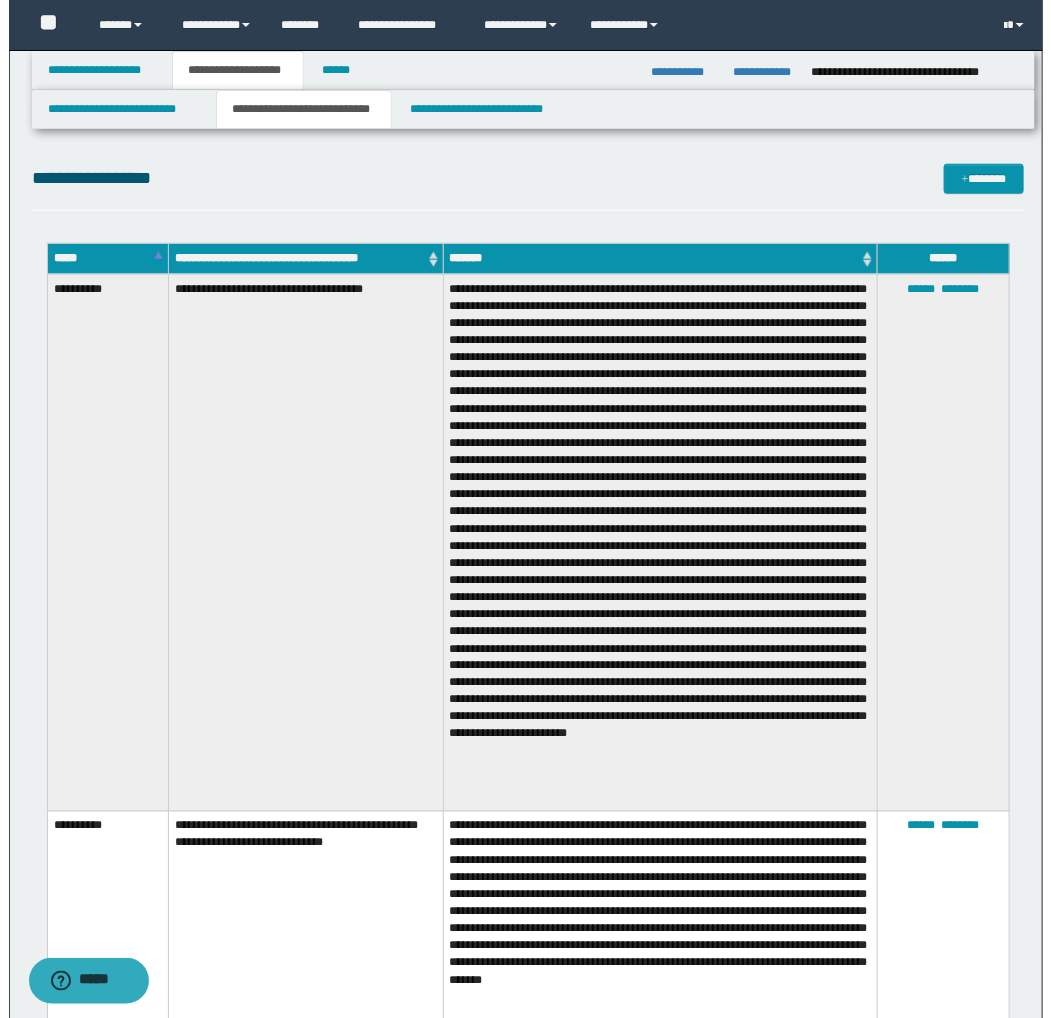 scroll, scrollTop: 444, scrollLeft: 0, axis: vertical 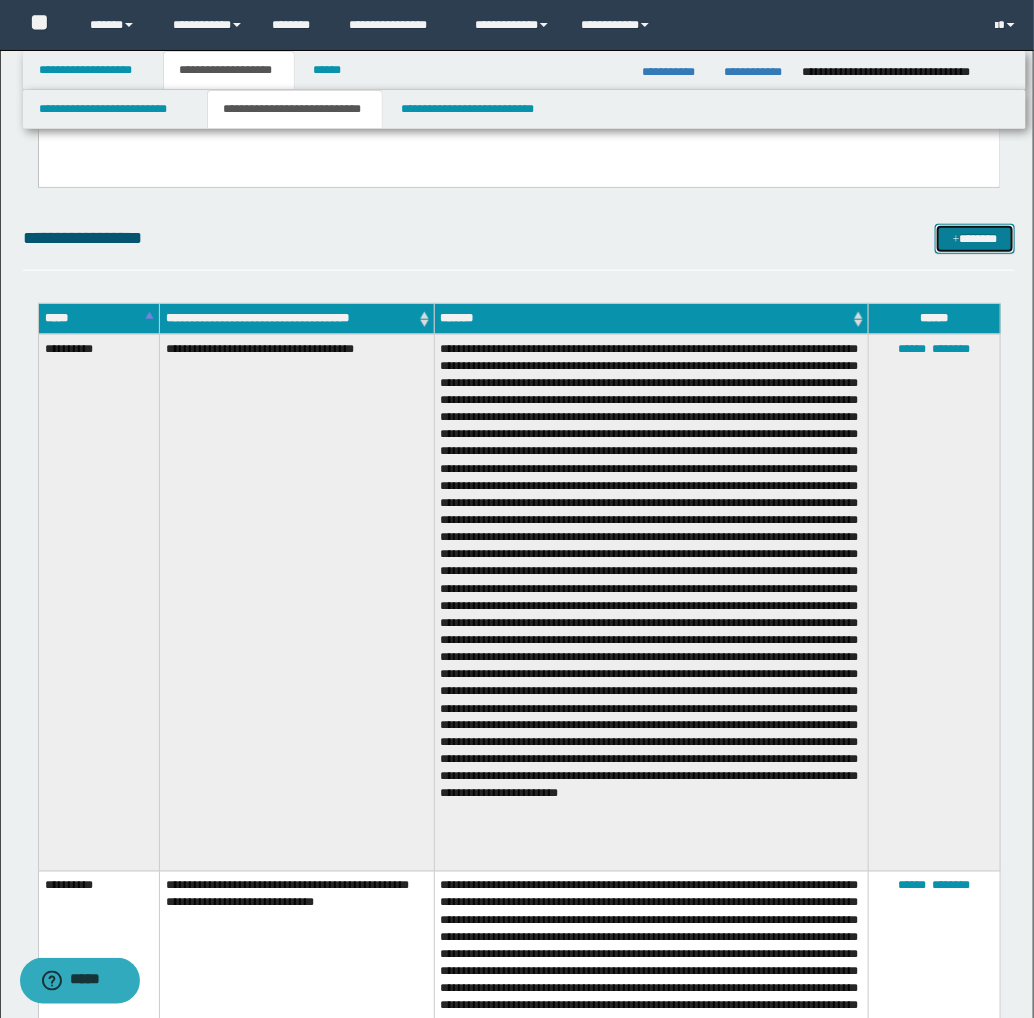 click on "*******" at bounding box center (975, 239) 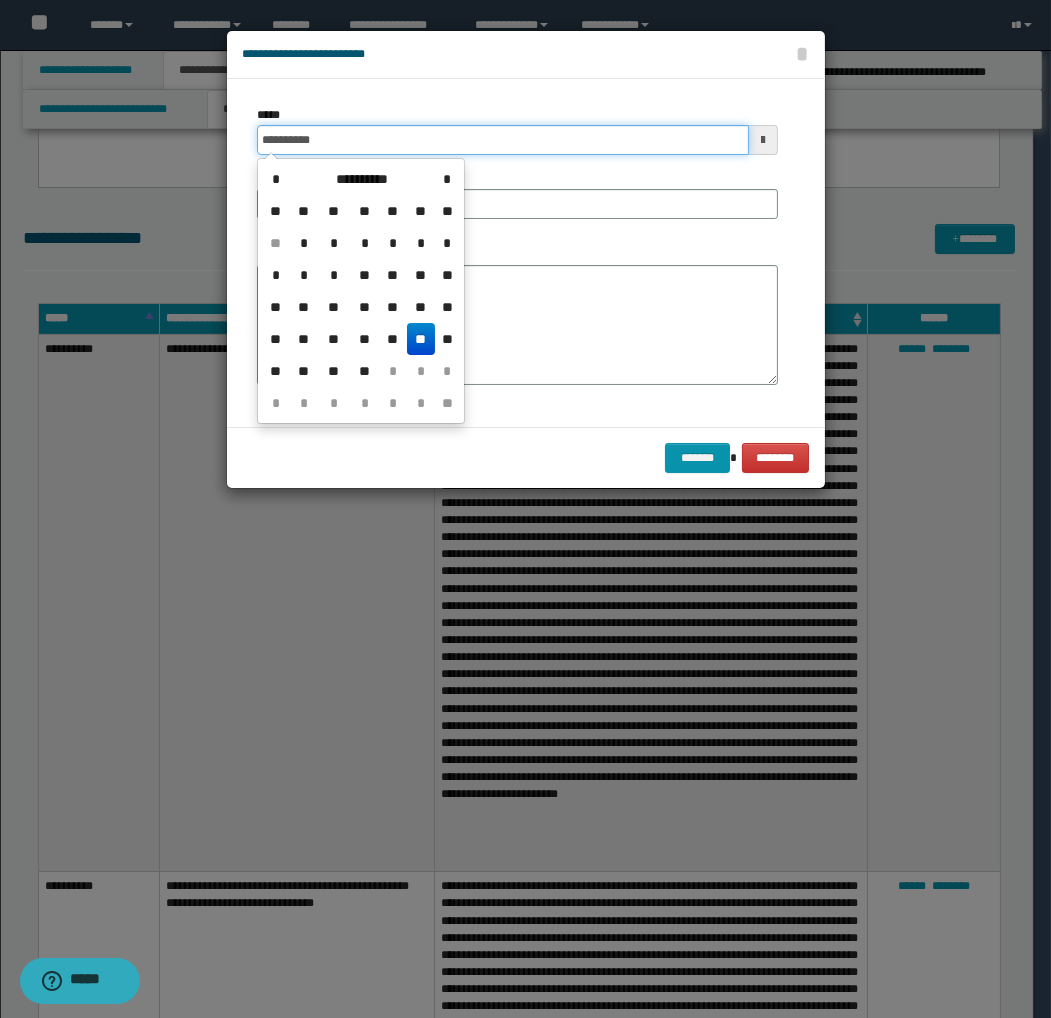 click on "**********" at bounding box center (503, 140) 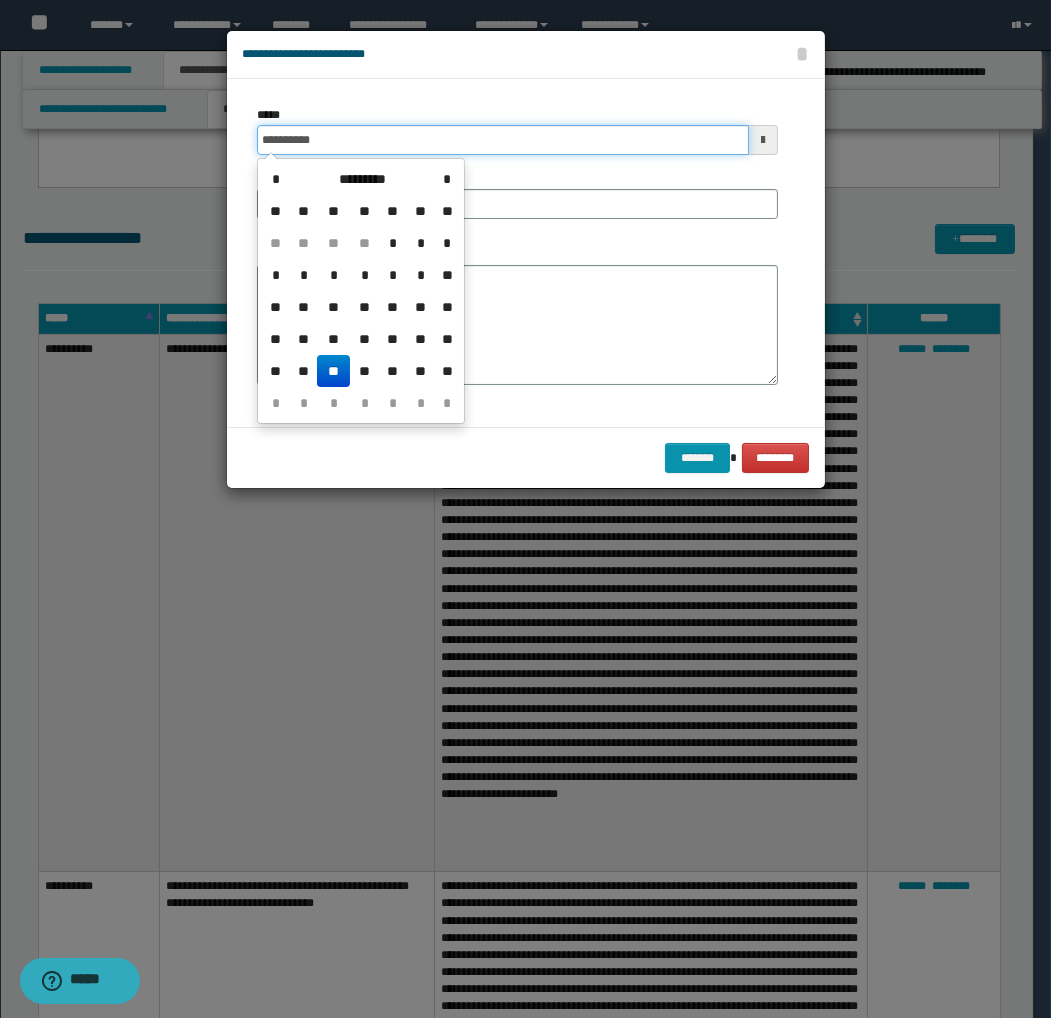type on "**********" 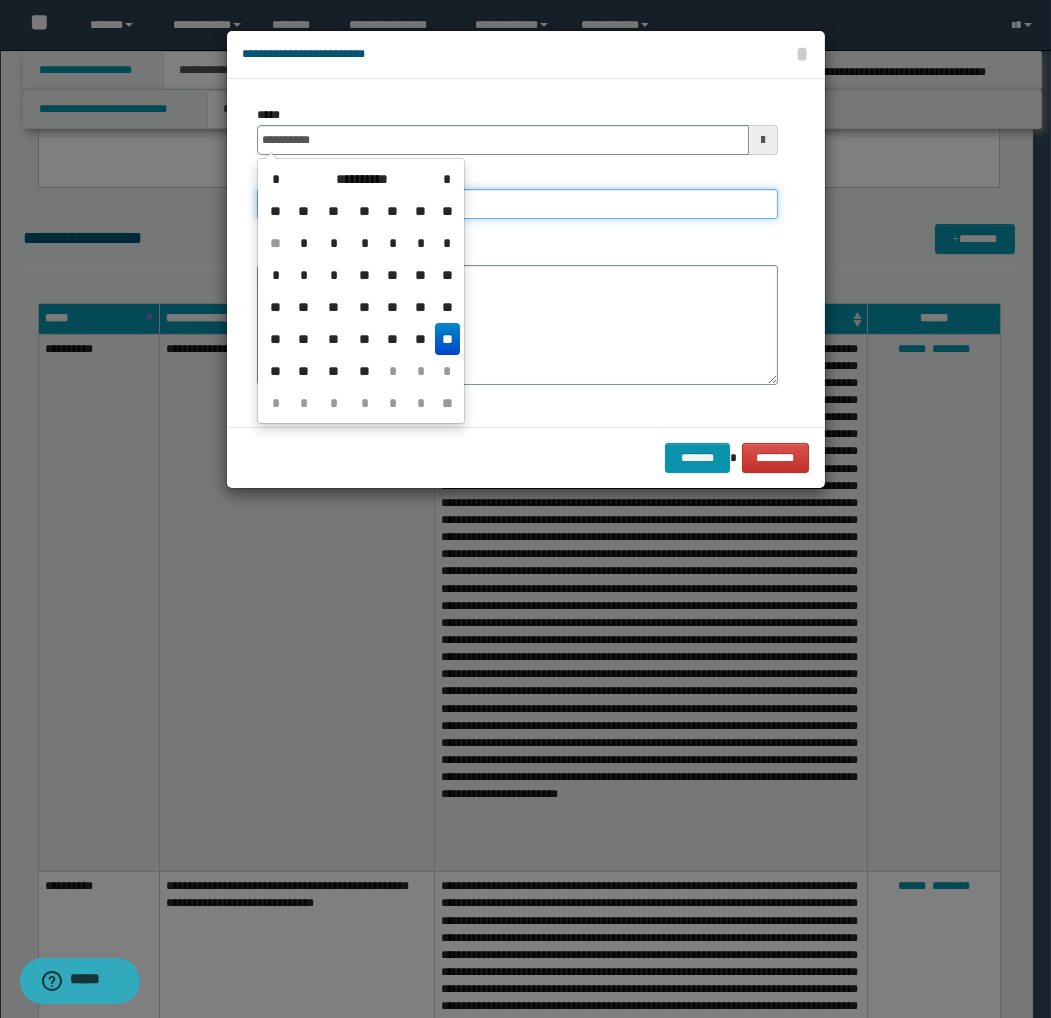 click on "**********" at bounding box center (517, 204) 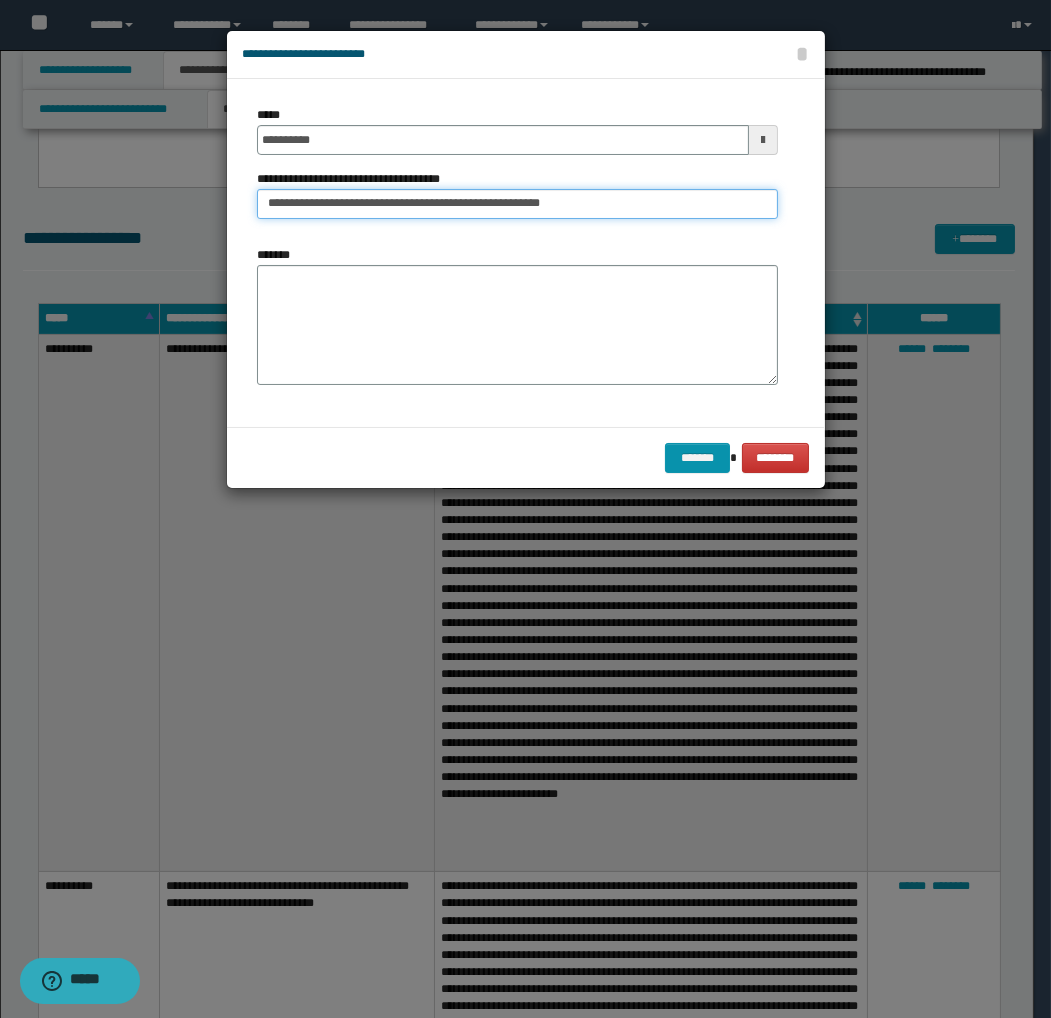 drag, startPoint x: 575, startPoint y: 206, endPoint x: 388, endPoint y: 224, distance: 187.86432 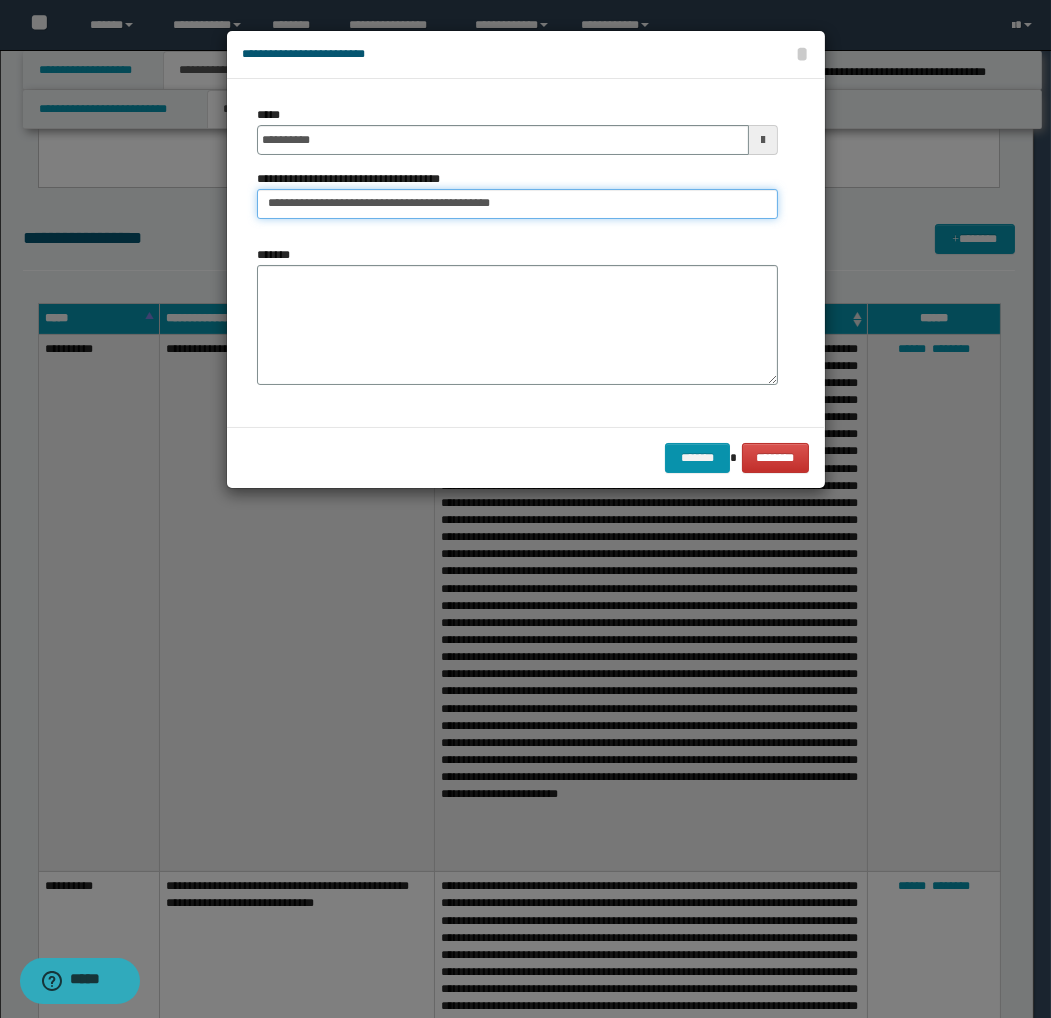 type on "**********" 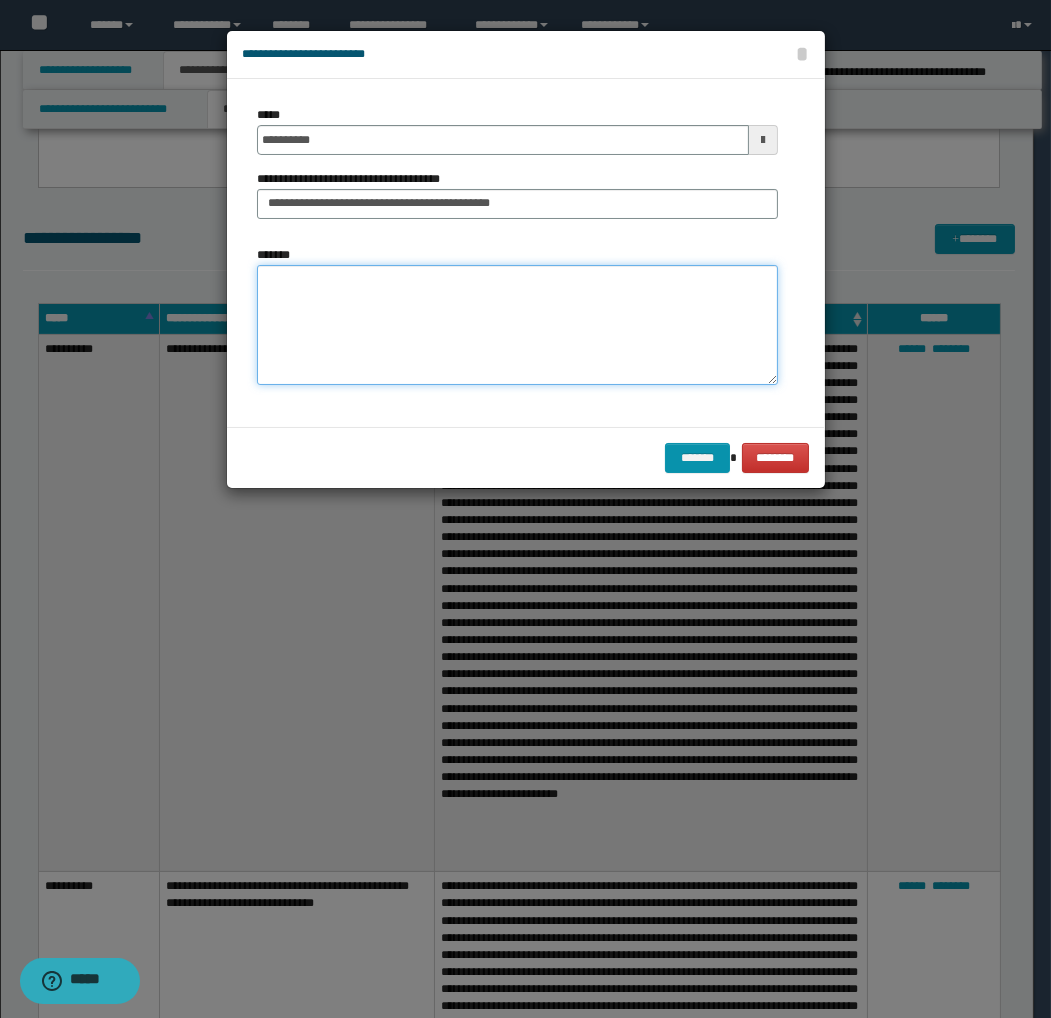 click on "*******" at bounding box center (517, 325) 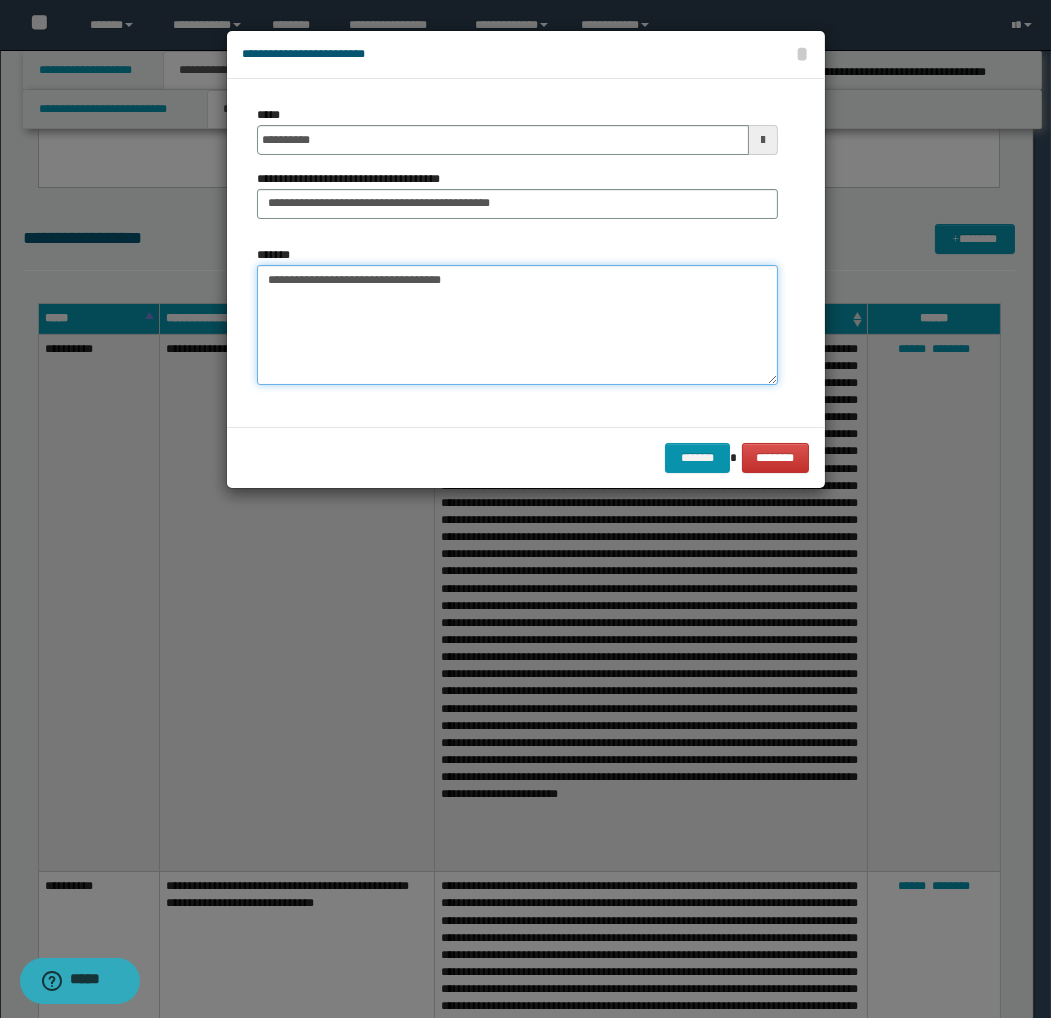 paste on "**********" 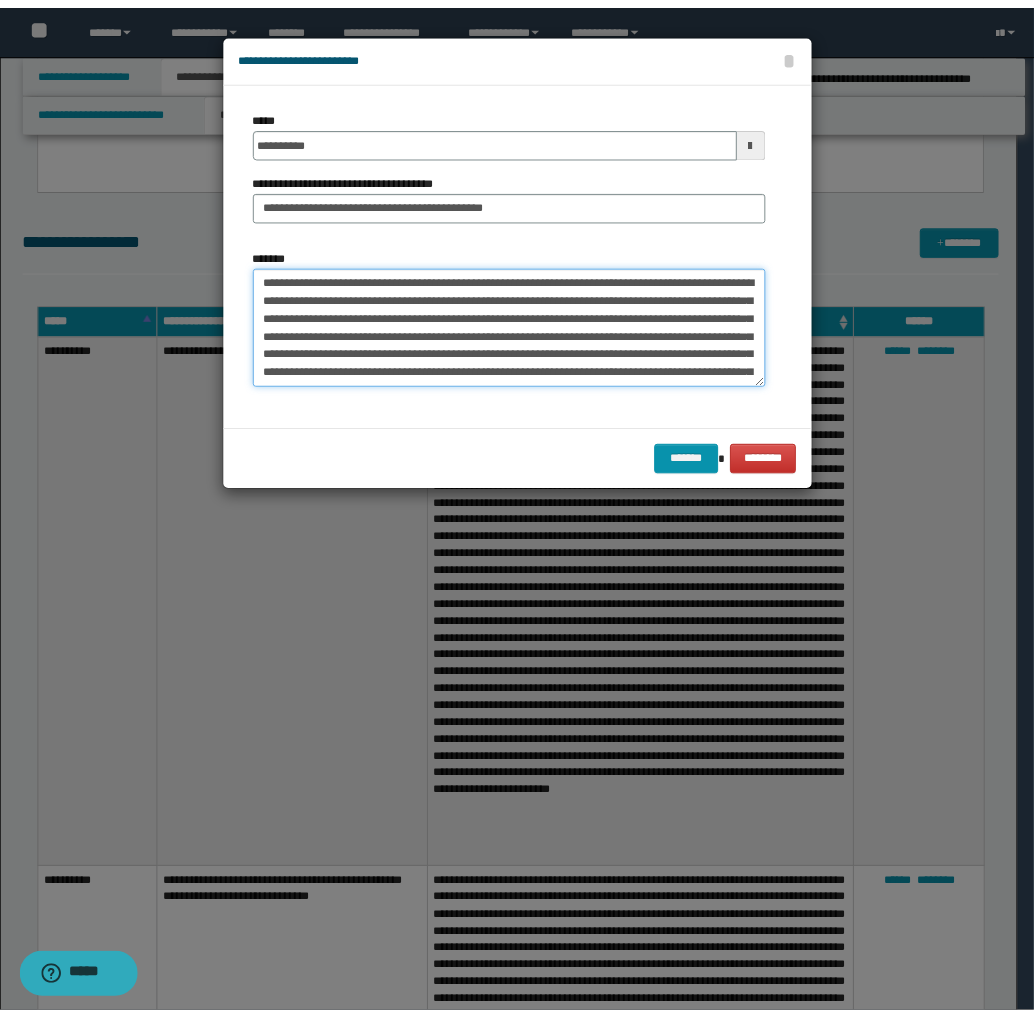scroll, scrollTop: 156, scrollLeft: 0, axis: vertical 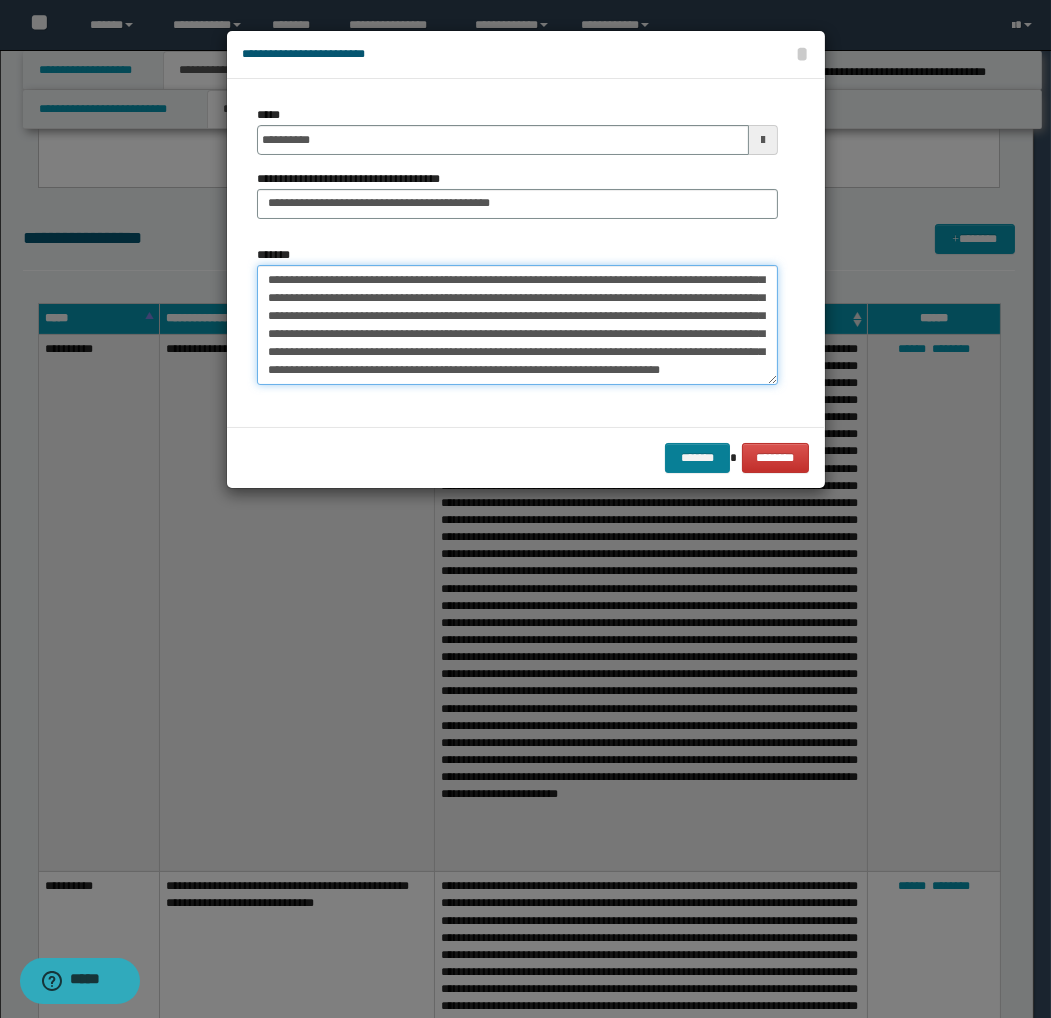 type on "**********" 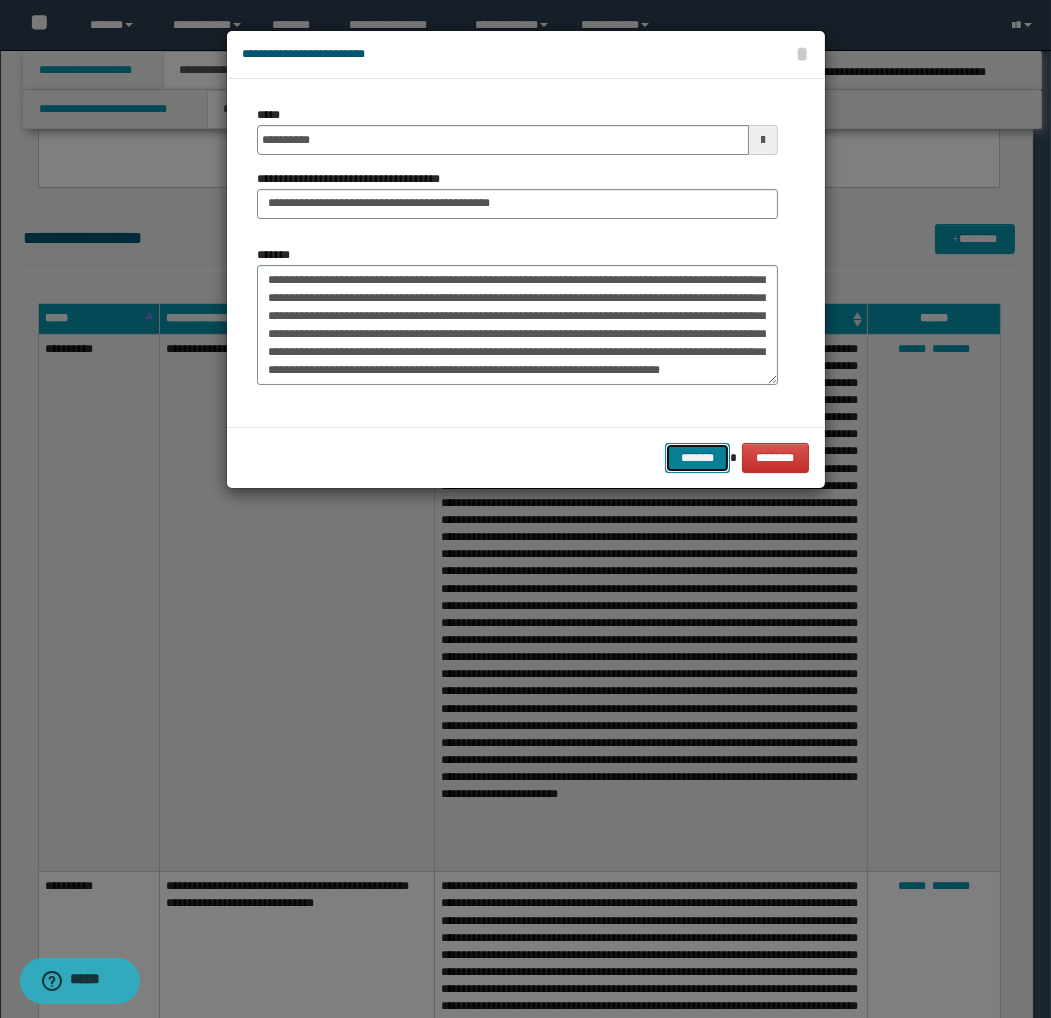 click on "*******" at bounding box center [697, 458] 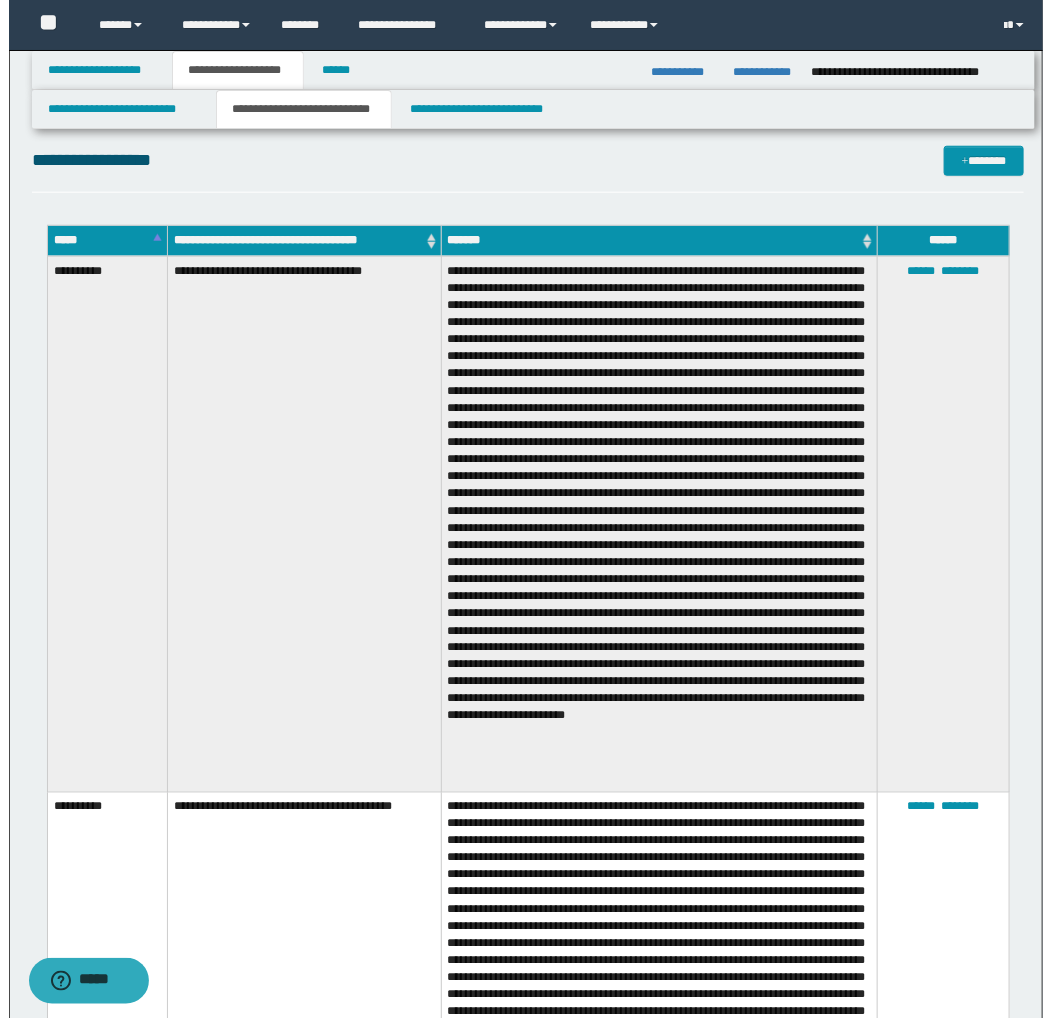 scroll, scrollTop: 111, scrollLeft: 0, axis: vertical 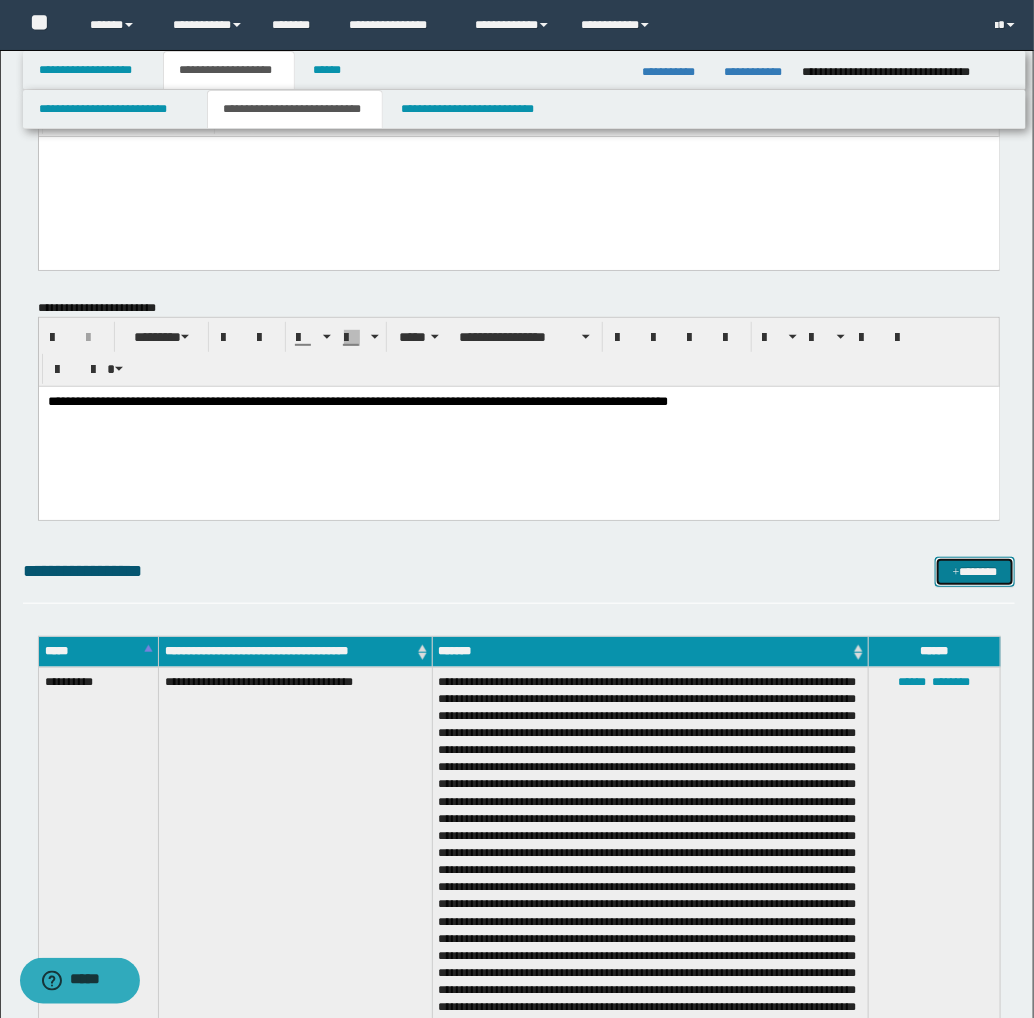 click on "*******" at bounding box center (975, 572) 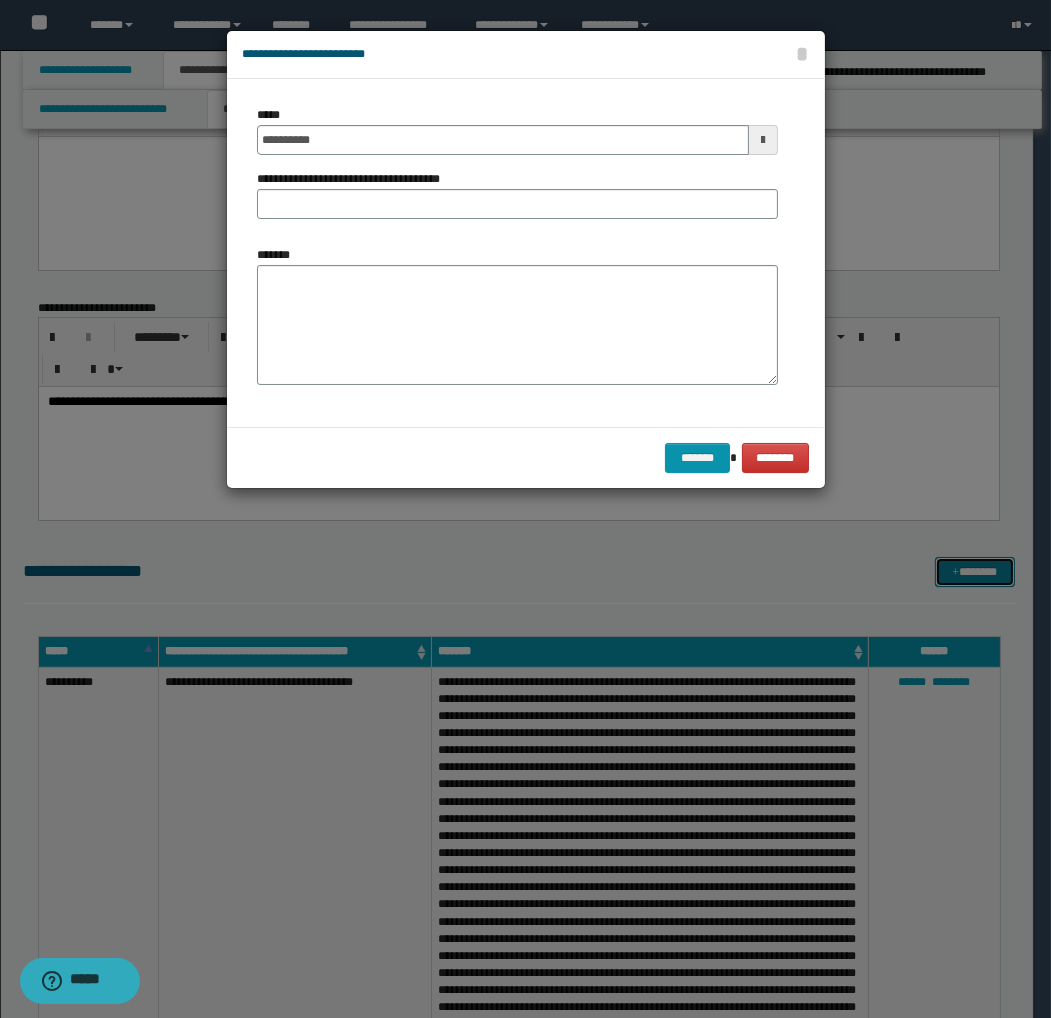 scroll, scrollTop: 0, scrollLeft: 0, axis: both 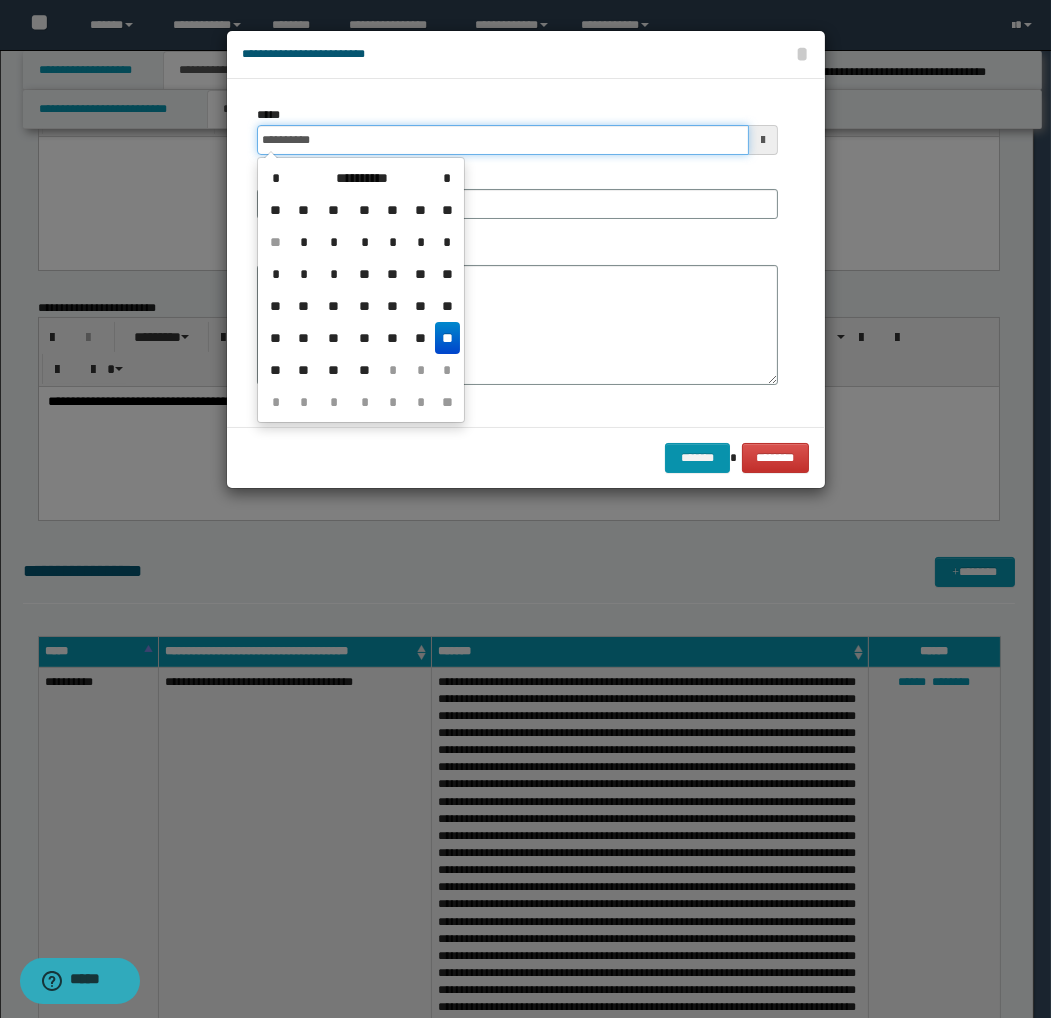 click on "**********" at bounding box center (503, 140) 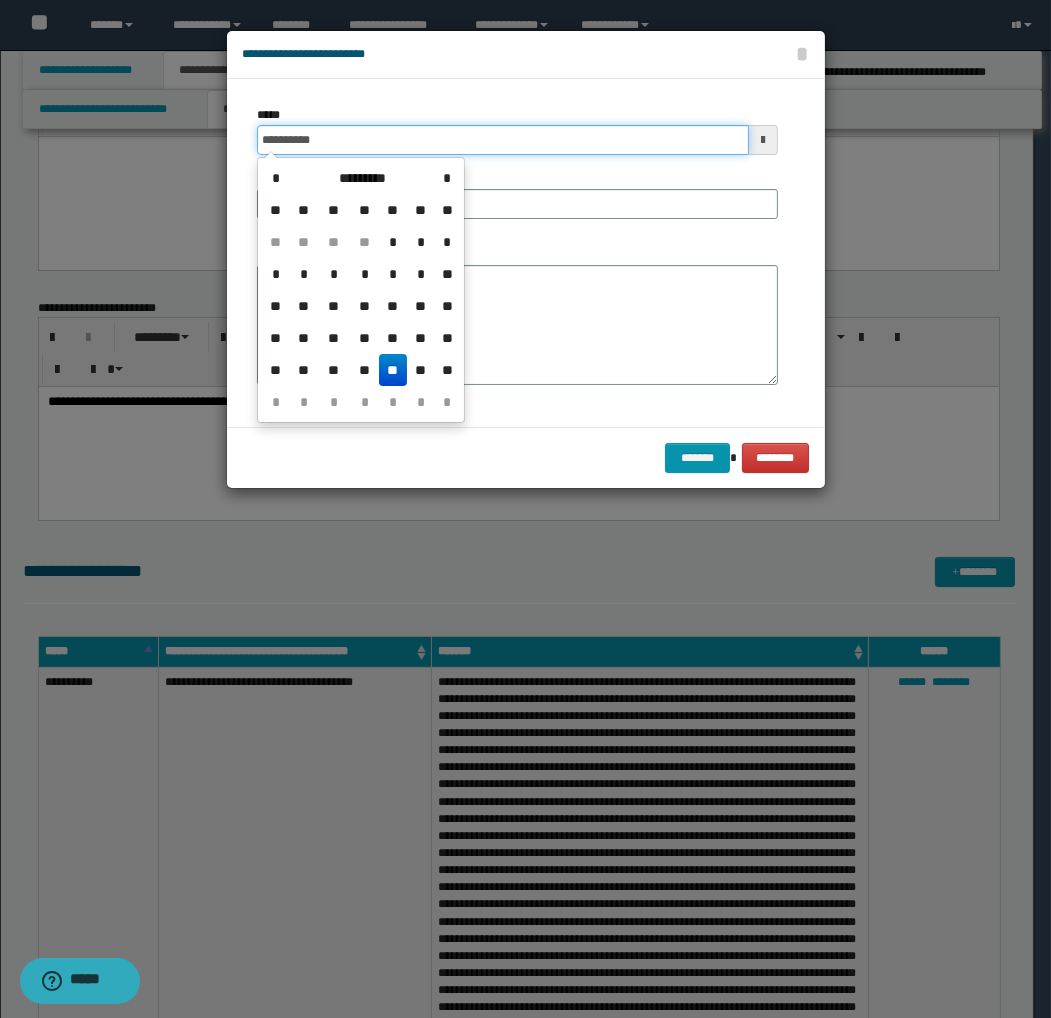 type on "**********" 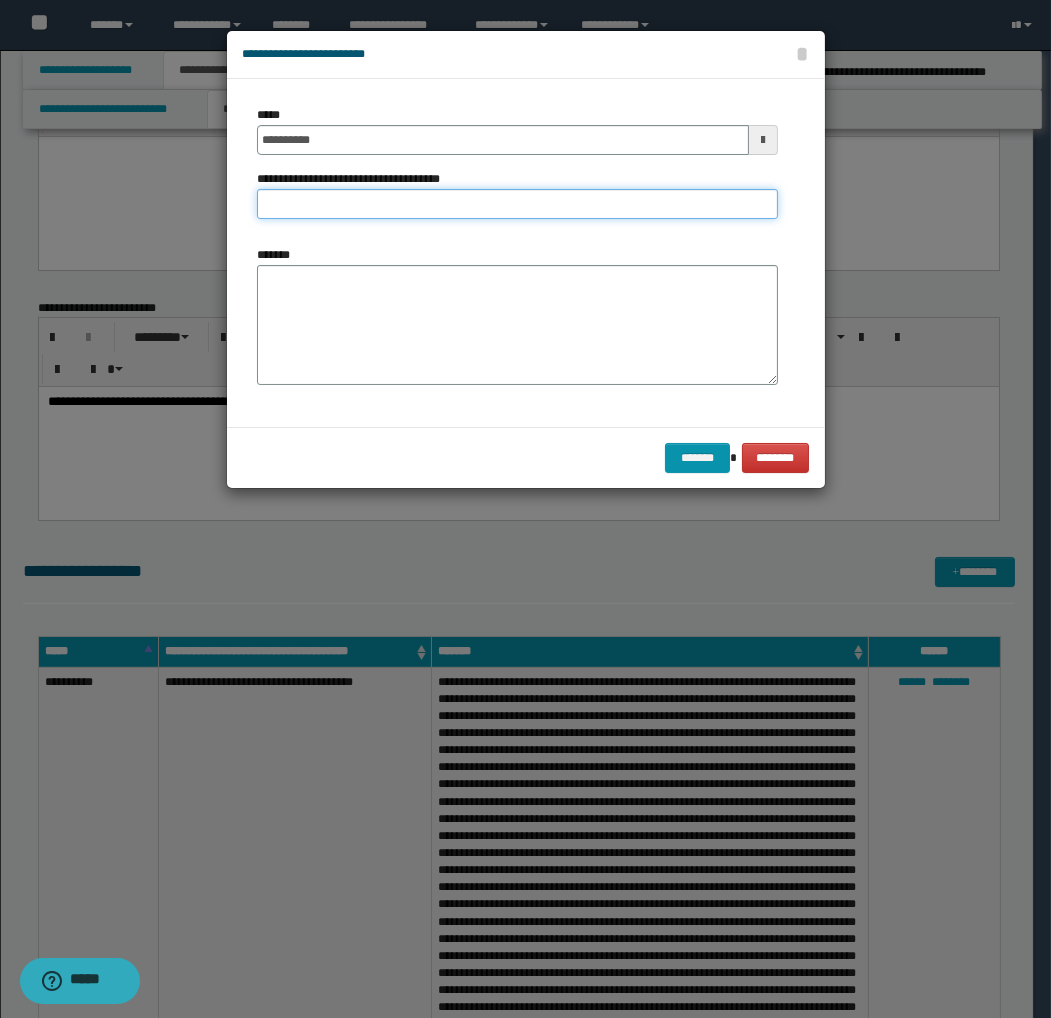 click on "**********" at bounding box center (517, 204) 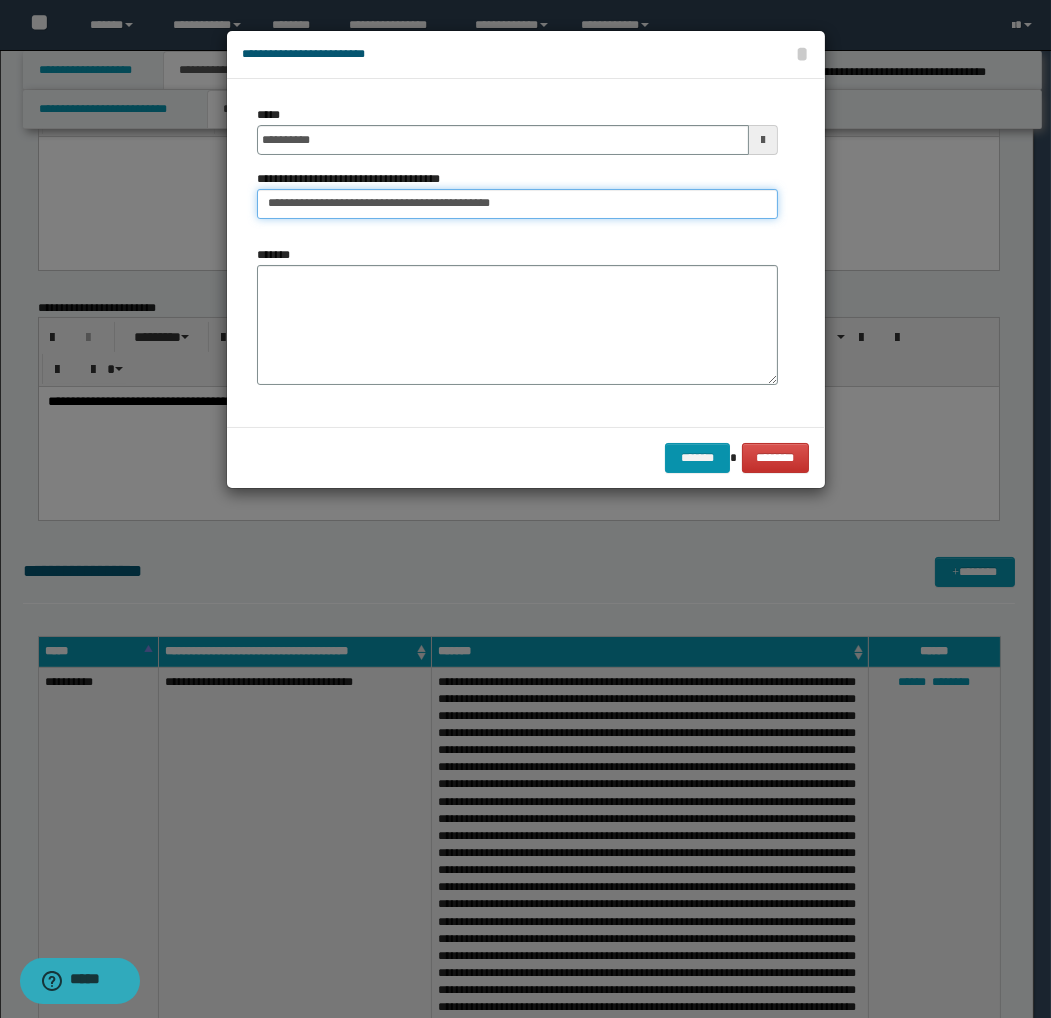 click on "**********" at bounding box center [517, 204] 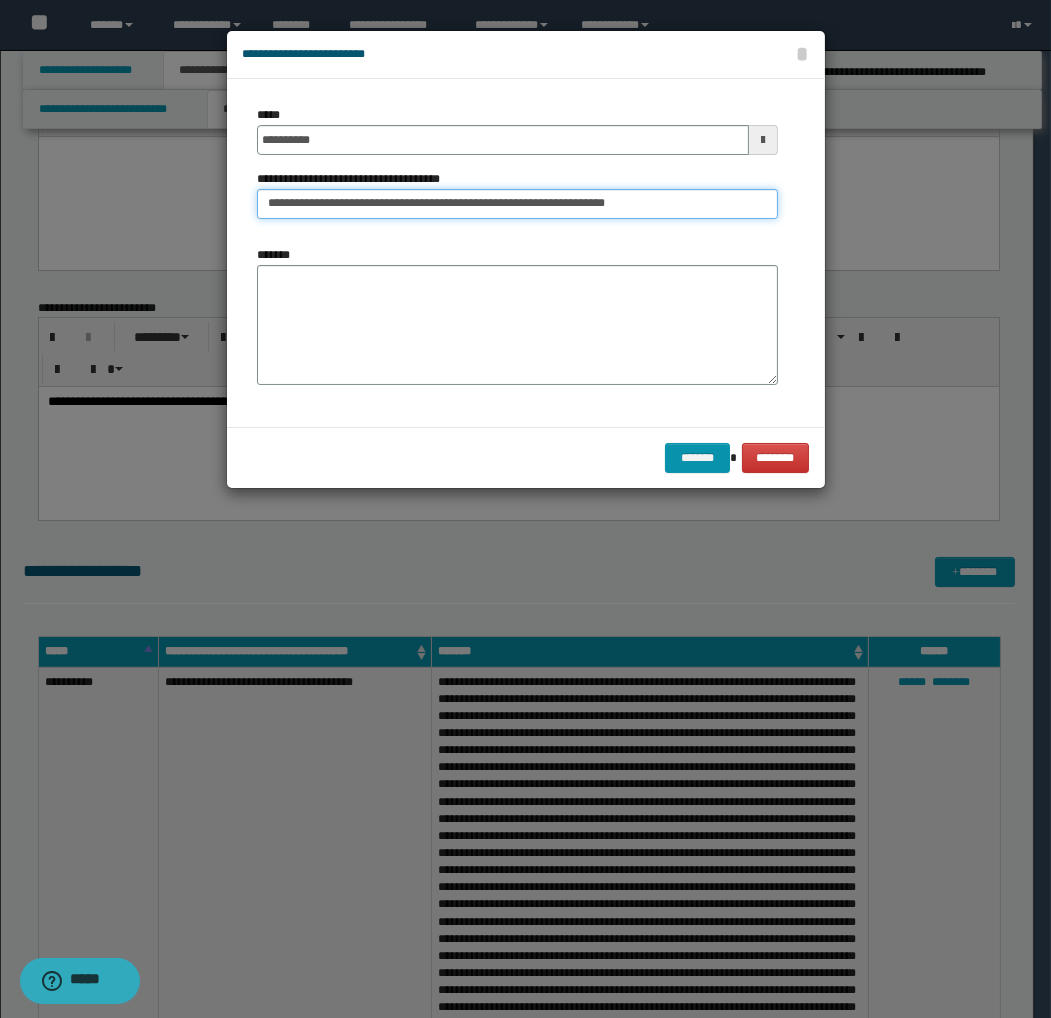 type on "**********" 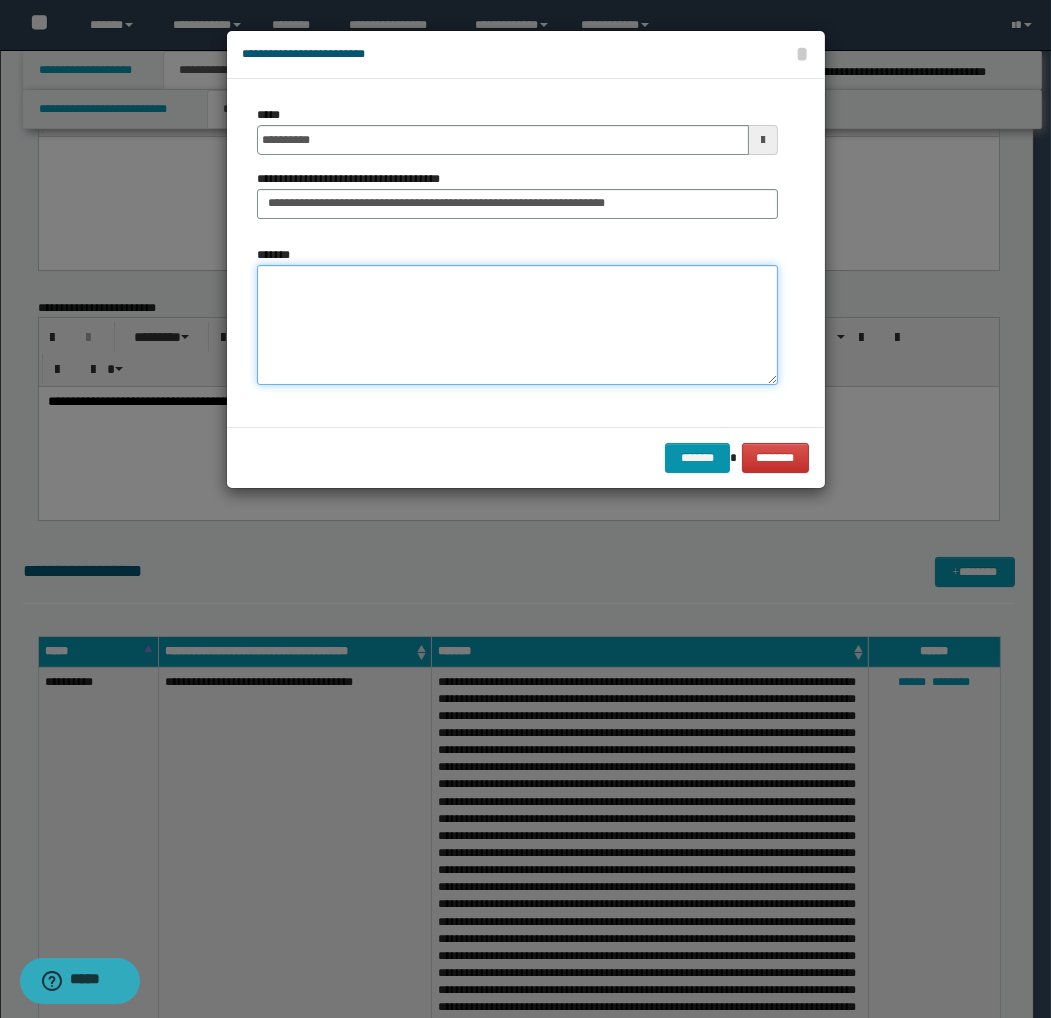click on "*******" at bounding box center [517, 325] 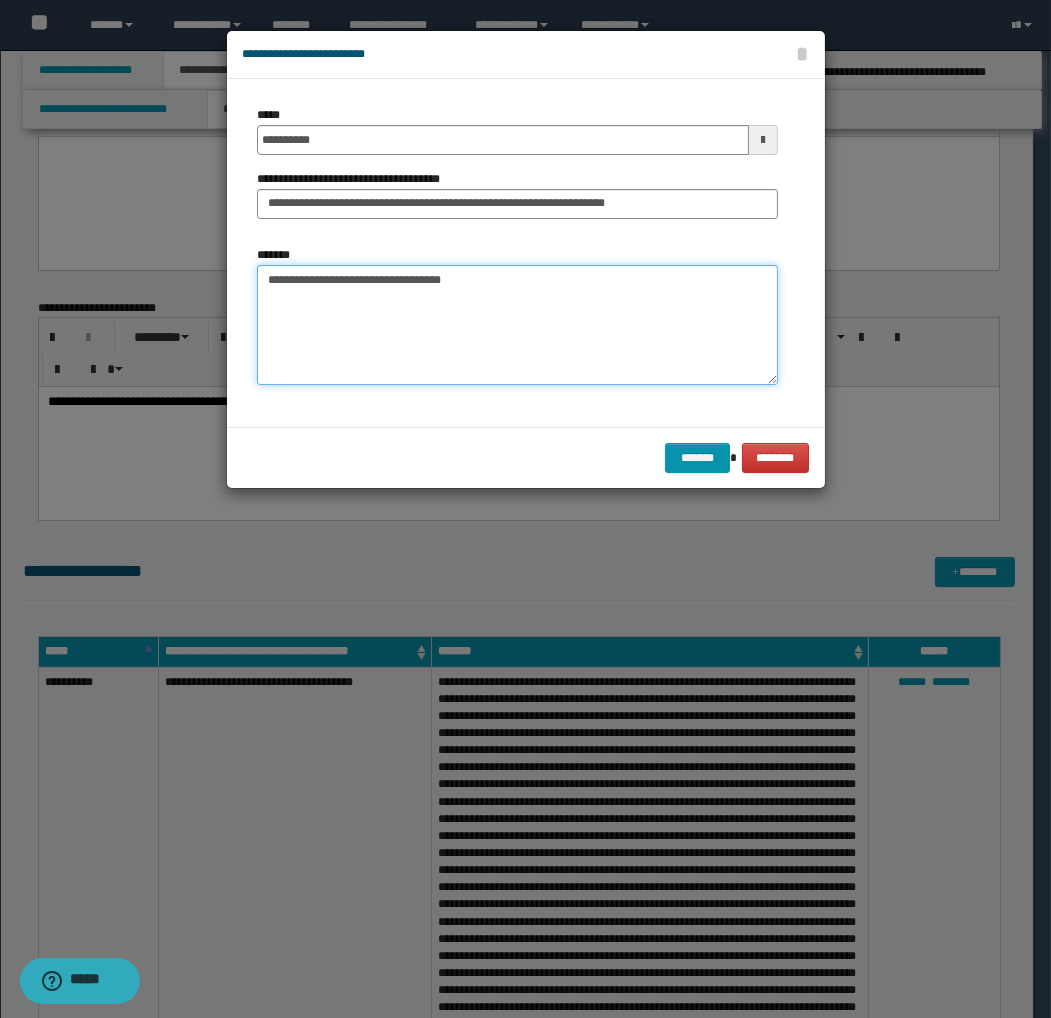 paste on "**********" 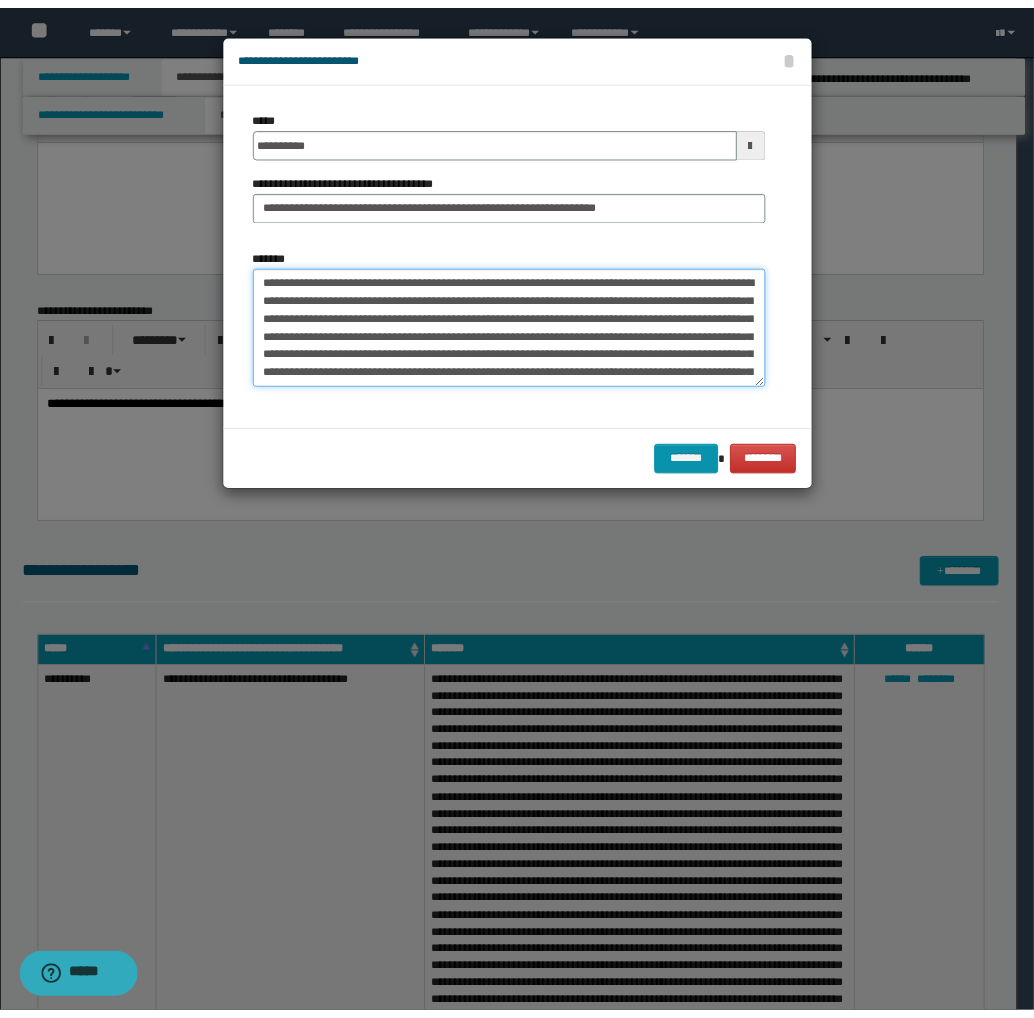 scroll, scrollTop: 138, scrollLeft: 0, axis: vertical 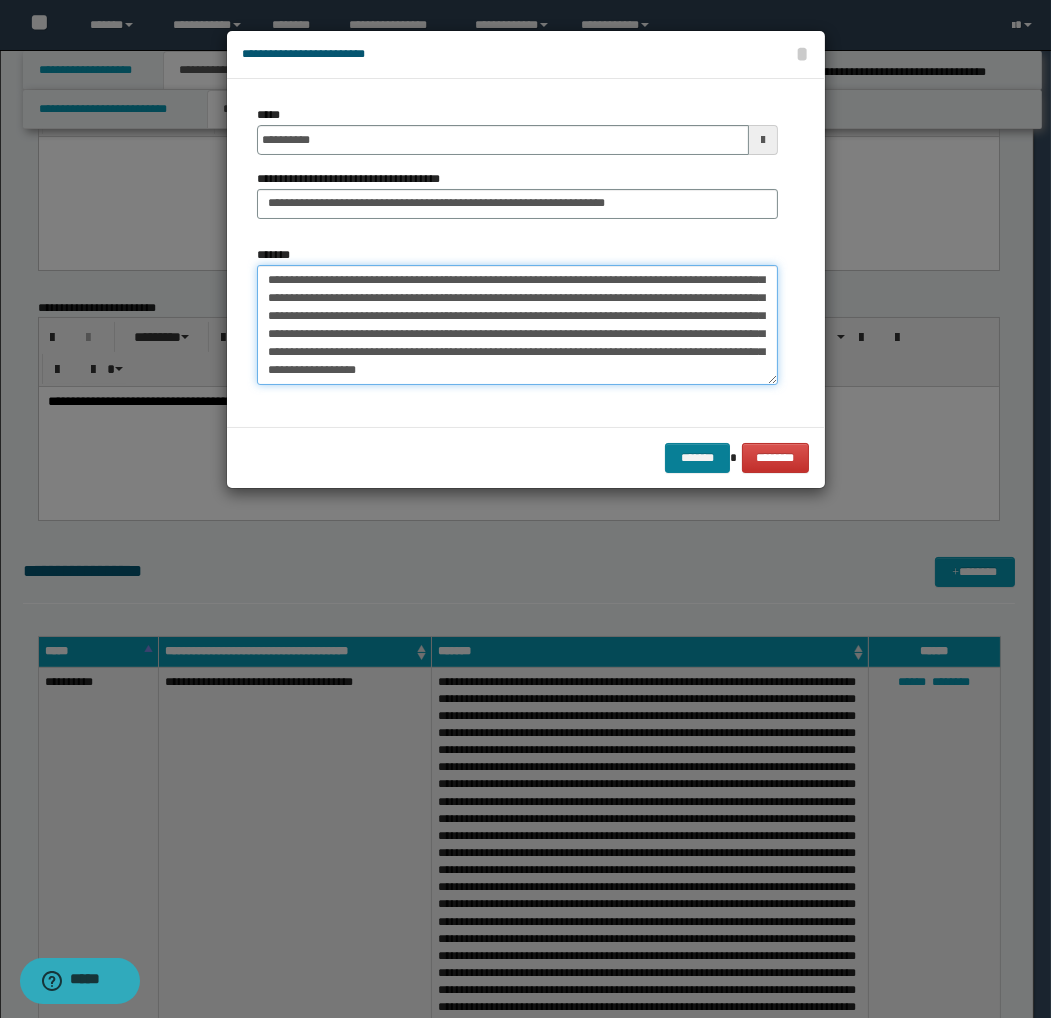 type on "**********" 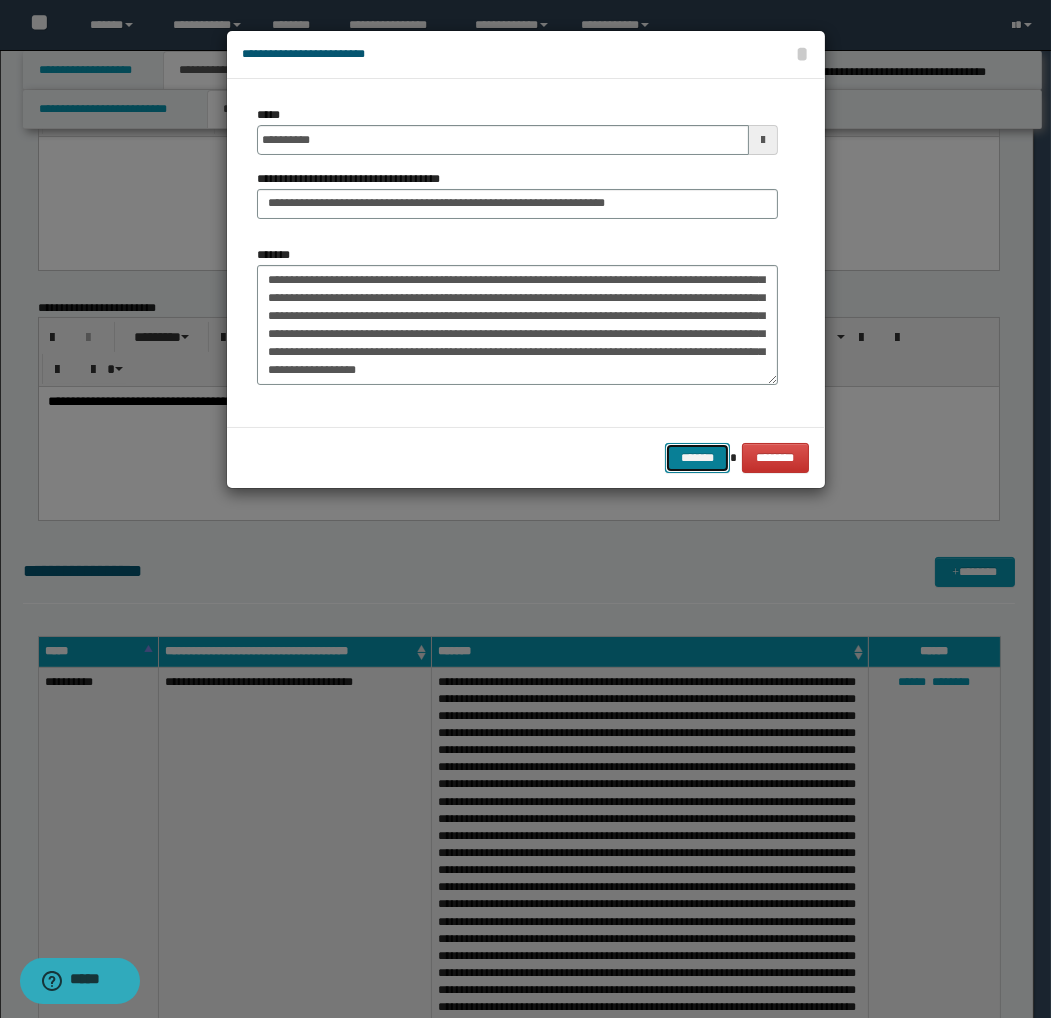 click on "*******" at bounding box center [697, 458] 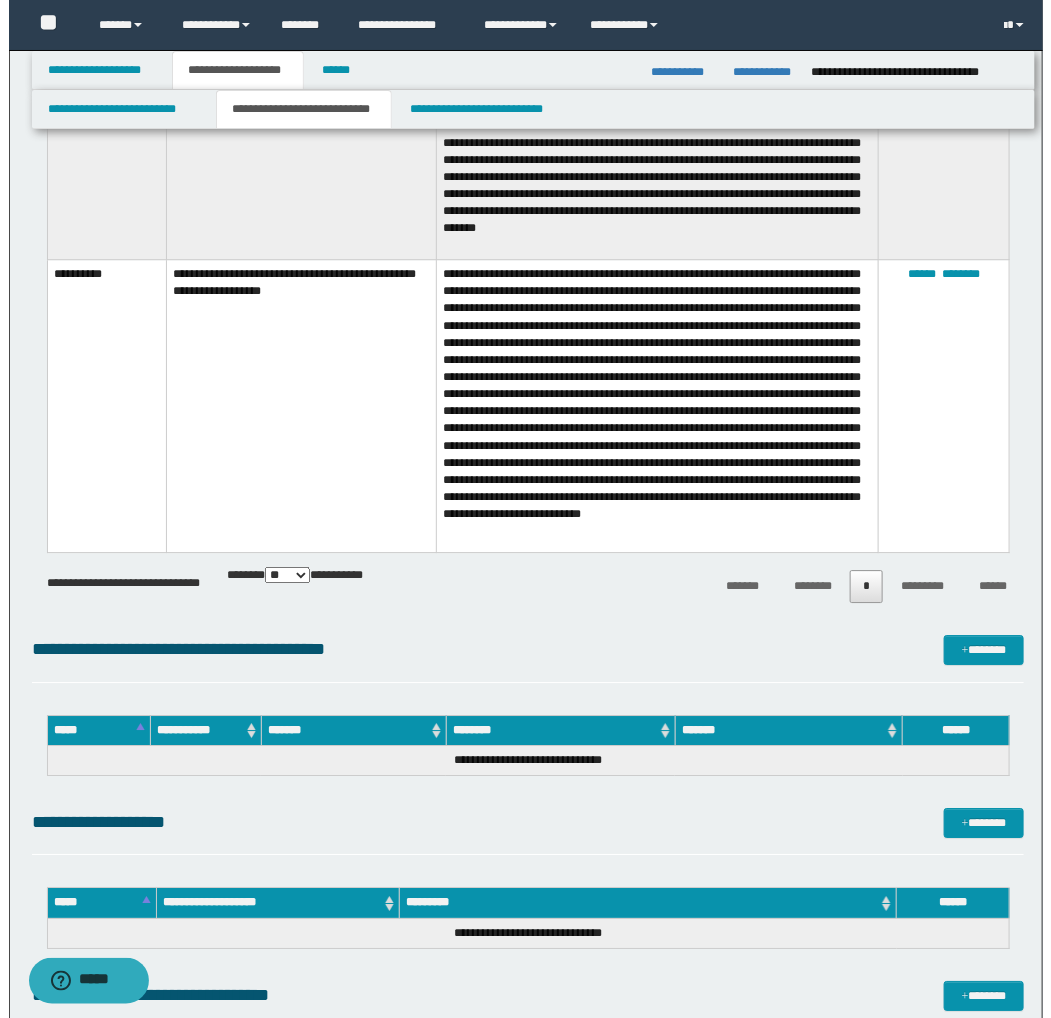 scroll, scrollTop: 2000, scrollLeft: 0, axis: vertical 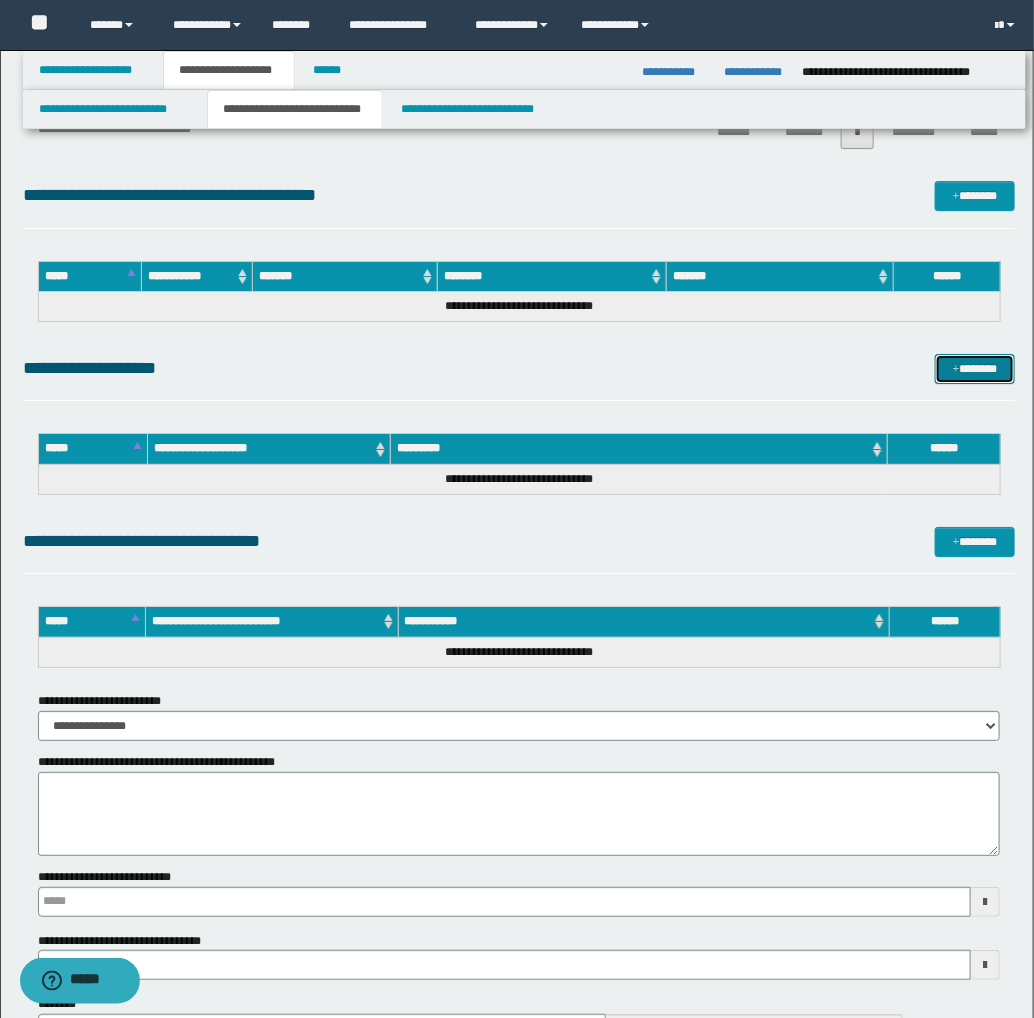click at bounding box center (956, 370) 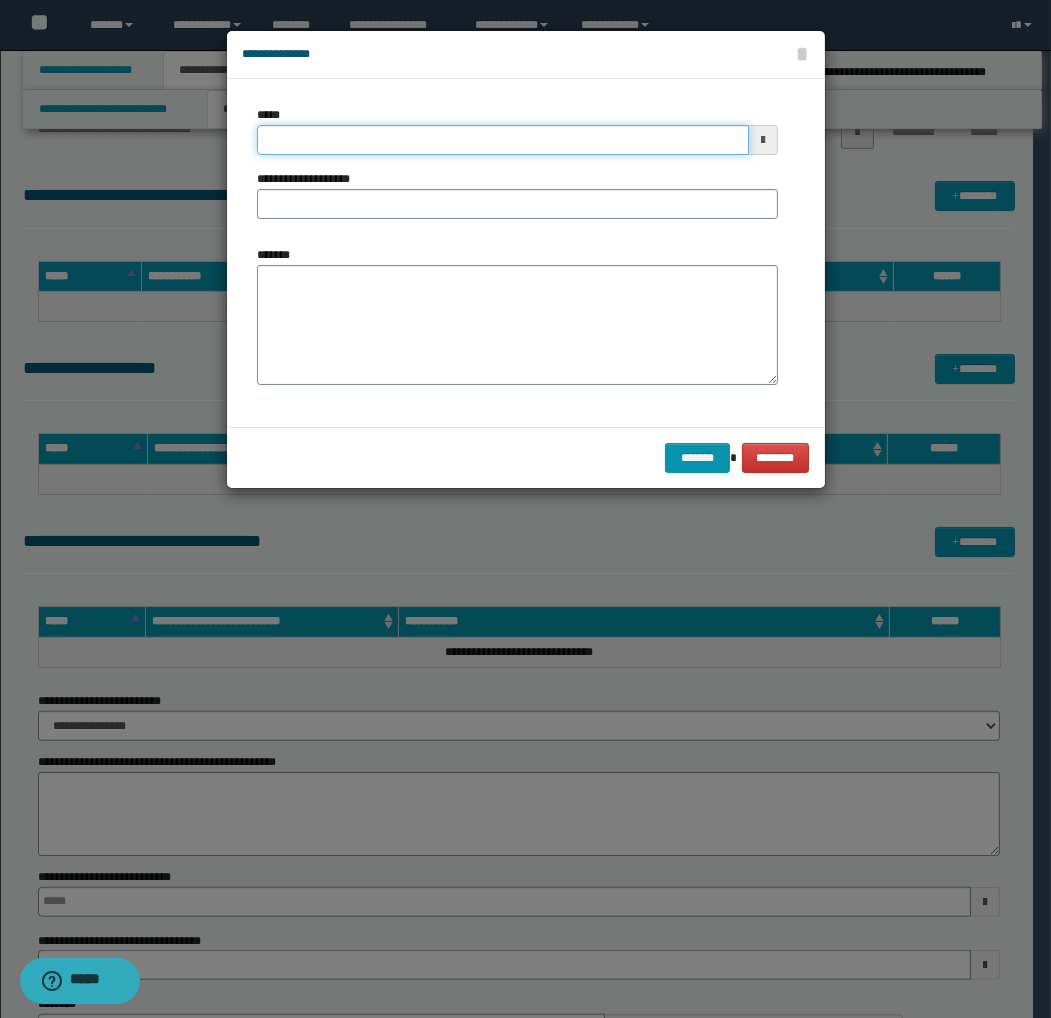 click on "*****" at bounding box center [503, 140] 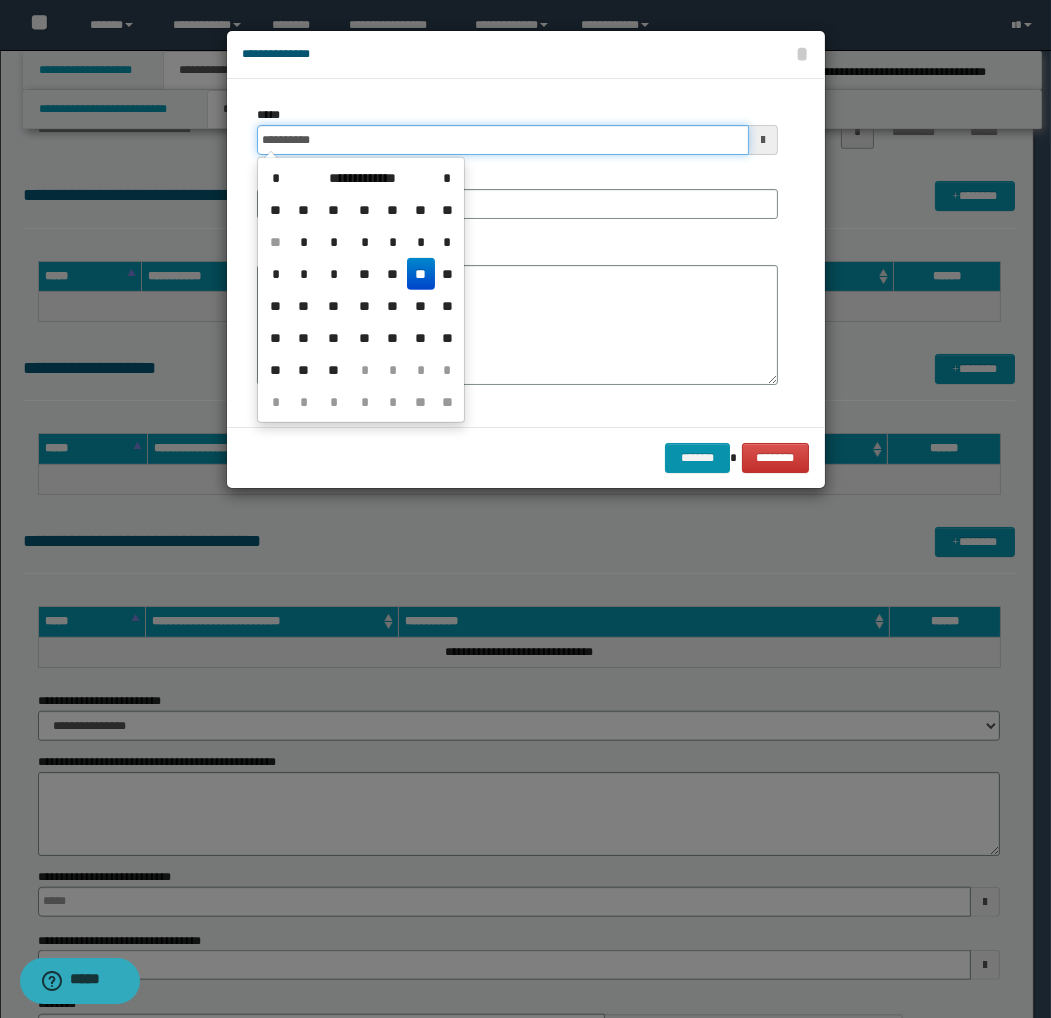 type on "**********" 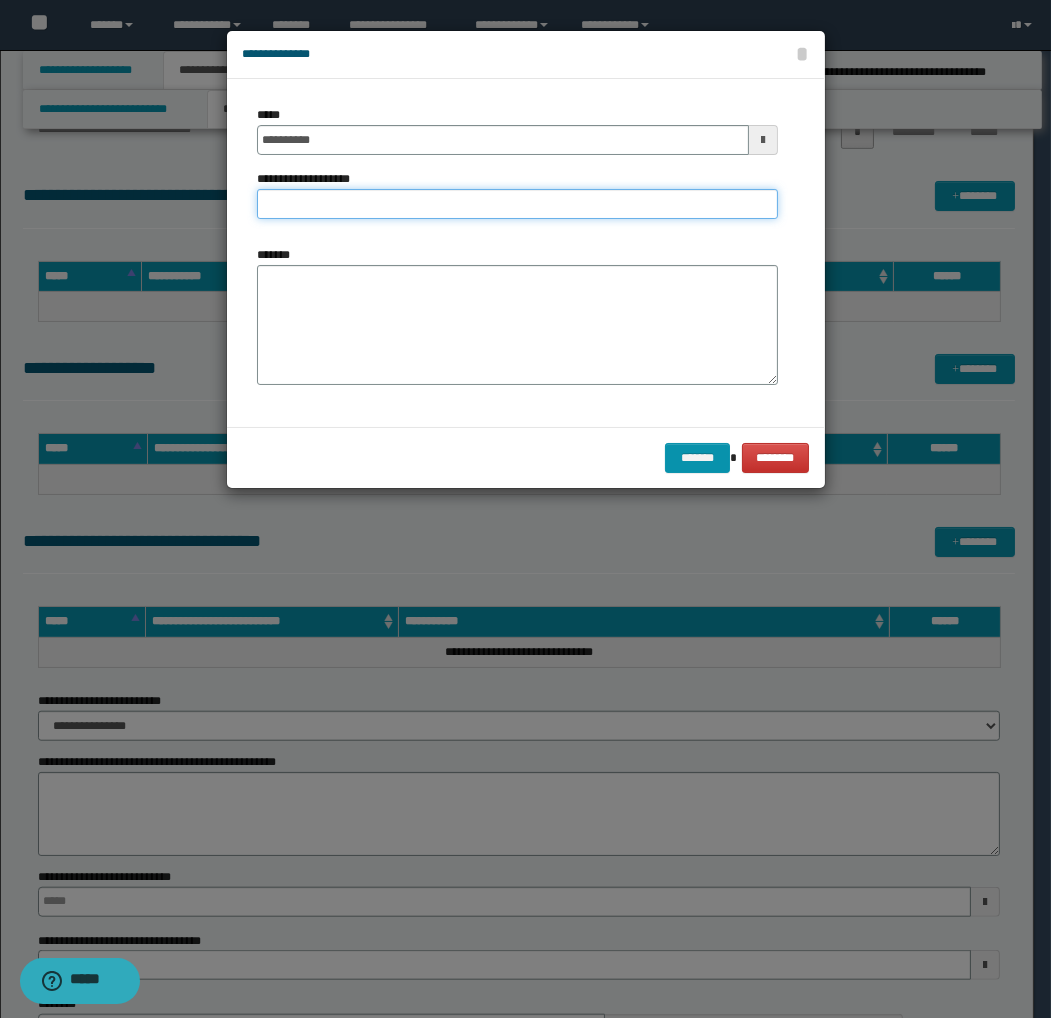 click on "**********" at bounding box center (517, 204) 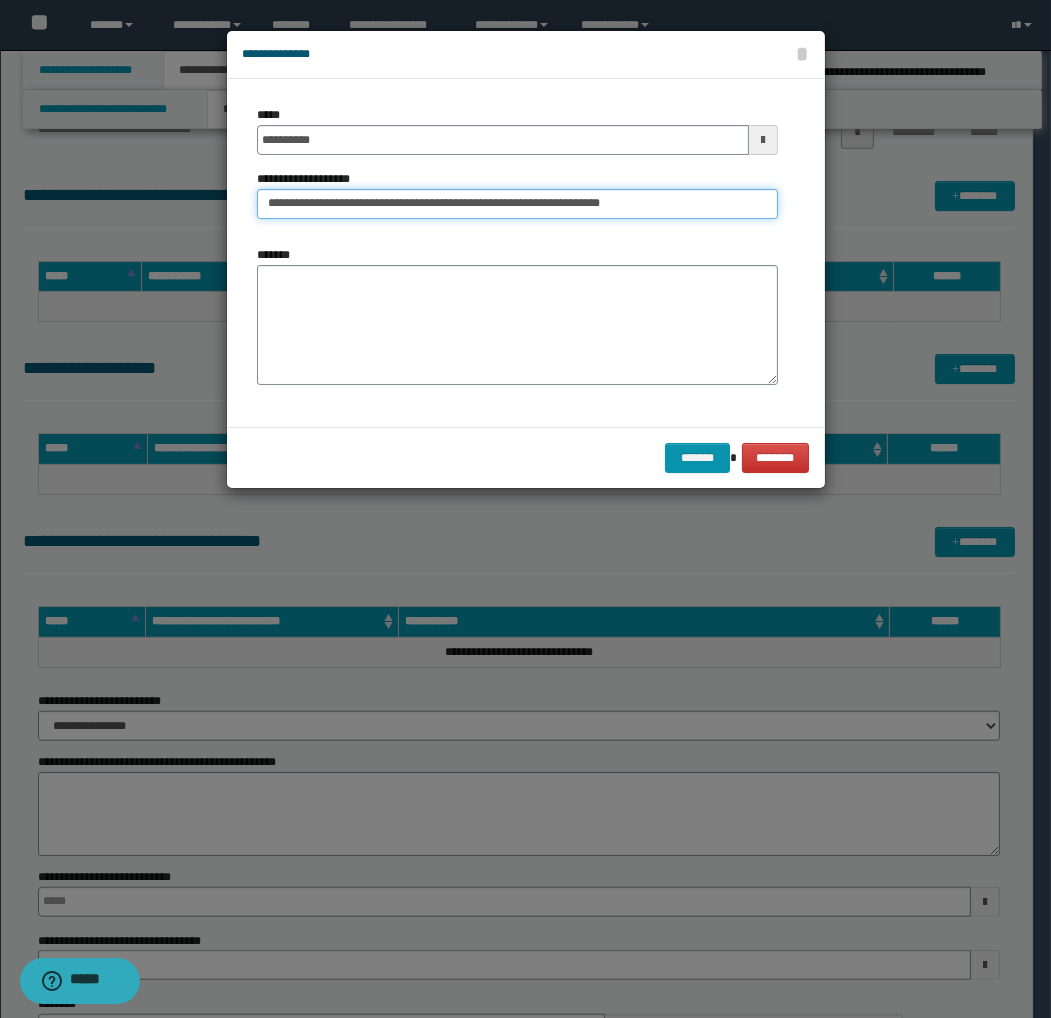 type on "**********" 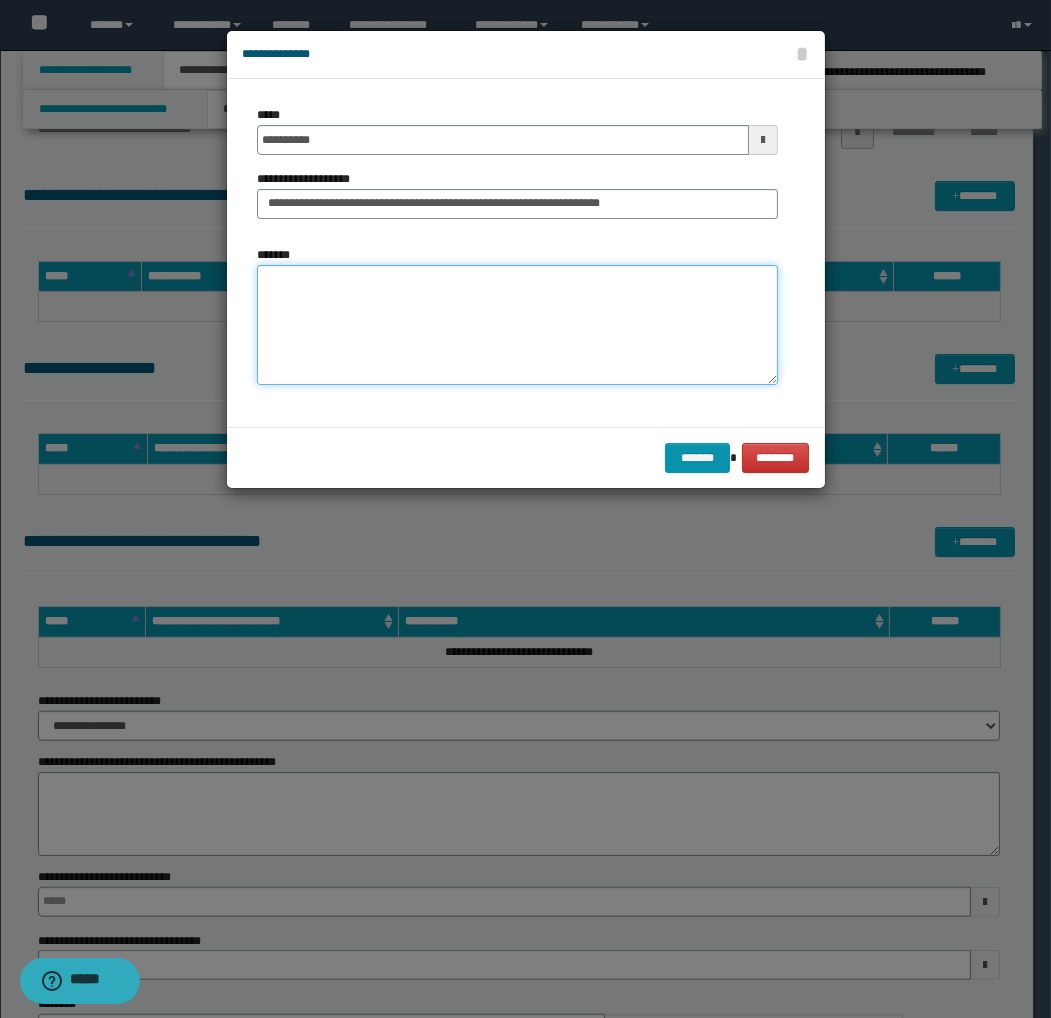 click on "*******" at bounding box center (517, 325) 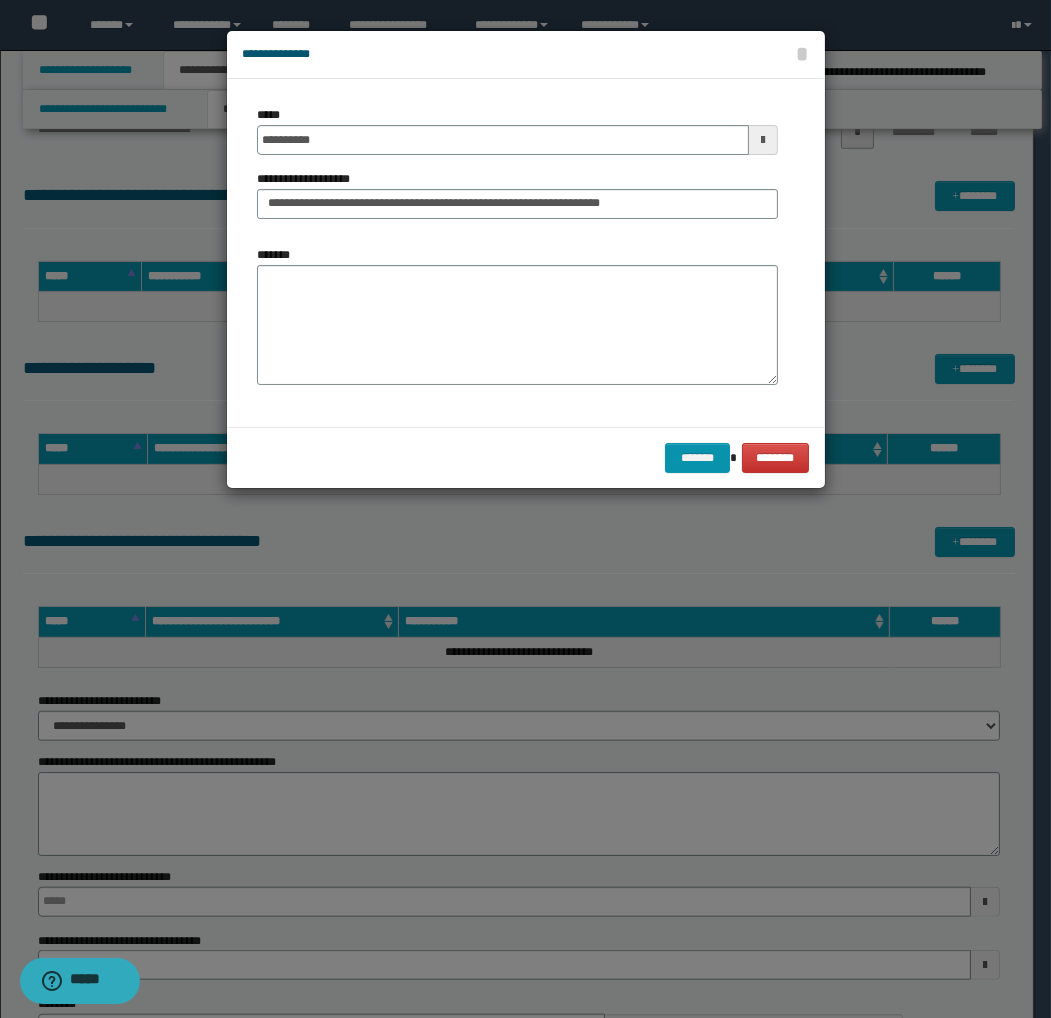 click on "**********" at bounding box center [517, 253] 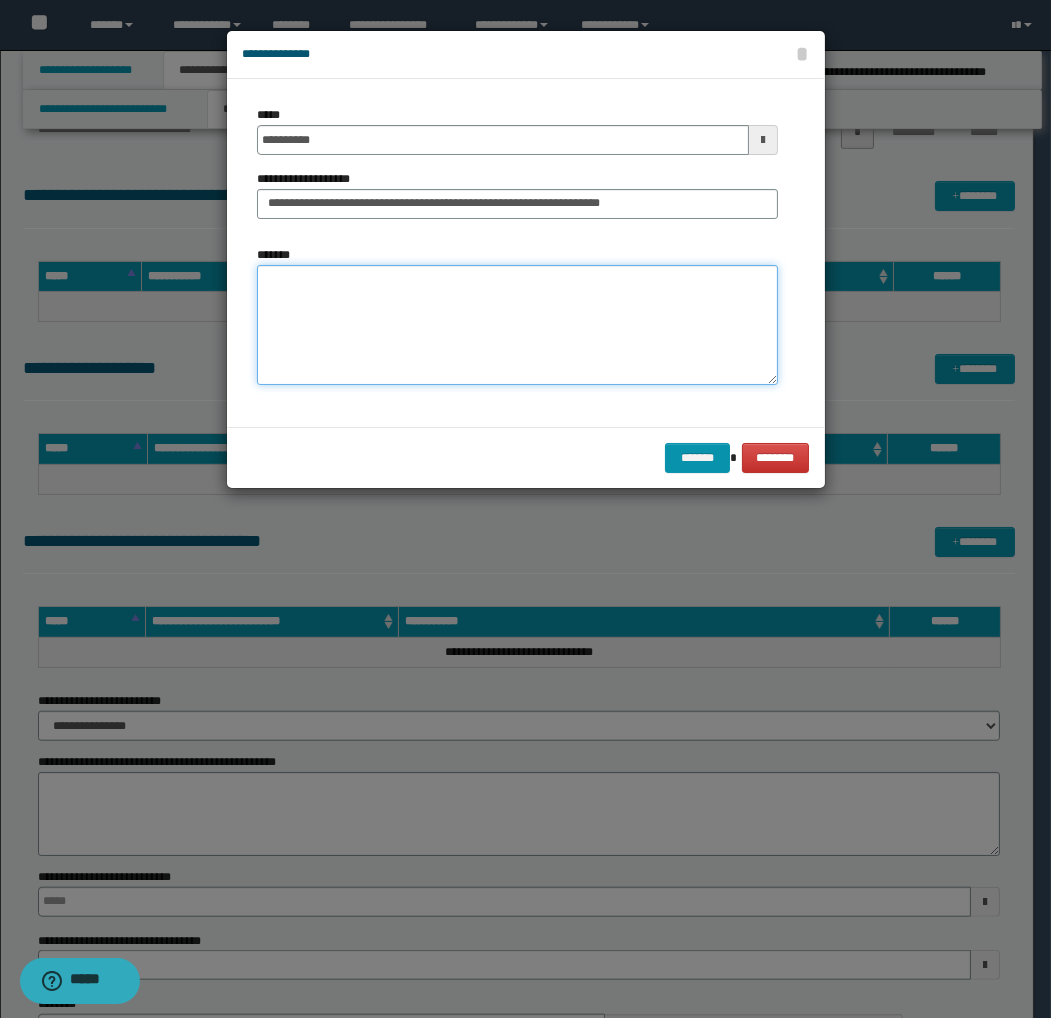 click on "*******" at bounding box center [517, 325] 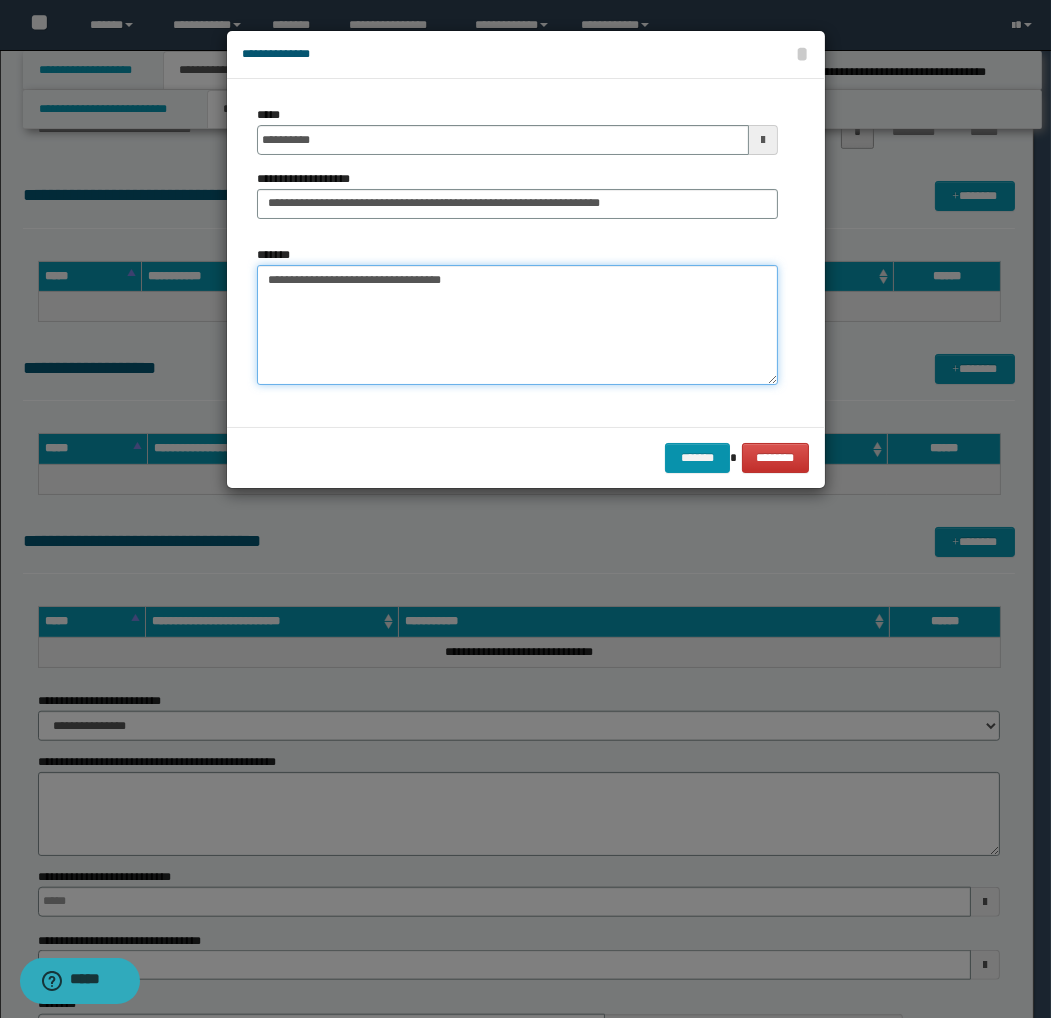 click on "**********" at bounding box center [517, 325] 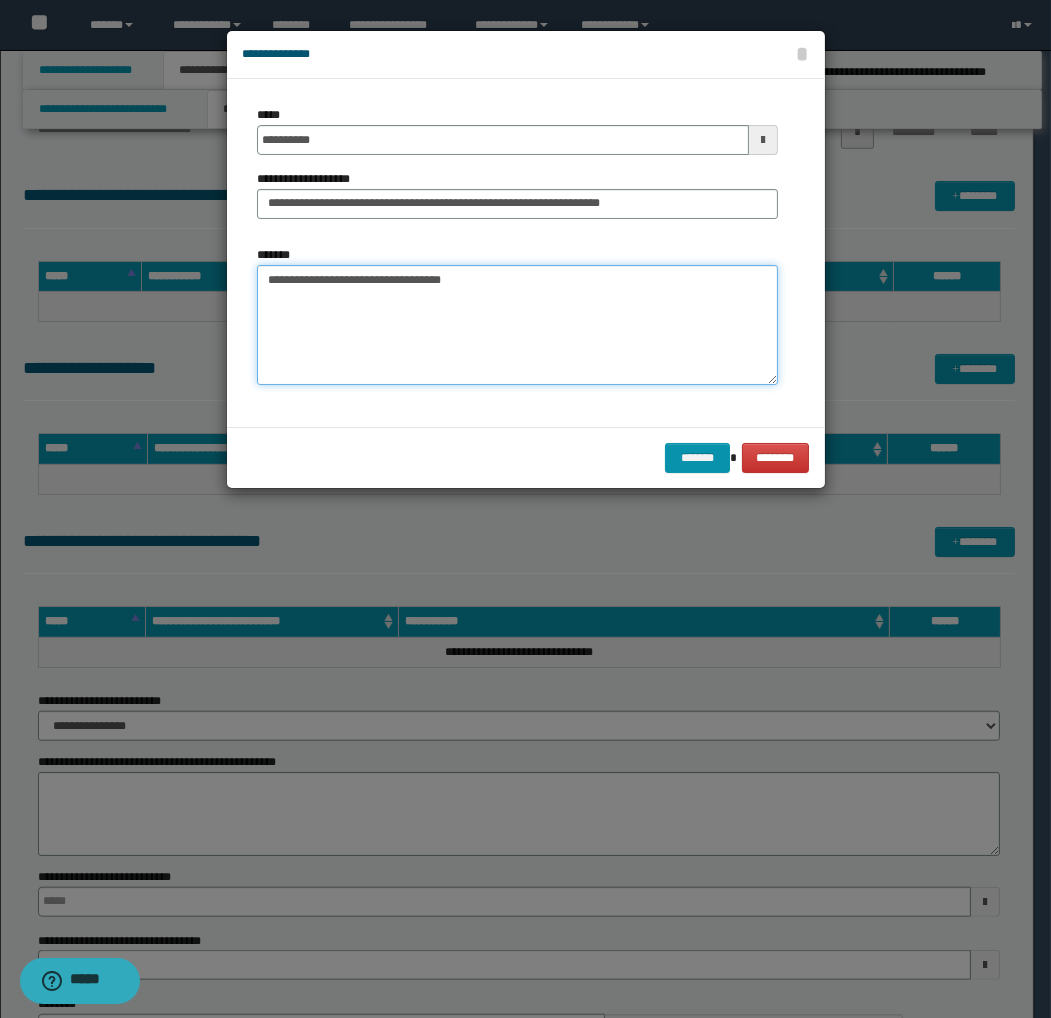 paste on "**********" 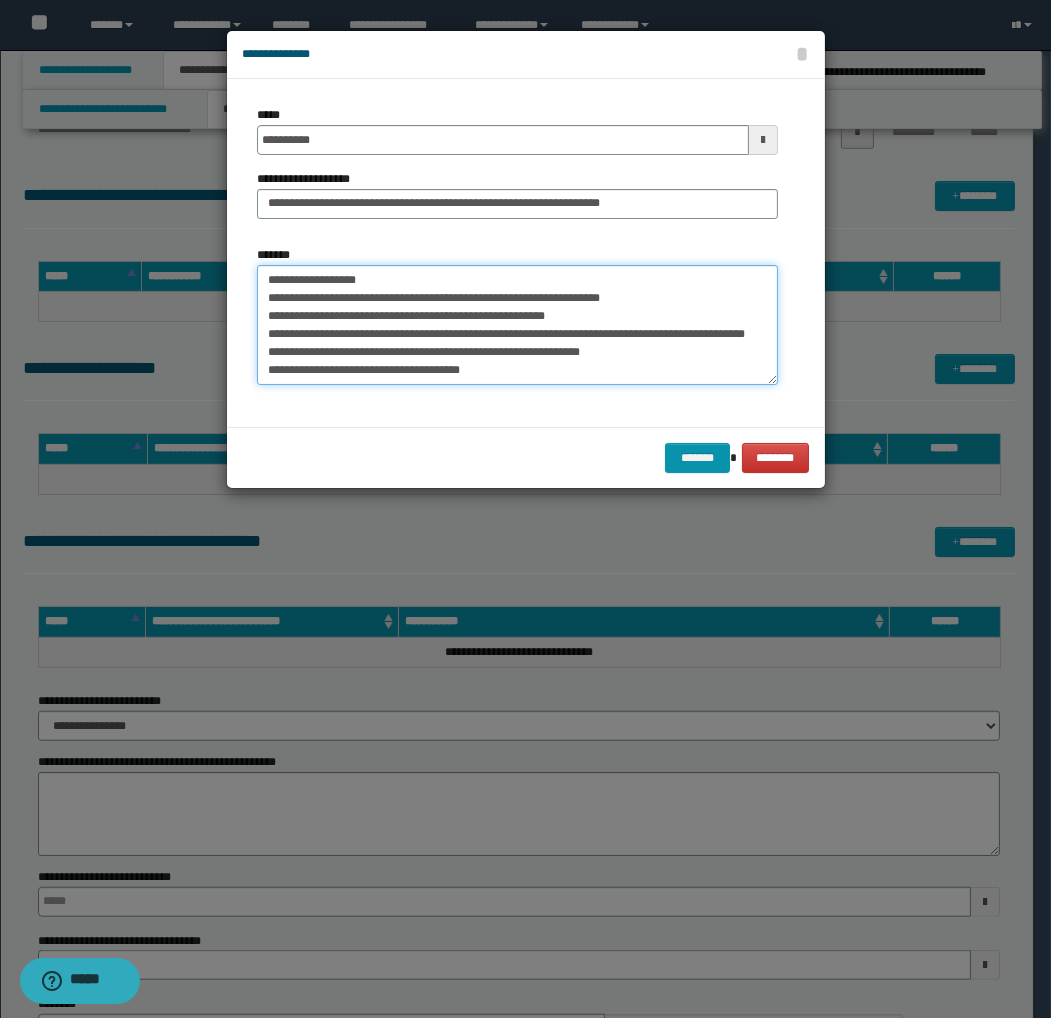 scroll, scrollTop: 0, scrollLeft: 0, axis: both 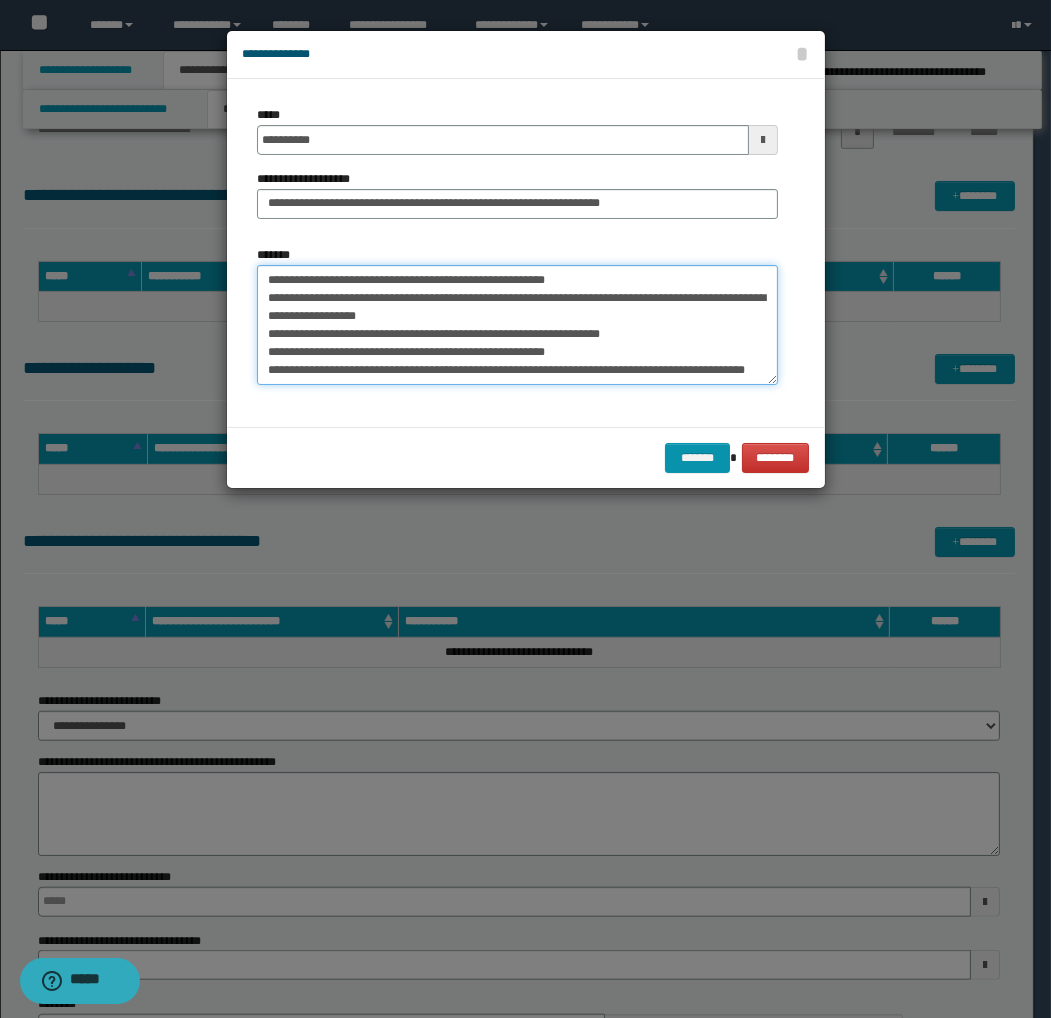 click on "**********" at bounding box center (517, 325) 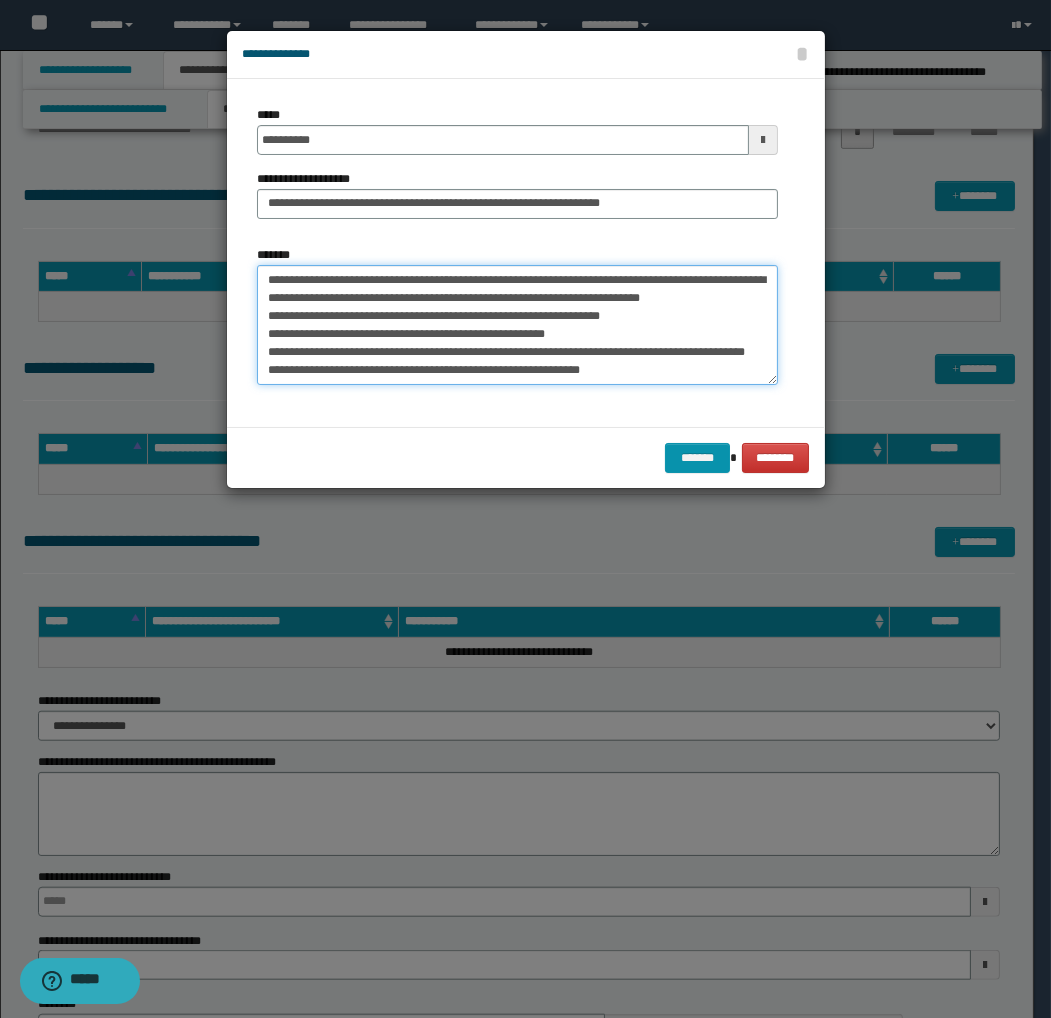 click on "**********" at bounding box center [517, 325] 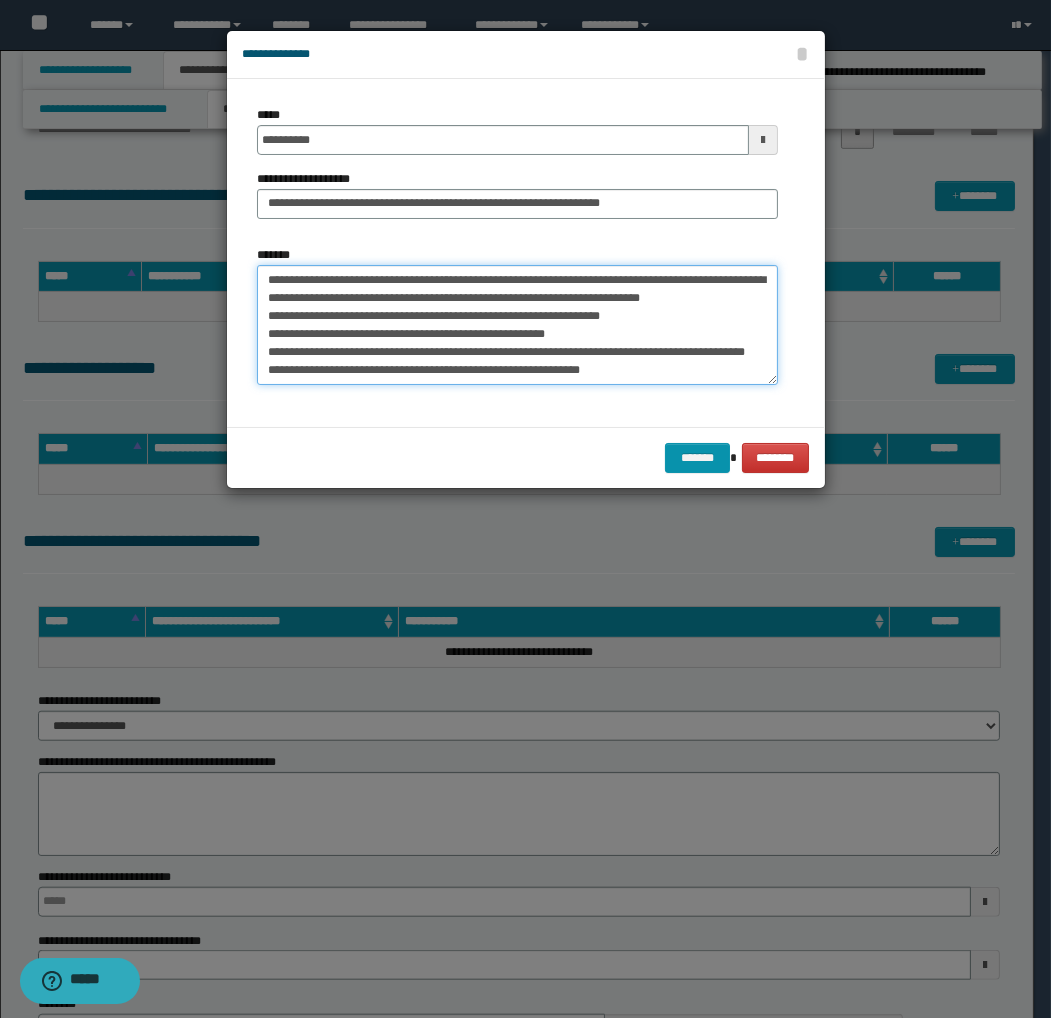 click on "**********" at bounding box center (517, 325) 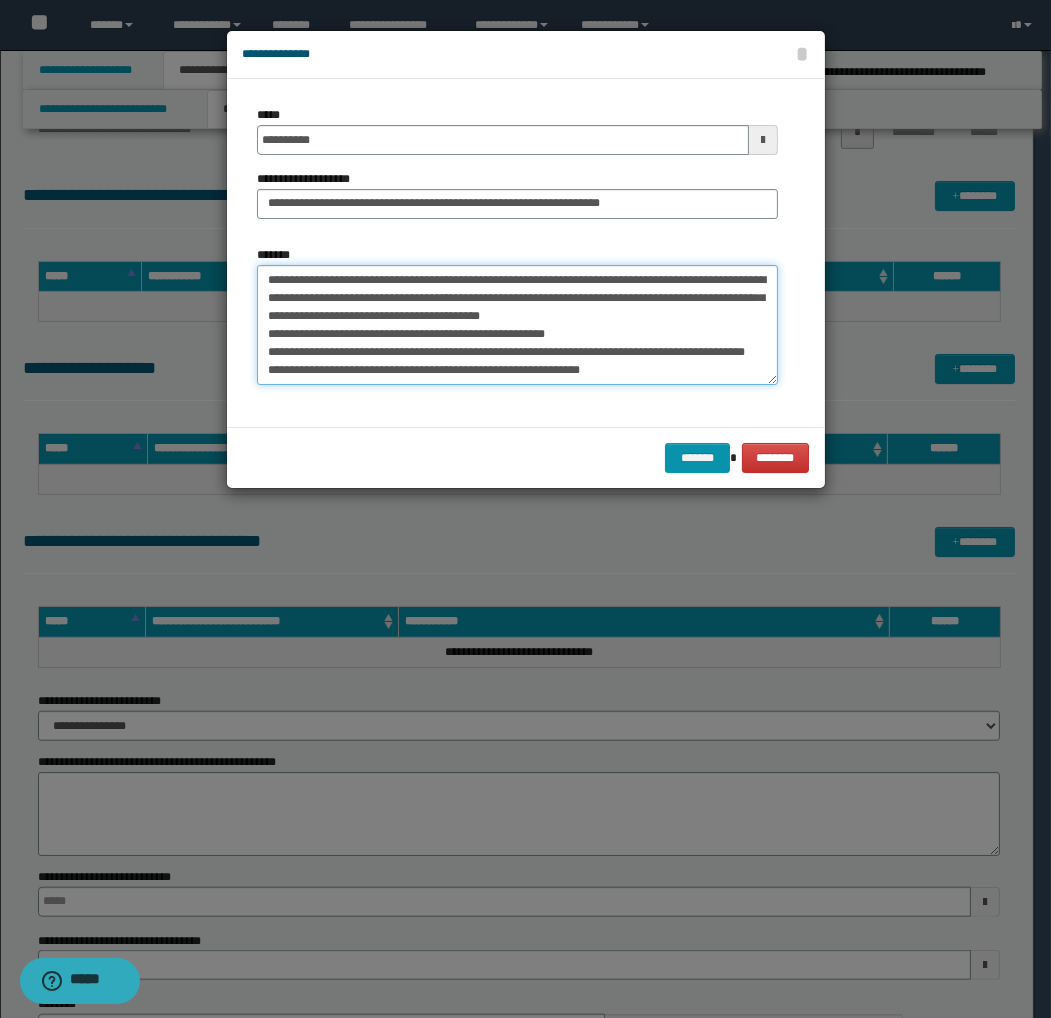 click on "**********" at bounding box center (517, 325) 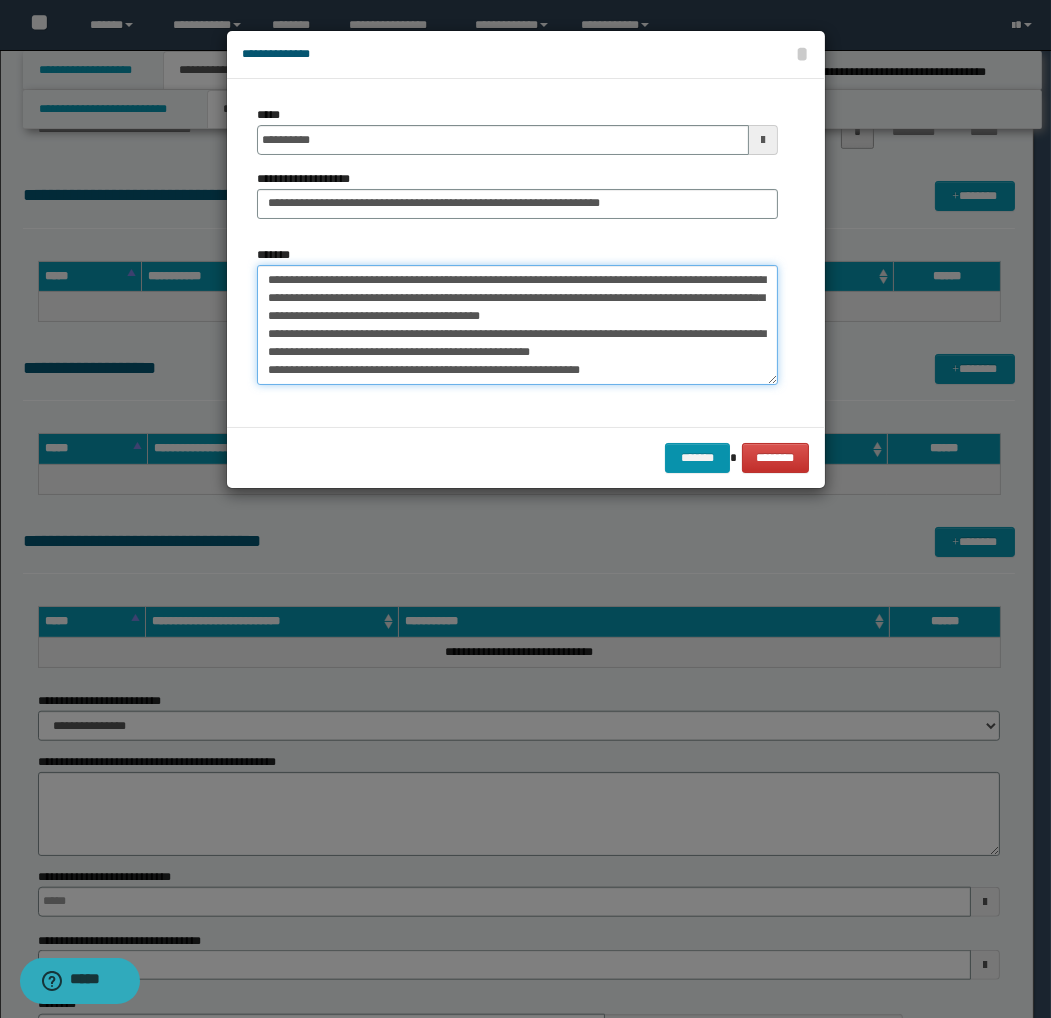 click on "**********" at bounding box center [517, 325] 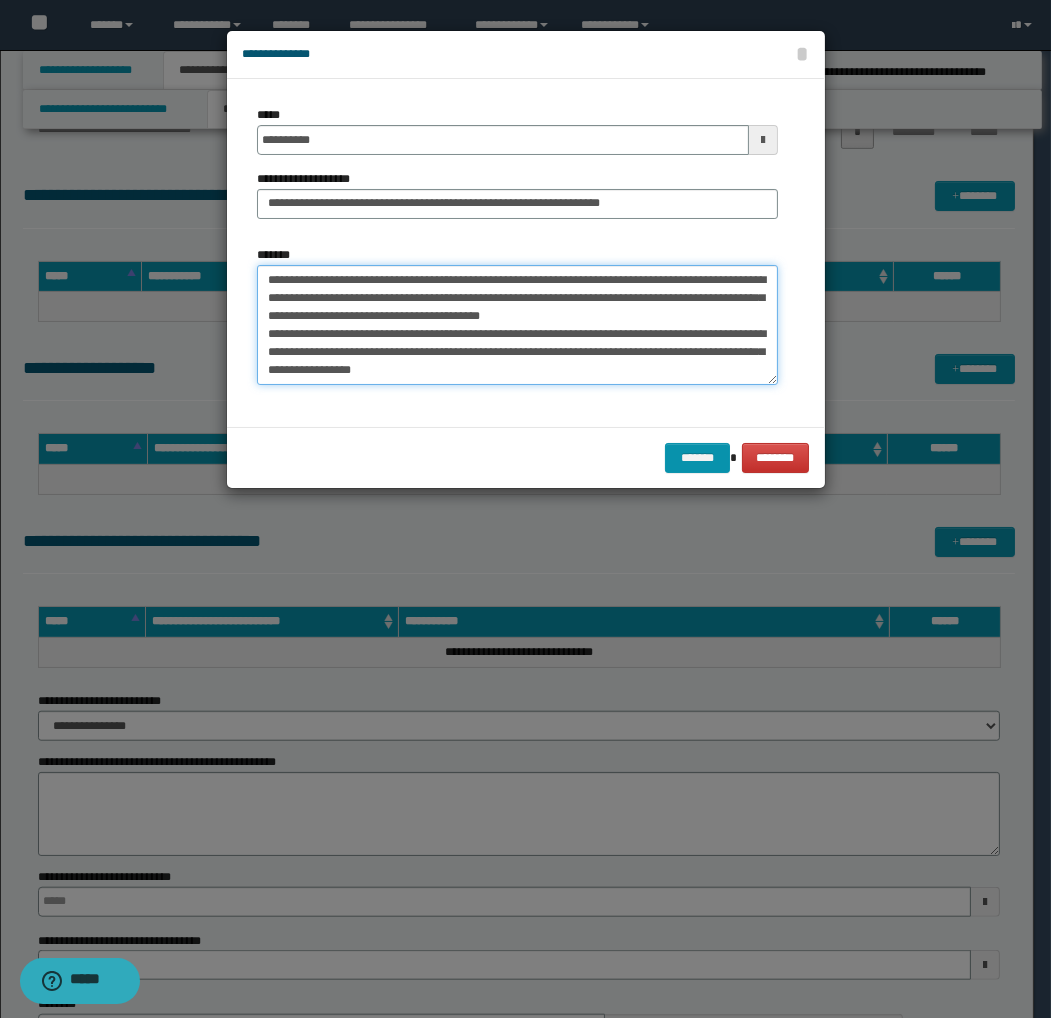 click on "**********" at bounding box center [517, 325] 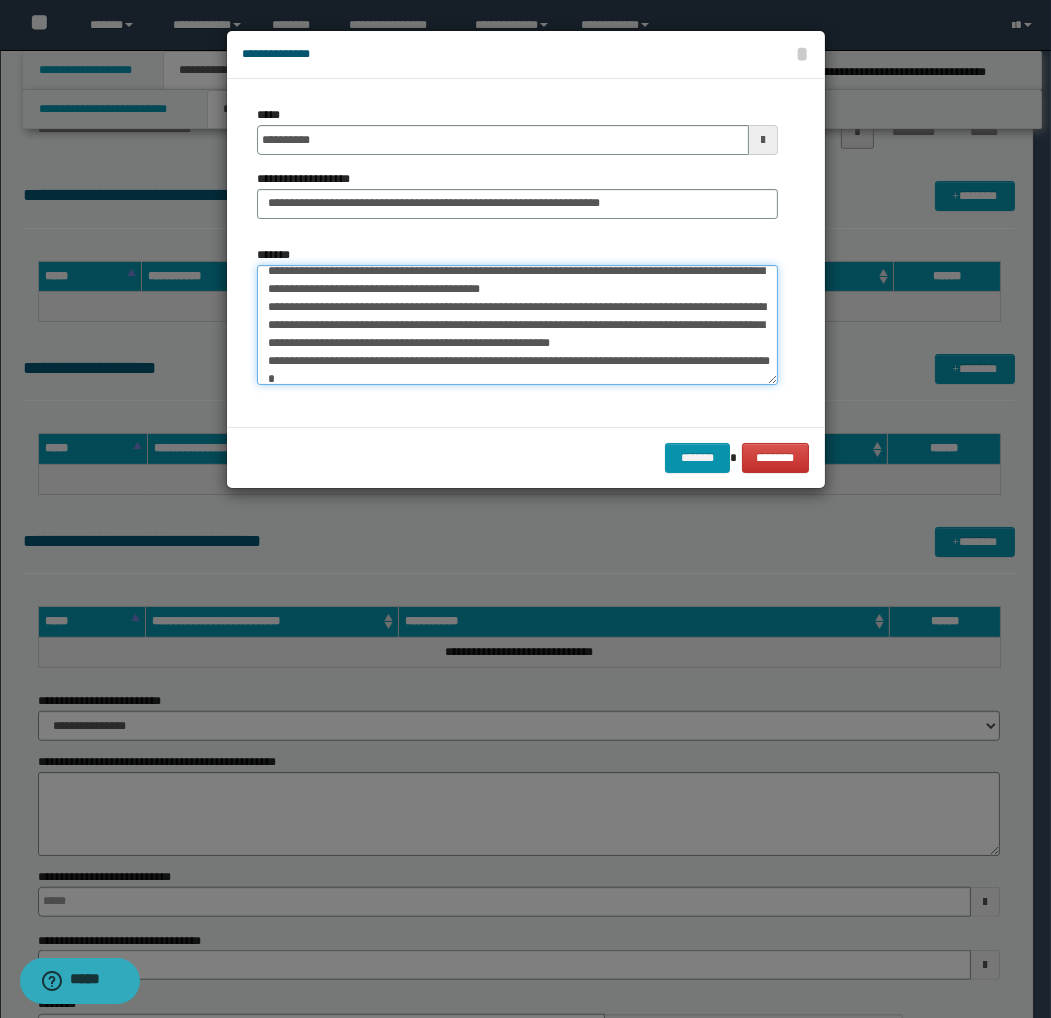 scroll, scrollTop: 35, scrollLeft: 0, axis: vertical 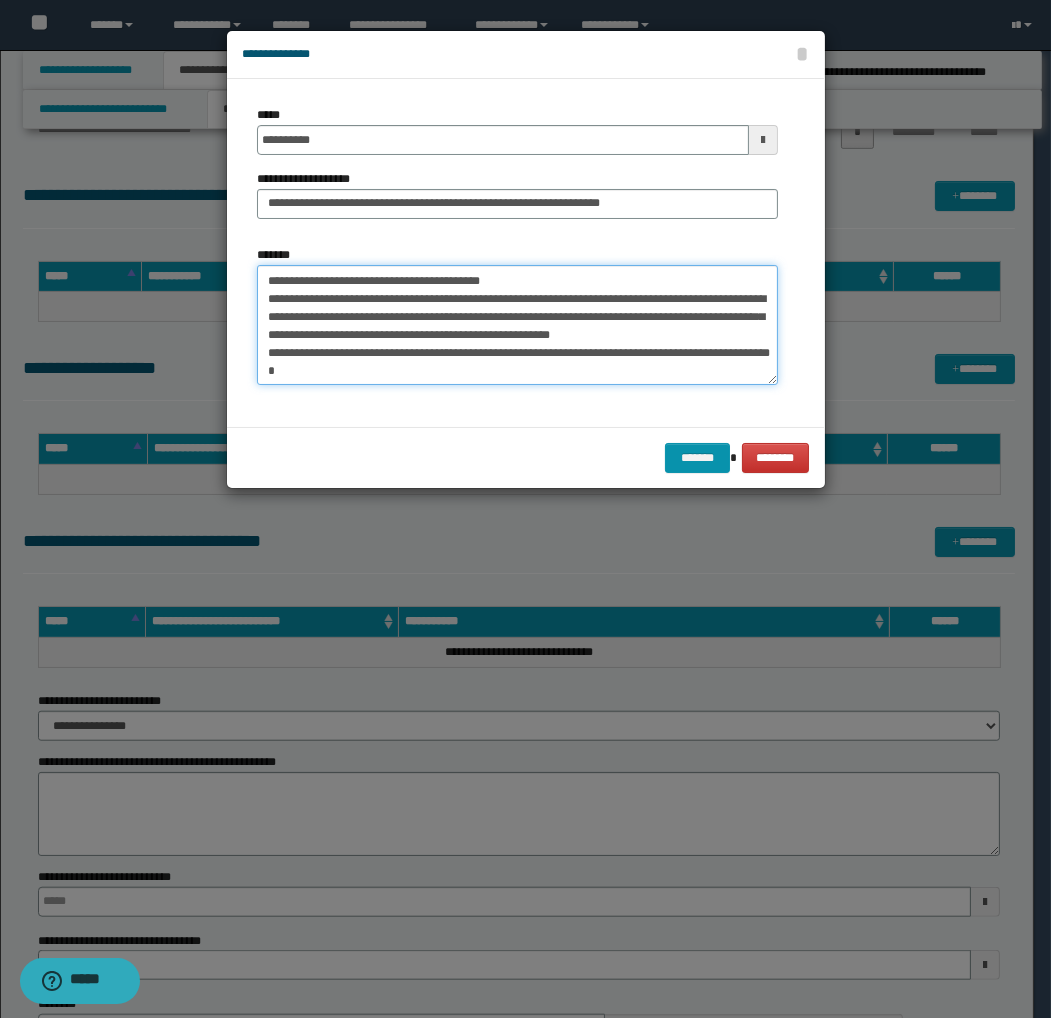 click on "**********" at bounding box center [517, 325] 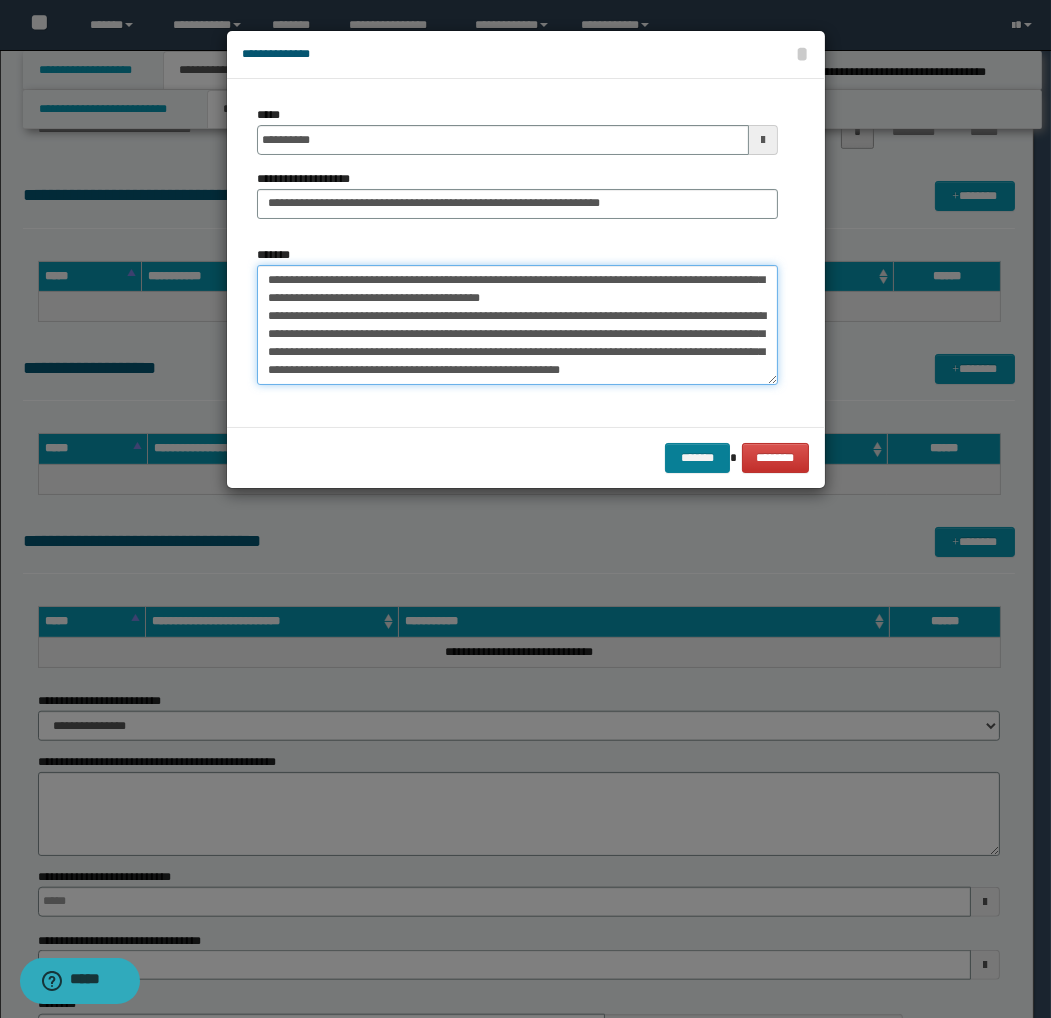 type on "**********" 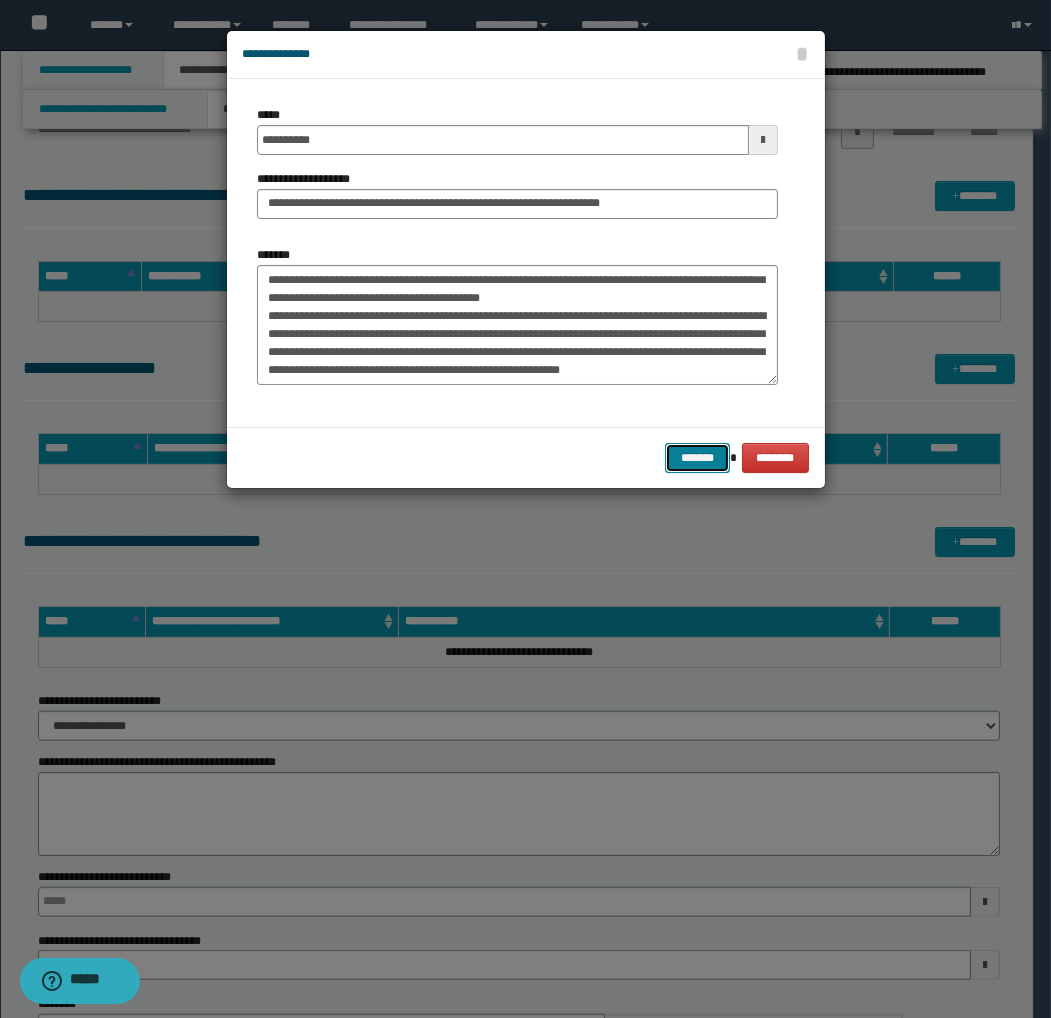 click on "*******" at bounding box center (697, 458) 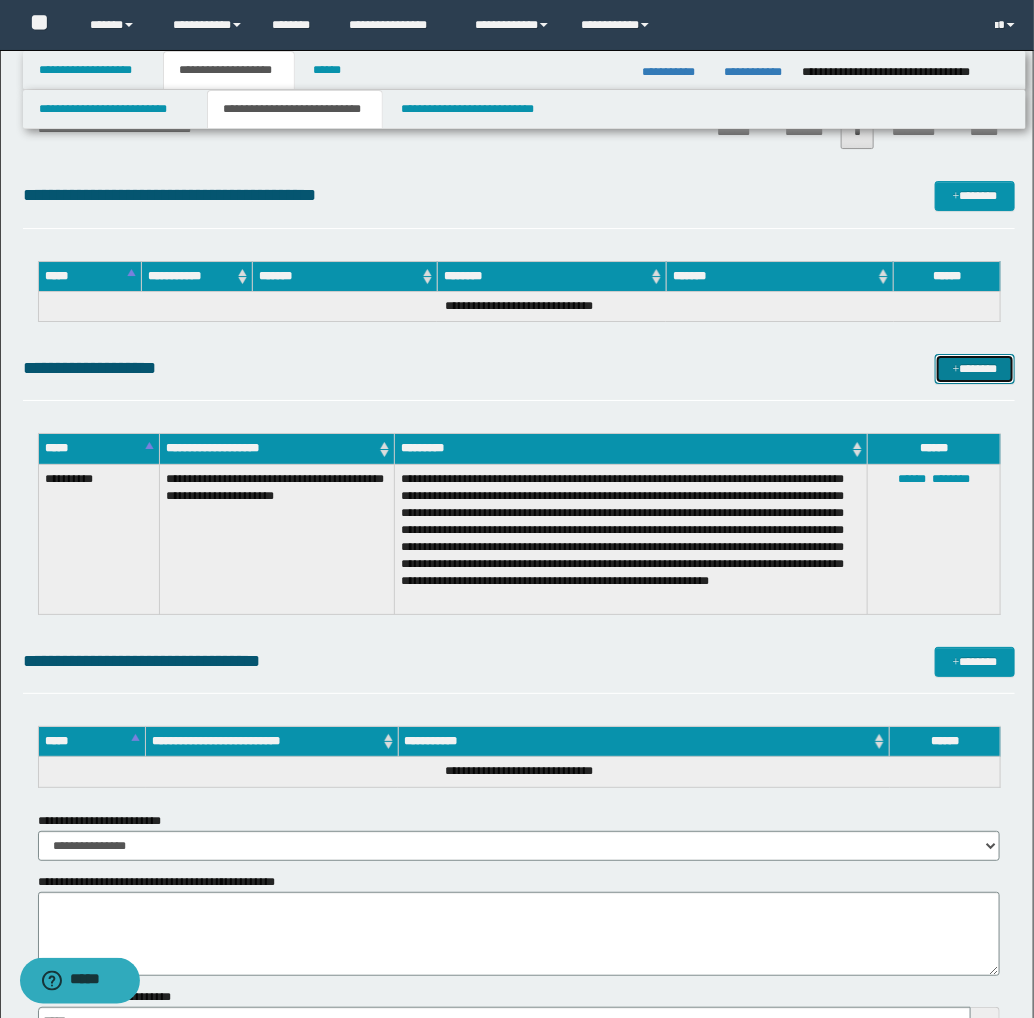 click on "*******" at bounding box center [975, 369] 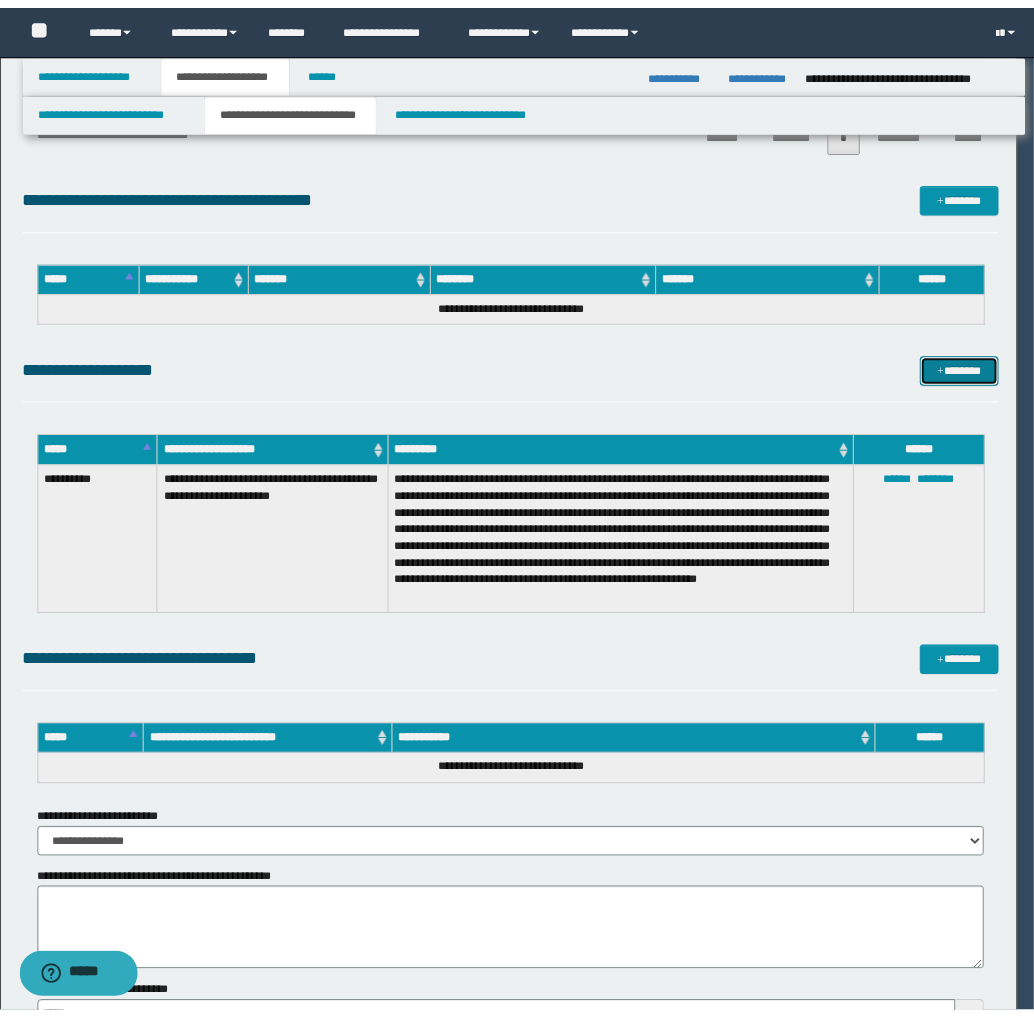 scroll, scrollTop: 0, scrollLeft: 0, axis: both 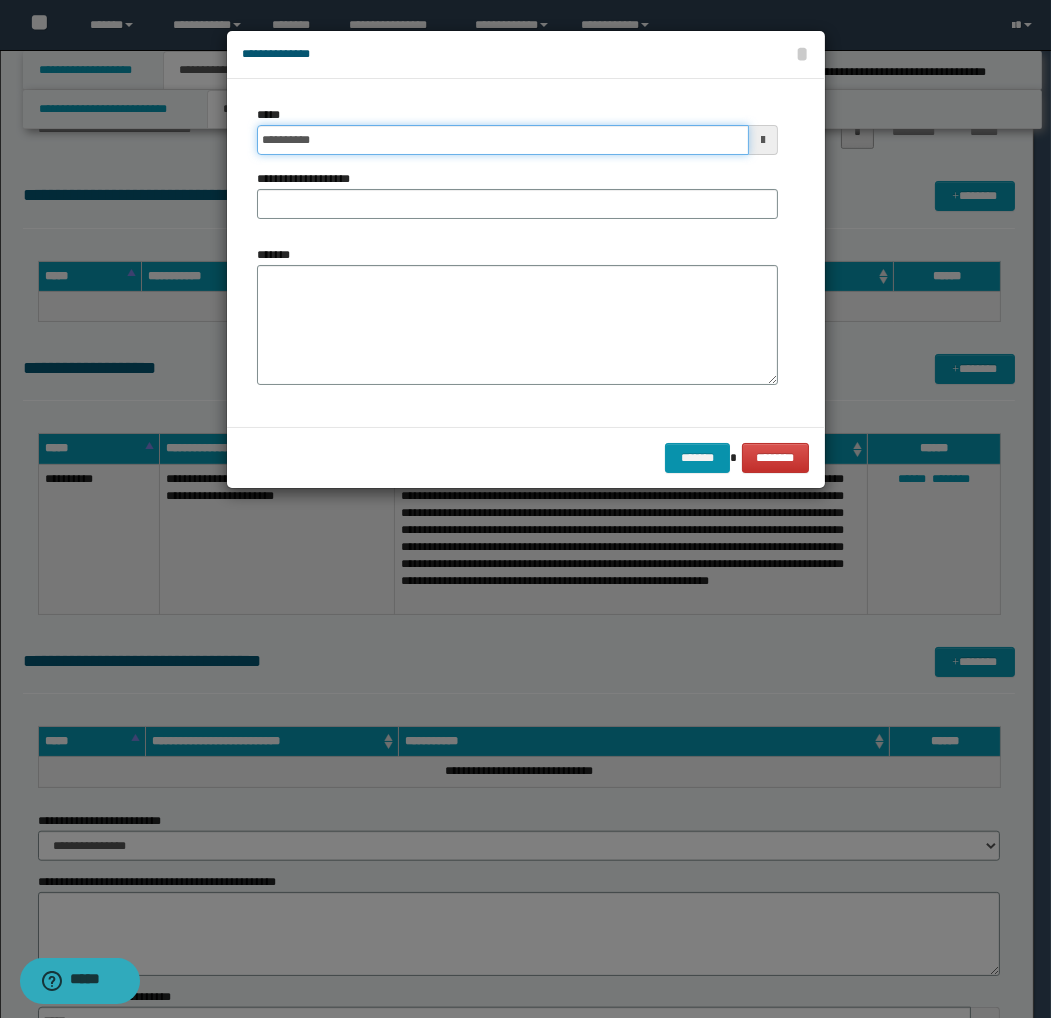 click on "**********" at bounding box center [503, 140] 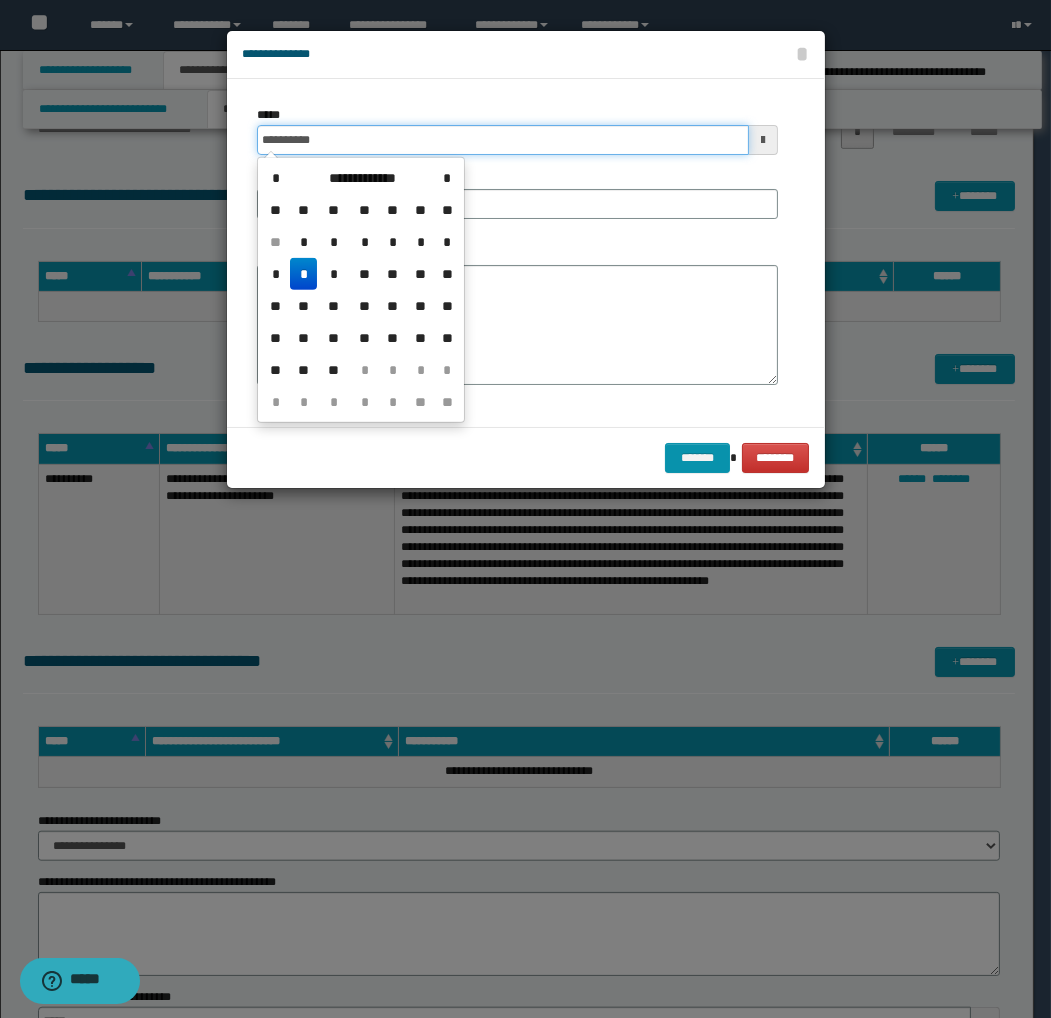 type on "**********" 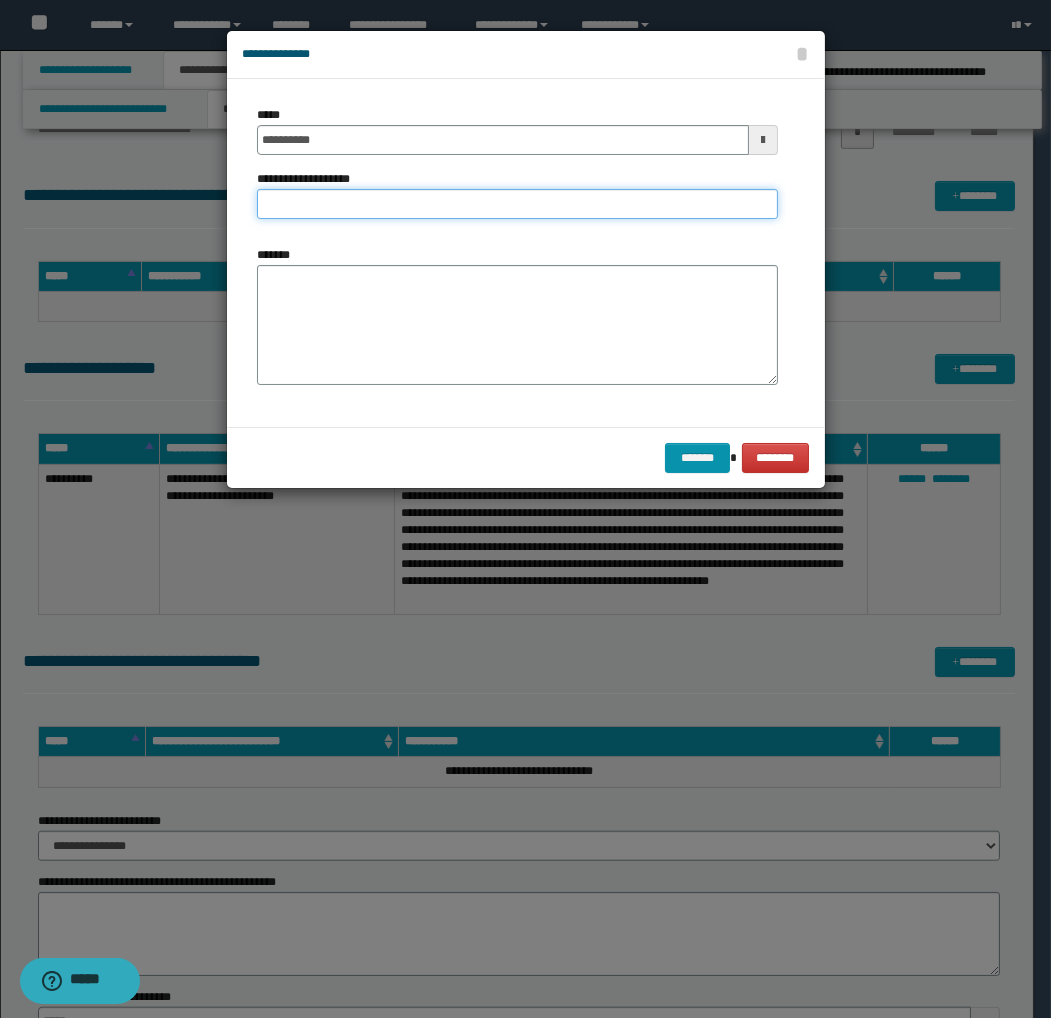 click on "**********" at bounding box center (517, 204) 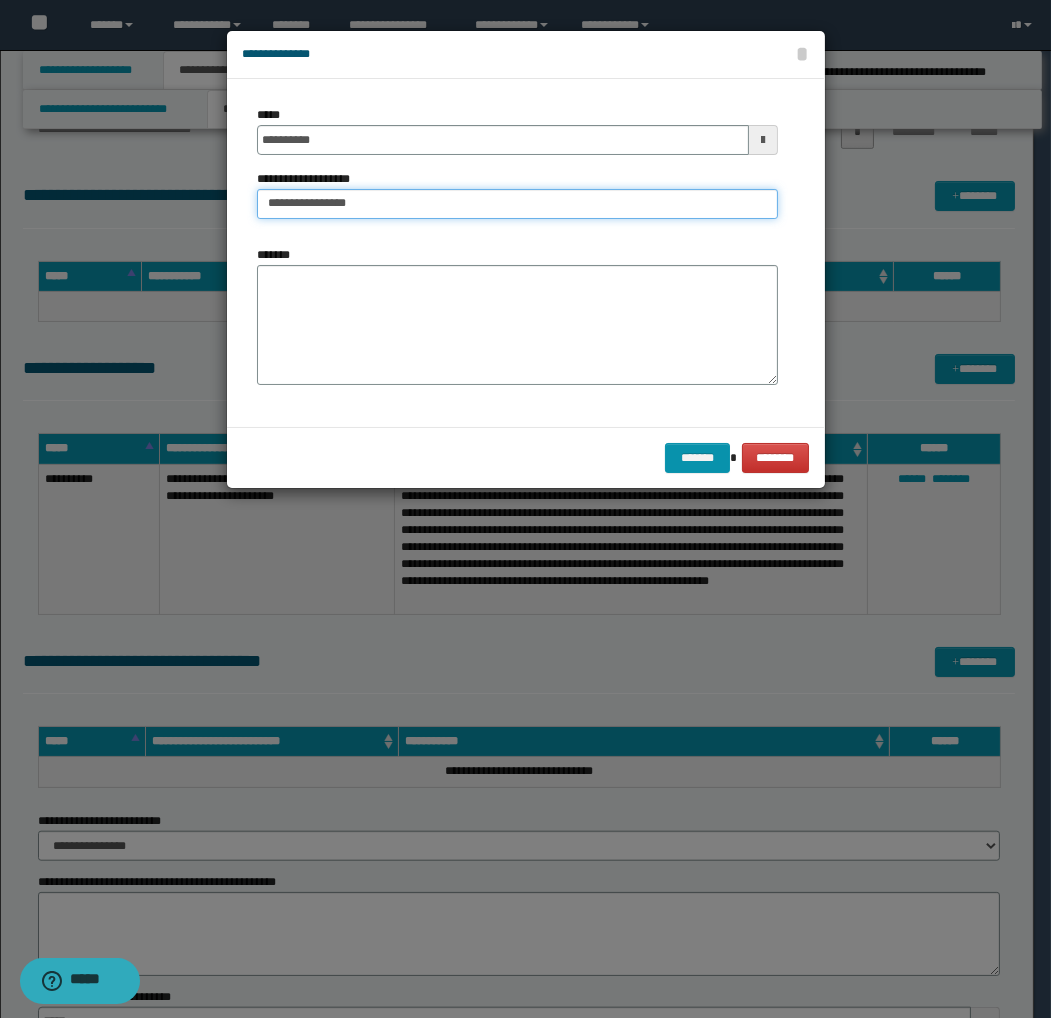 click on "**********" at bounding box center (517, 204) 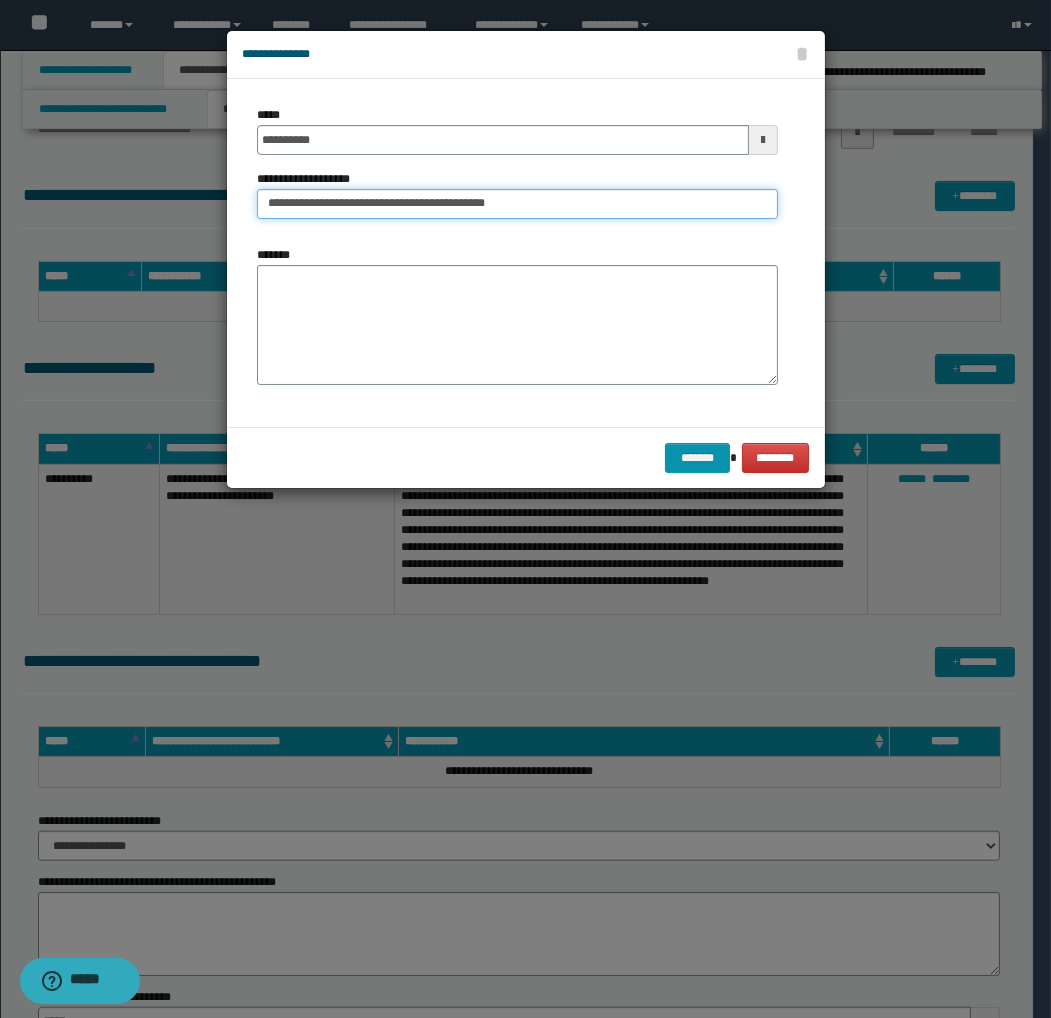 type on "**********" 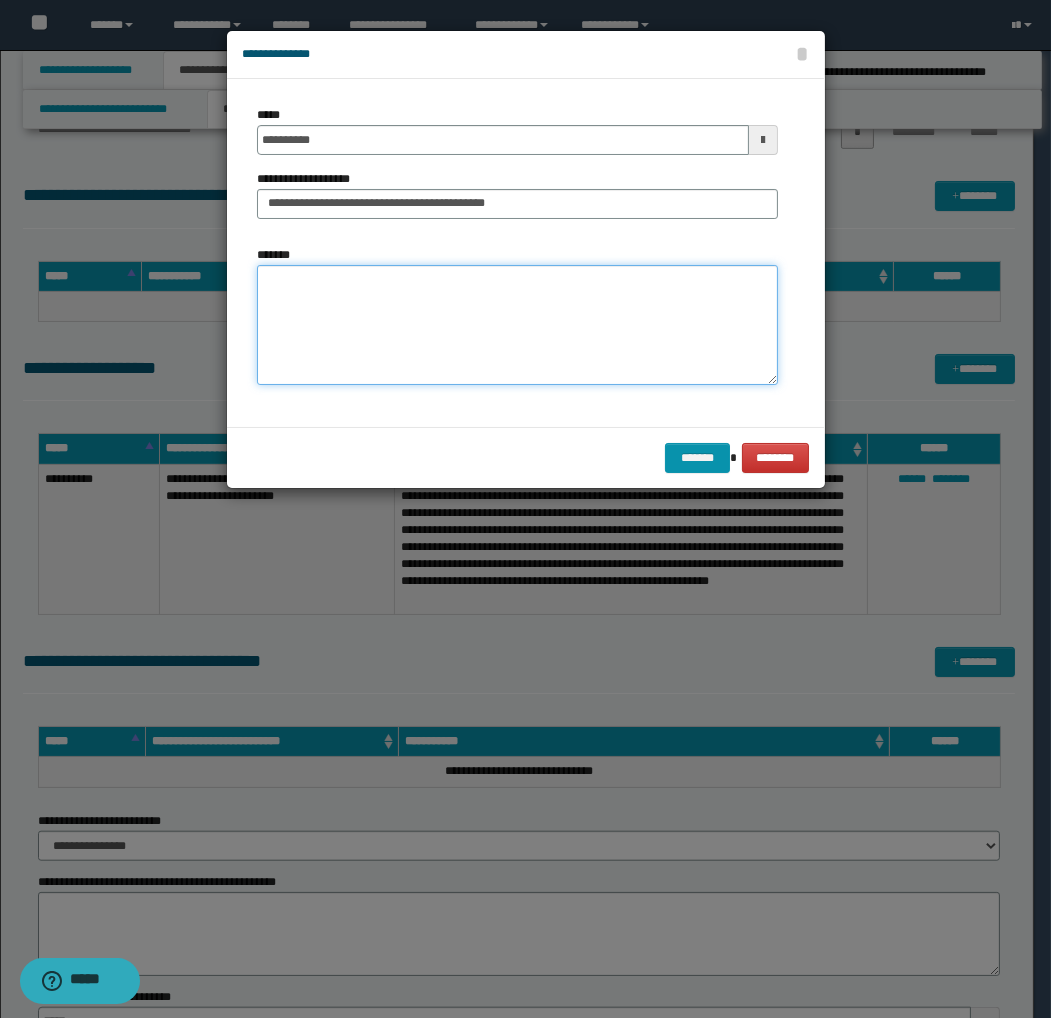 click on "*******" at bounding box center [517, 325] 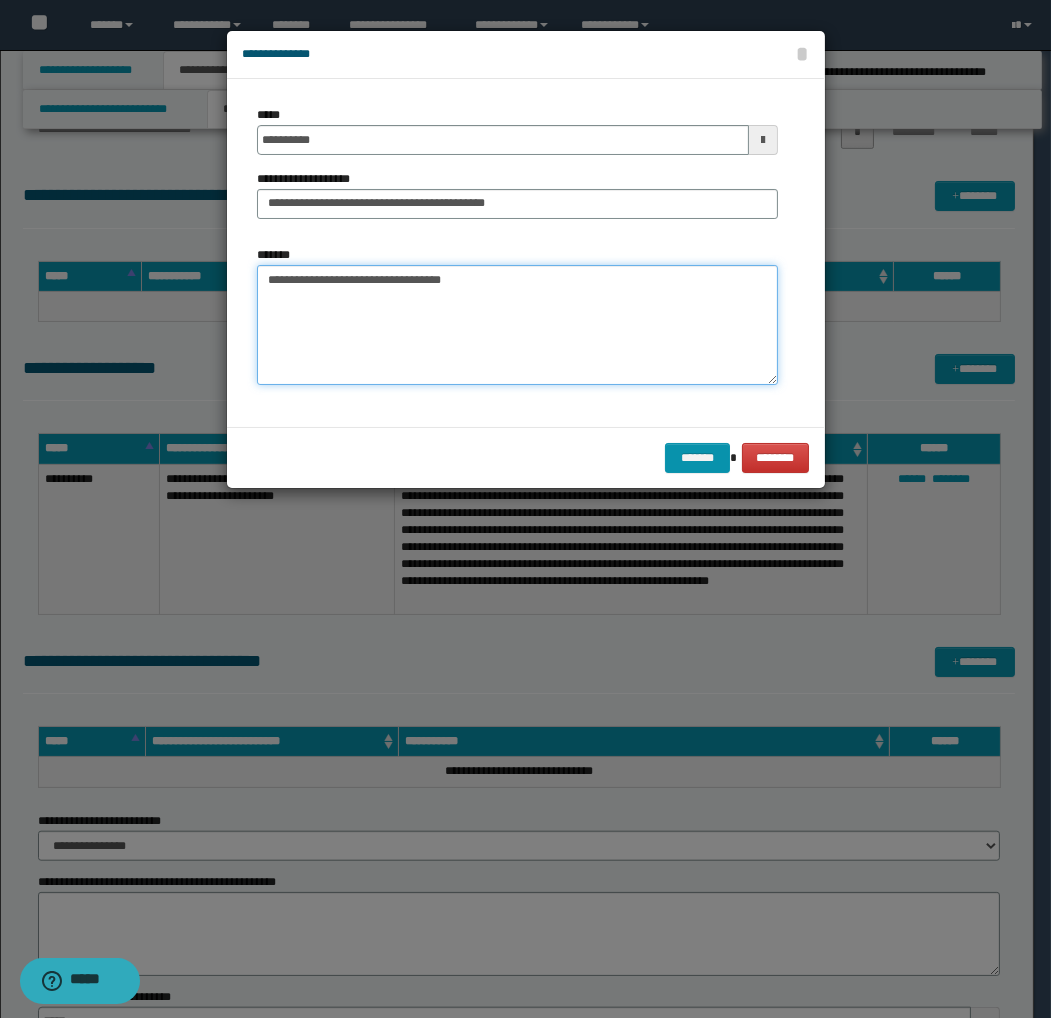 click on "**********" at bounding box center (517, 325) 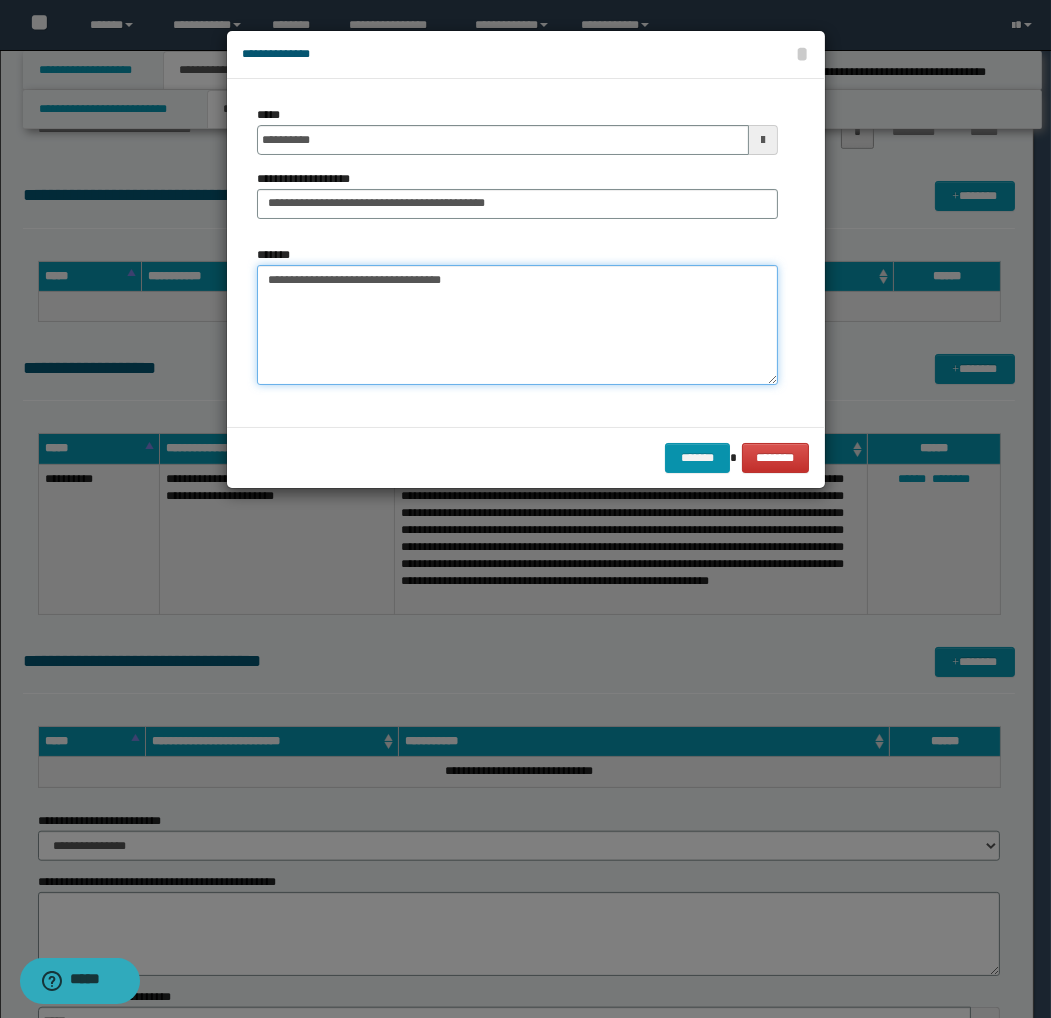 paste on "**********" 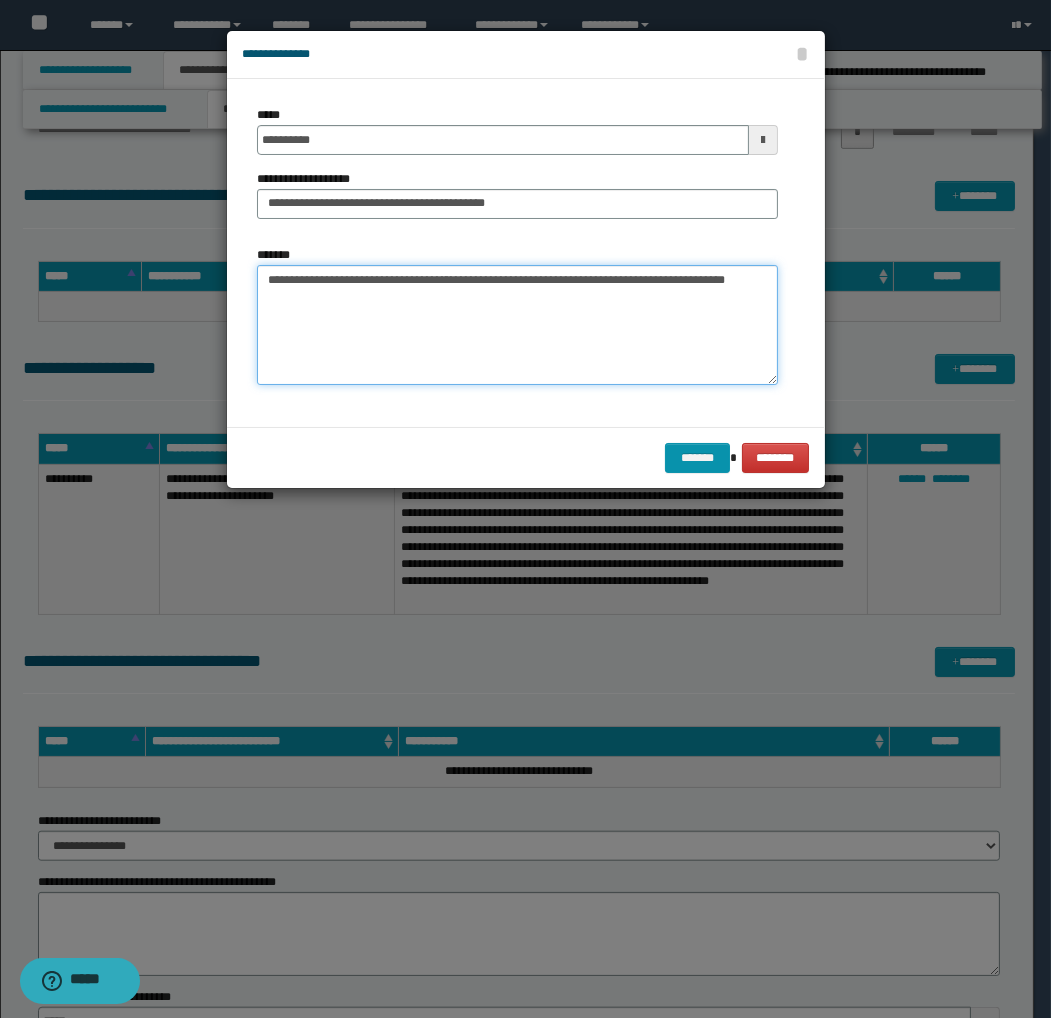 click on "**********" at bounding box center (517, 325) 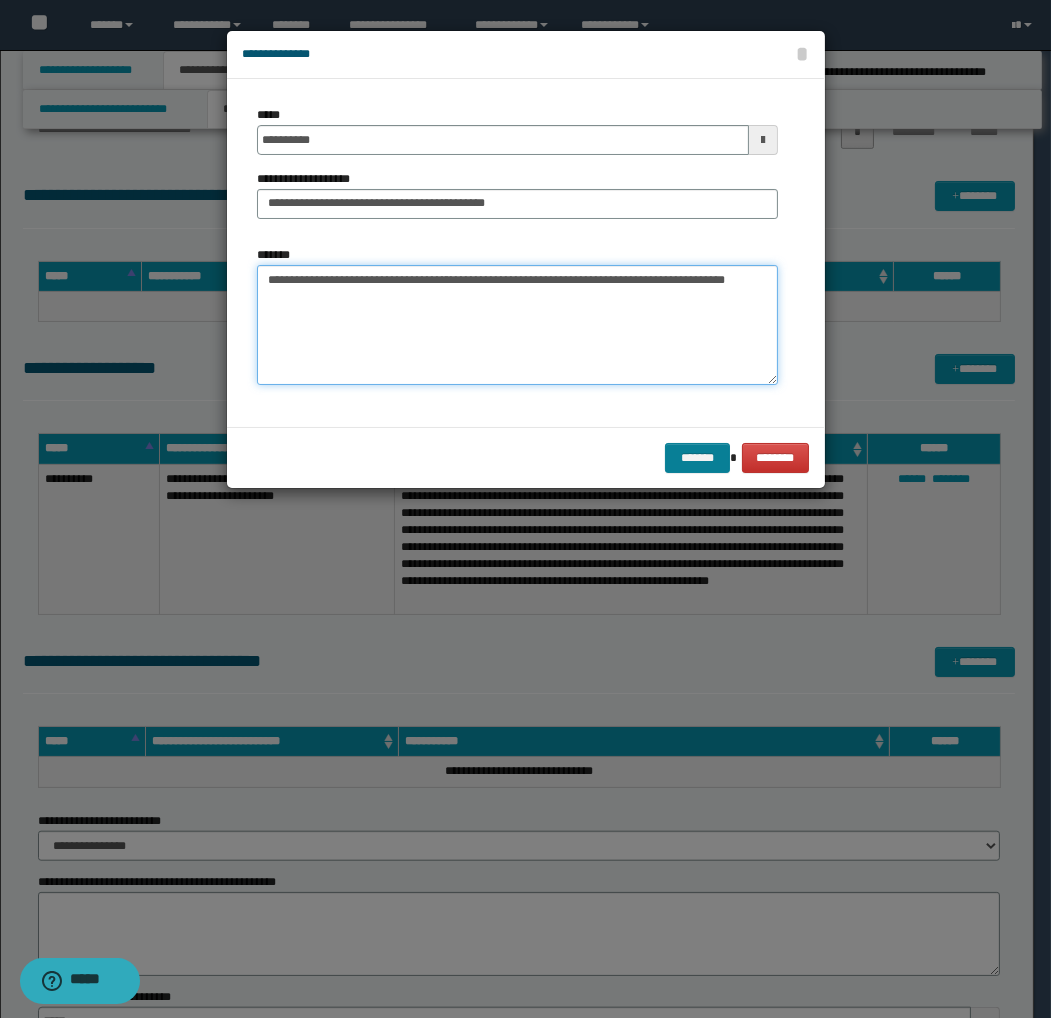 type on "**********" 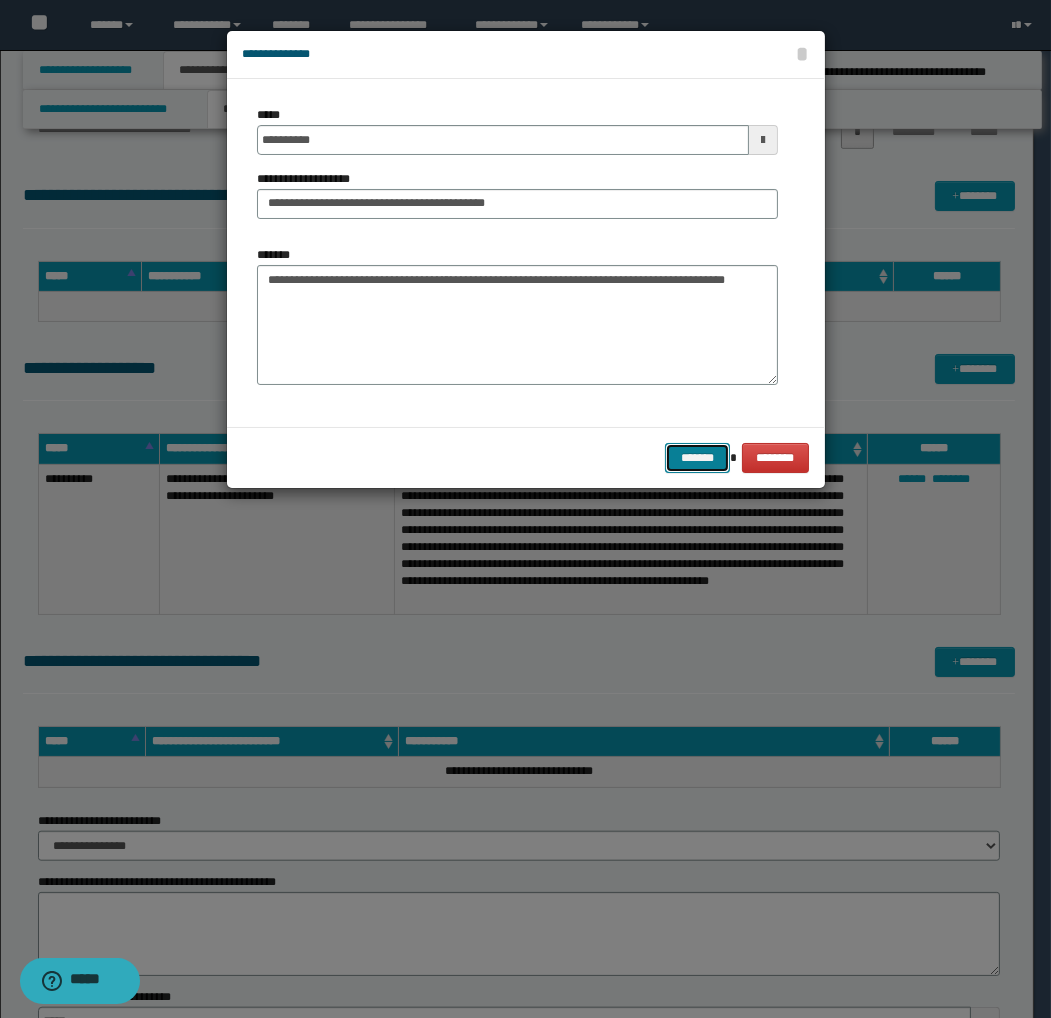 click on "*******" at bounding box center (697, 458) 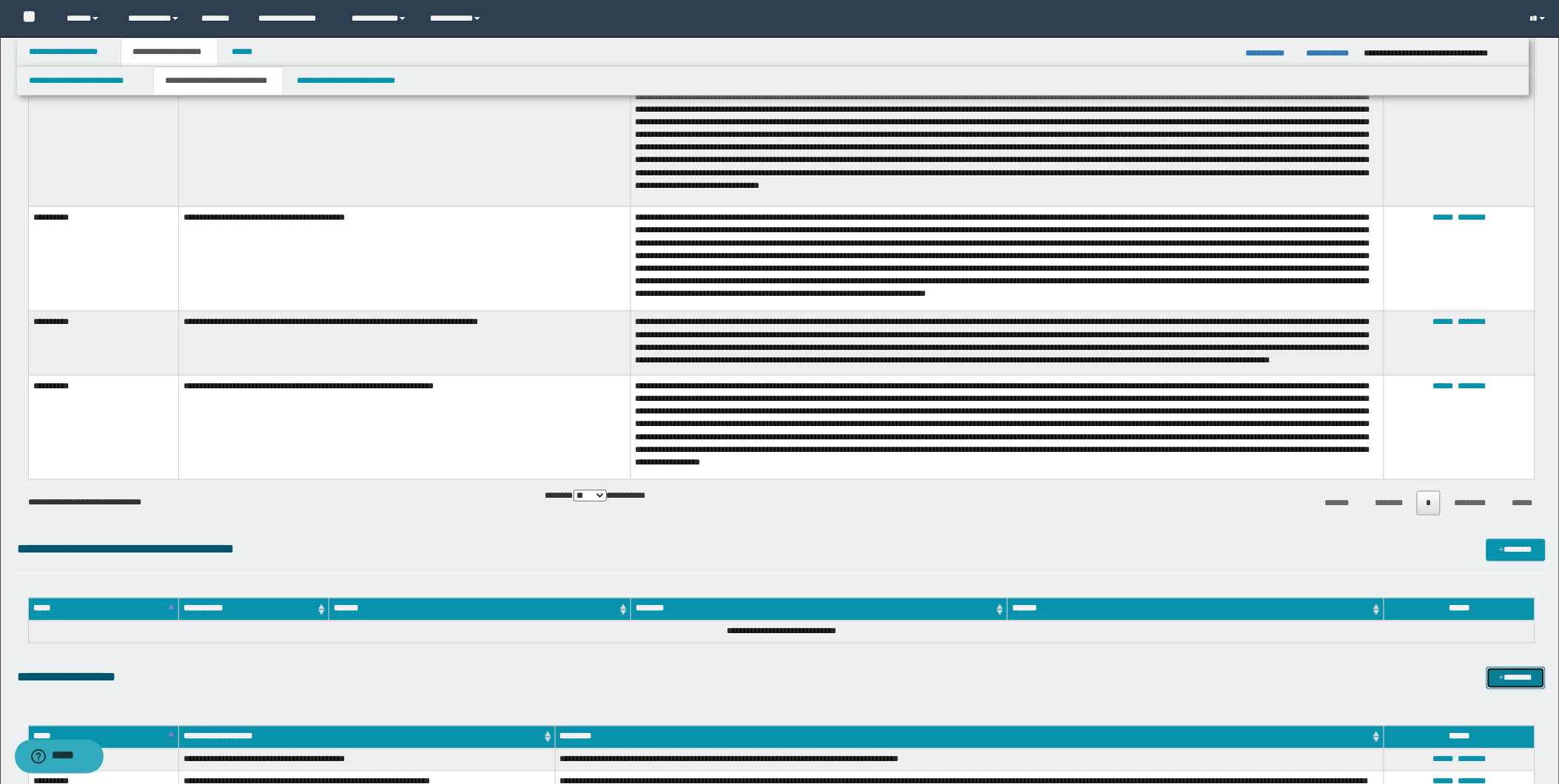 scroll, scrollTop: 684, scrollLeft: 0, axis: vertical 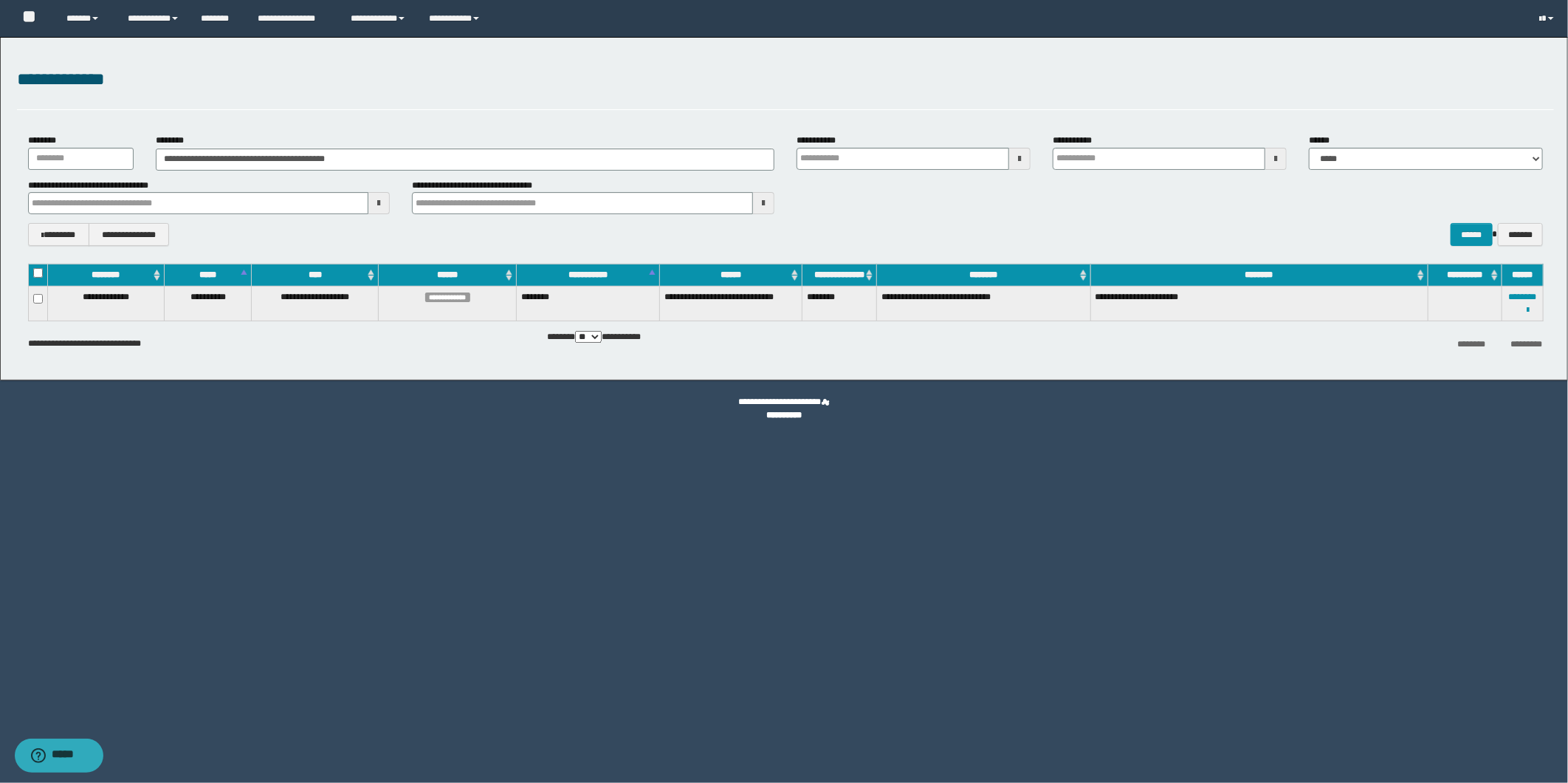 click on "**********" at bounding box center [785, 190] 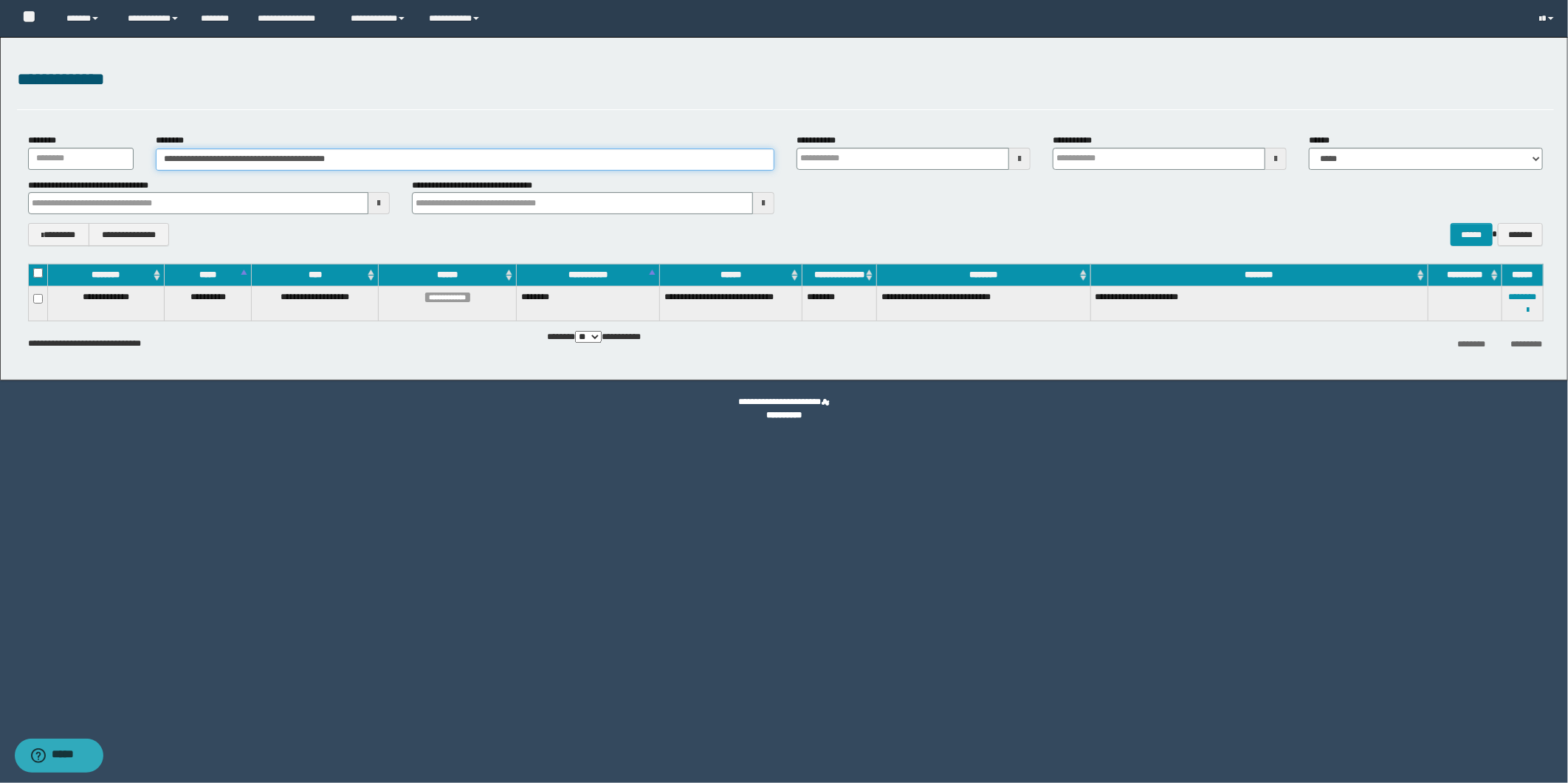 drag, startPoint x: 379, startPoint y: 160, endPoint x: 156, endPoint y: 166, distance: 223.0807 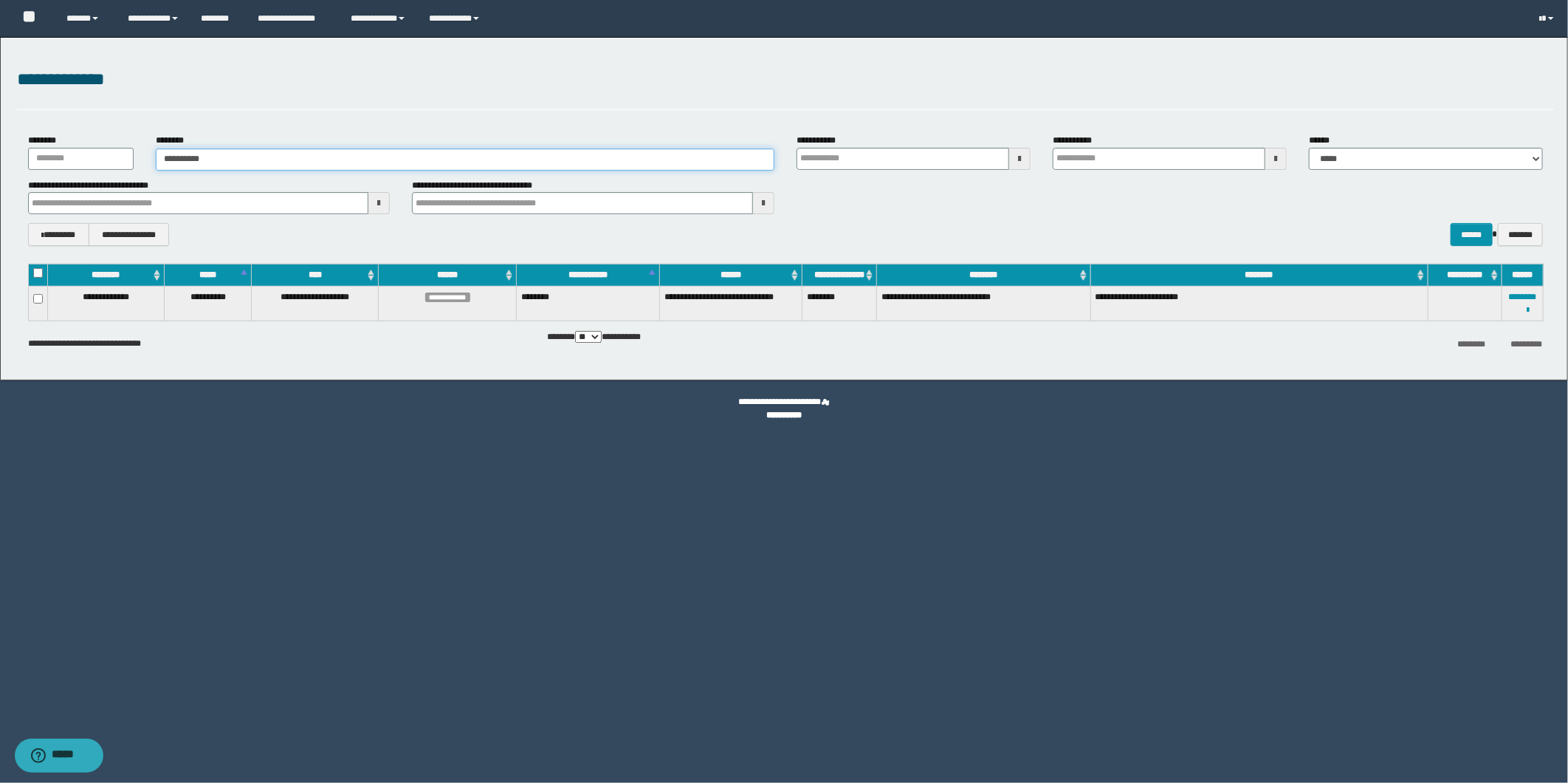 type on "**********" 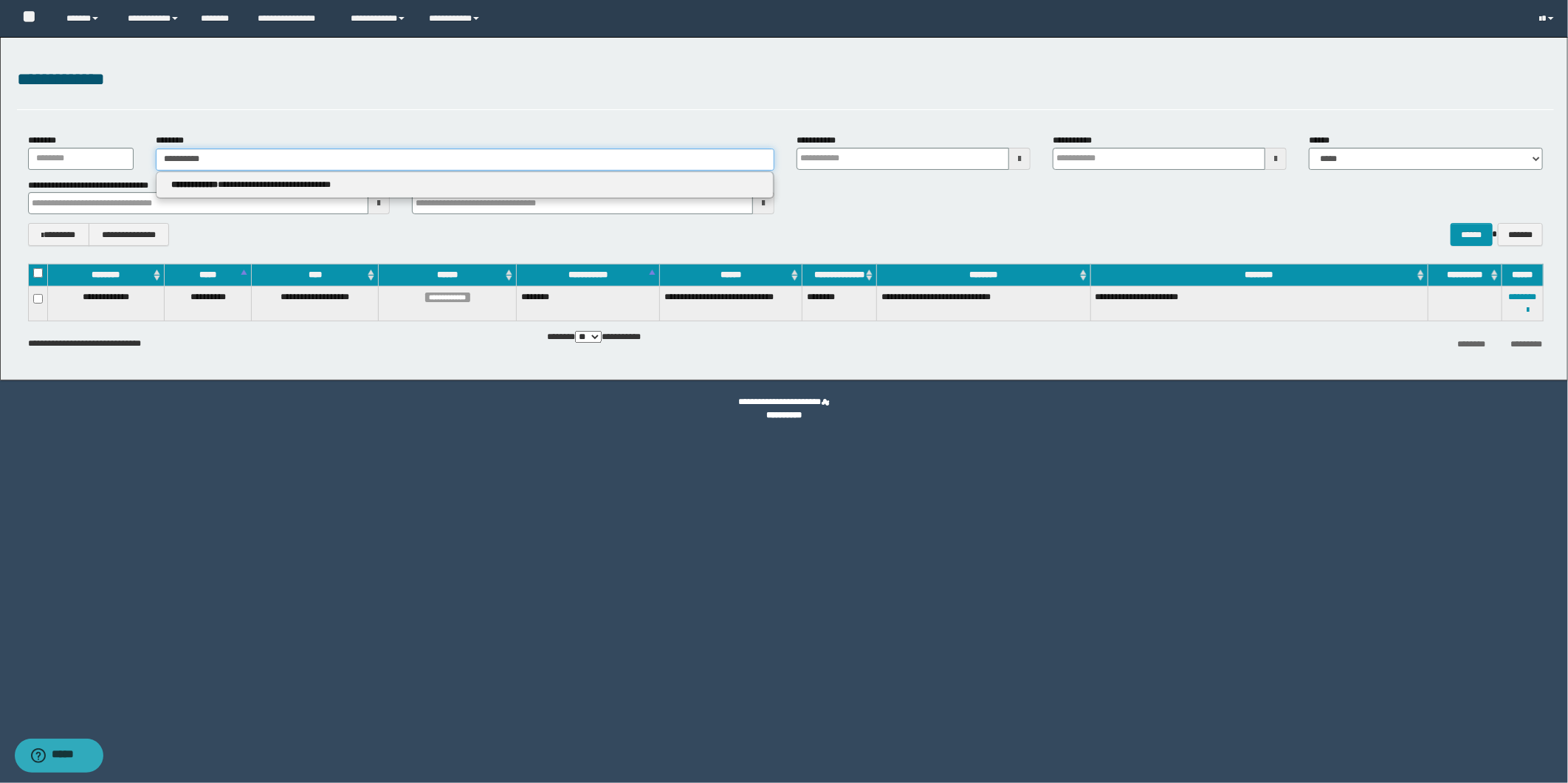 type on "**********" 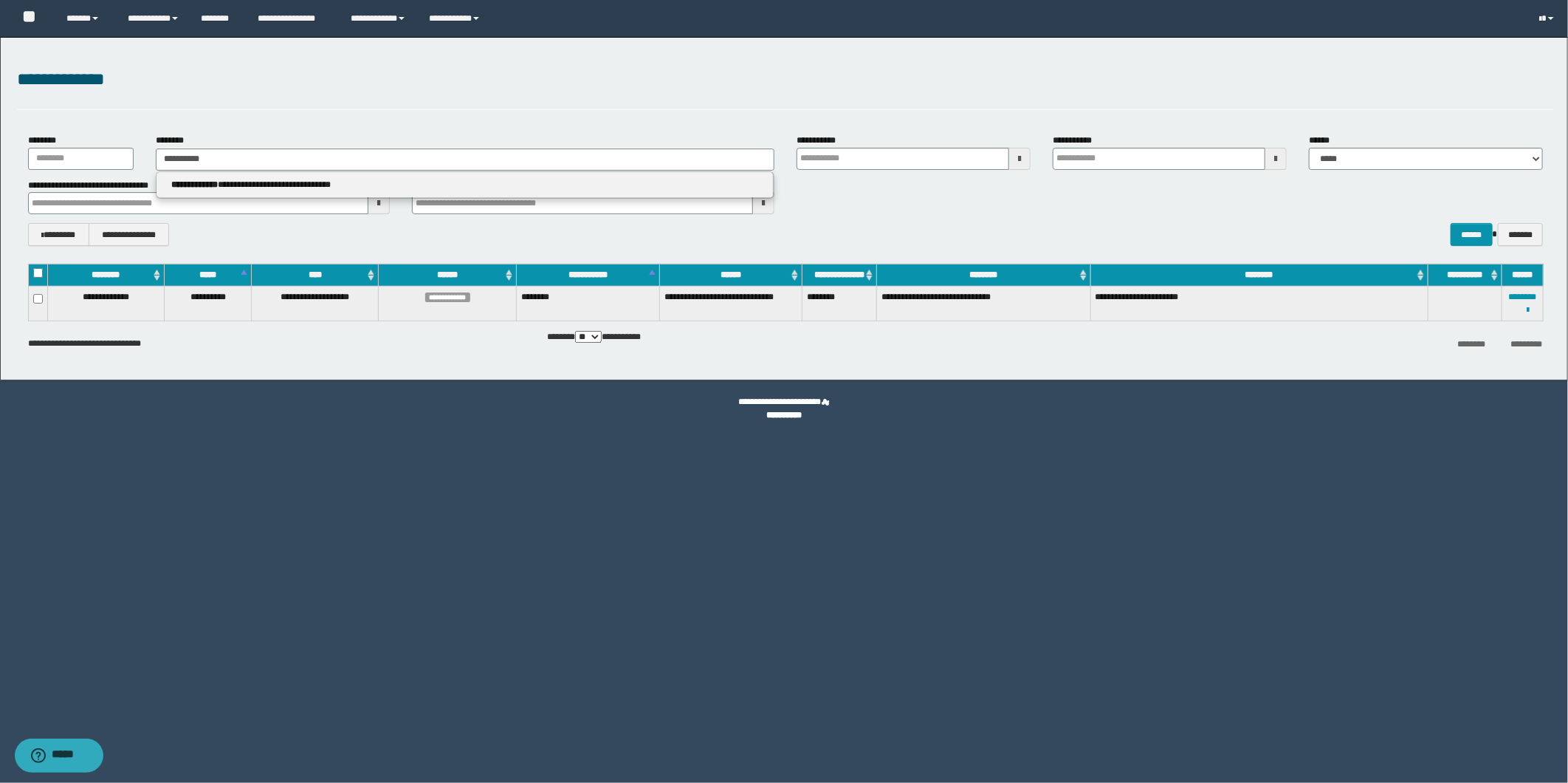 click on "**********" at bounding box center [465, 185] 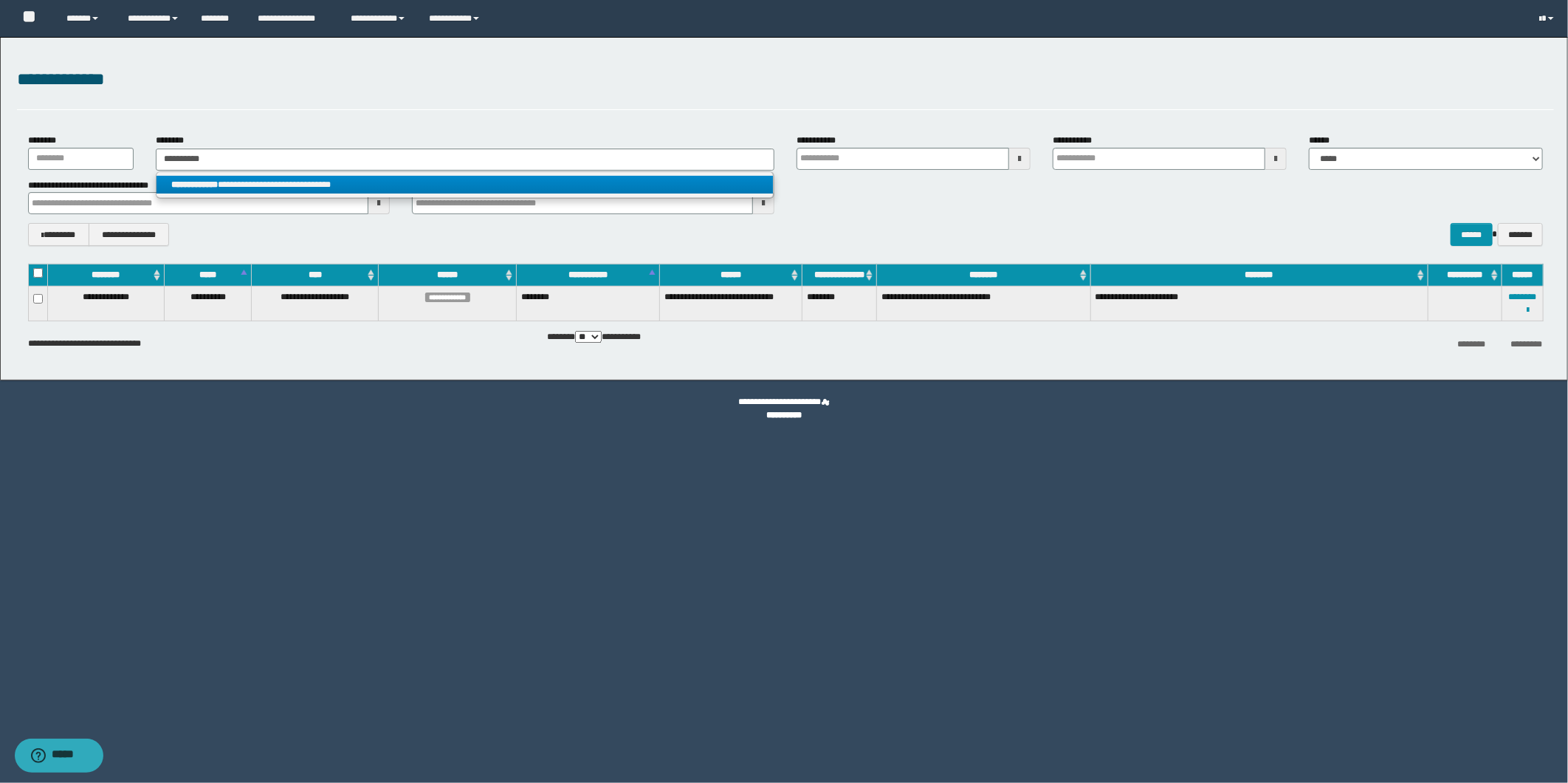 click on "**********" at bounding box center [194, 185] 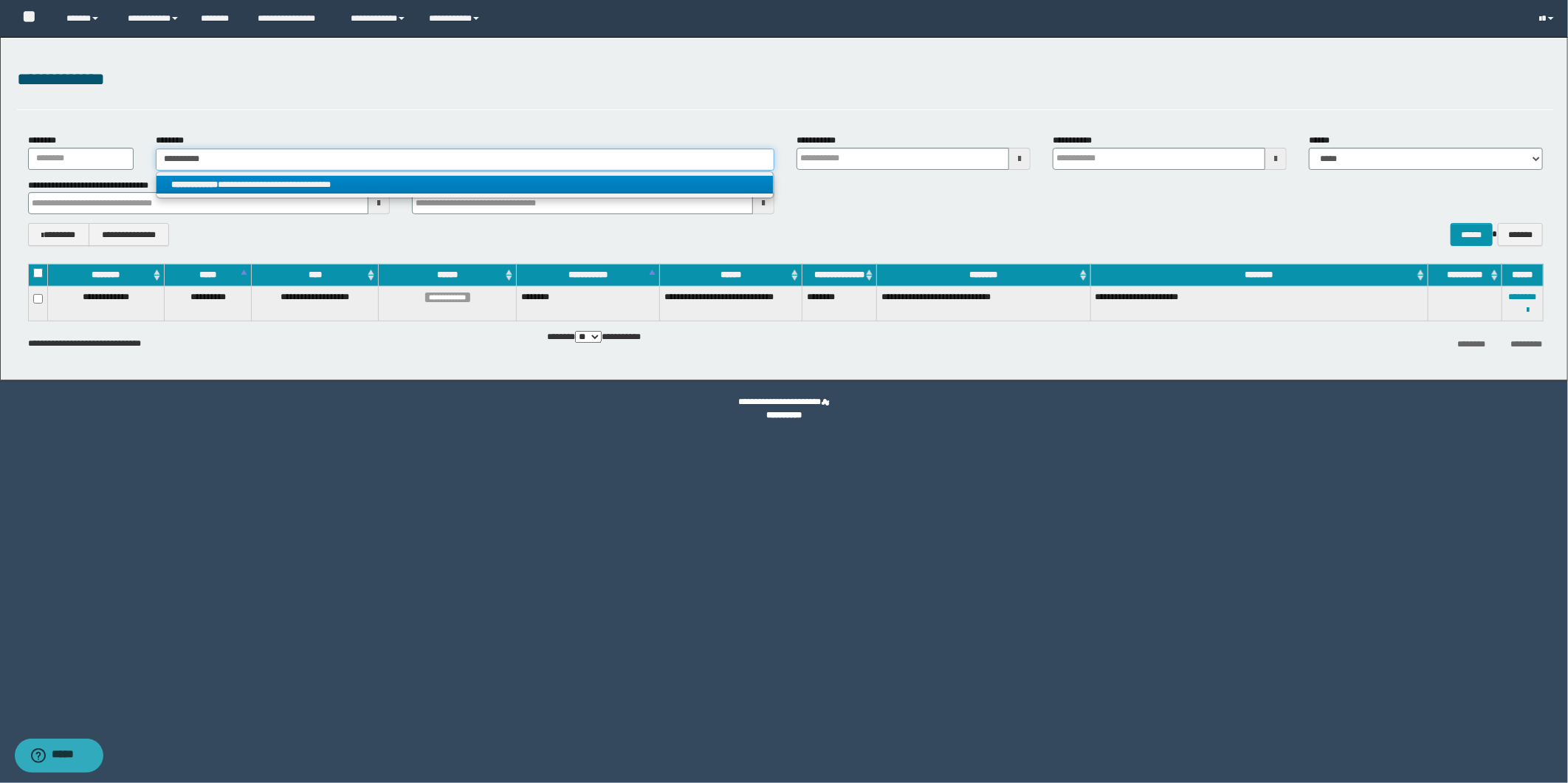type 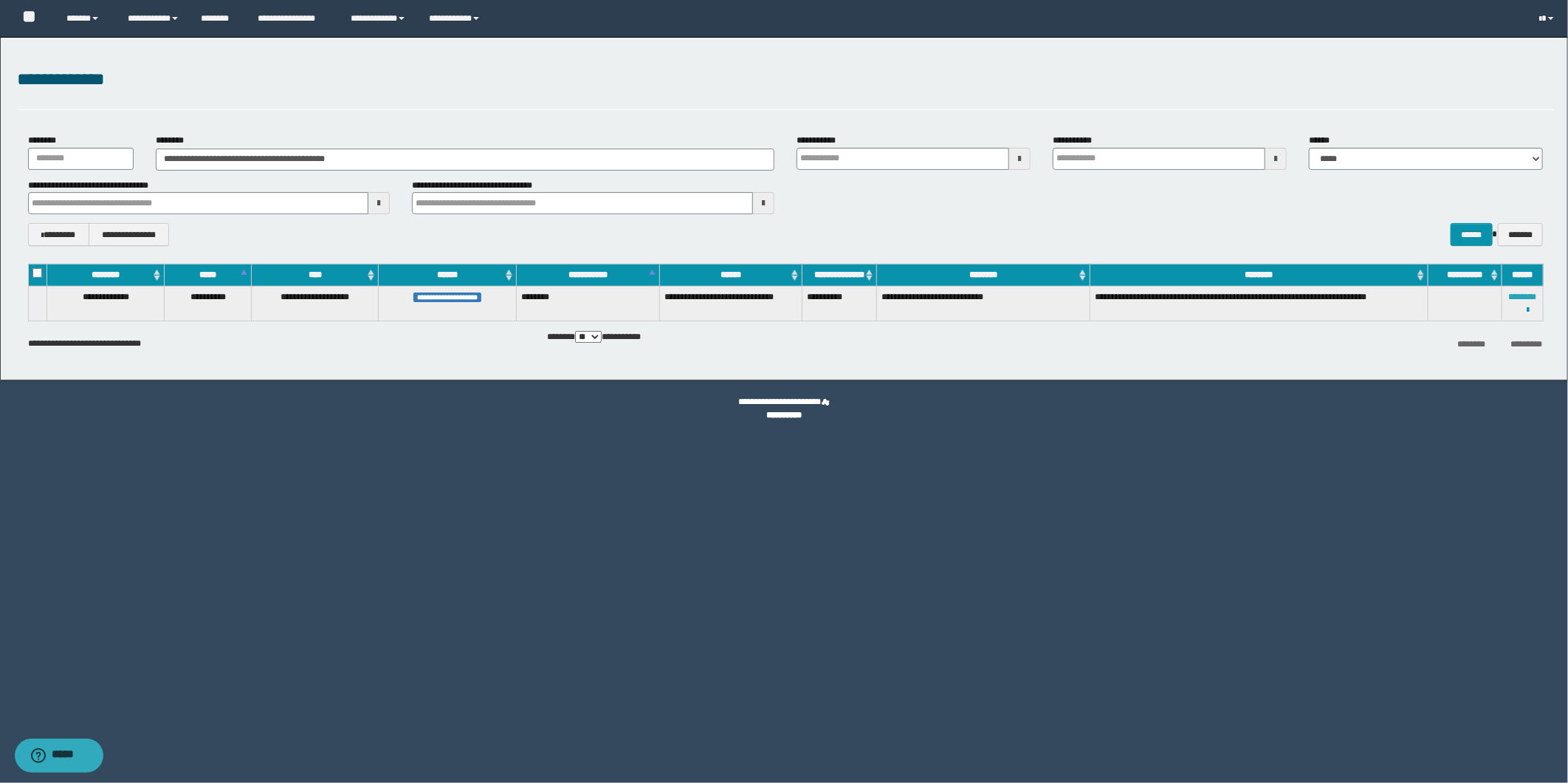 click on "********" at bounding box center [1522, 297] 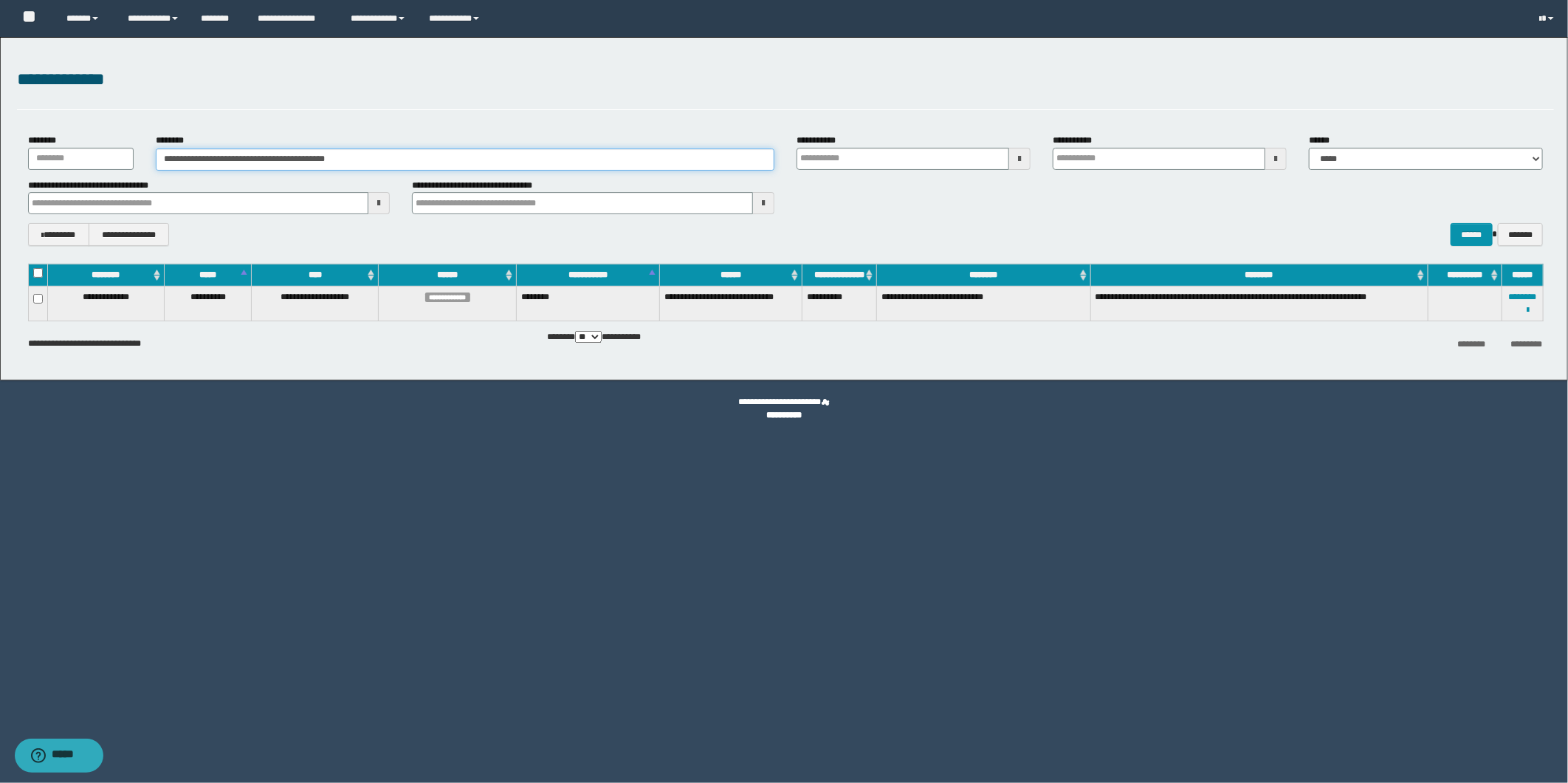 drag, startPoint x: 393, startPoint y: 168, endPoint x: 97, endPoint y: 163, distance: 296.04223 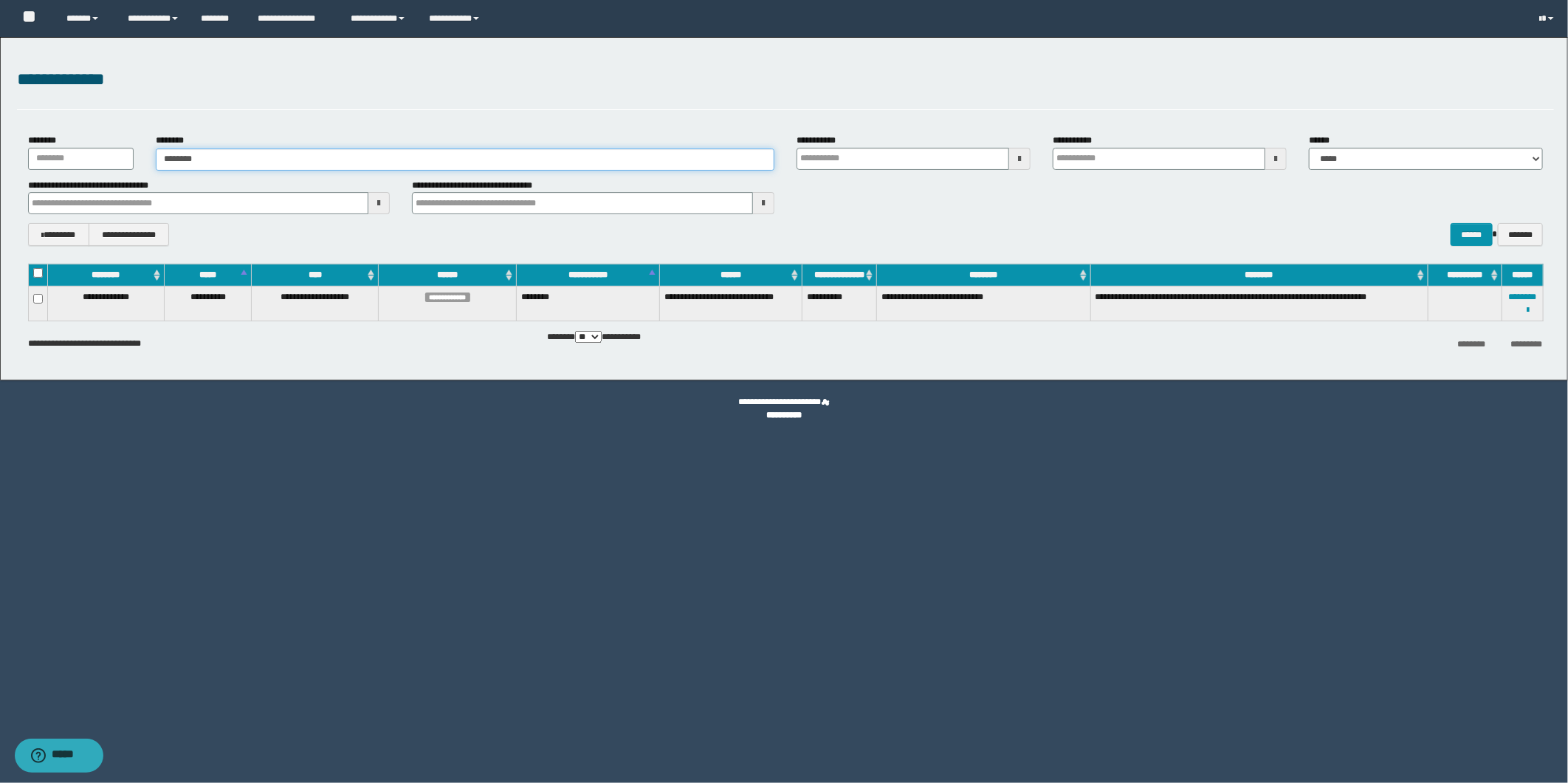 type on "********" 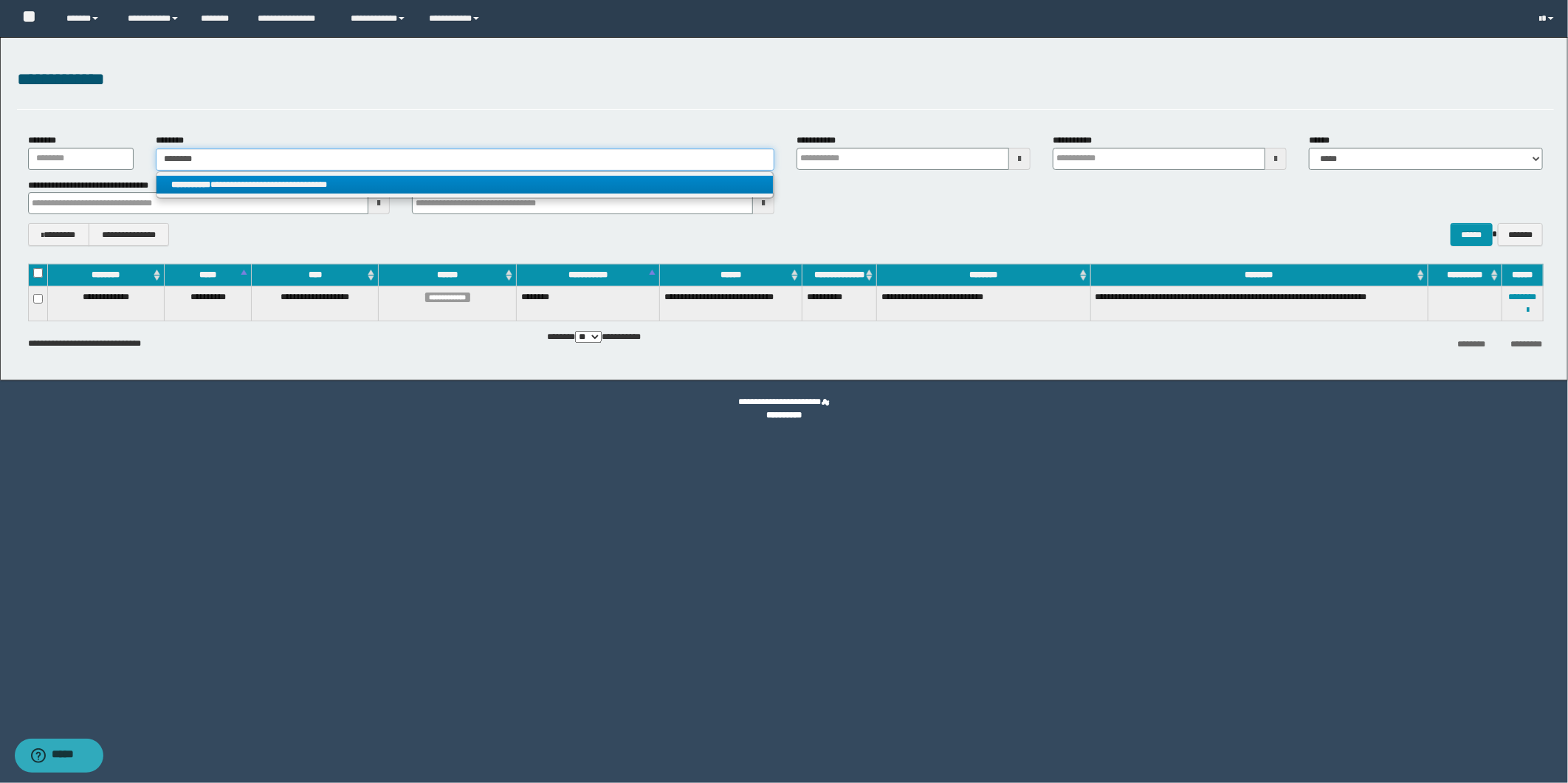 type on "********" 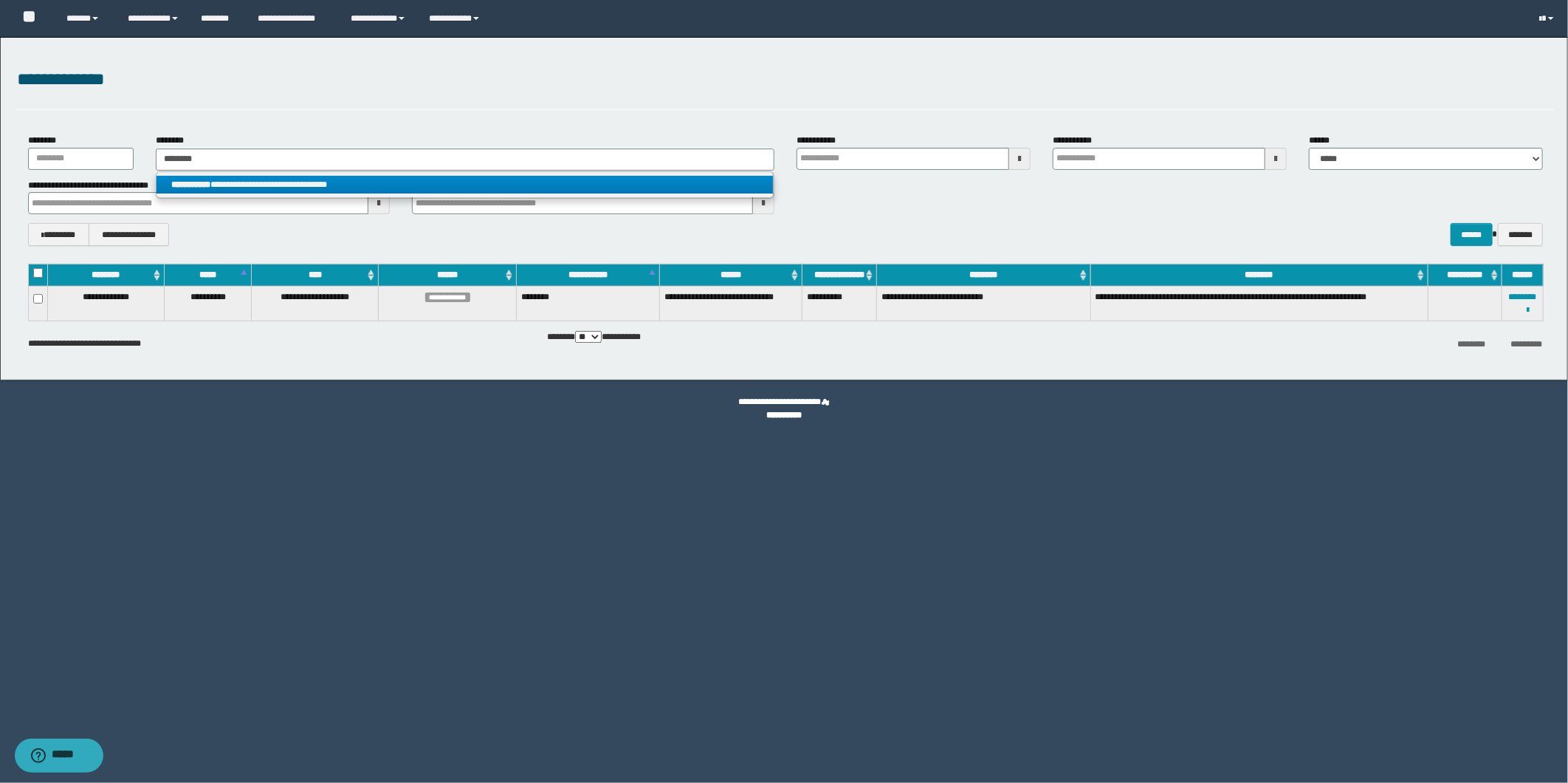 click on "**********" at bounding box center (190, 185) 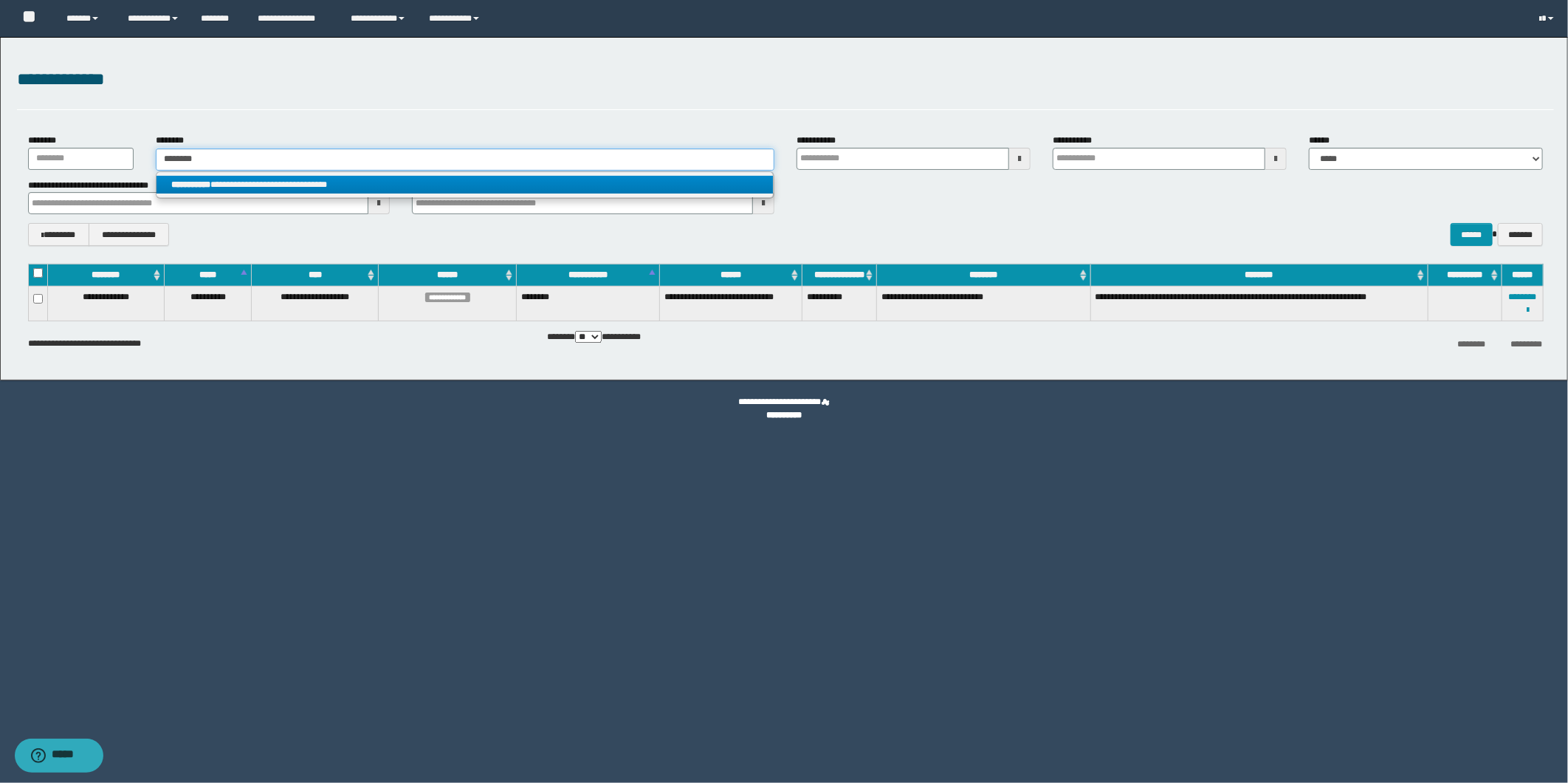 type 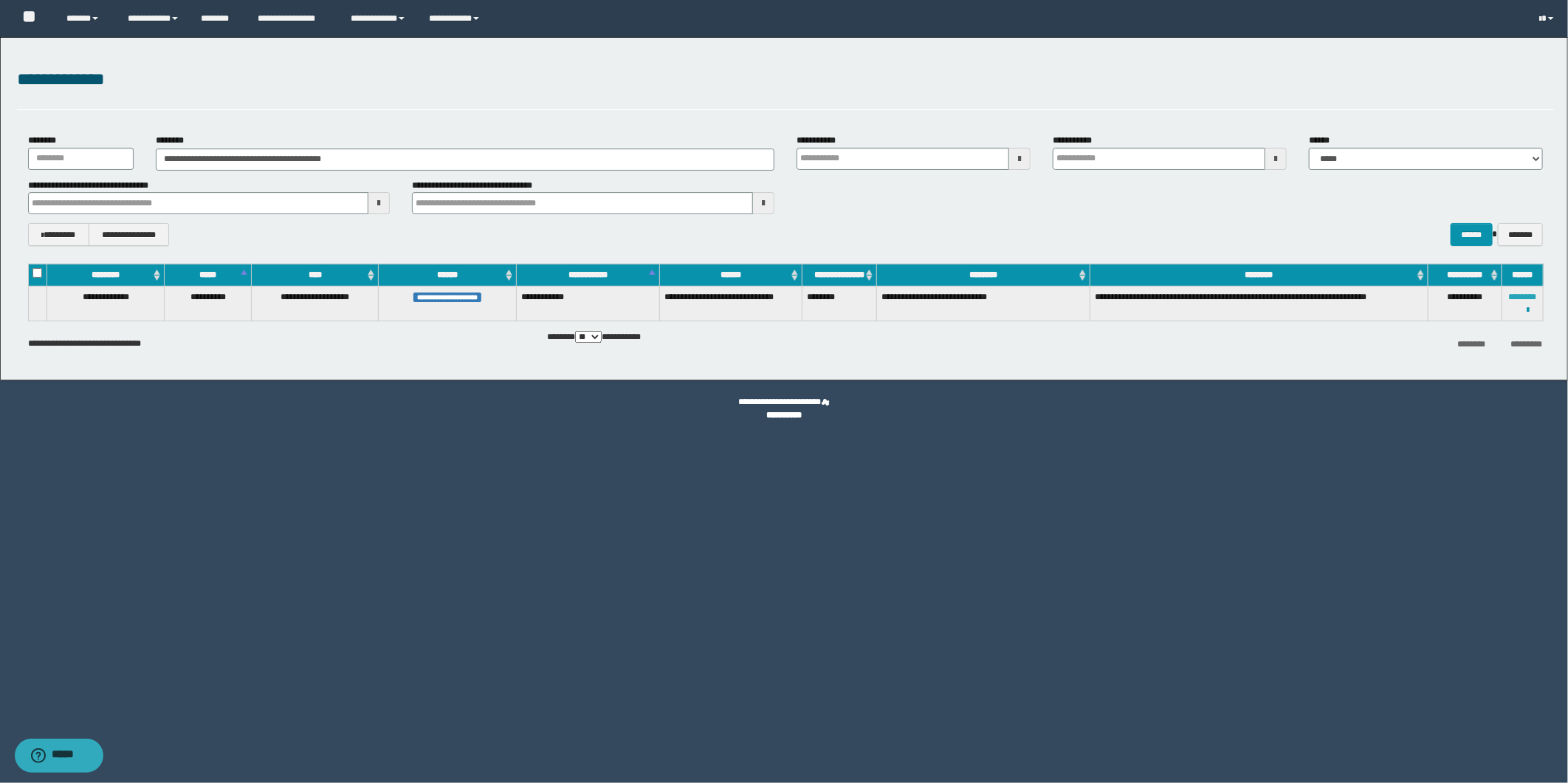 click on "********" at bounding box center [1522, 297] 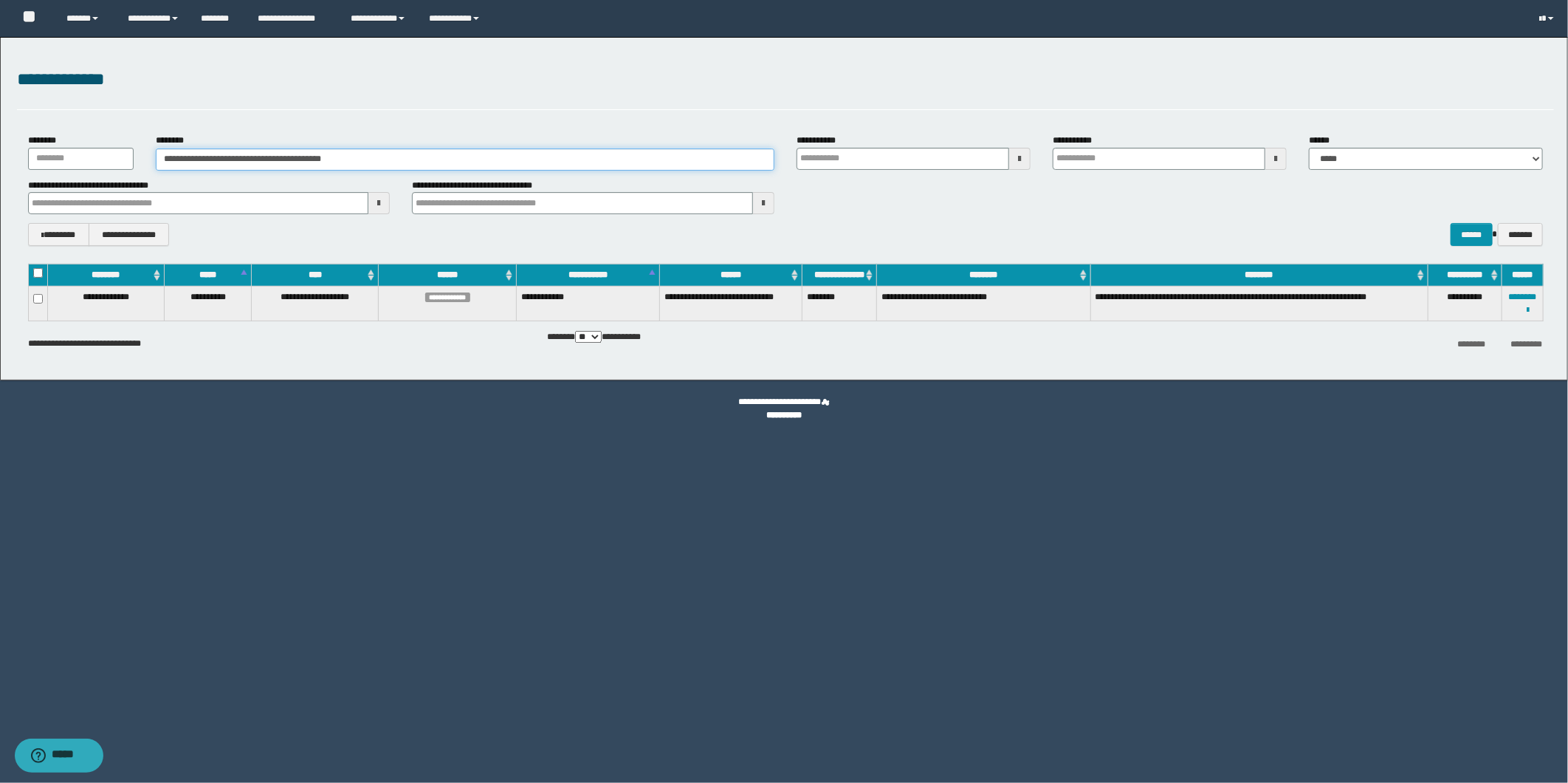 drag, startPoint x: 372, startPoint y: 165, endPoint x: 136, endPoint y: 163, distance: 236.00847 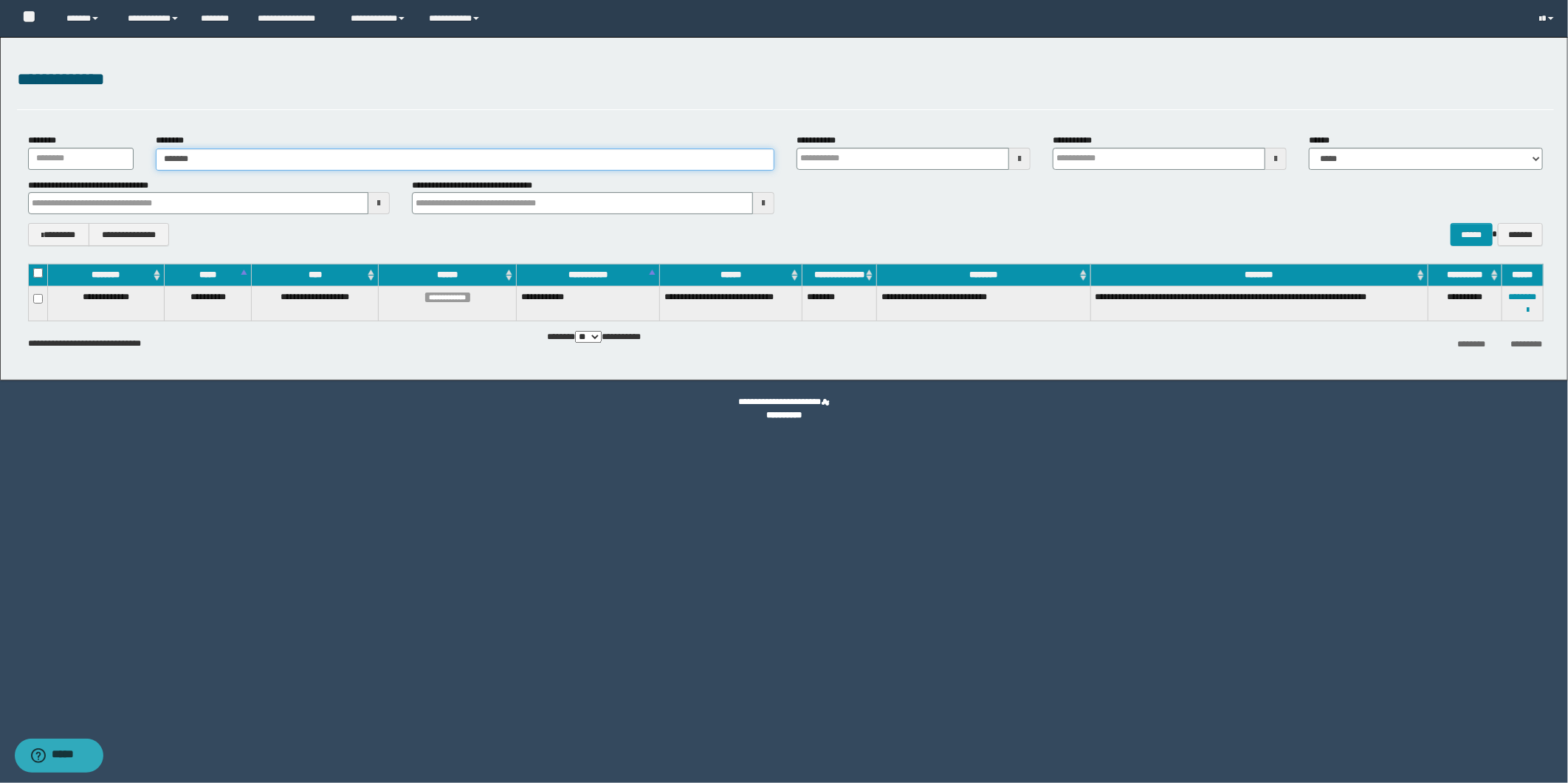 type on "*******" 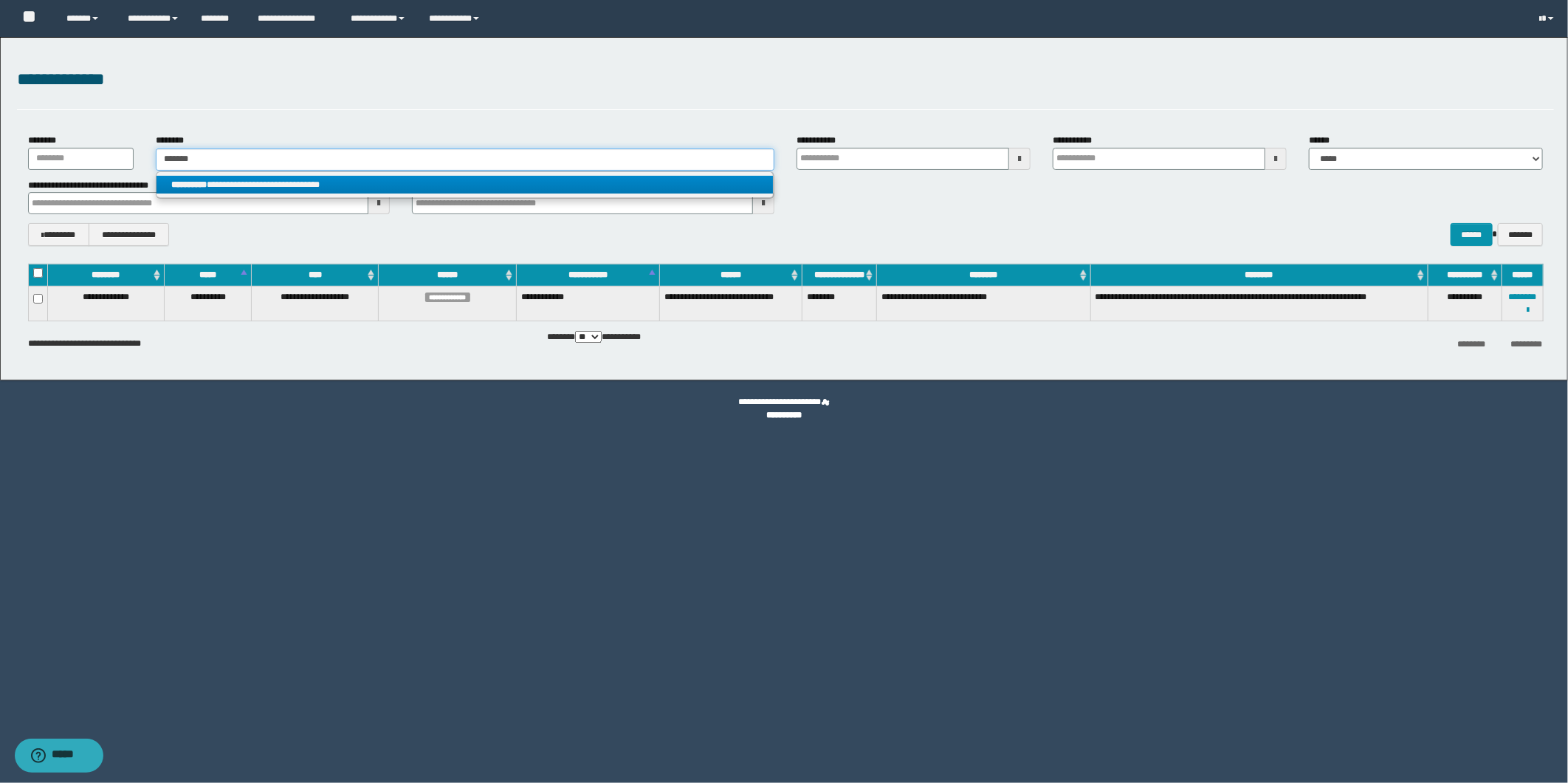 type on "*******" 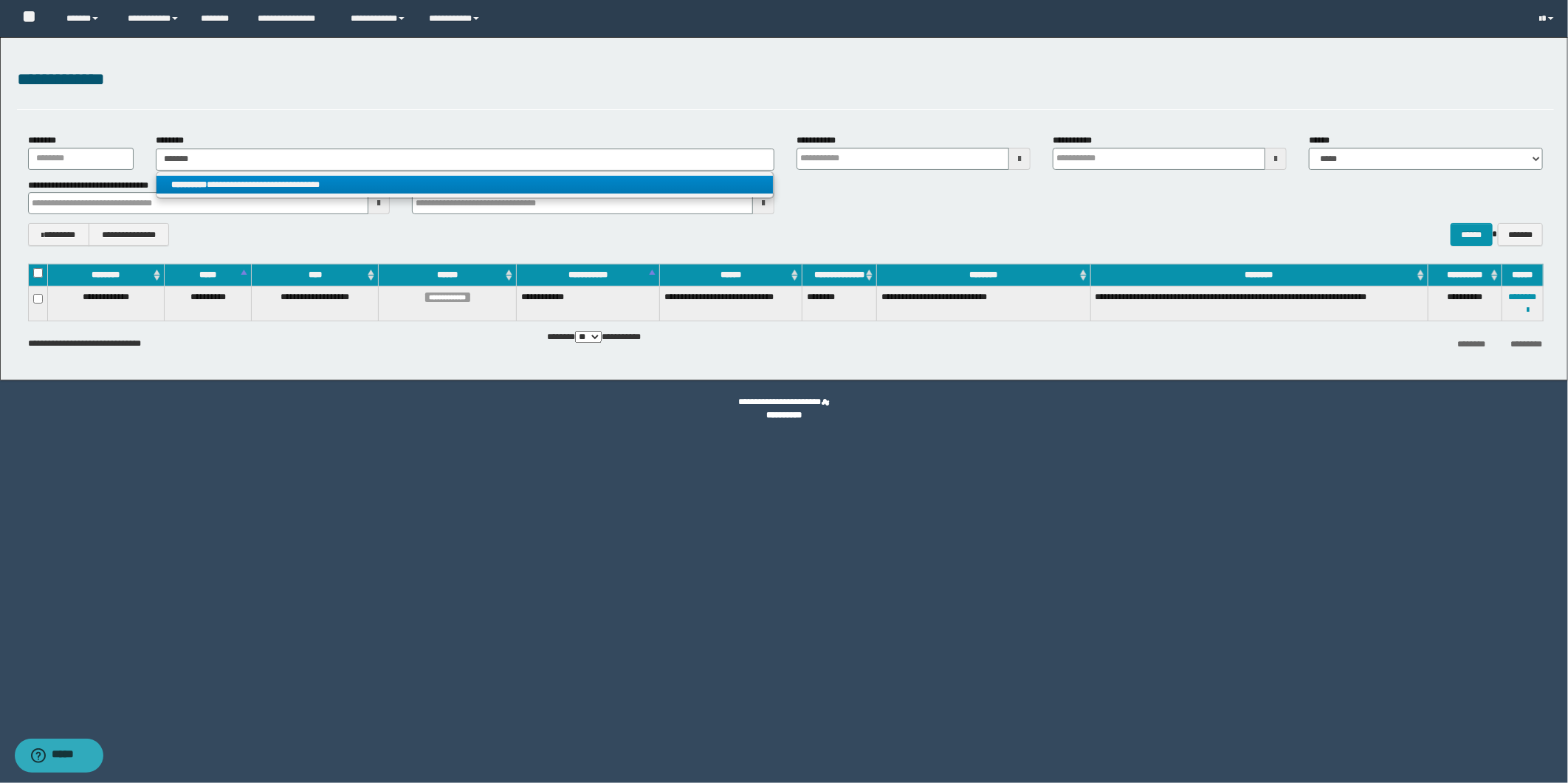 click on "**********" at bounding box center (465, 185) 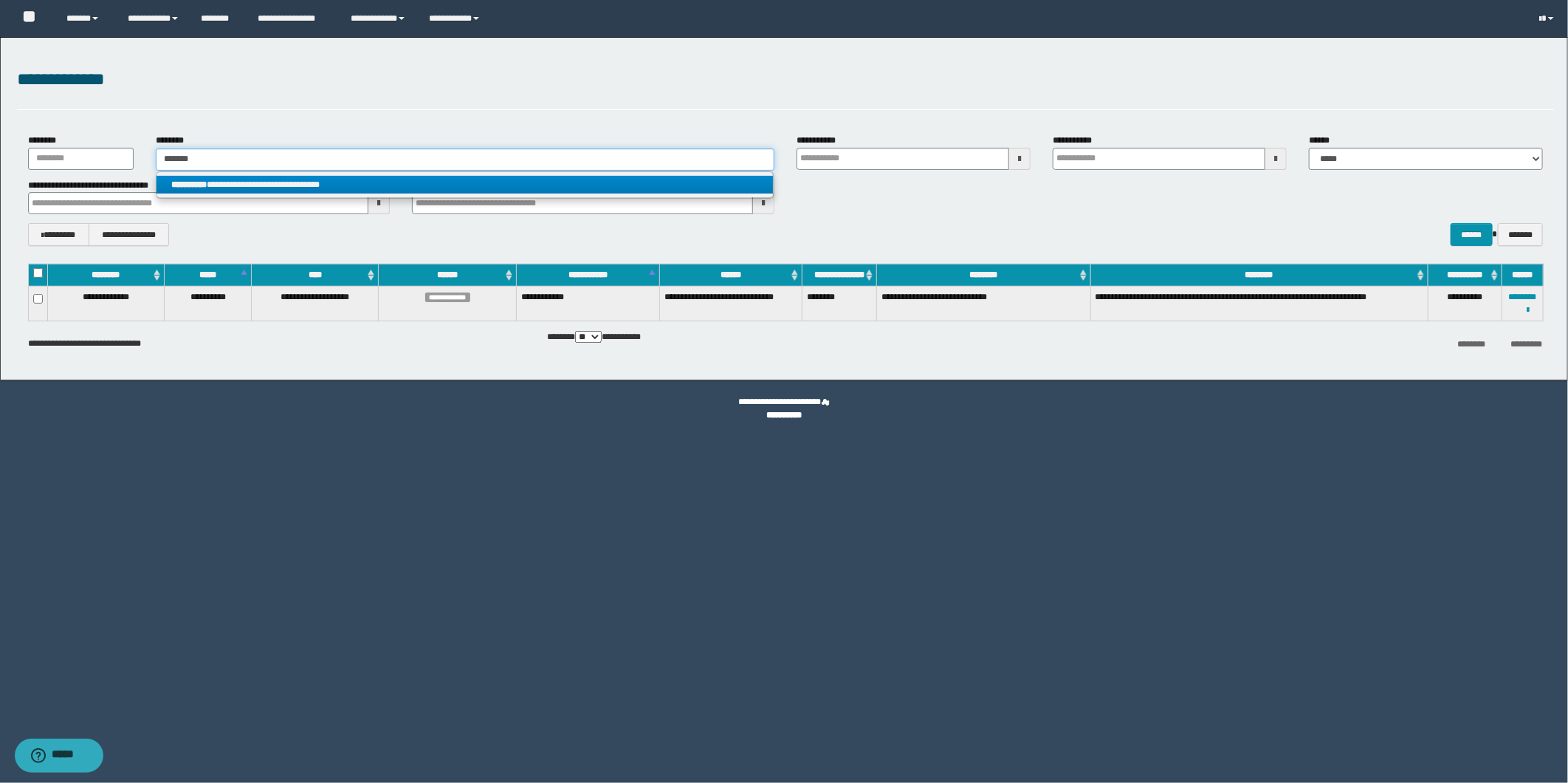 type 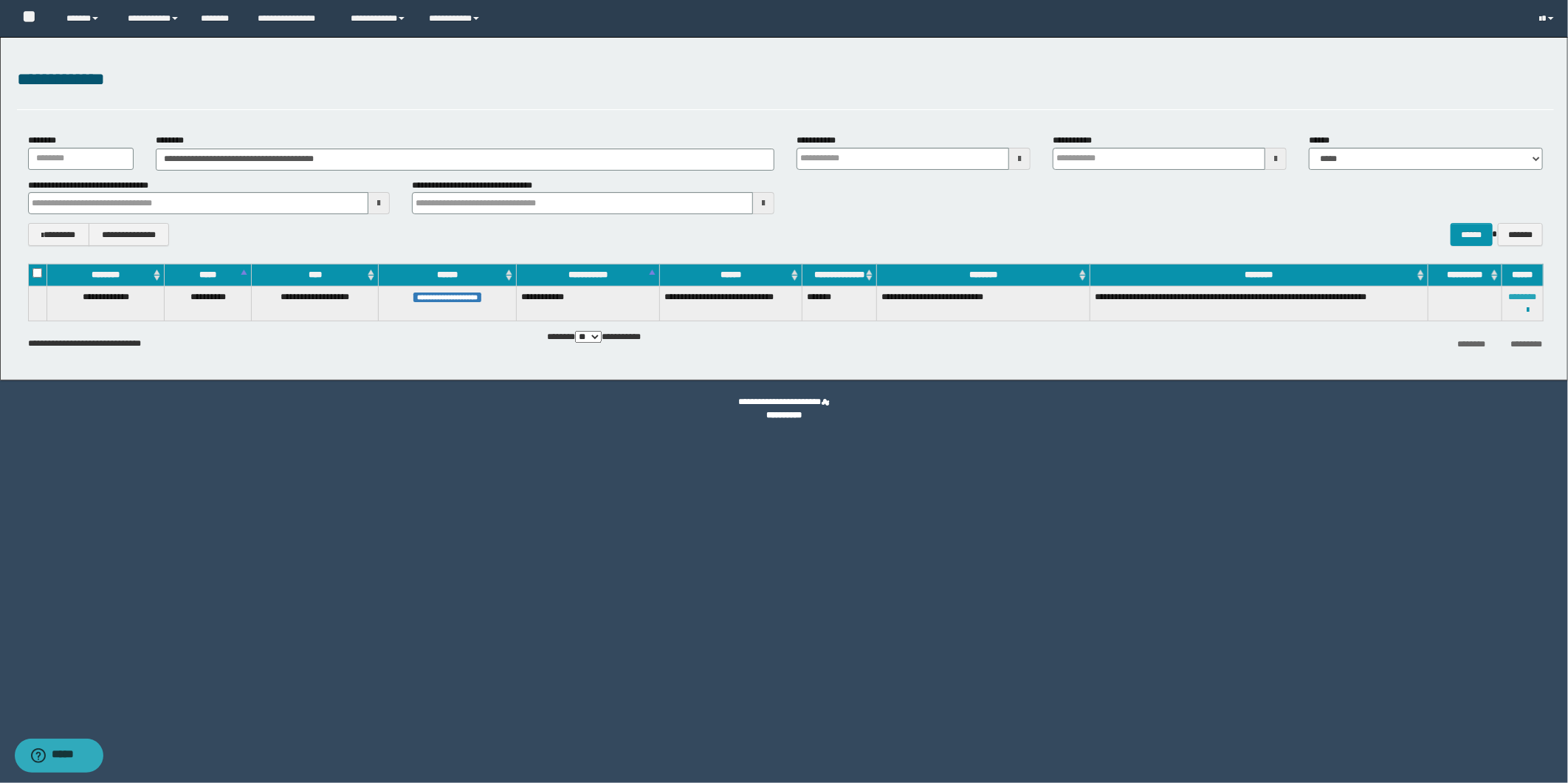 click on "********" at bounding box center (1522, 297) 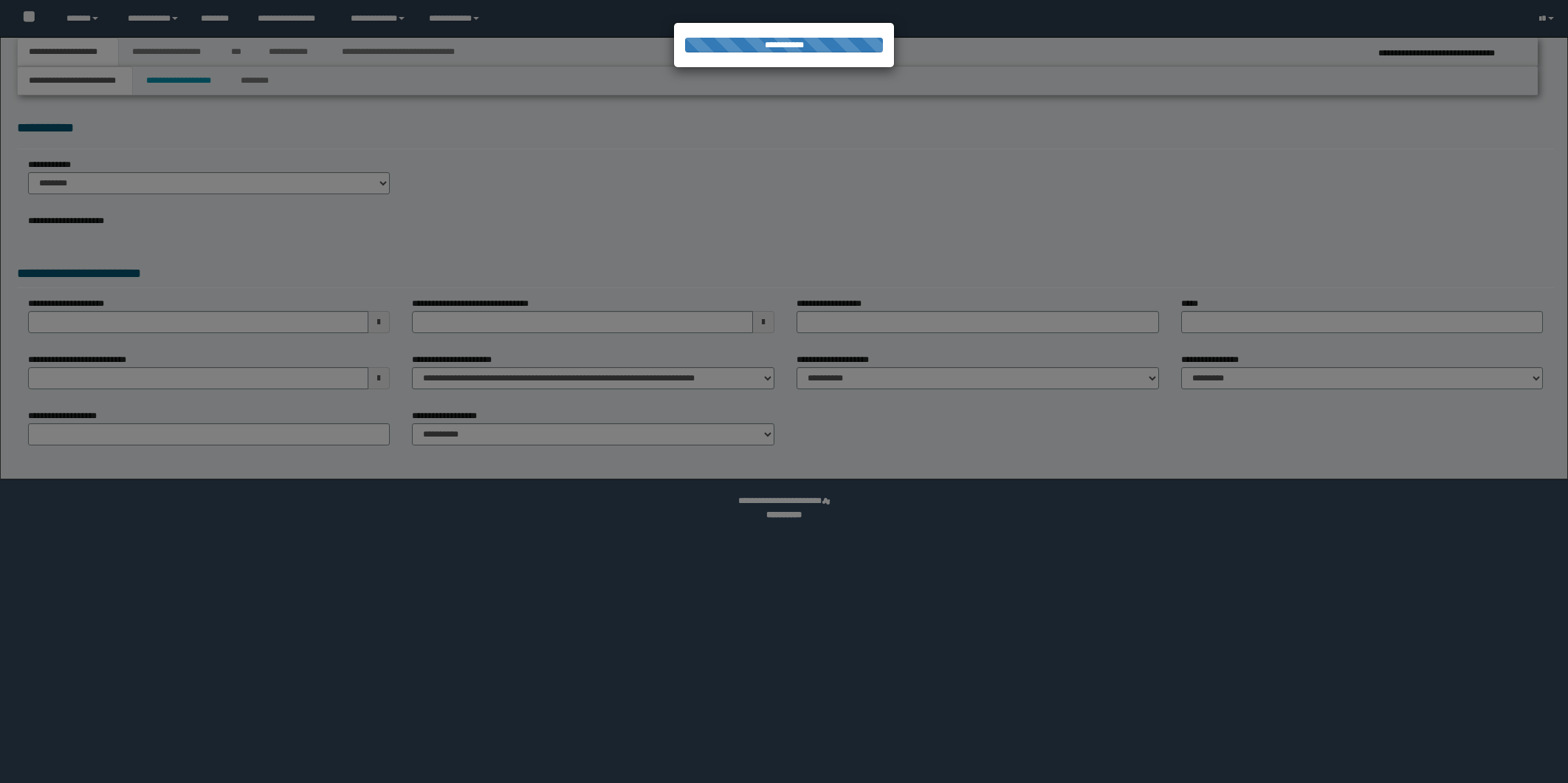 scroll, scrollTop: 0, scrollLeft: 0, axis: both 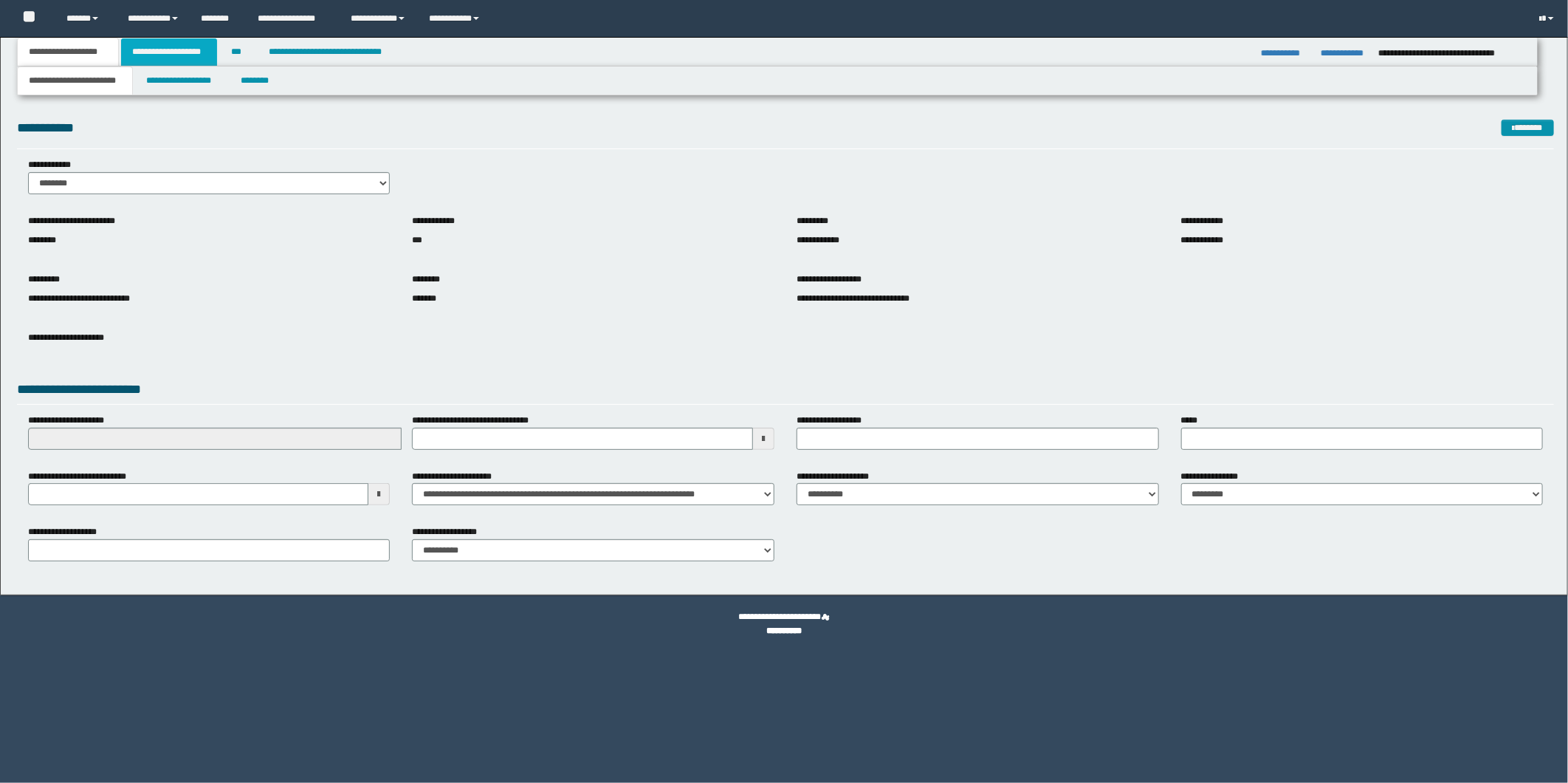 click on "**********" at bounding box center (169, 52) 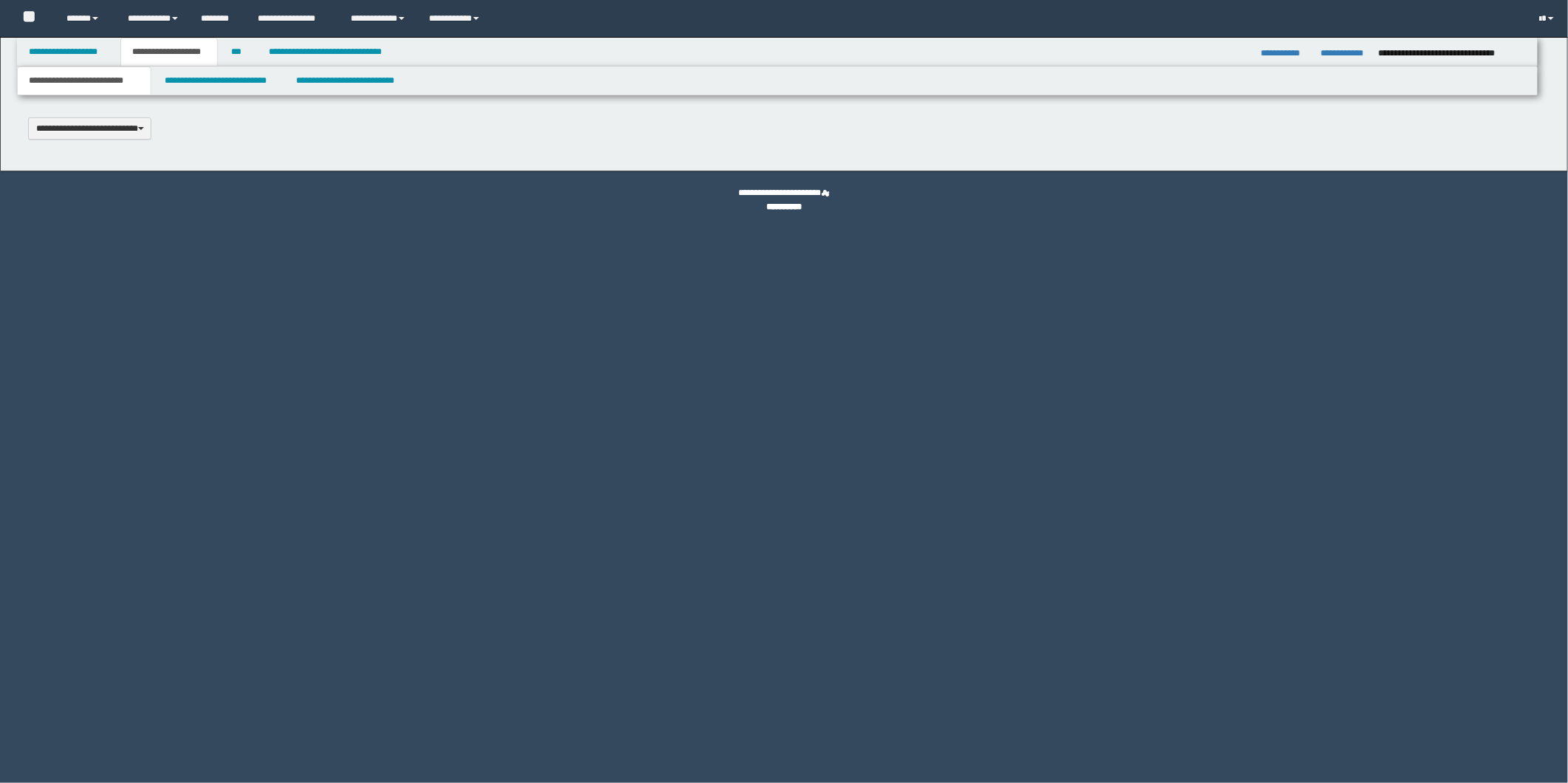 scroll, scrollTop: 0, scrollLeft: 0, axis: both 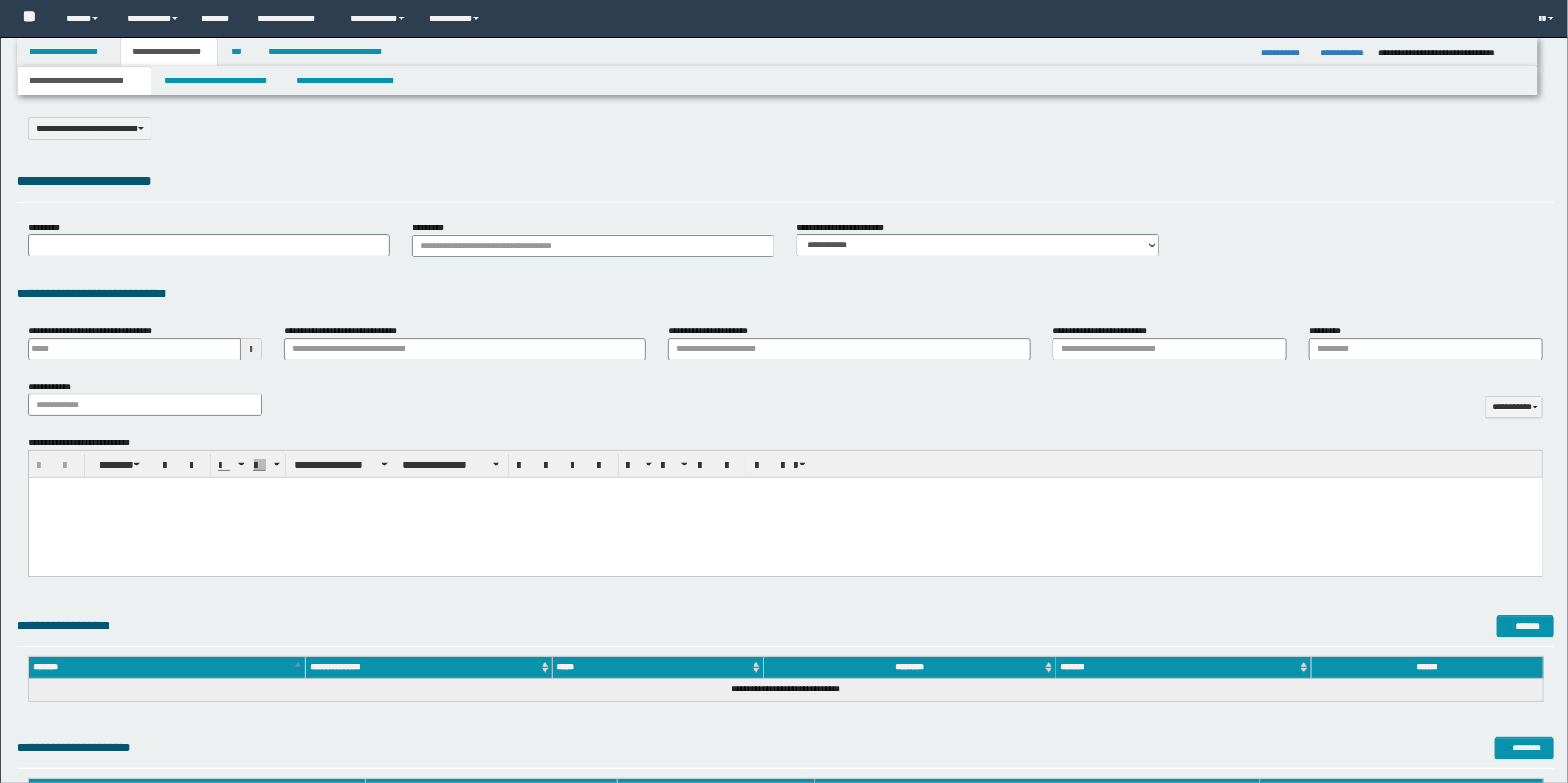 select on "*" 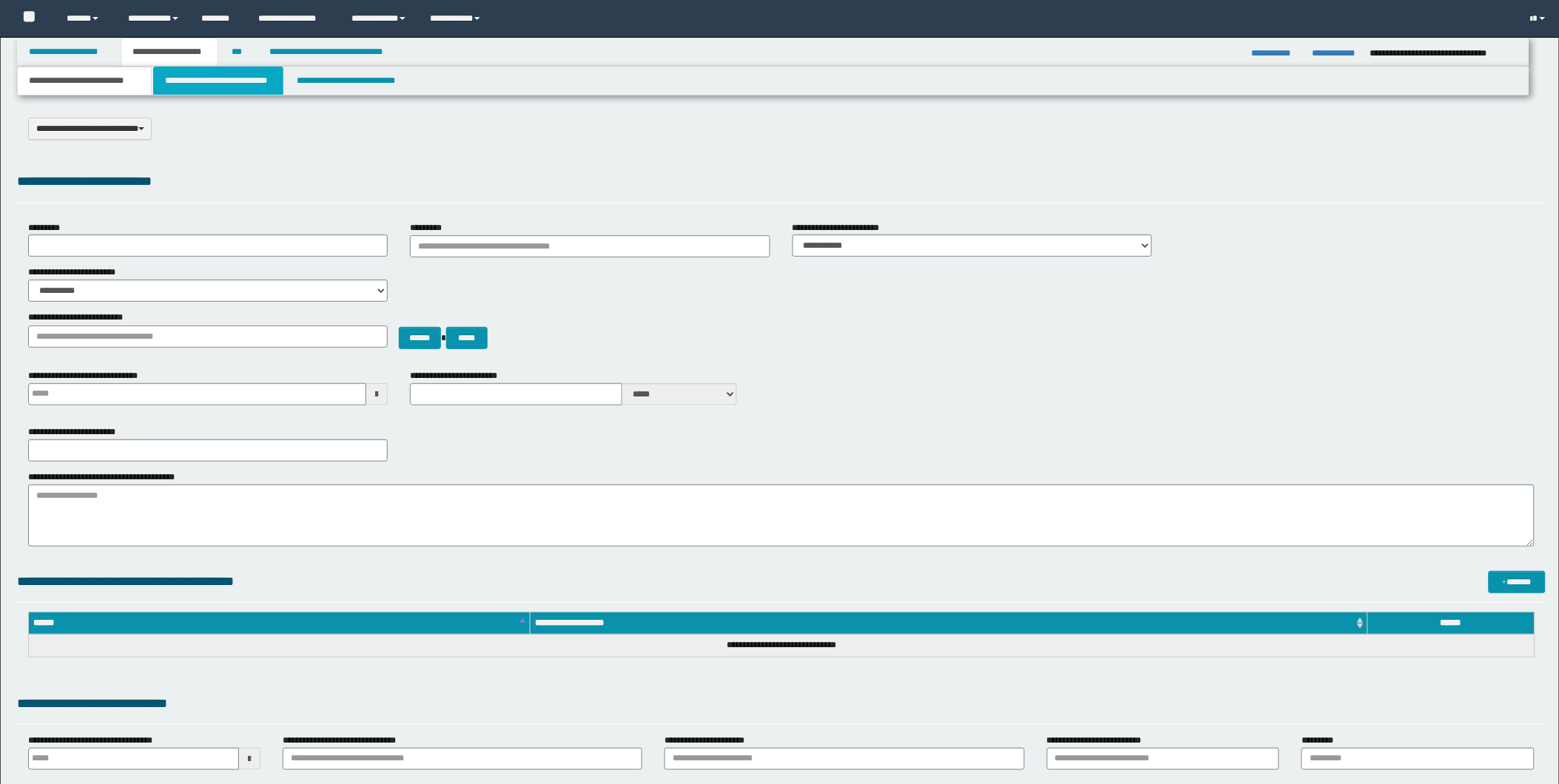 click on "**********" at bounding box center (218, 81) 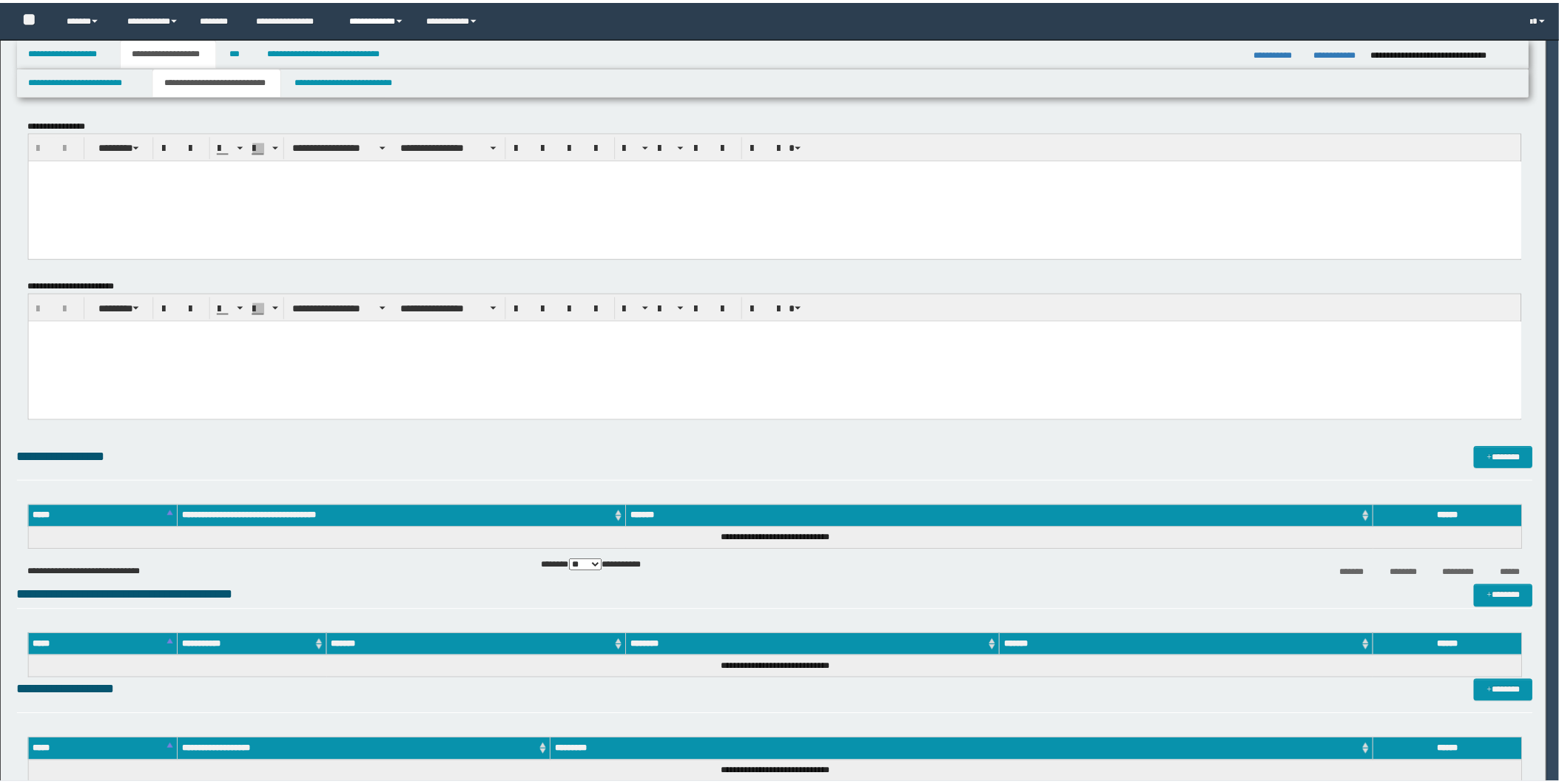 scroll, scrollTop: 0, scrollLeft: 0, axis: both 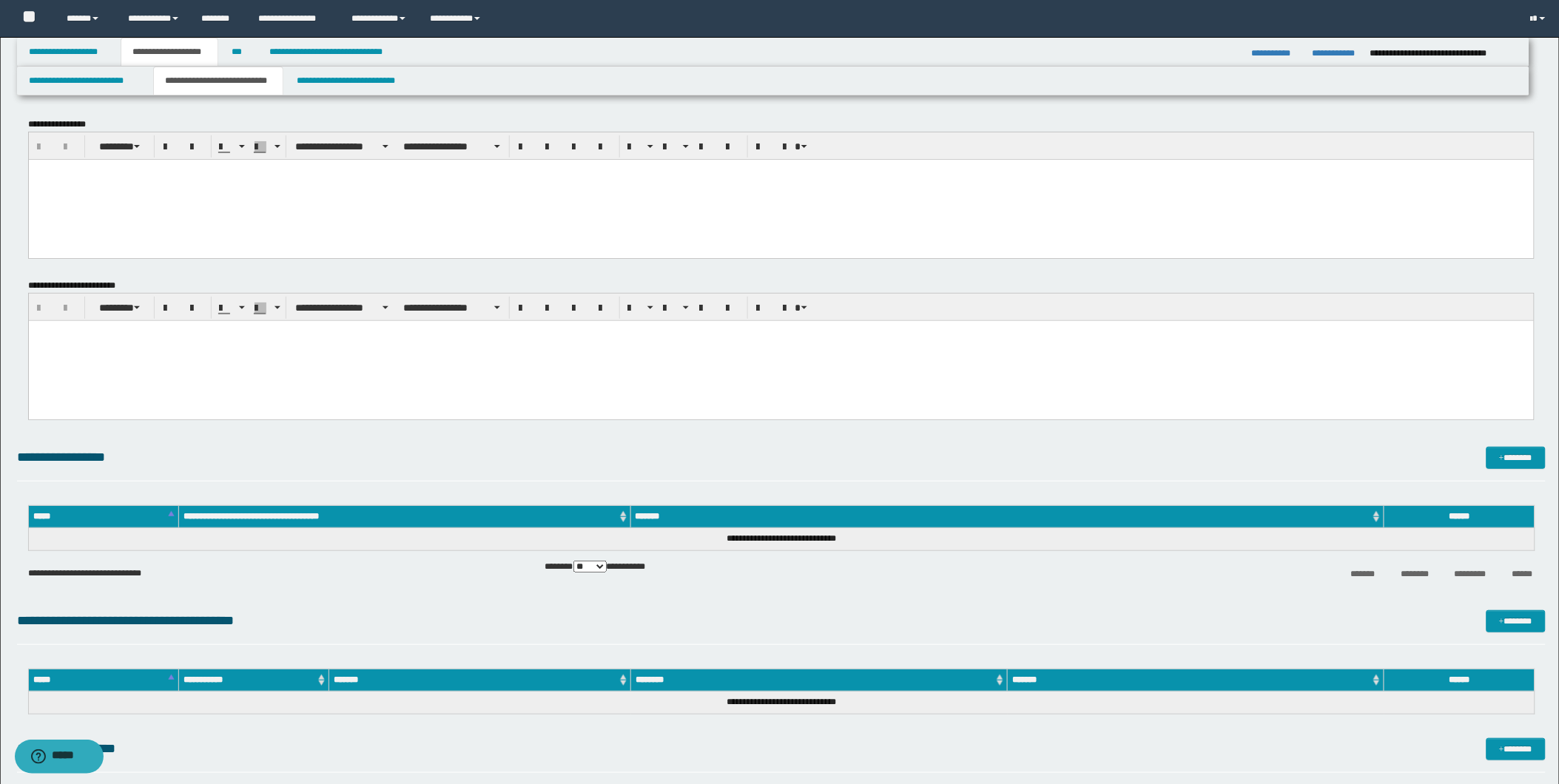 click at bounding box center [781, 351] 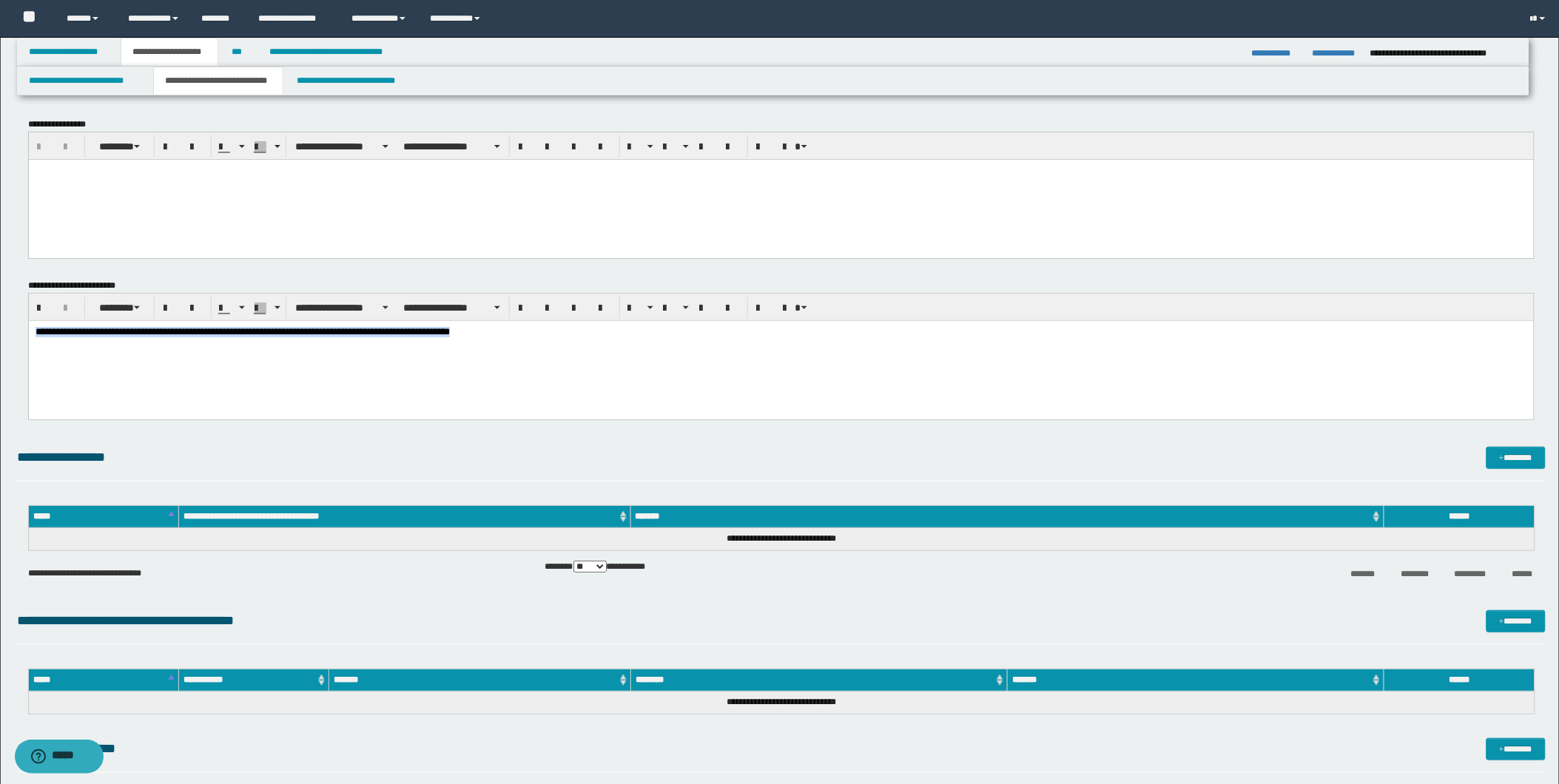 drag, startPoint x: 34, startPoint y: 334, endPoint x: 542, endPoint y: 336, distance: 508.00394 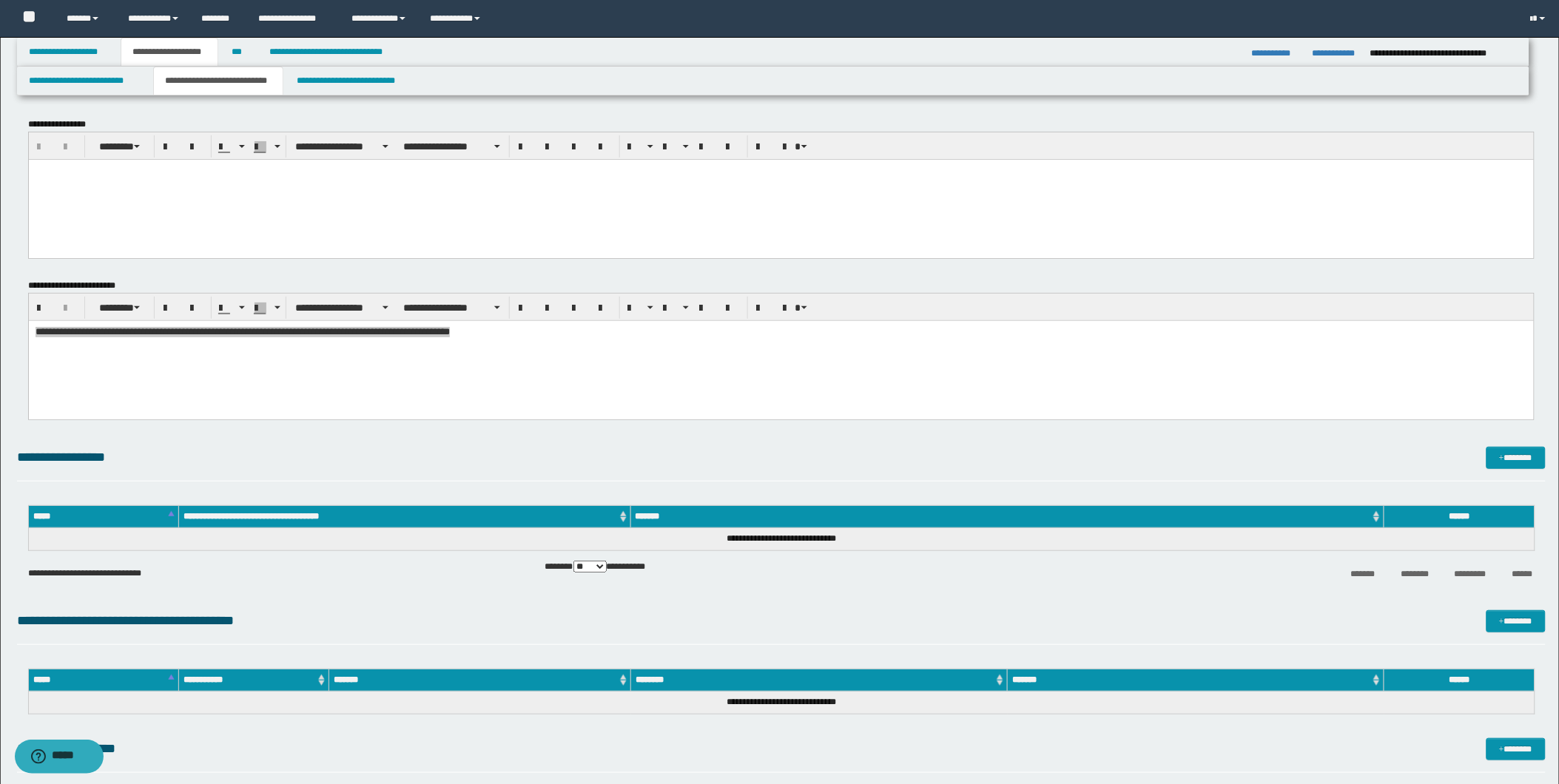 click on "**********" at bounding box center [781, 356] 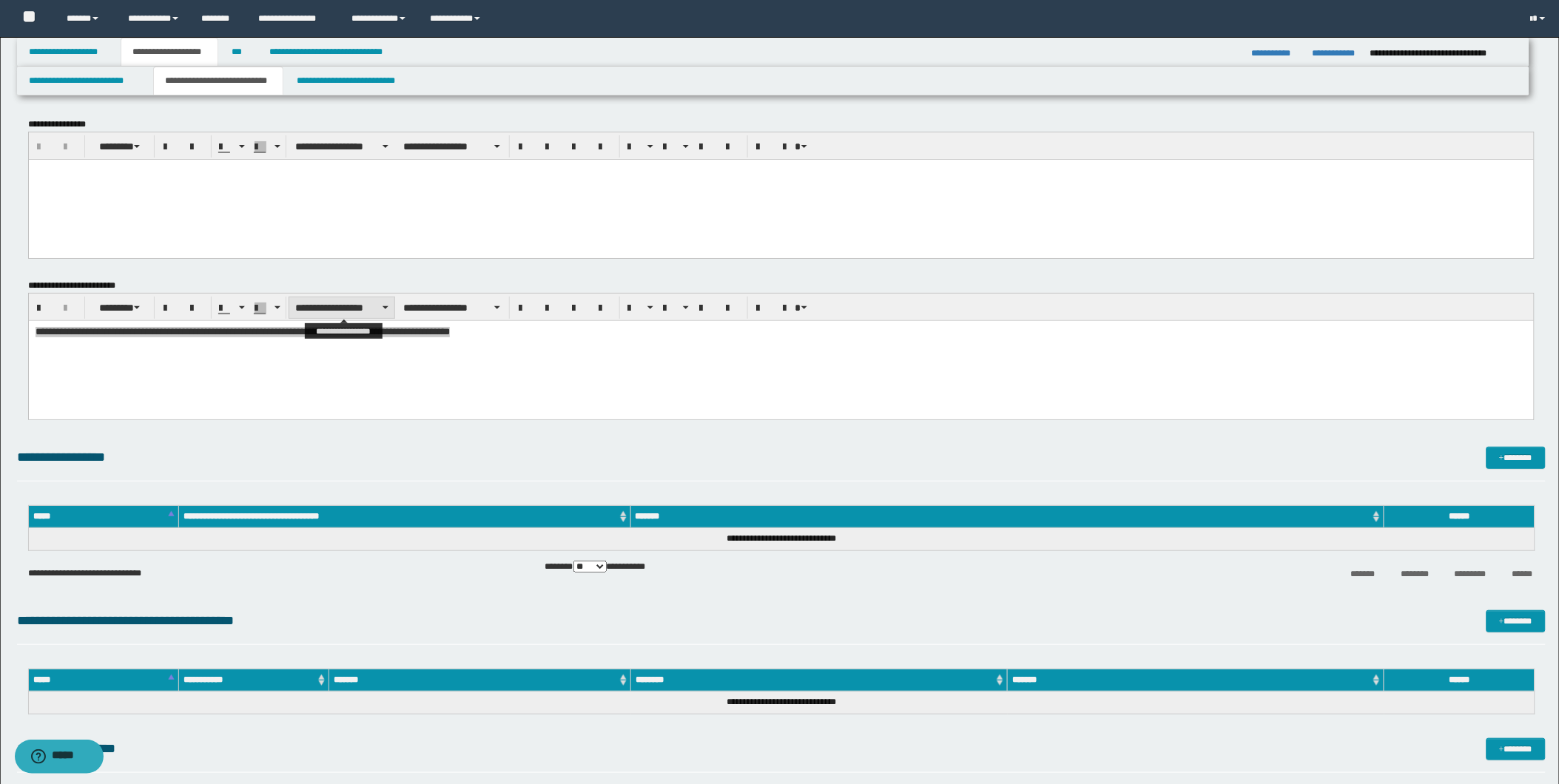 click on "**********" at bounding box center (342, 308) 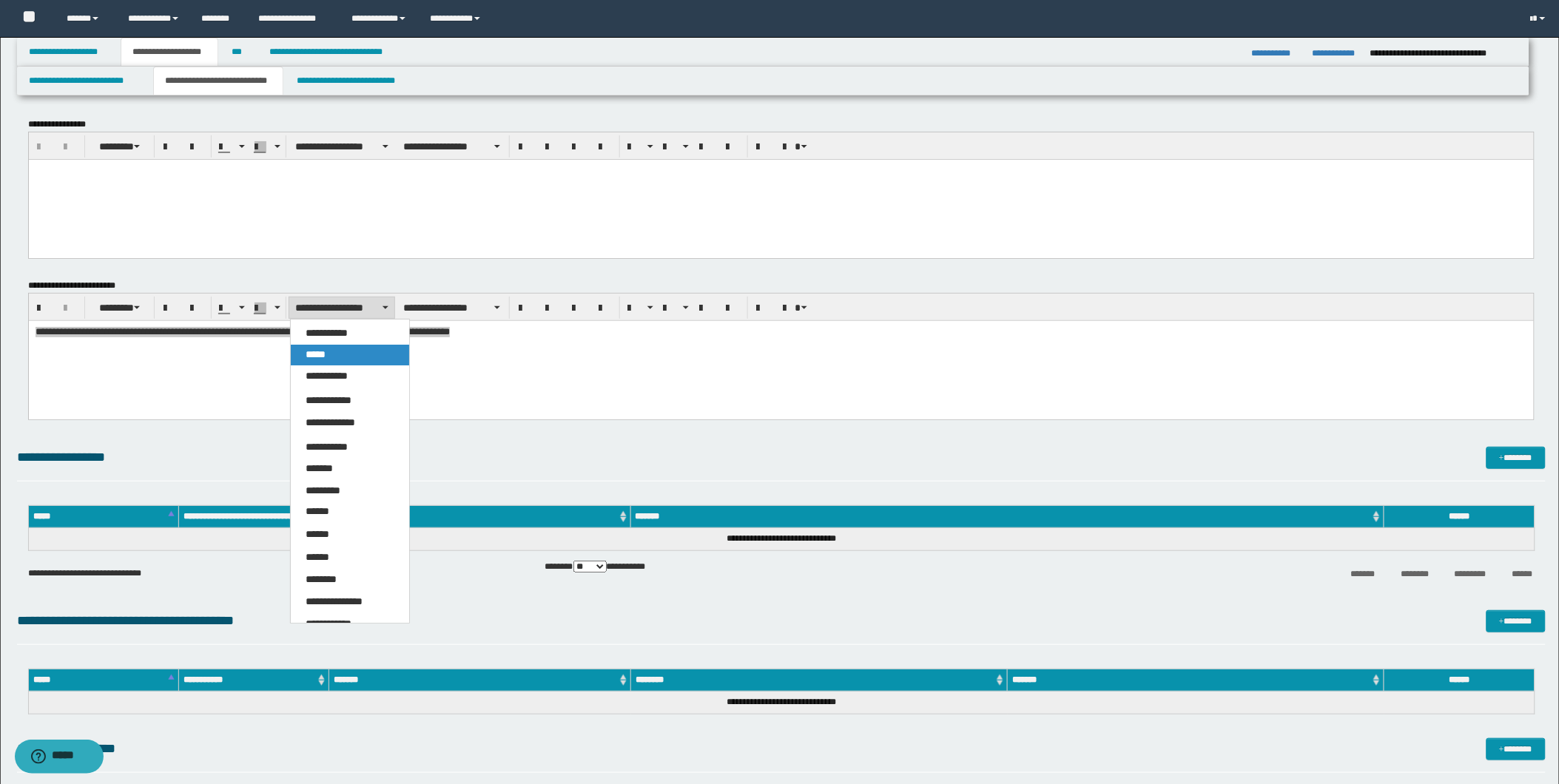 click on "*****" at bounding box center (350, 355) 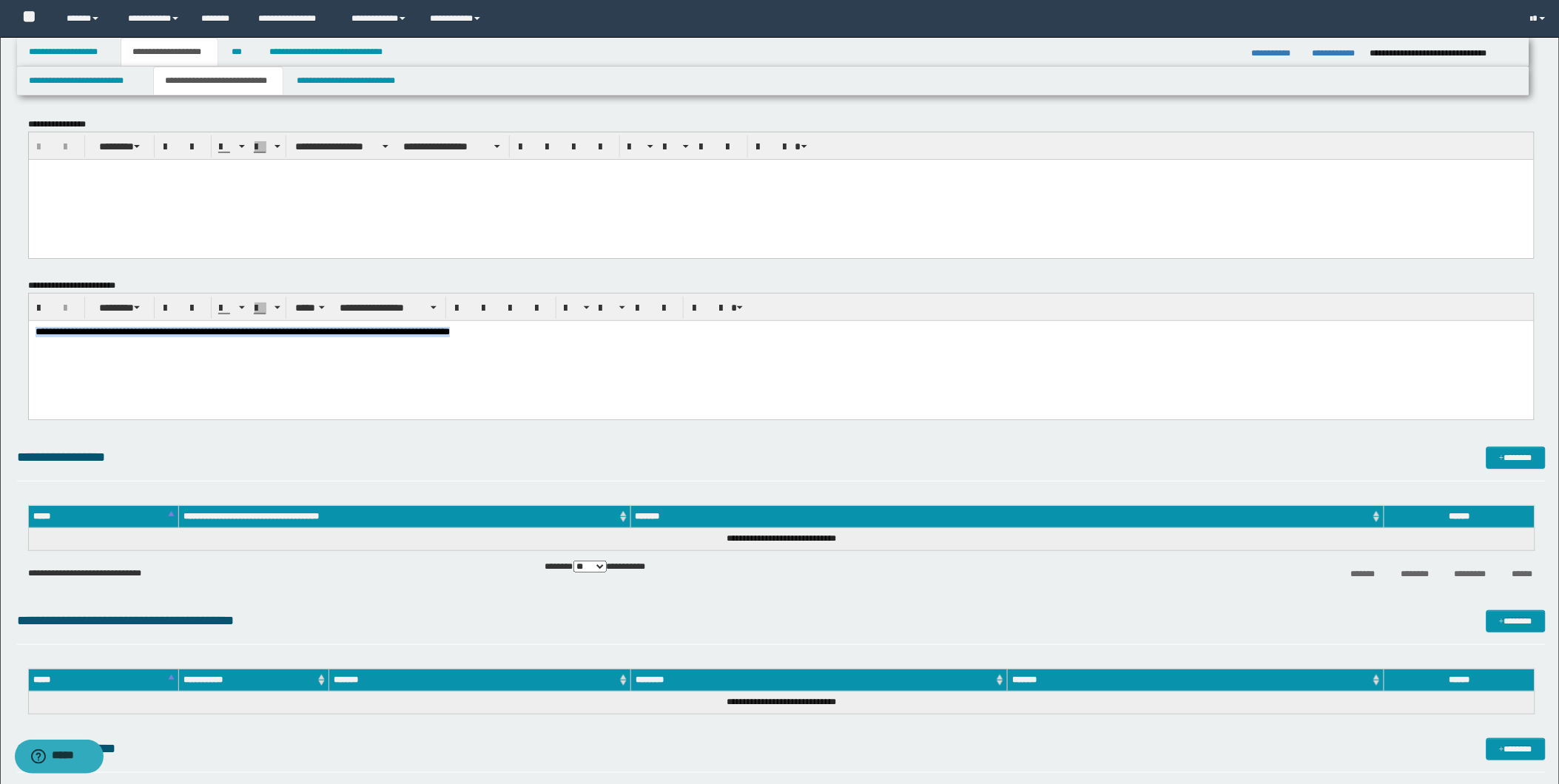 click on "**********" at bounding box center (242, 331) 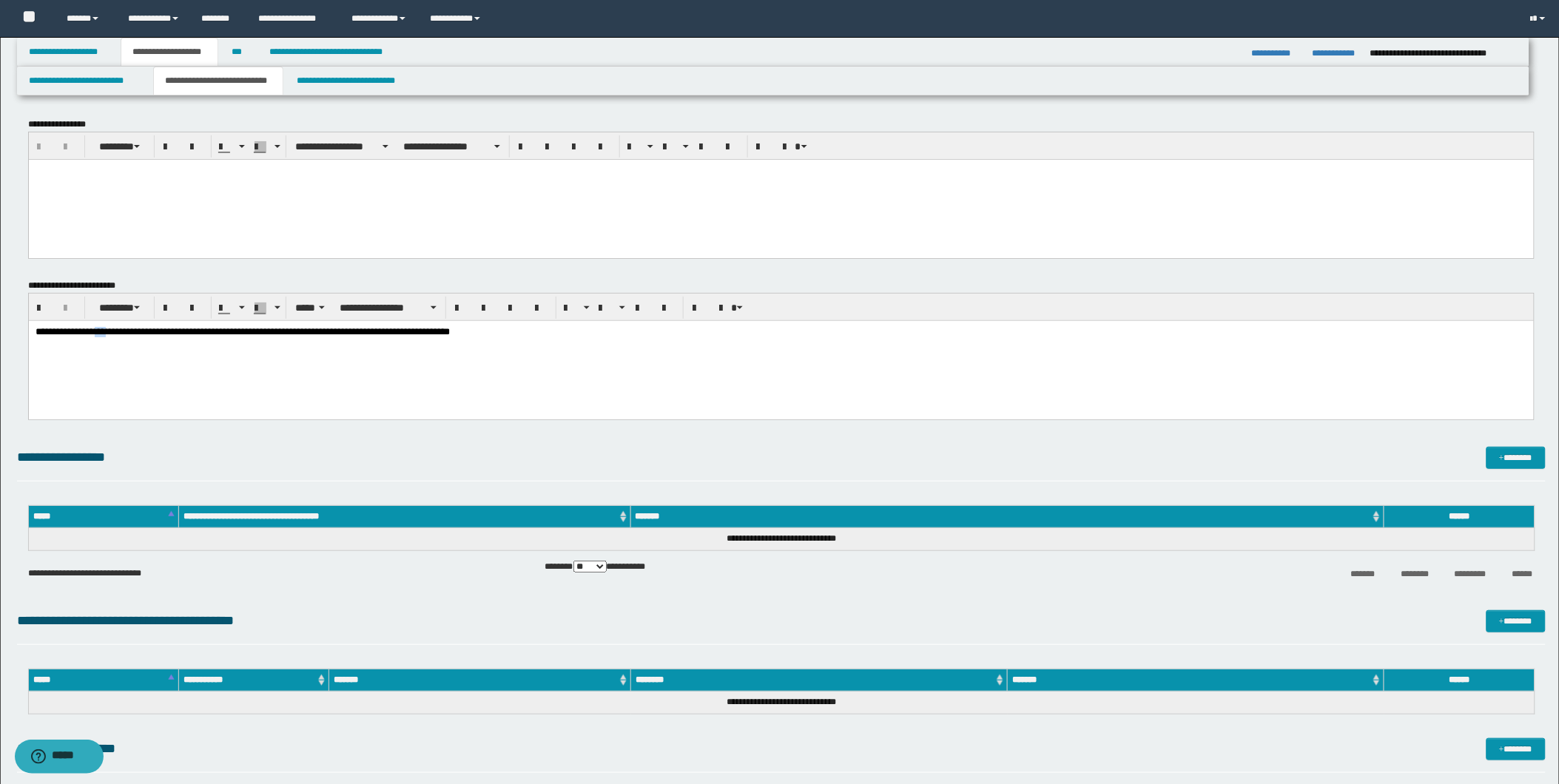 drag, startPoint x: 118, startPoint y: 335, endPoint x: 135, endPoint y: 337, distance: 17.117243 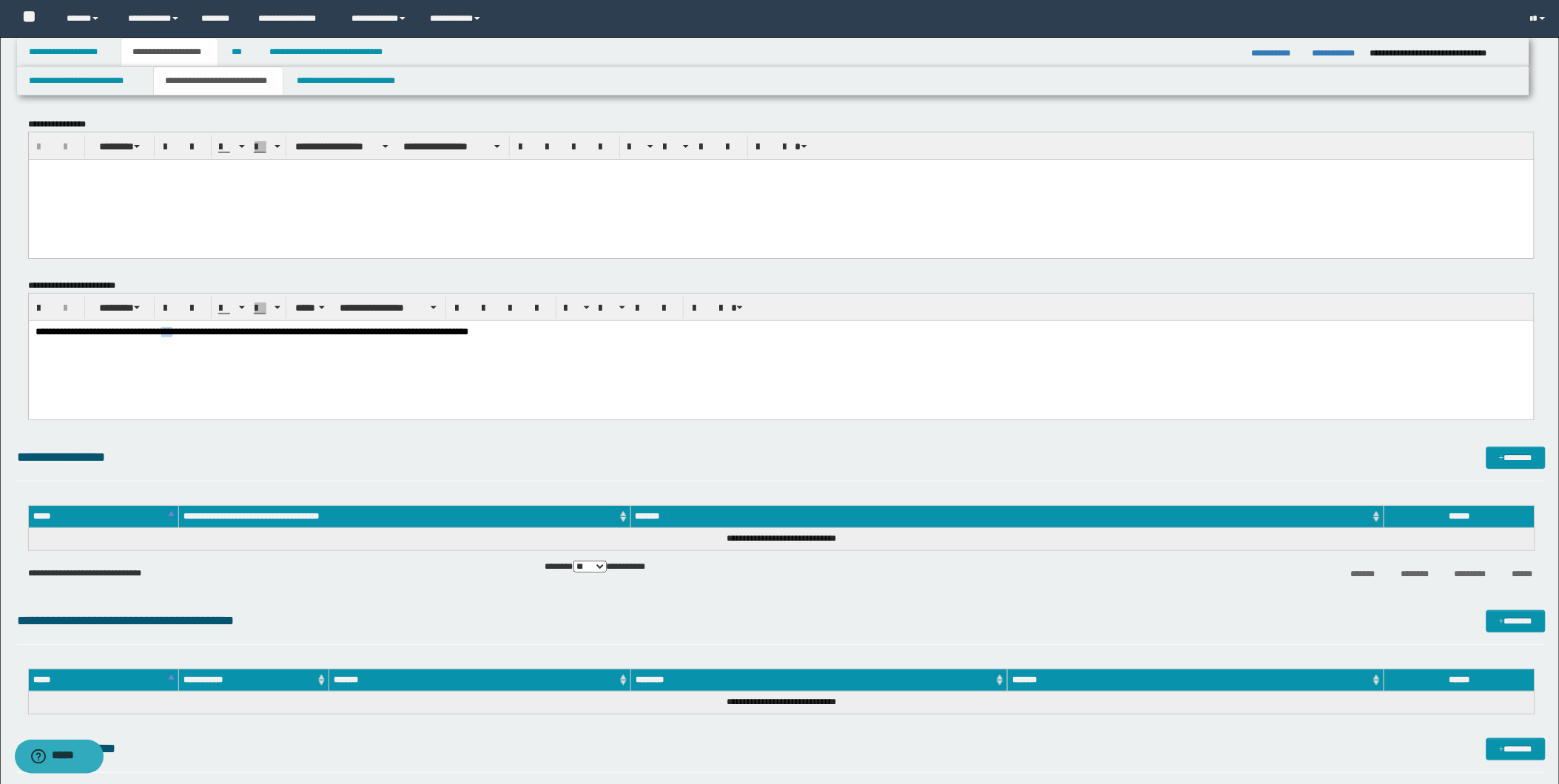 drag, startPoint x: 206, startPoint y: 335, endPoint x: 222, endPoint y: 336, distance: 16.03122 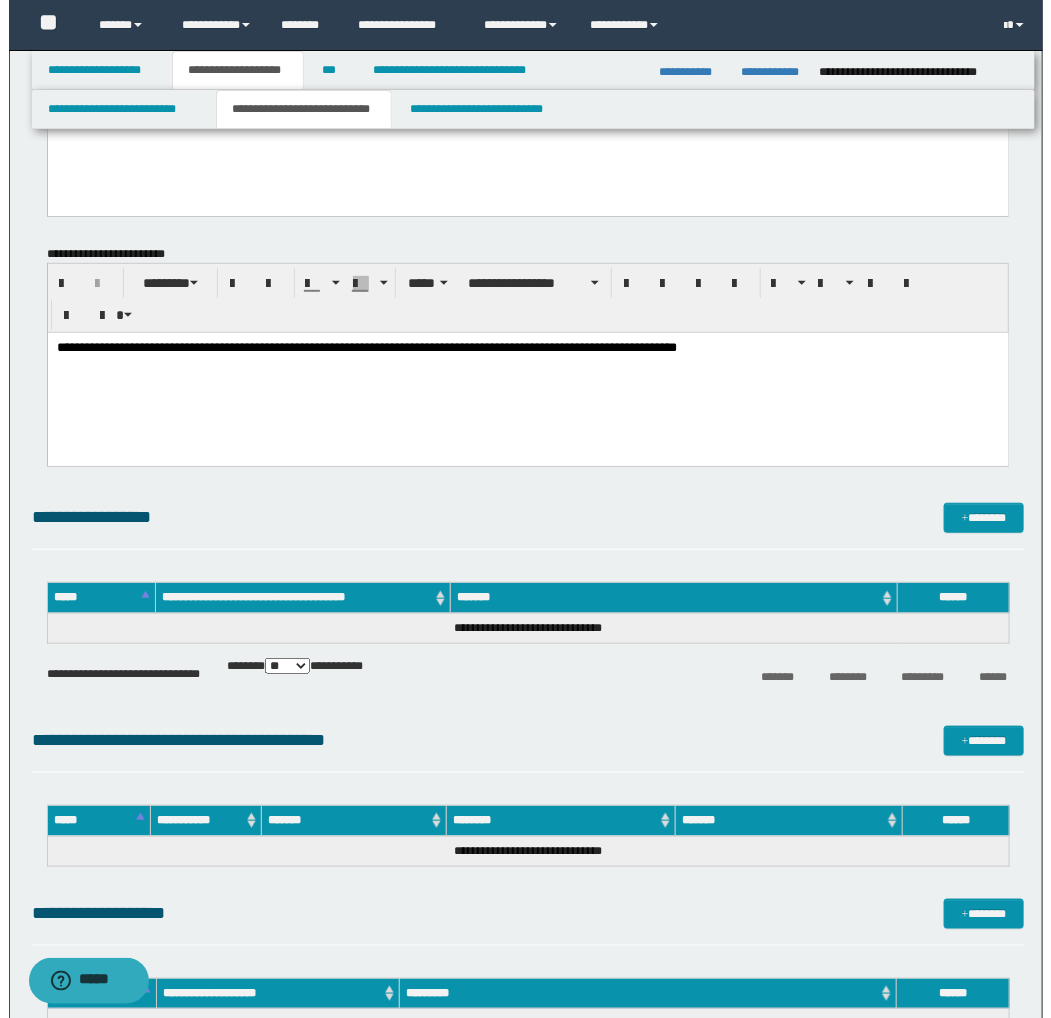 scroll, scrollTop: 444, scrollLeft: 0, axis: vertical 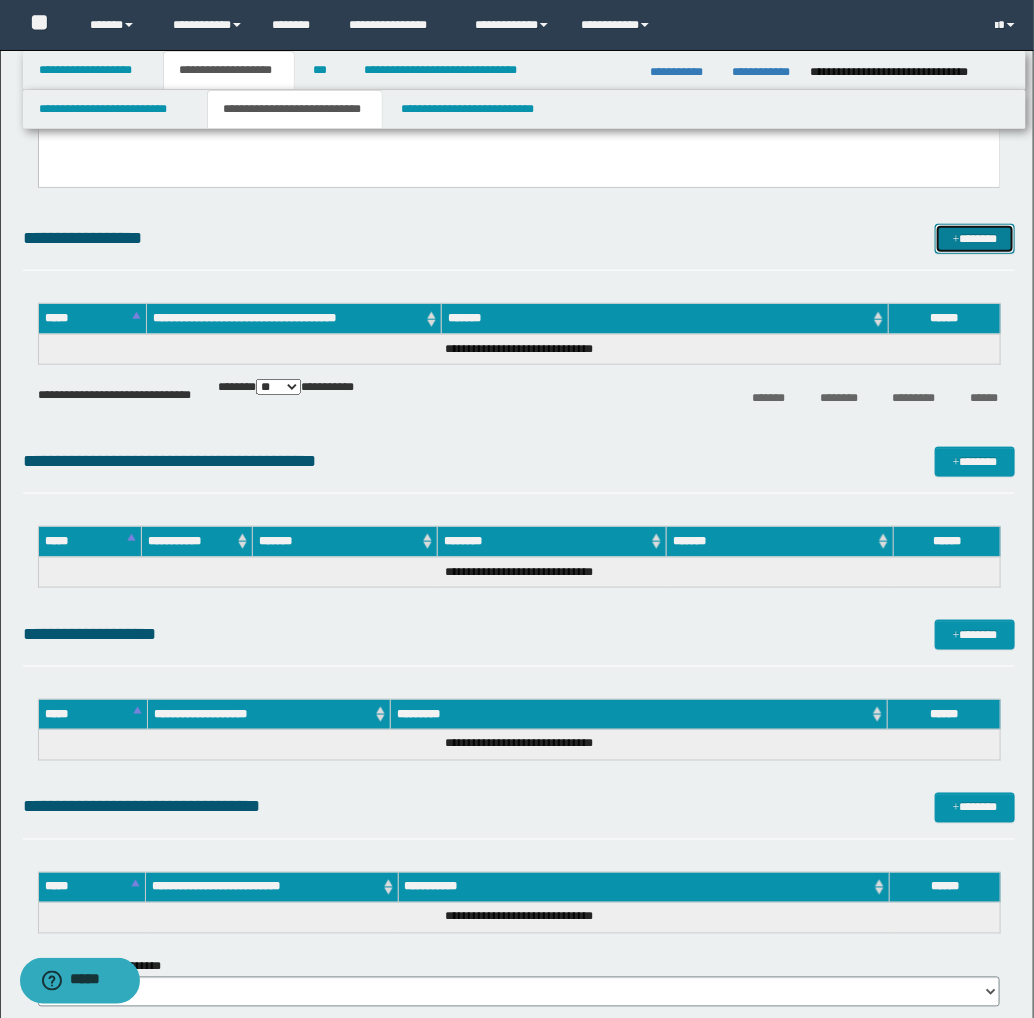 click on "*******" at bounding box center [975, 239] 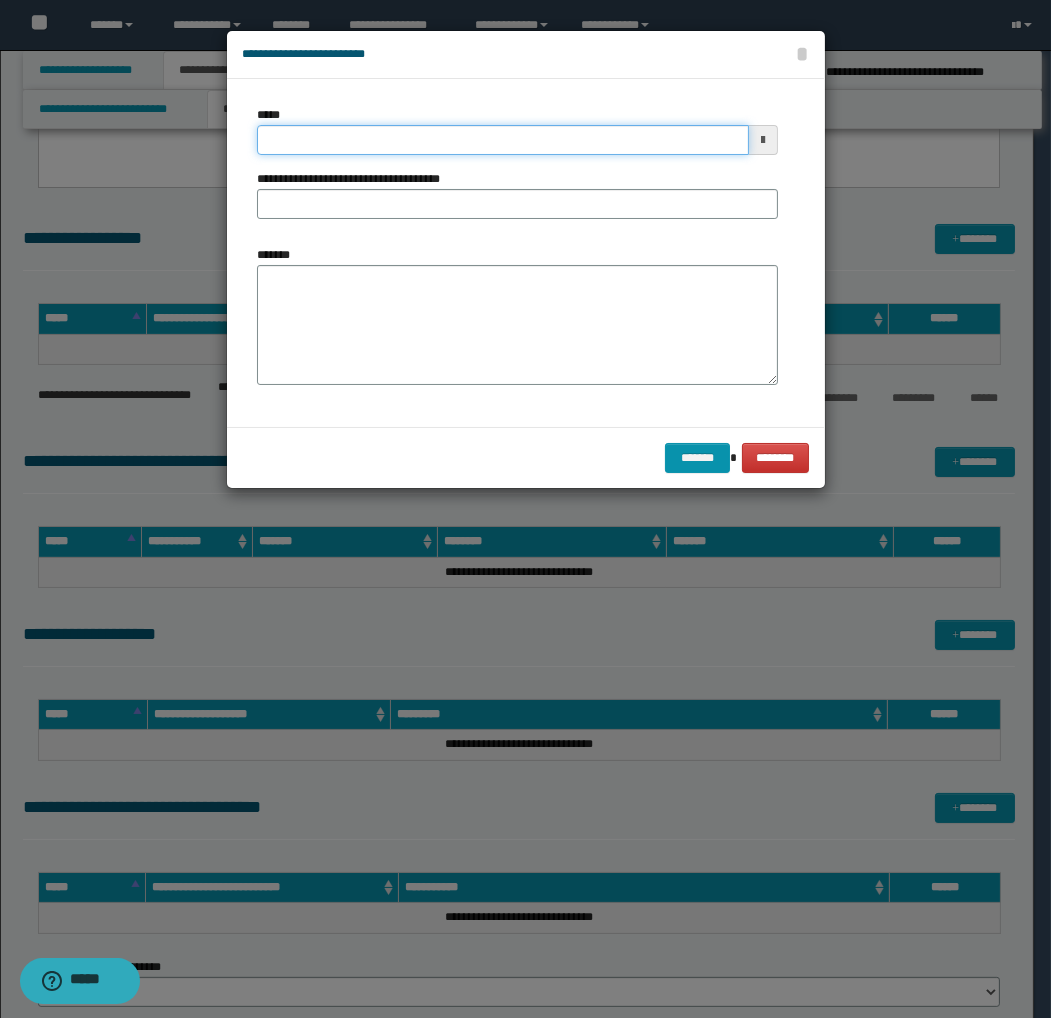 click on "*****" at bounding box center [503, 140] 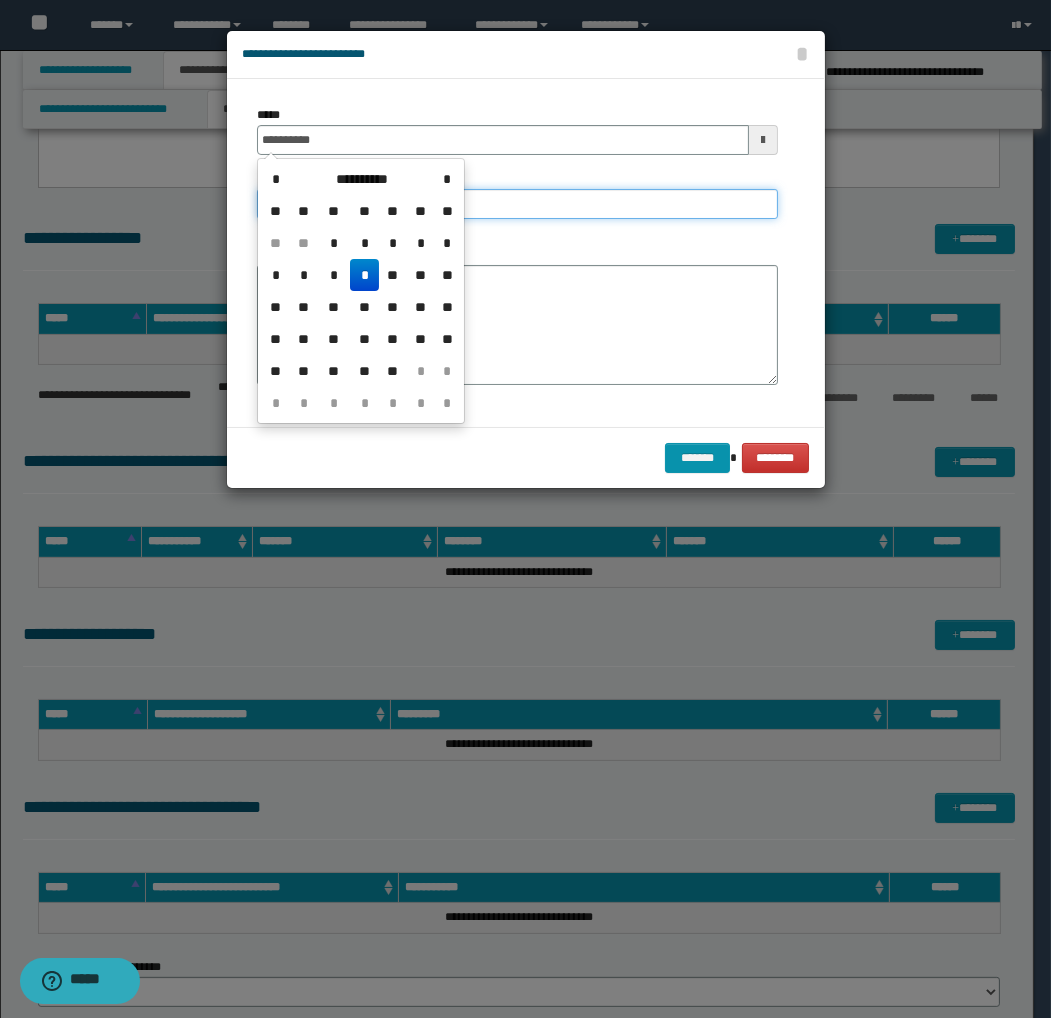 type on "**********" 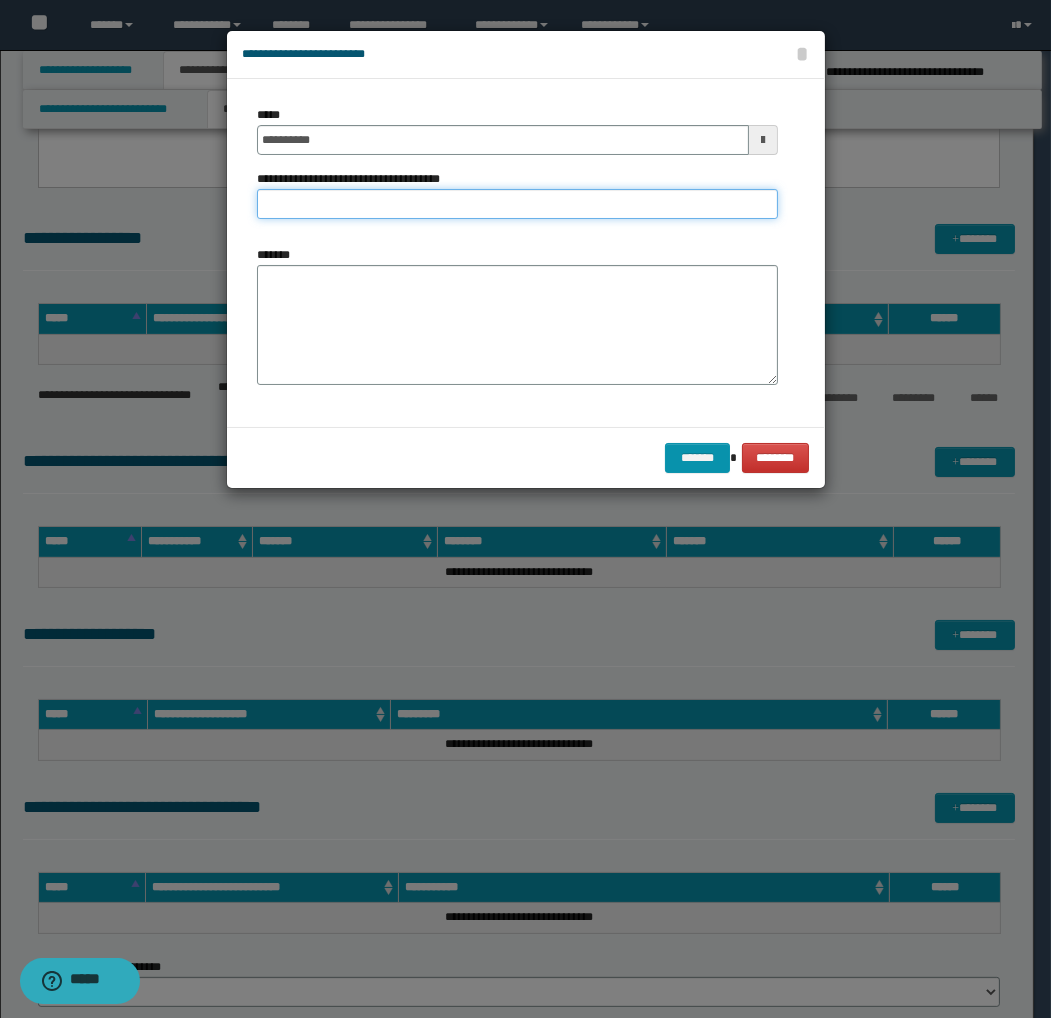 click on "**********" at bounding box center [517, 204] 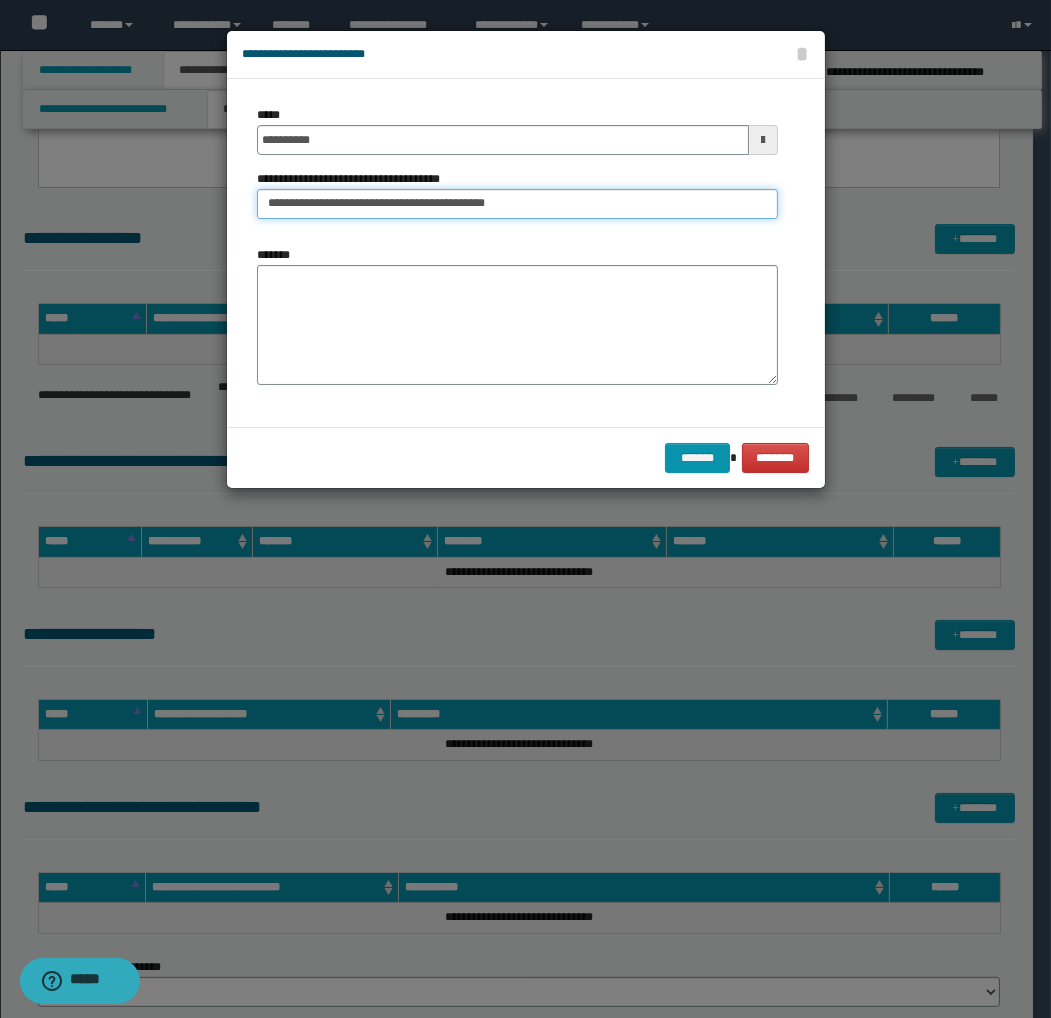 type on "**********" 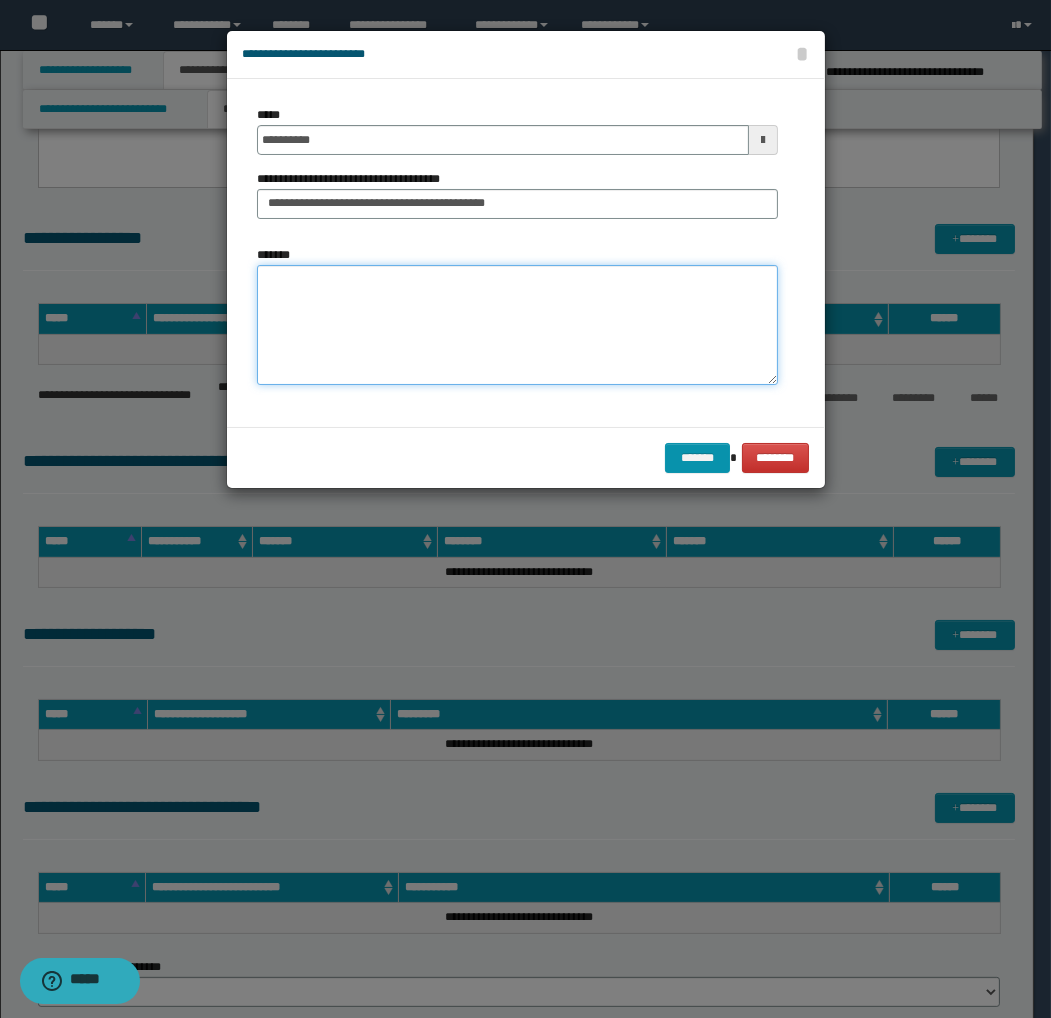 click on "*******" at bounding box center (517, 325) 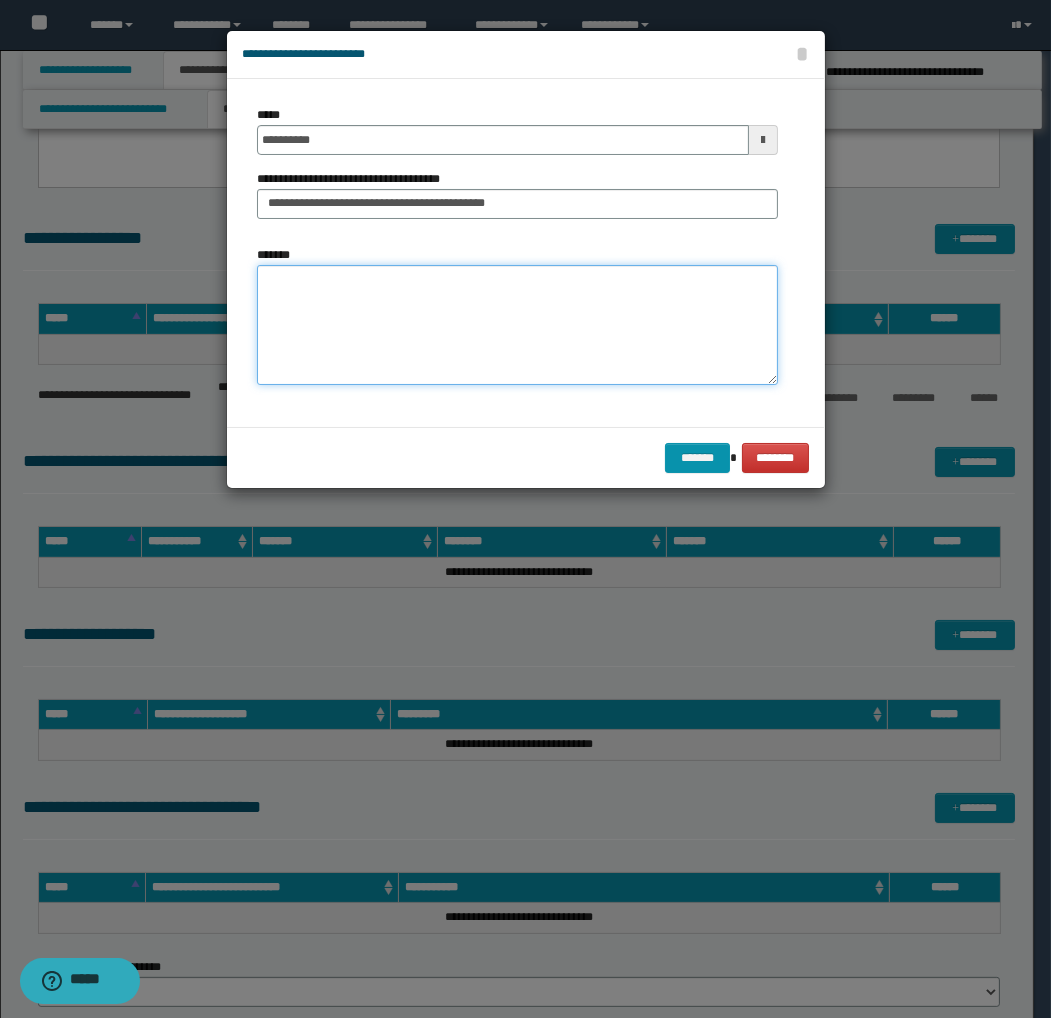 paste on "**********" 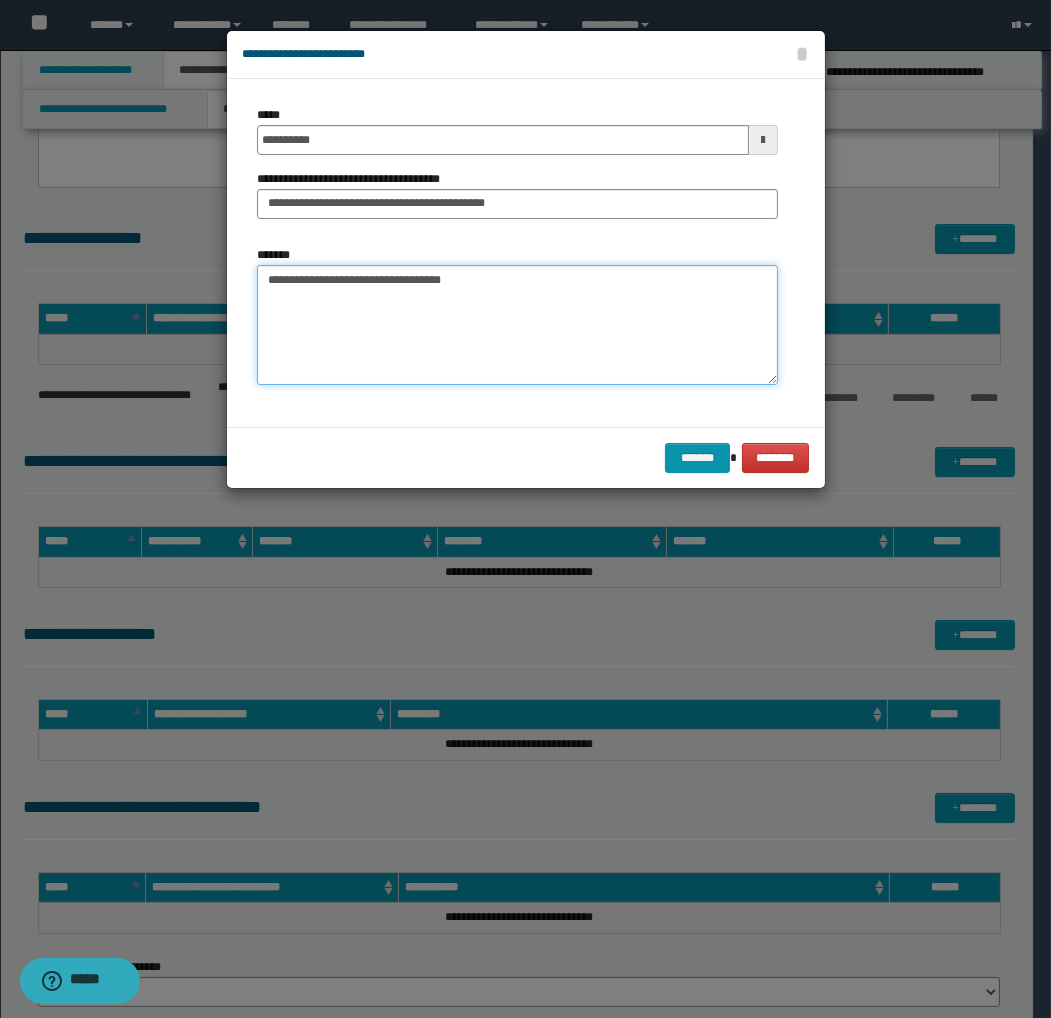 paste on "**********" 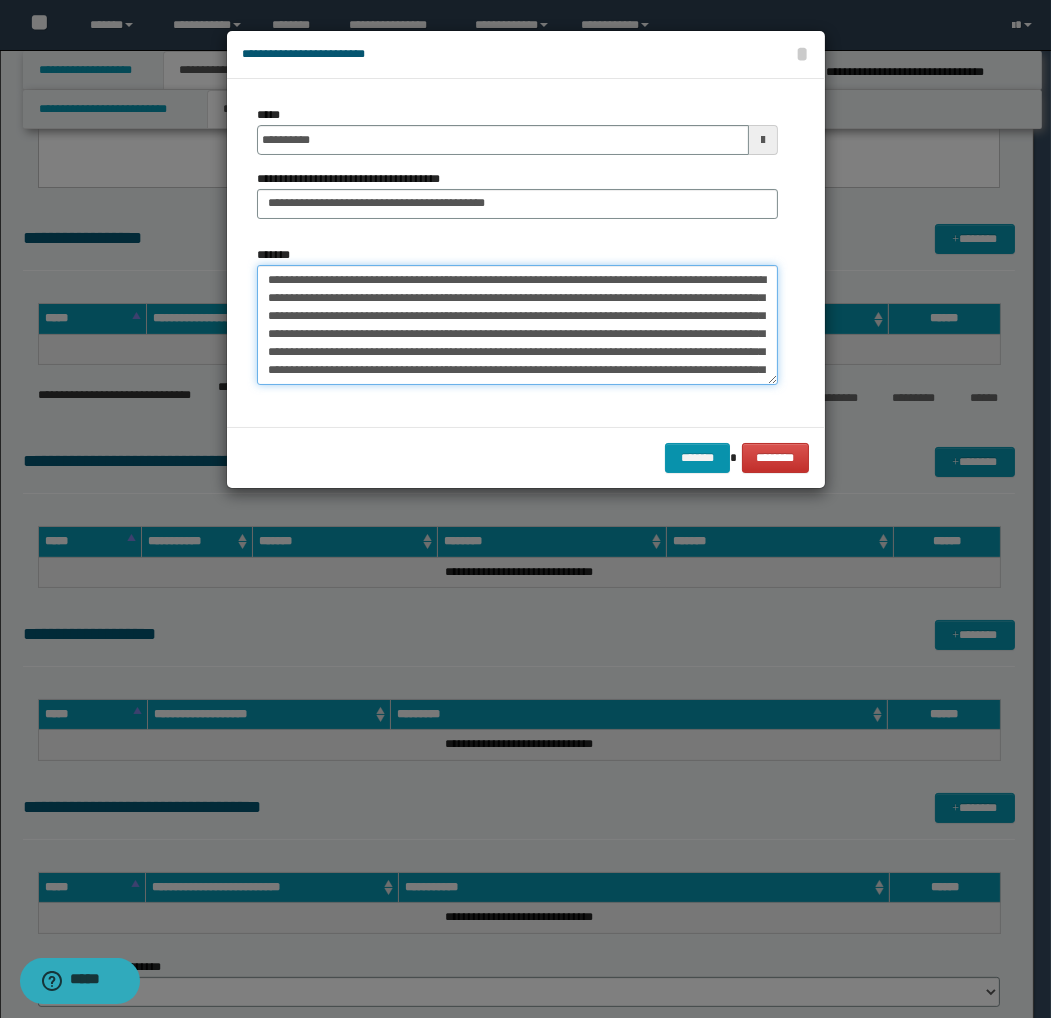 scroll, scrollTop: 31, scrollLeft: 0, axis: vertical 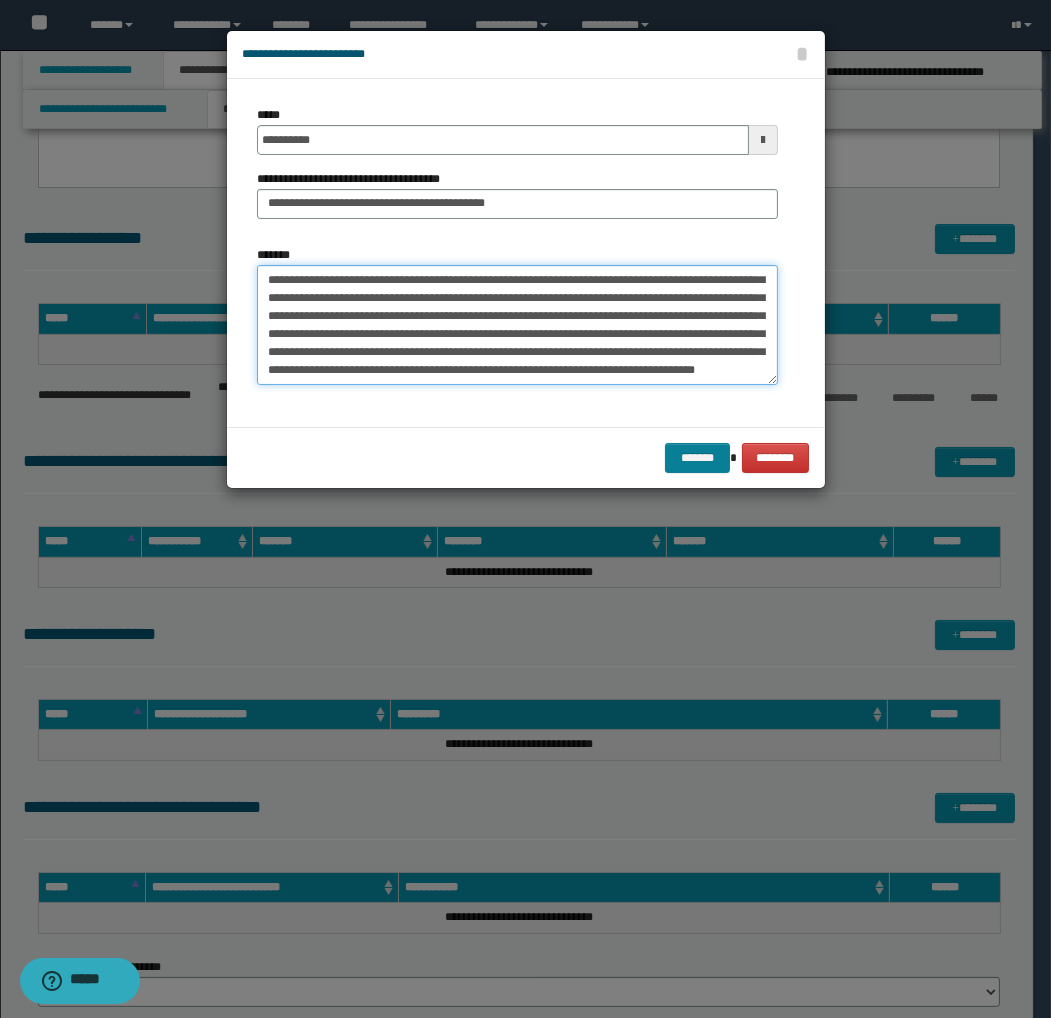 type on "**********" 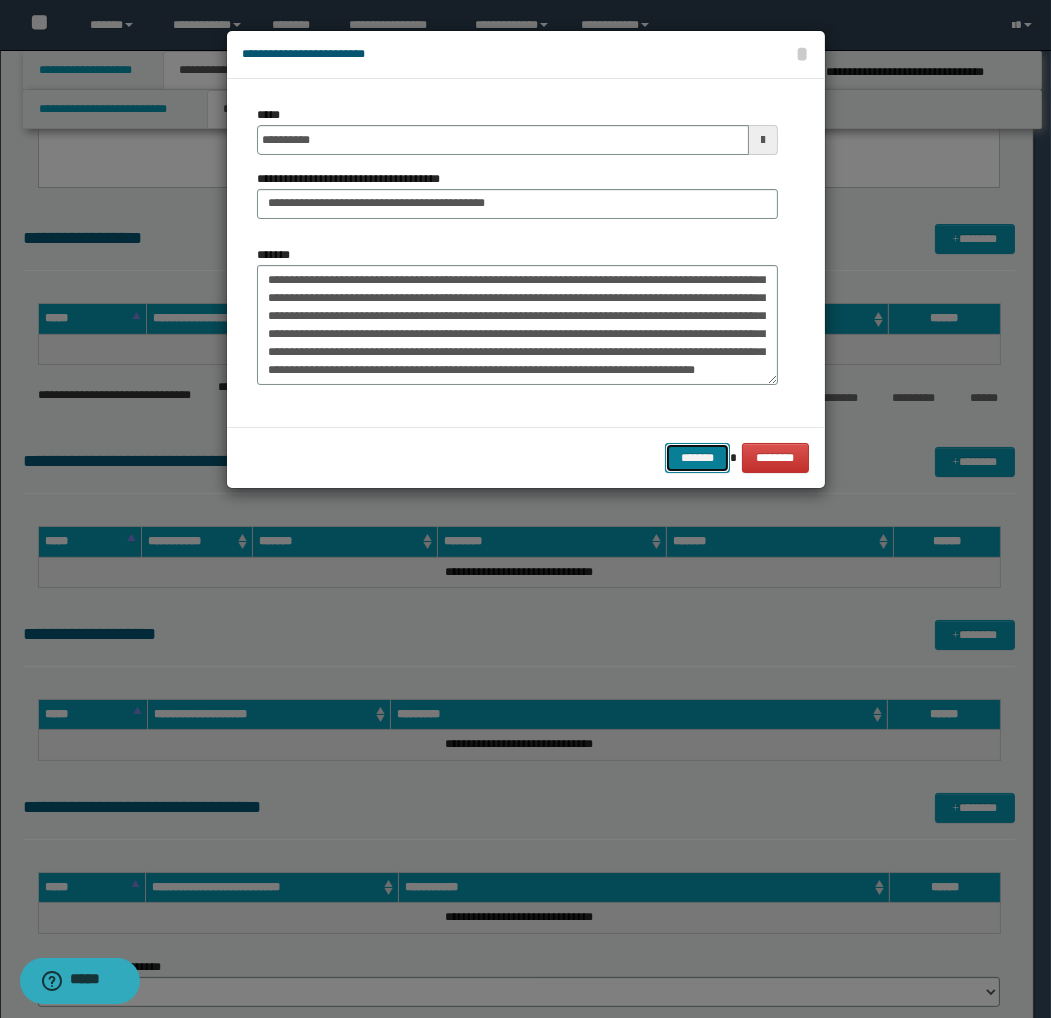 click on "*******" at bounding box center [697, 458] 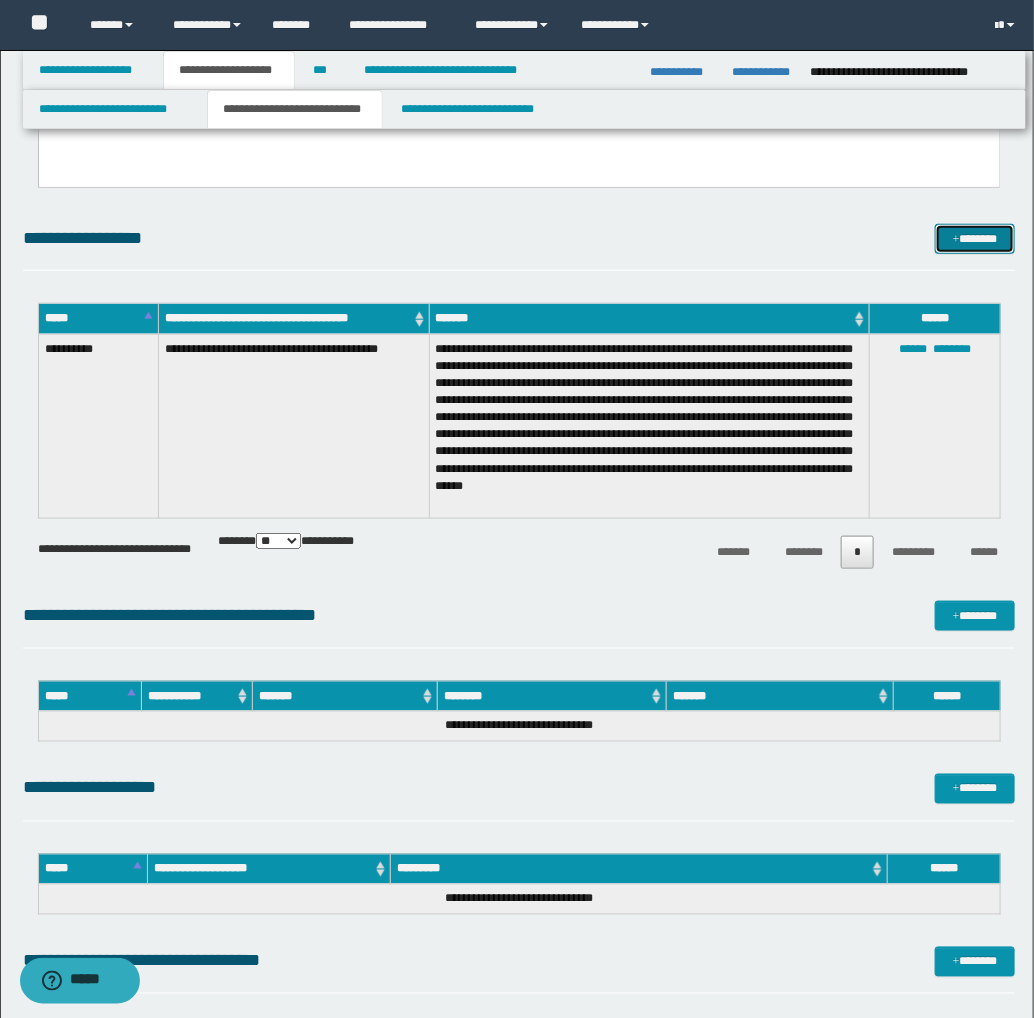 click at bounding box center (956, 240) 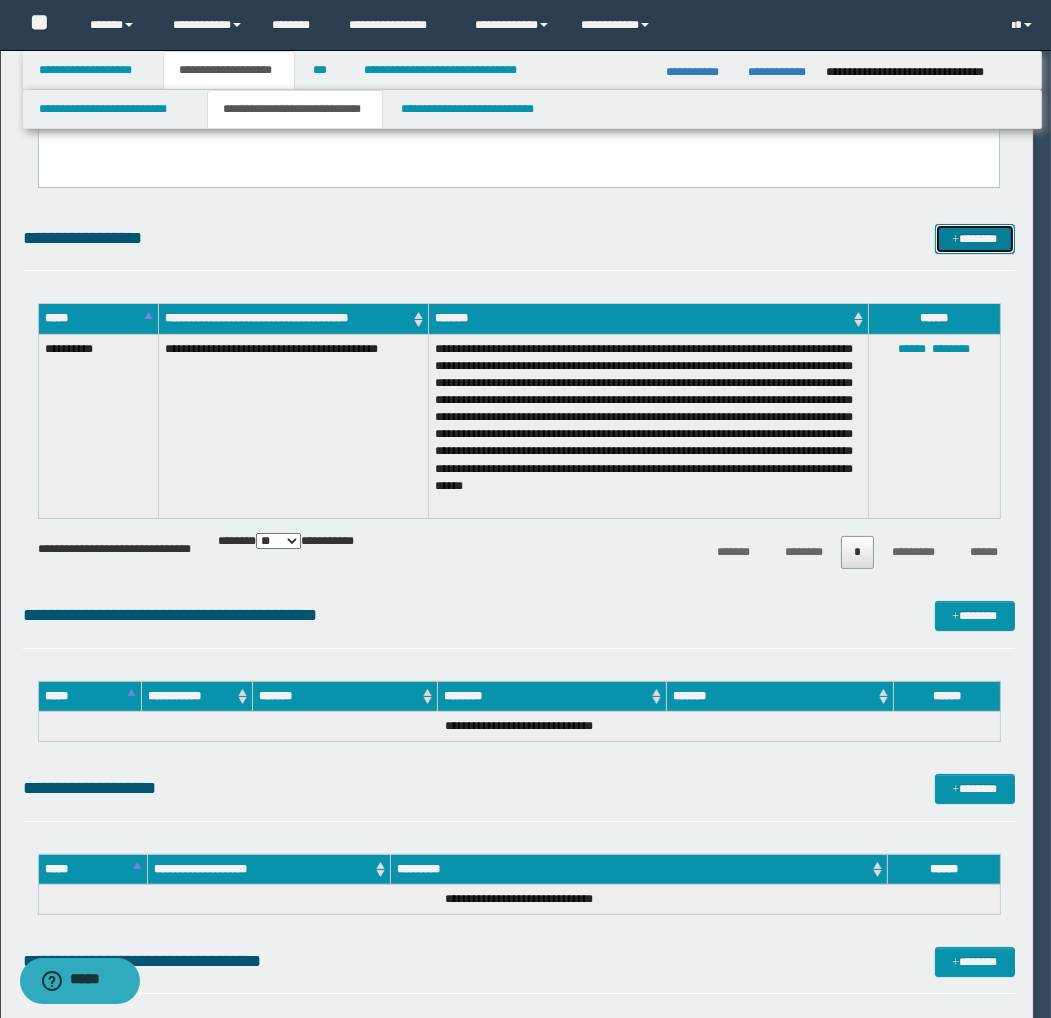 scroll, scrollTop: 0, scrollLeft: 0, axis: both 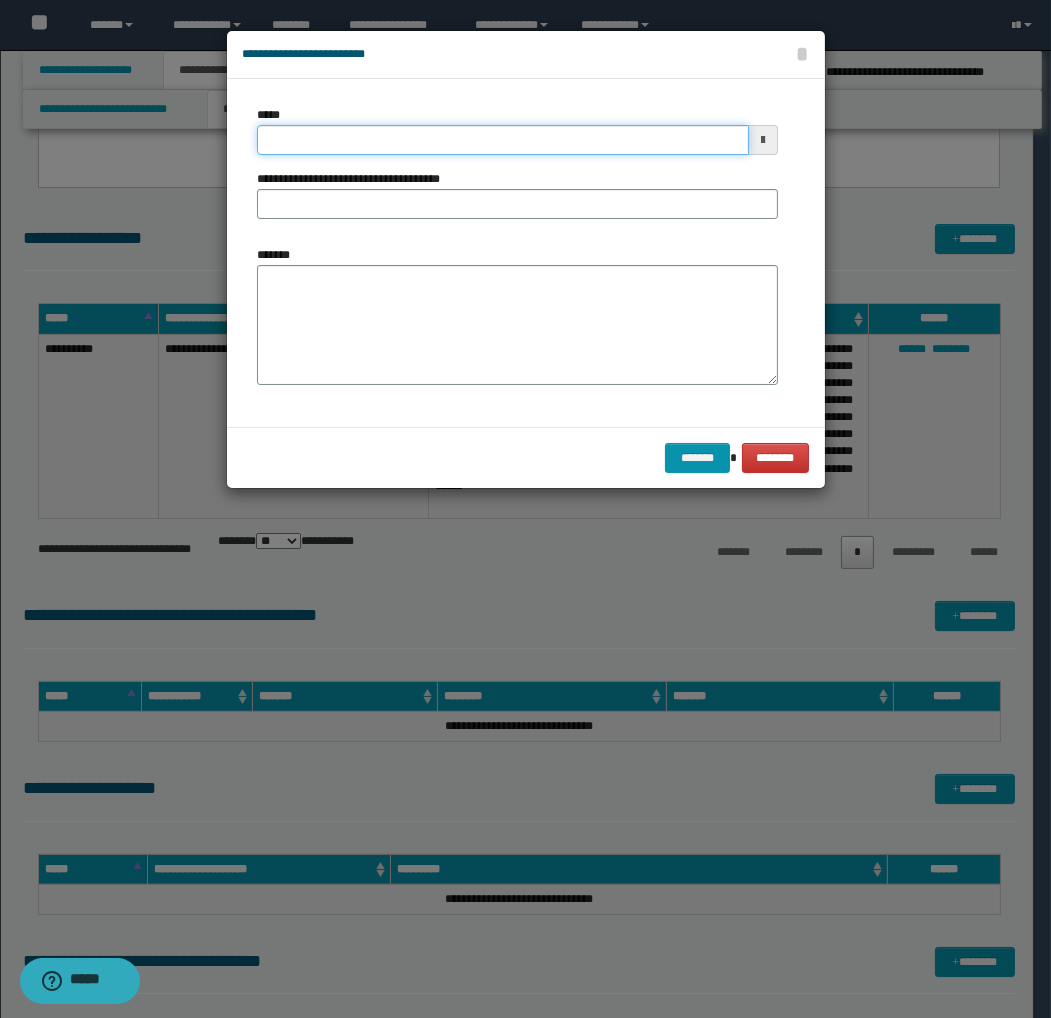 click on "*****" at bounding box center (503, 140) 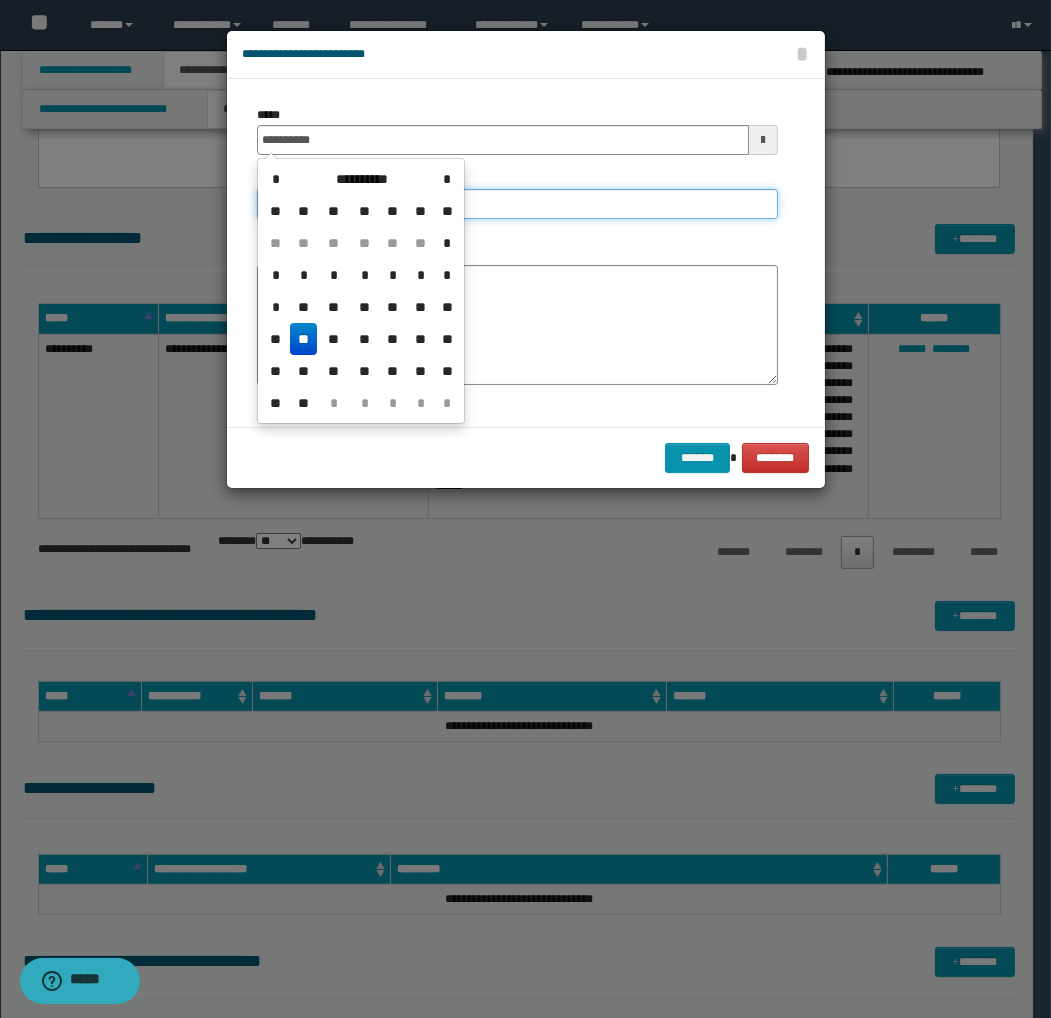 type on "**********" 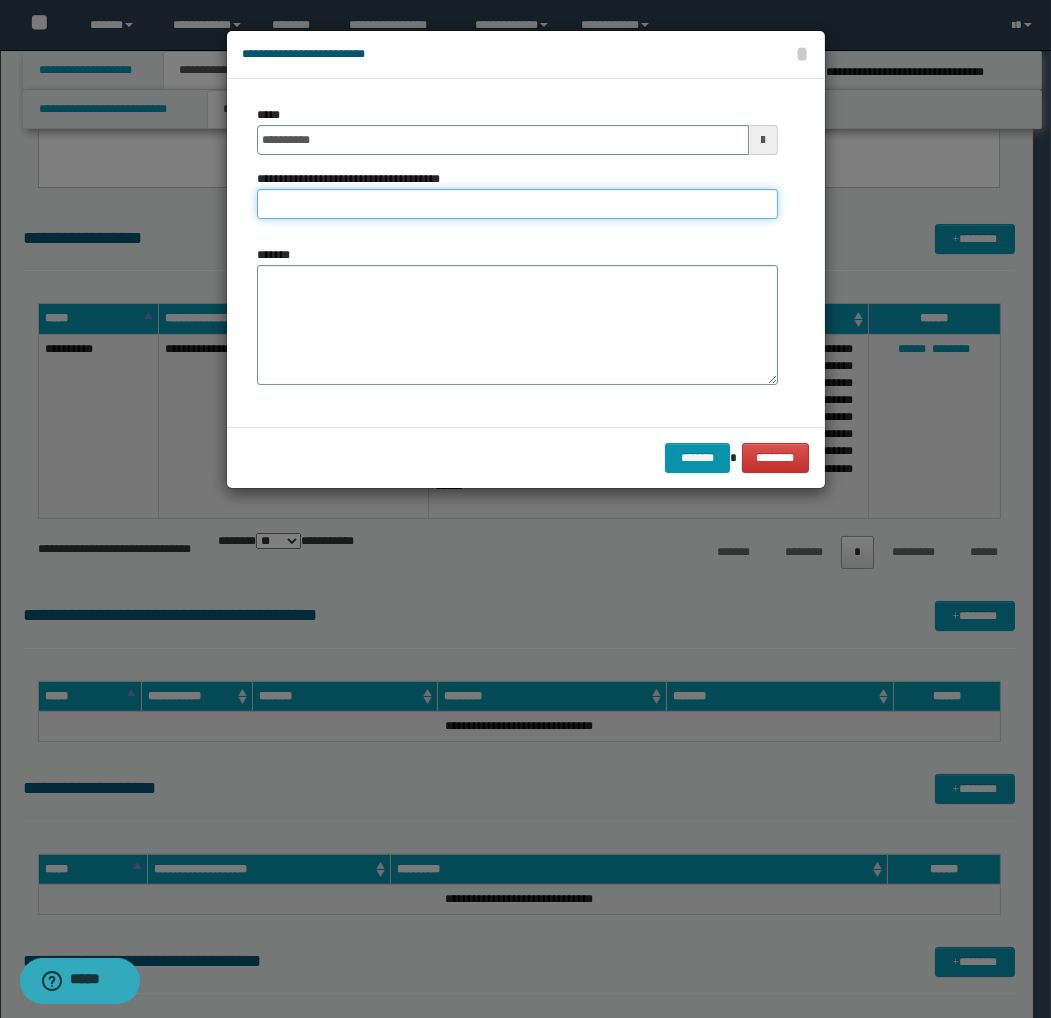 click on "**********" at bounding box center [517, 204] 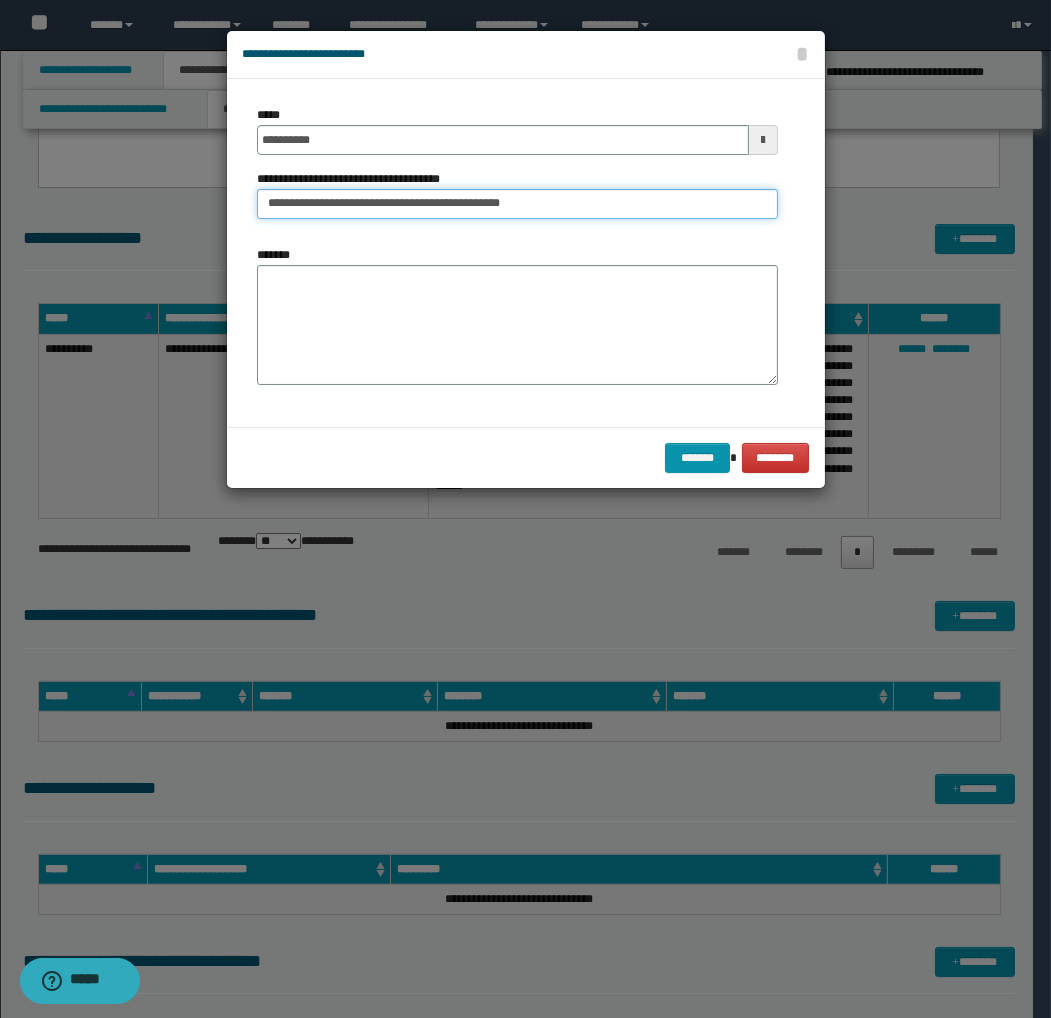 drag, startPoint x: 544, startPoint y: 204, endPoint x: 366, endPoint y: 206, distance: 178.01123 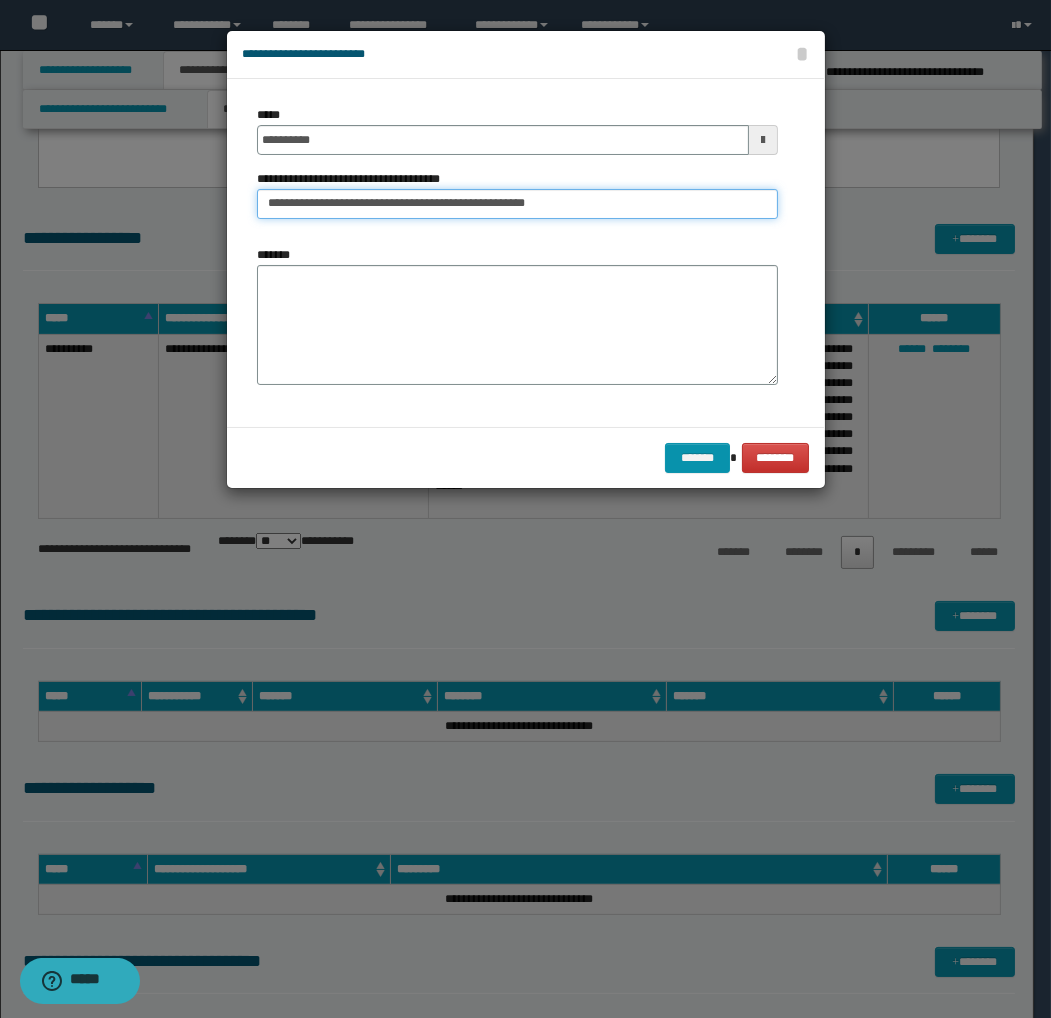 type on "**********" 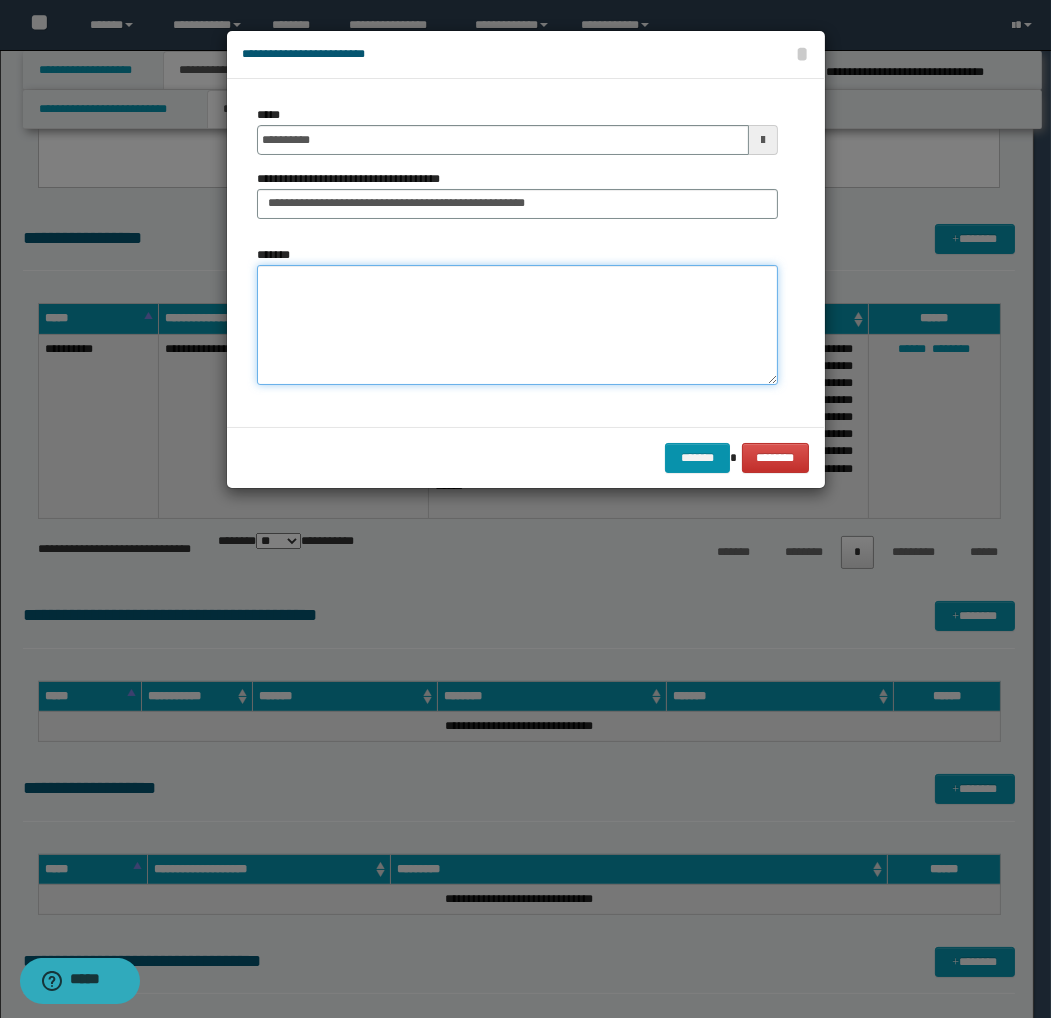 click on "*******" at bounding box center [517, 325] 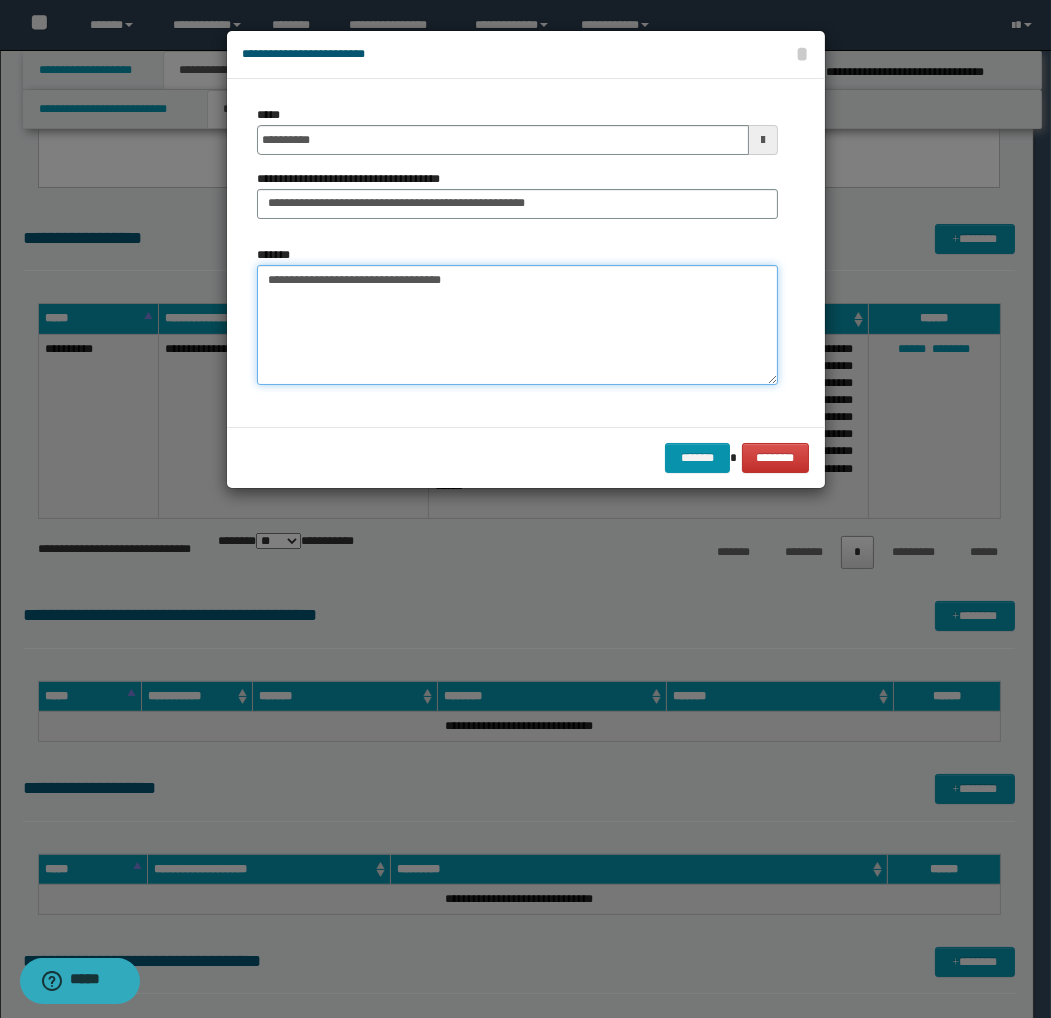 click on "**********" at bounding box center [517, 325] 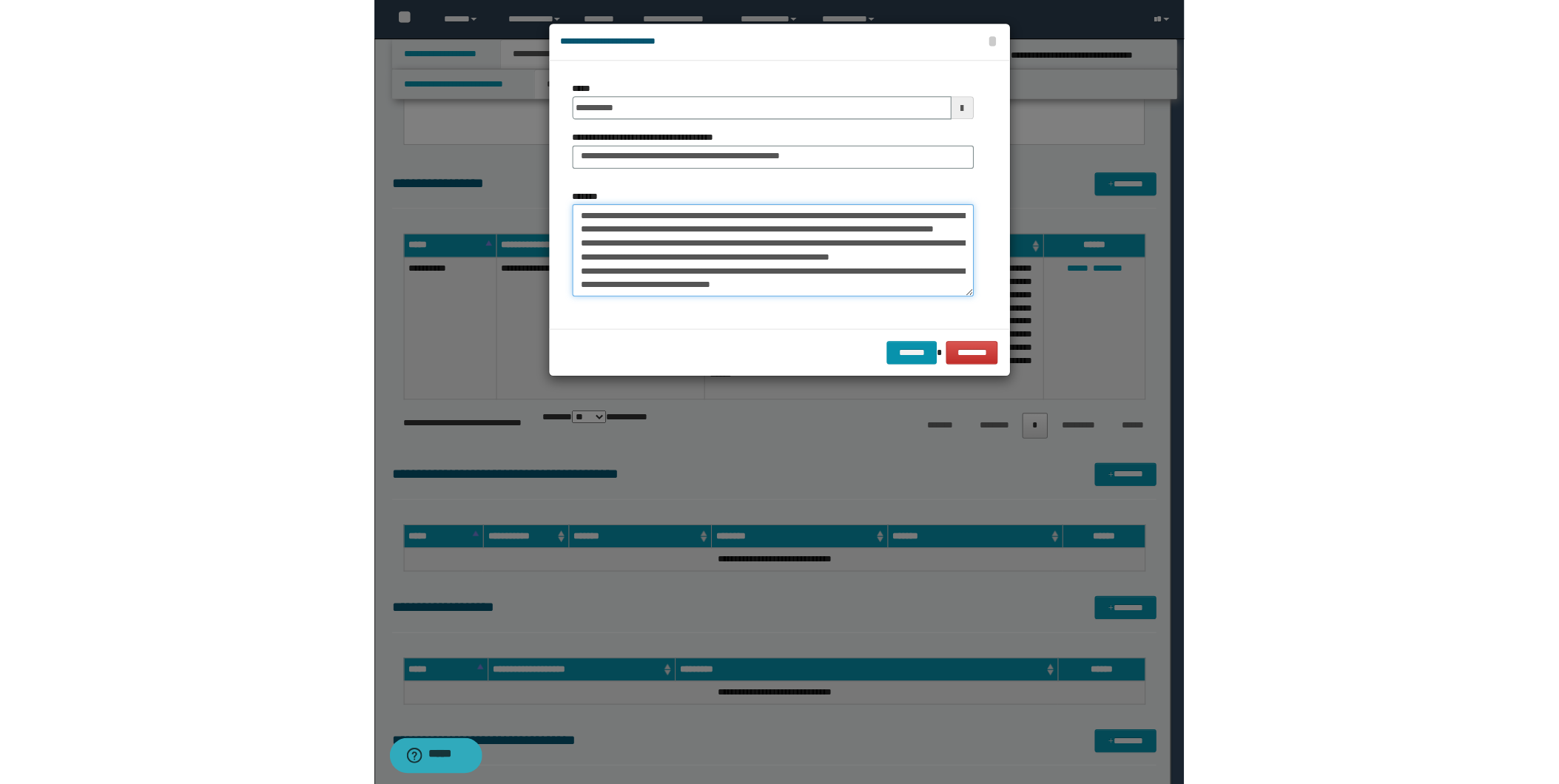 scroll, scrollTop: 0, scrollLeft: 0, axis: both 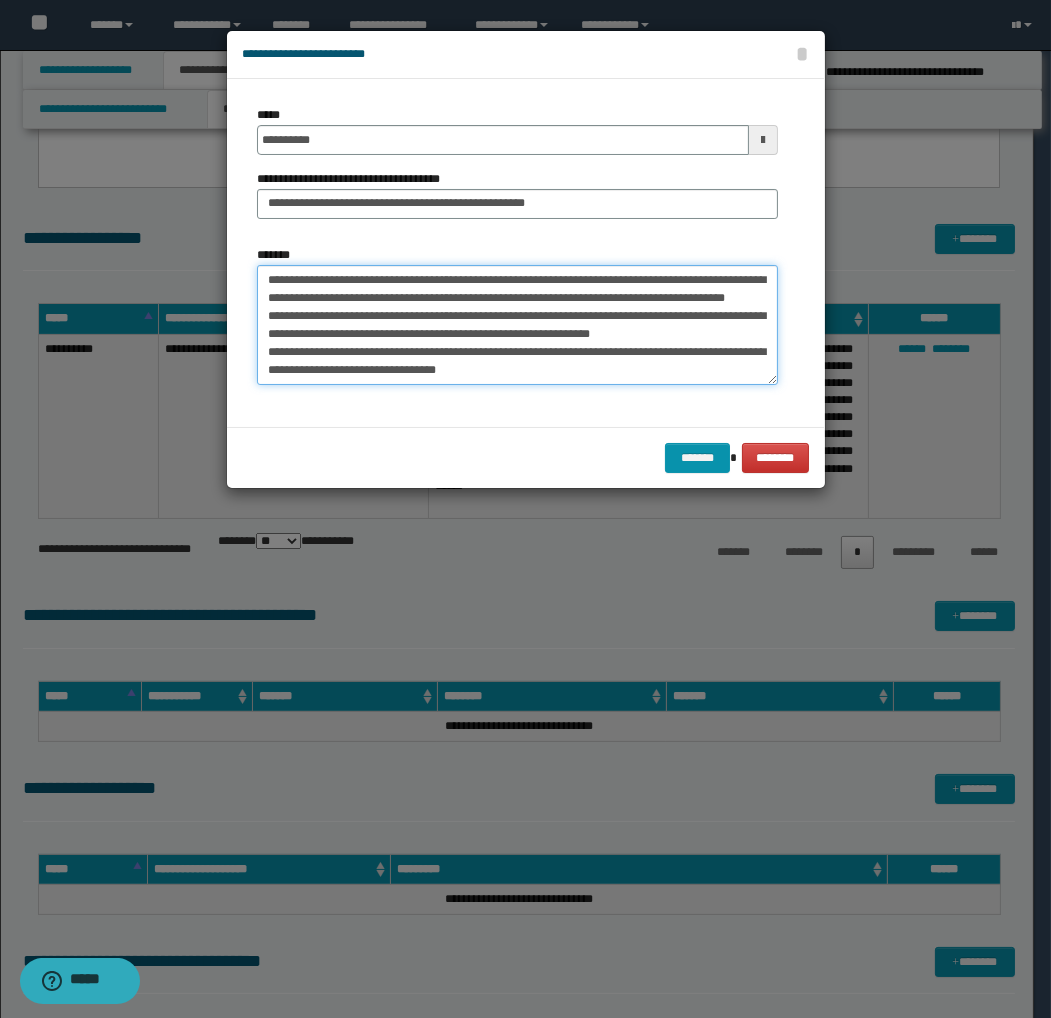click on "**********" at bounding box center [517, 325] 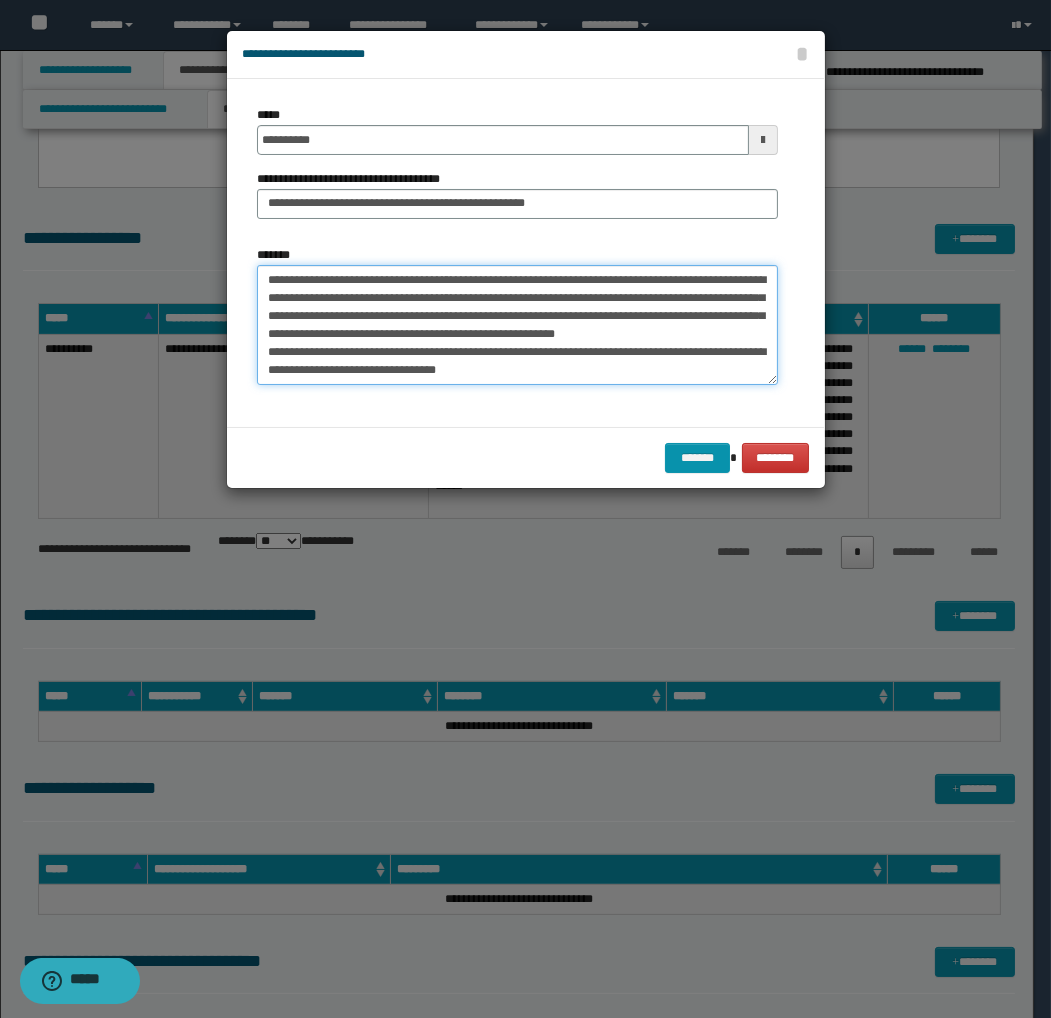 click on "**********" at bounding box center (517, 325) 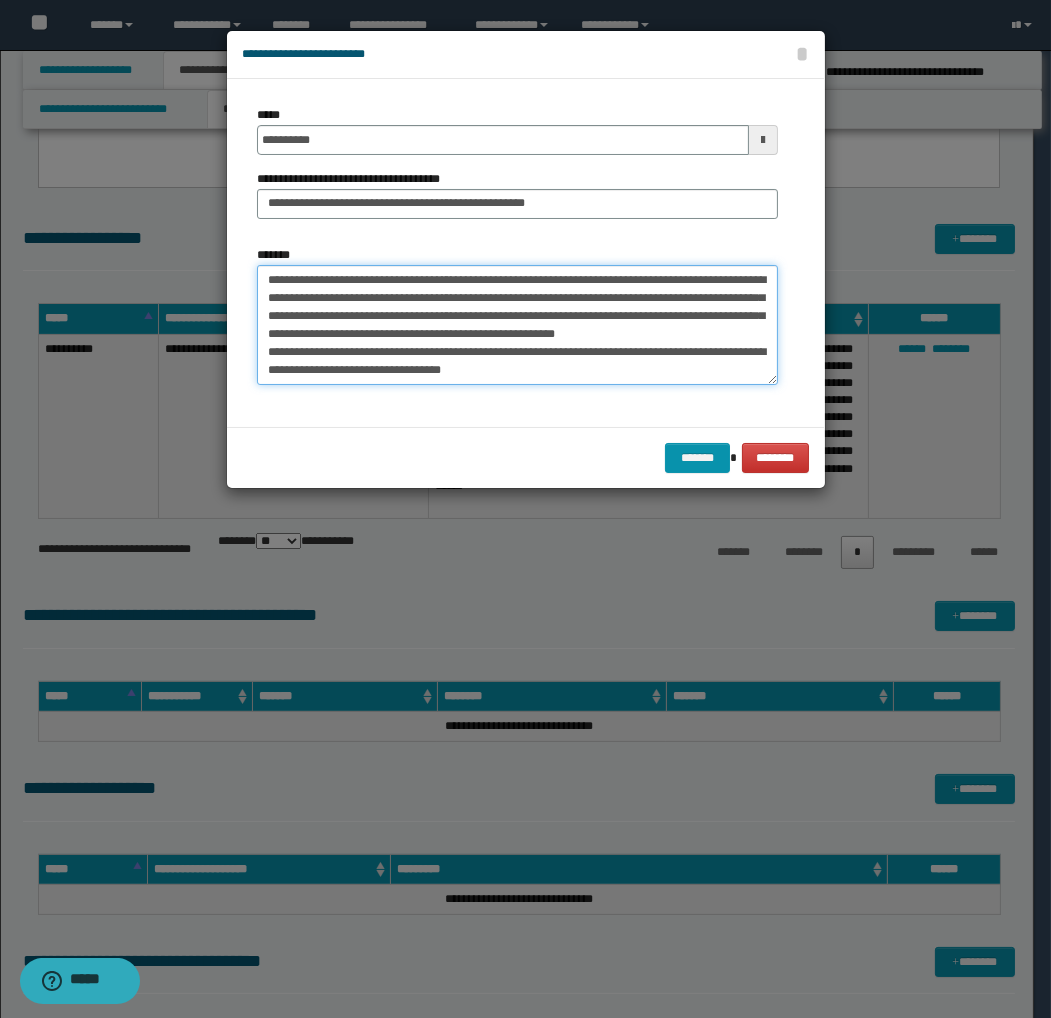 type on "**********" 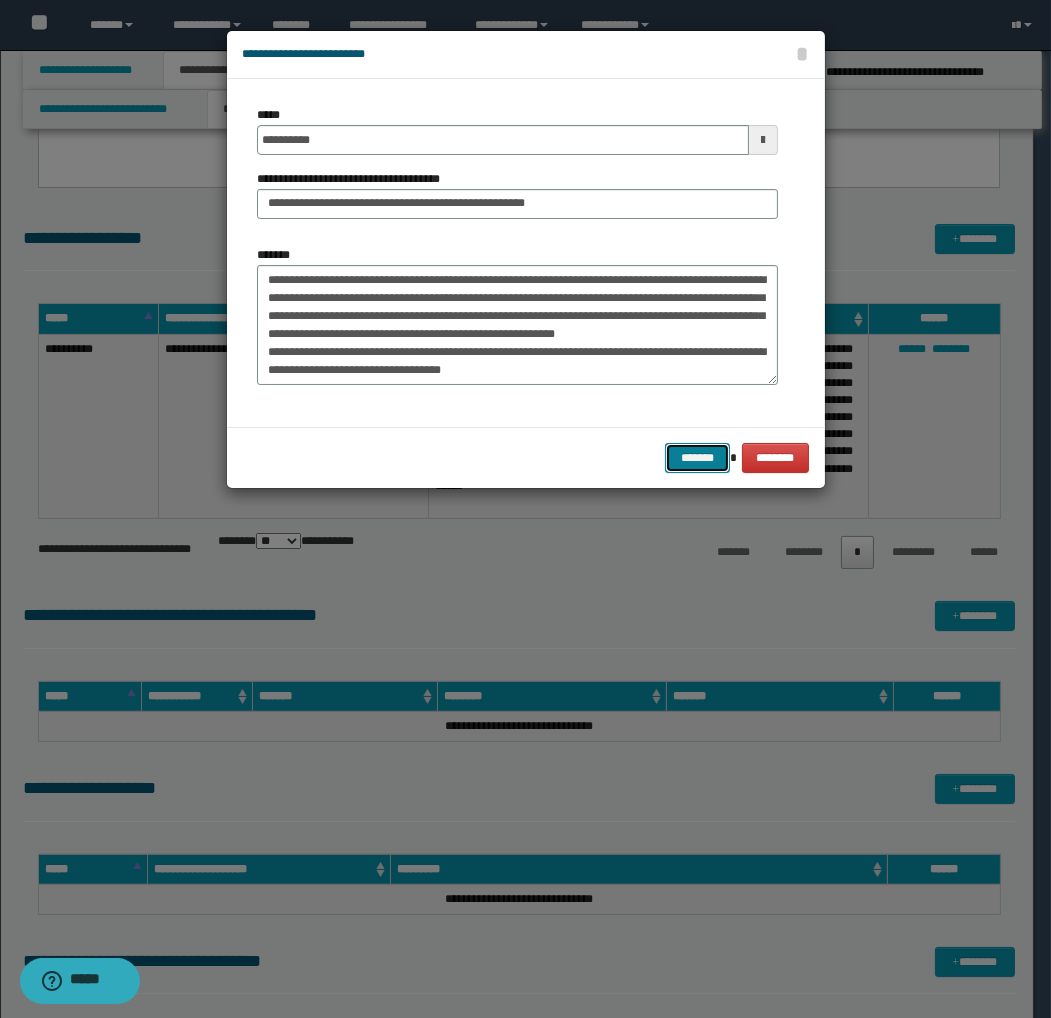 click on "*******" at bounding box center (697, 458) 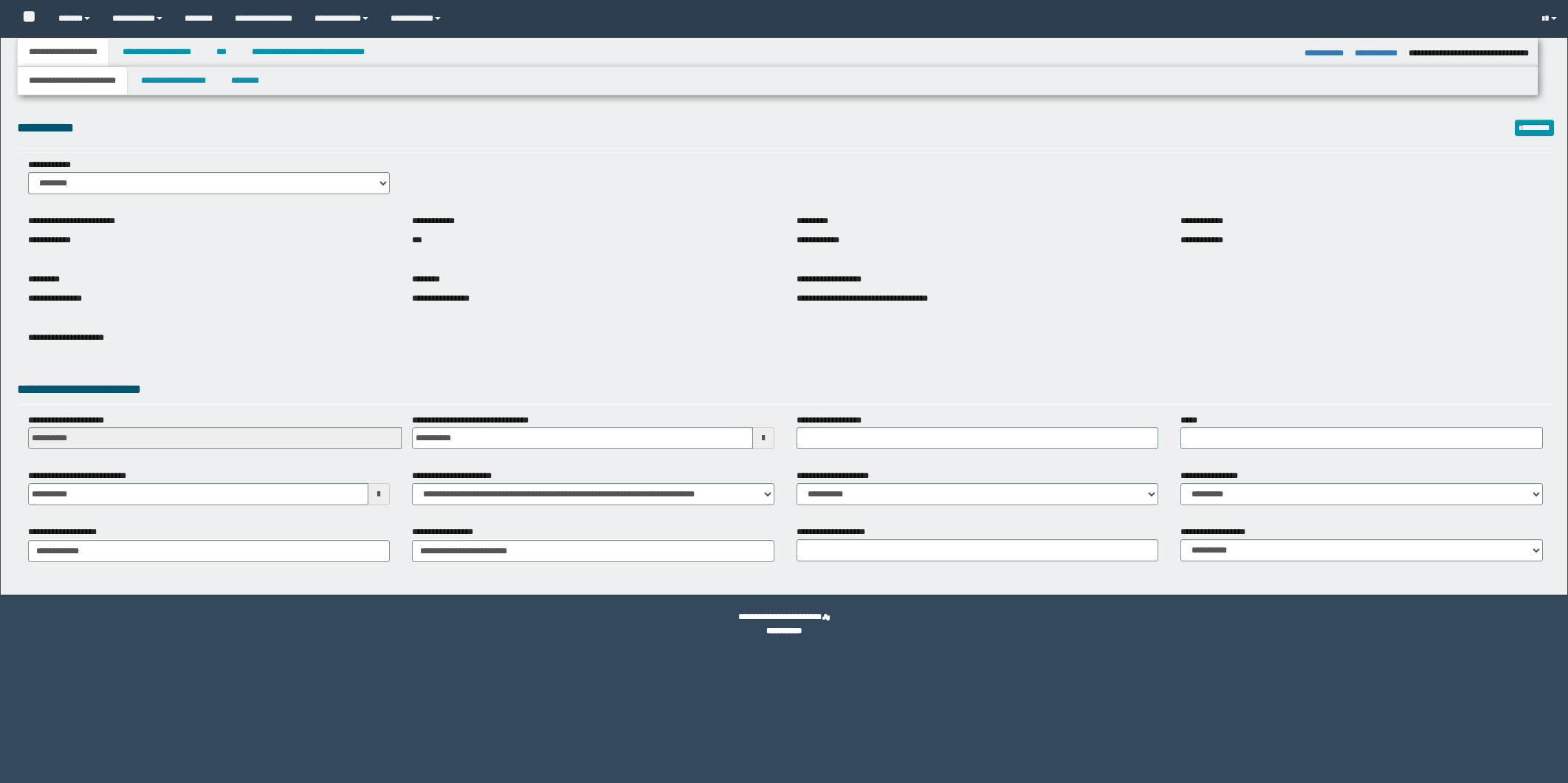 select on "*" 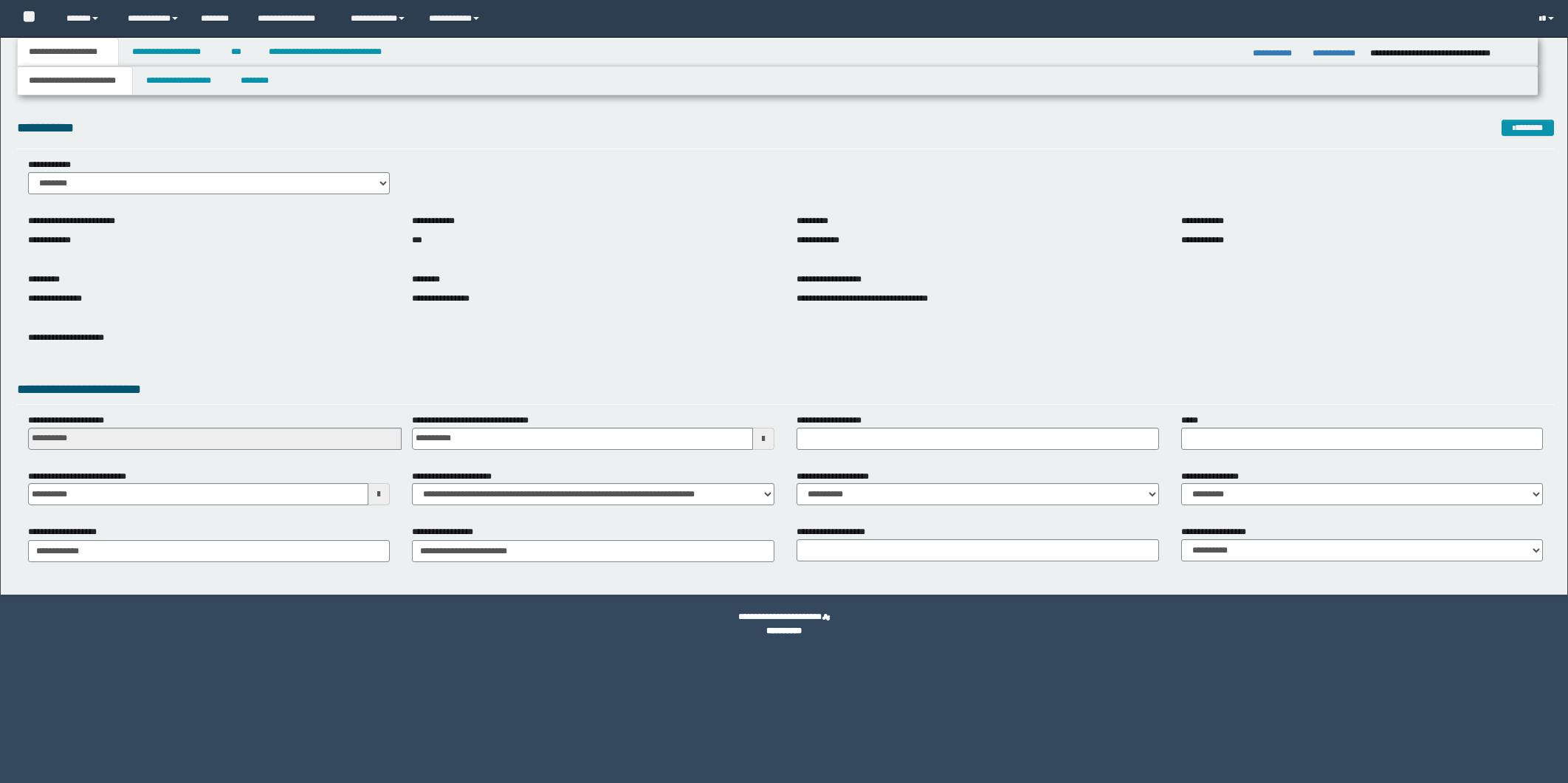scroll, scrollTop: 0, scrollLeft: 0, axis: both 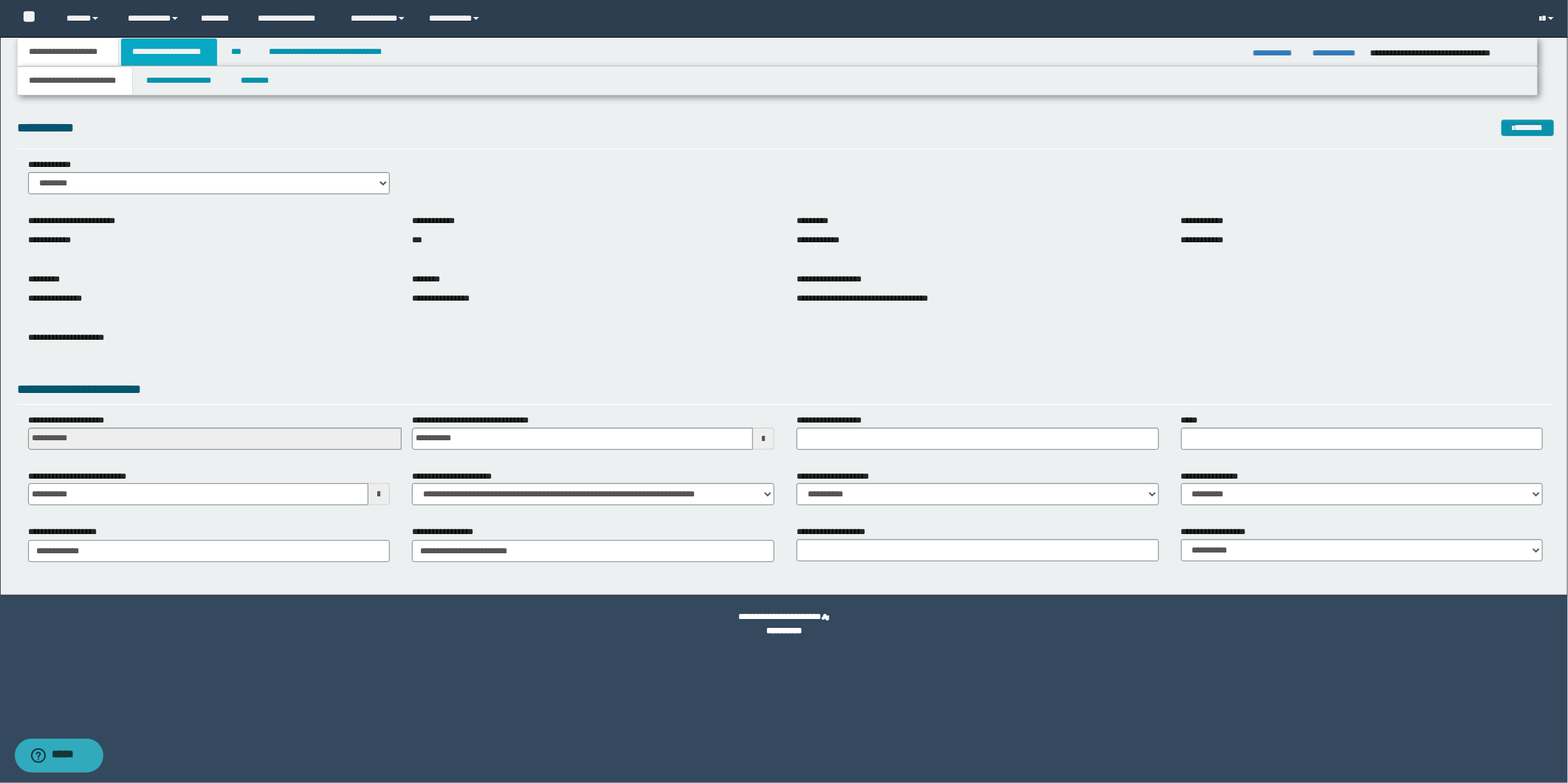 click on "**********" at bounding box center (169, 52) 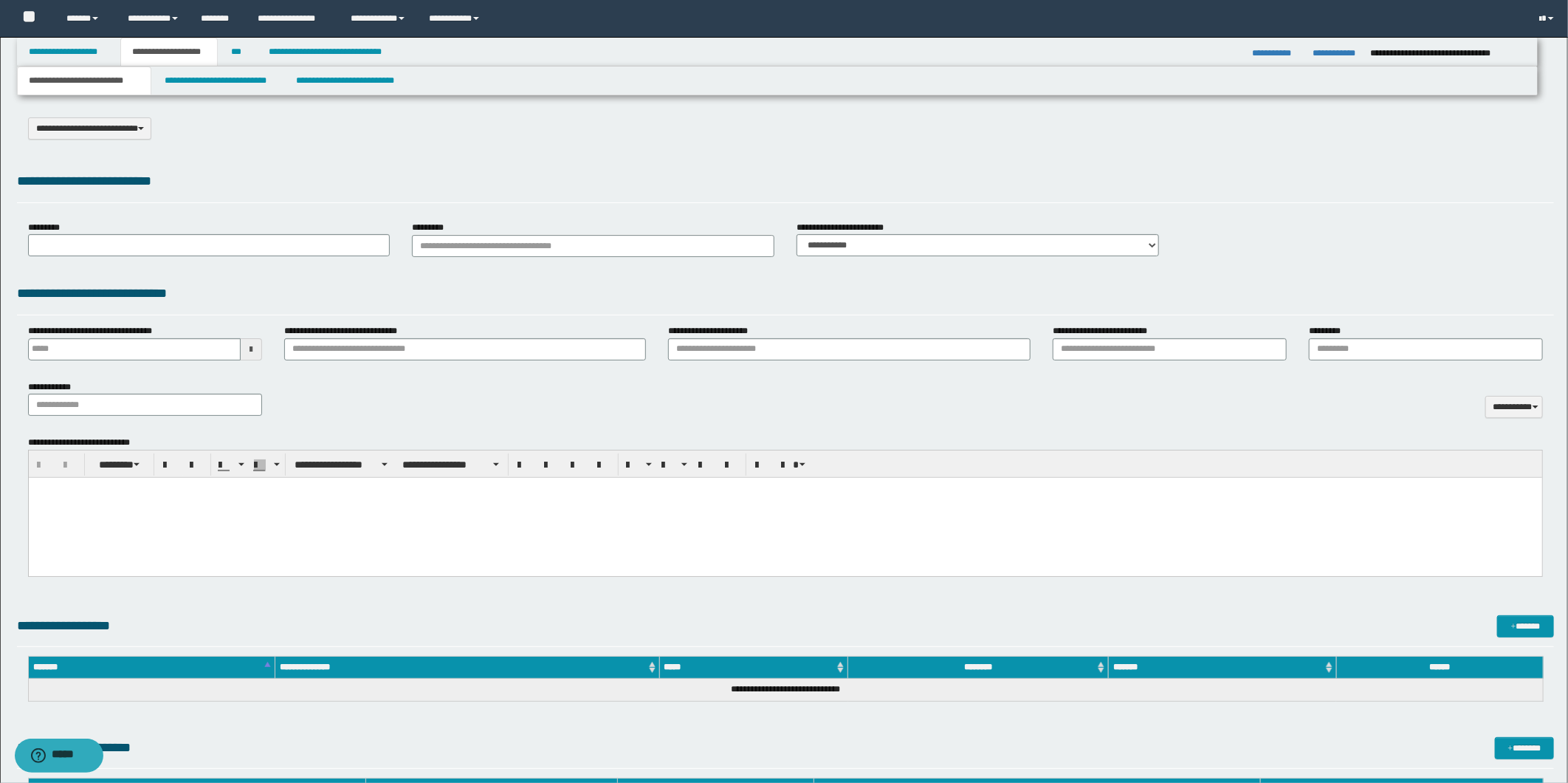 select on "*" 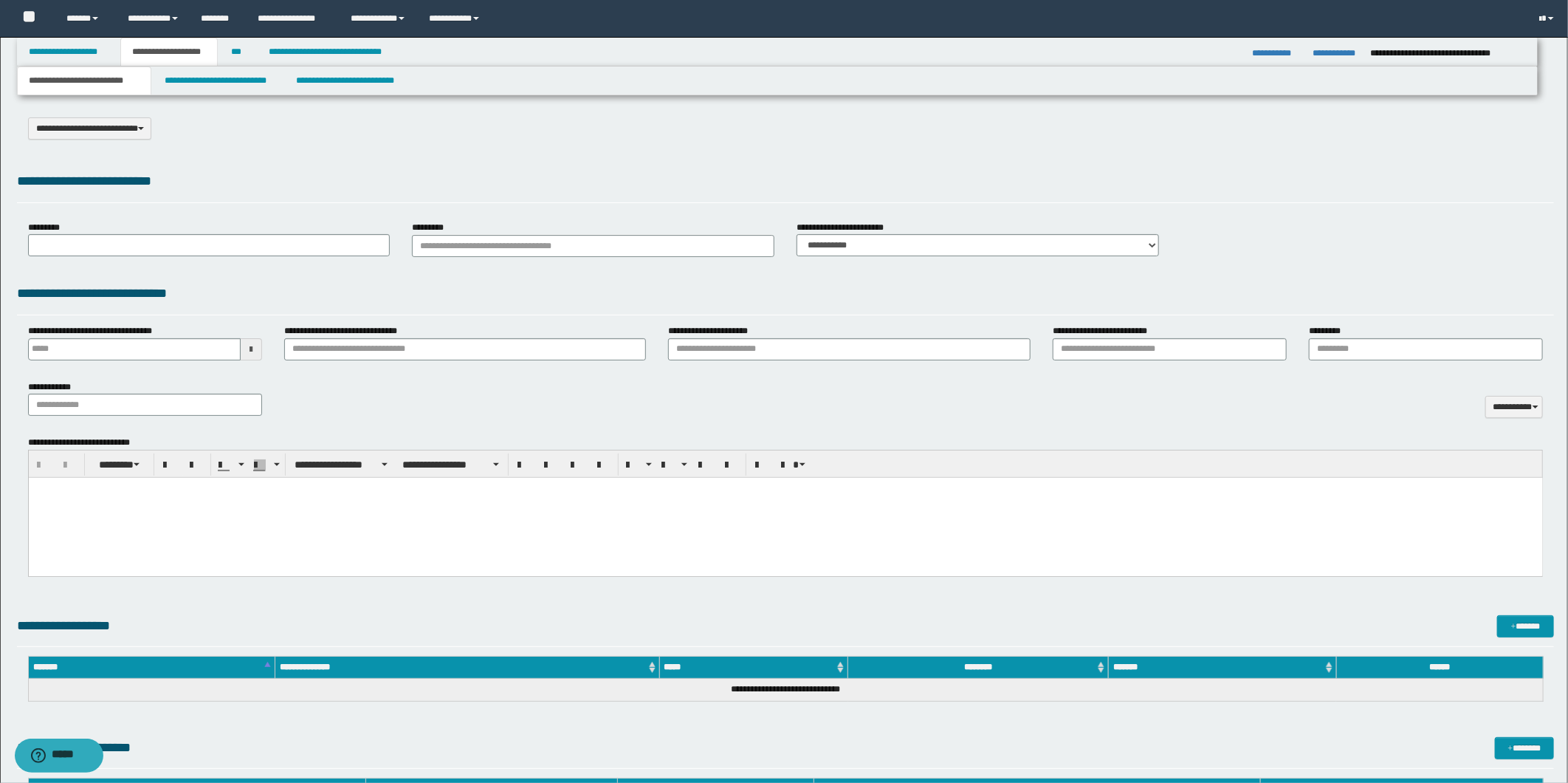scroll, scrollTop: 0, scrollLeft: 0, axis: both 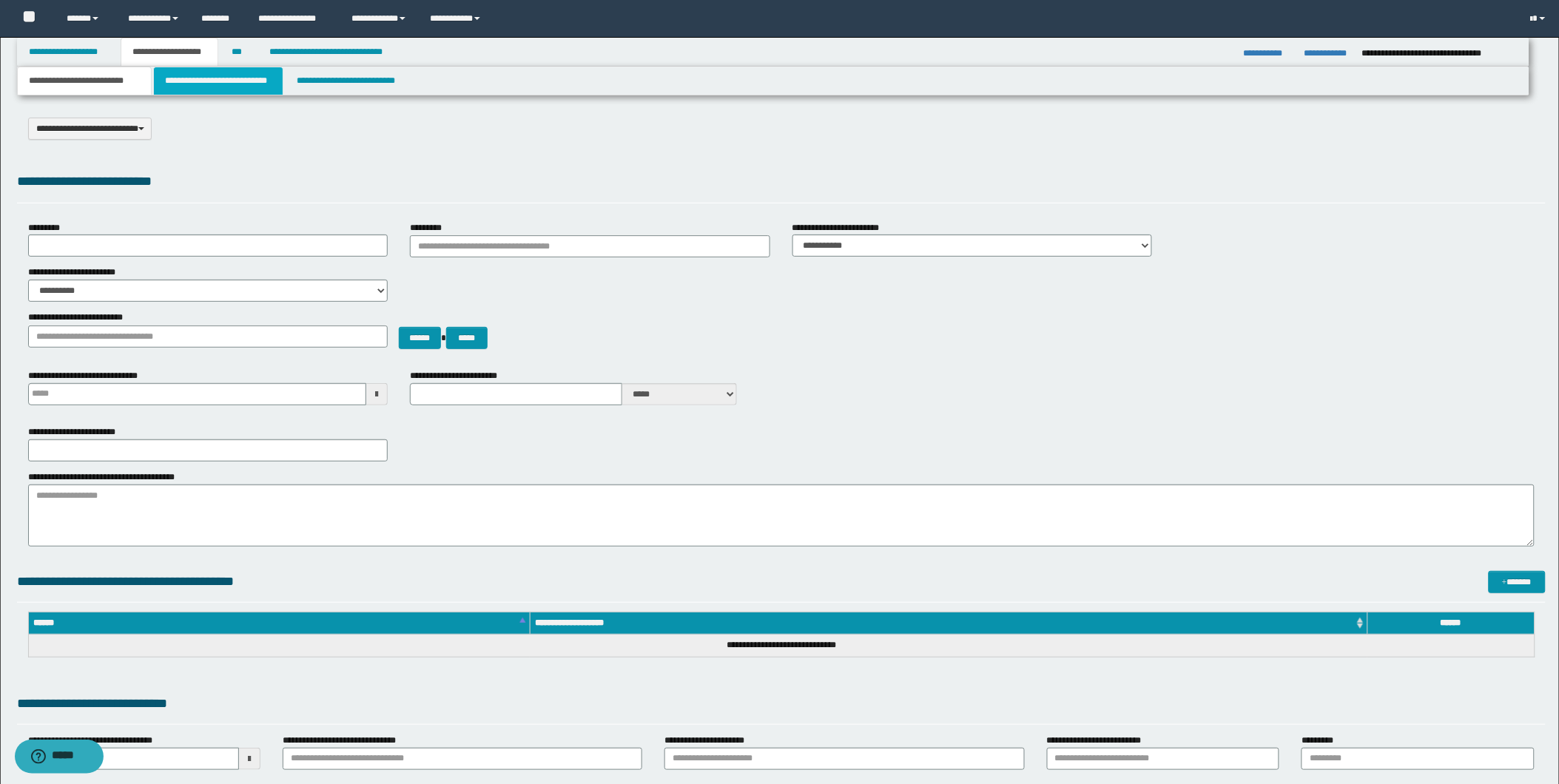 click on "**********" at bounding box center (218, 81) 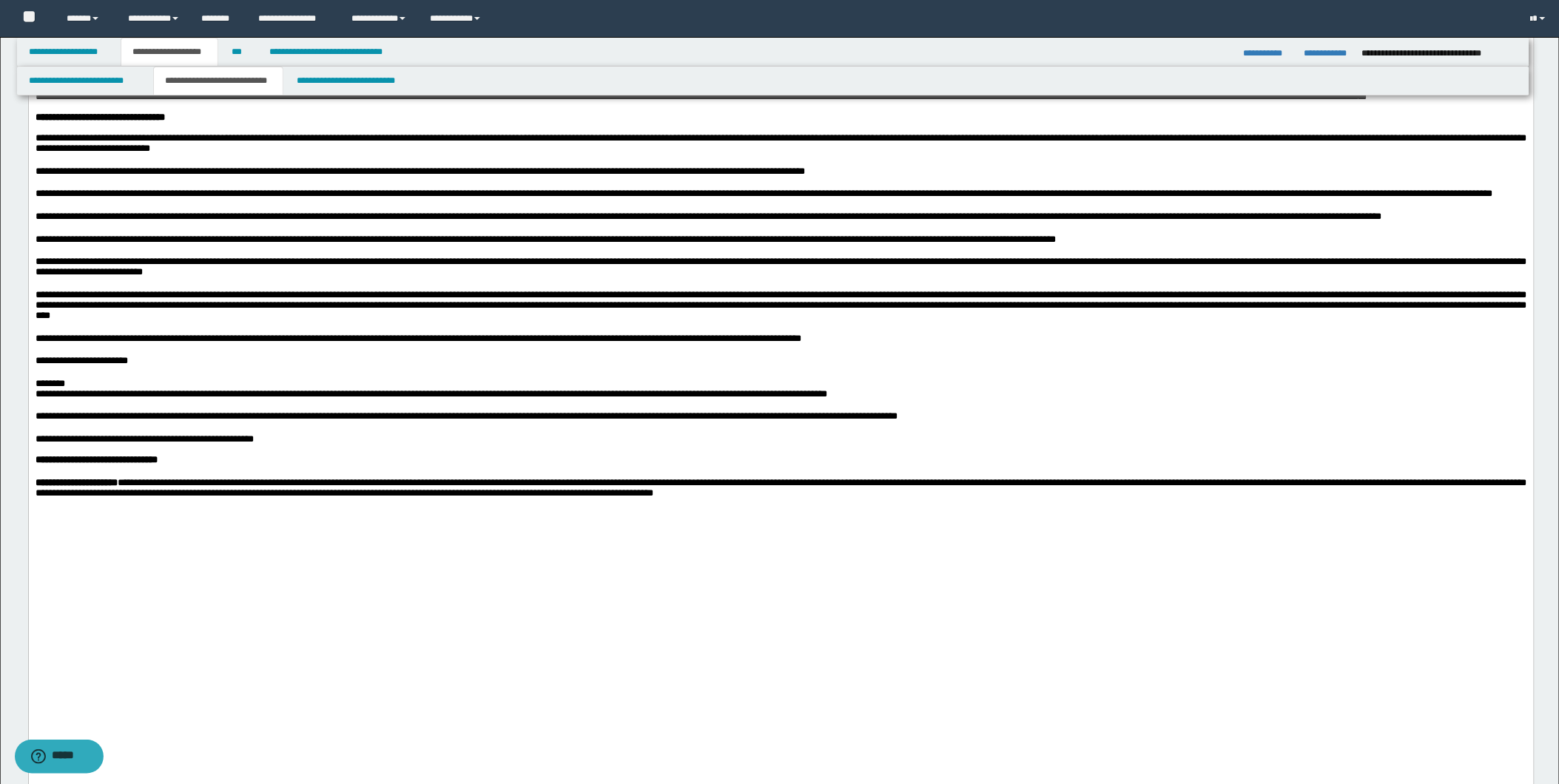 scroll, scrollTop: 1314, scrollLeft: 0, axis: vertical 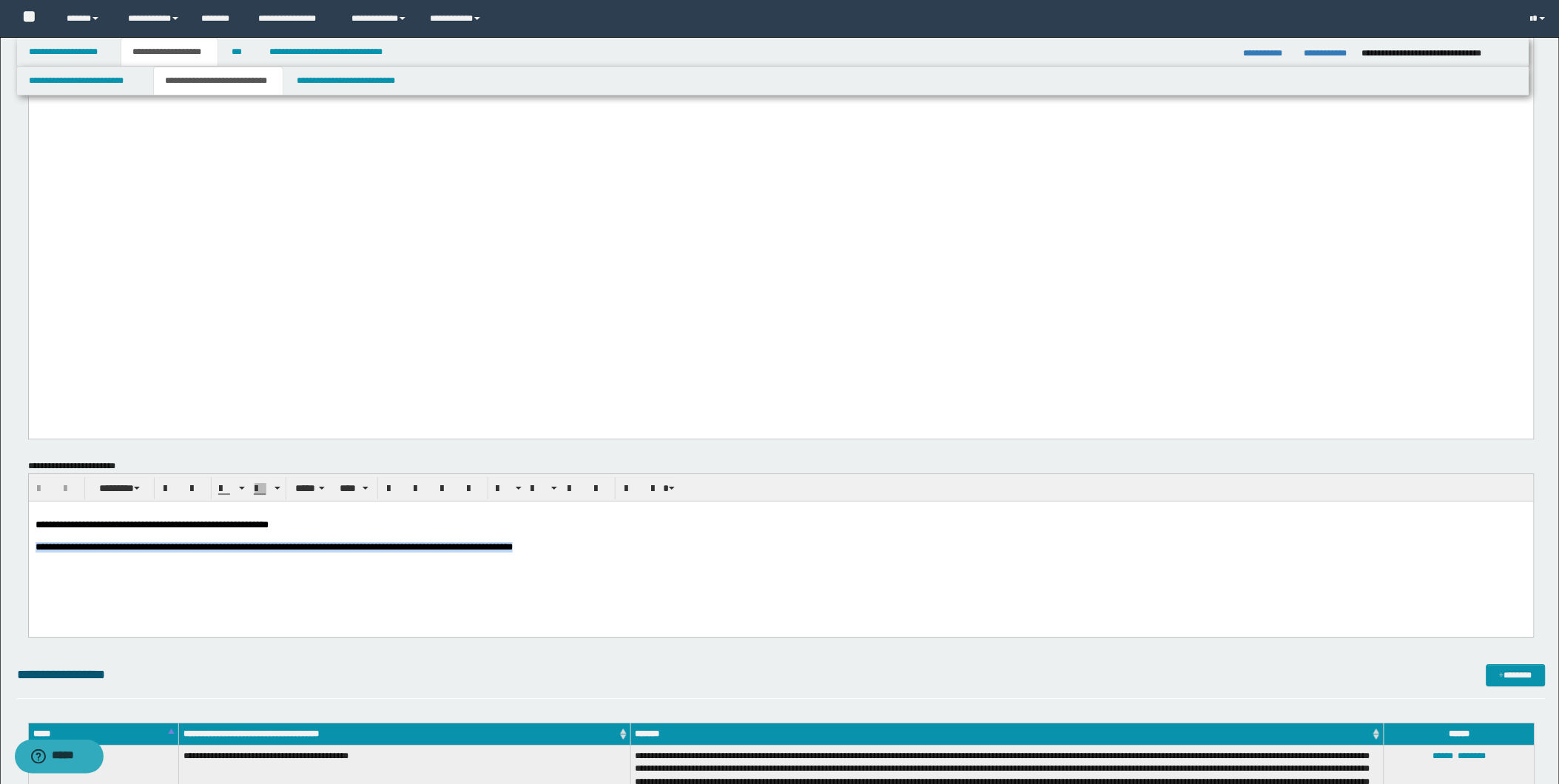 drag, startPoint x: 34, startPoint y: 548, endPoint x: 712, endPoint y: 547, distance: 678.0007 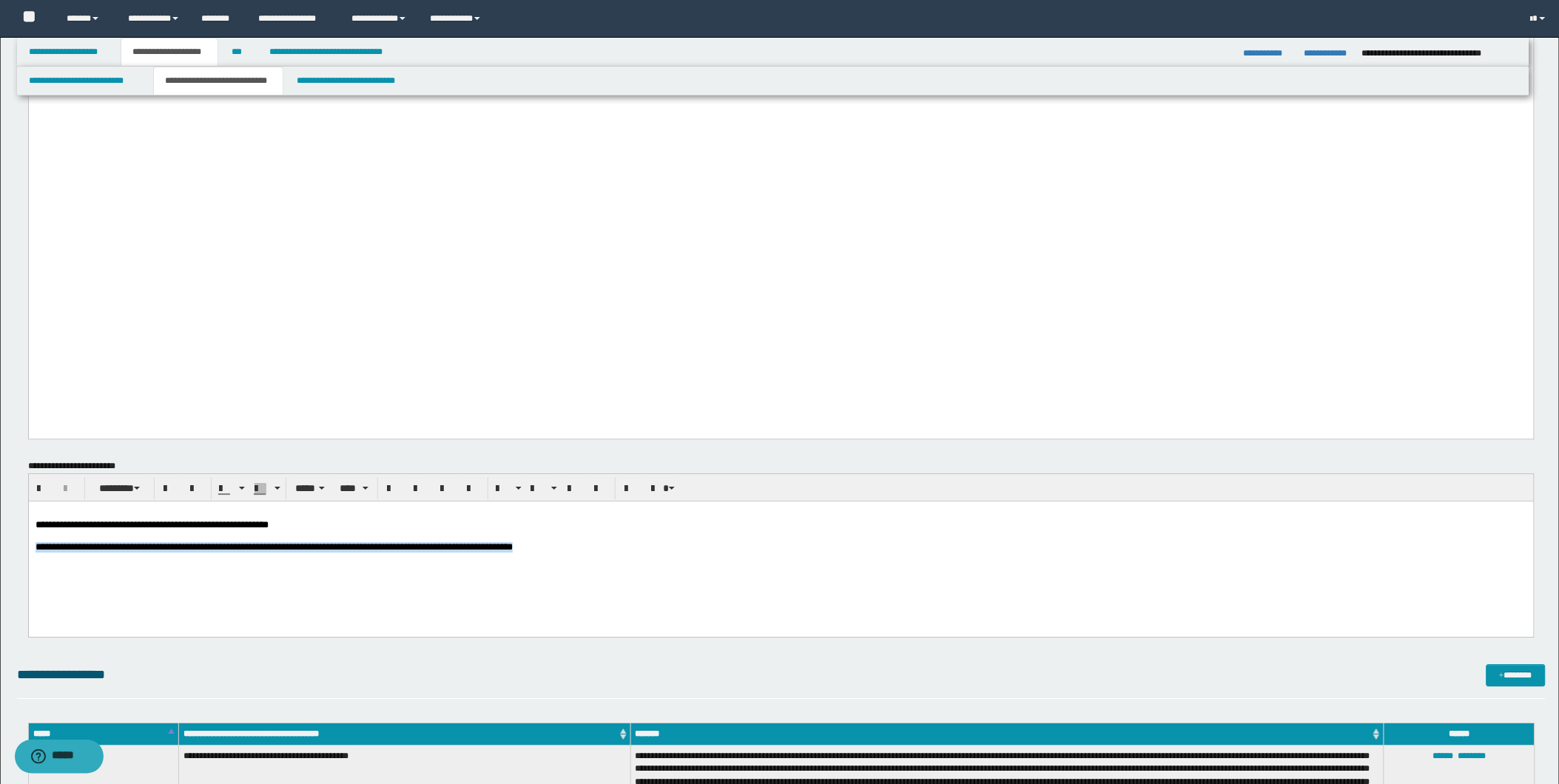 click on "**********" at bounding box center [781, 547] 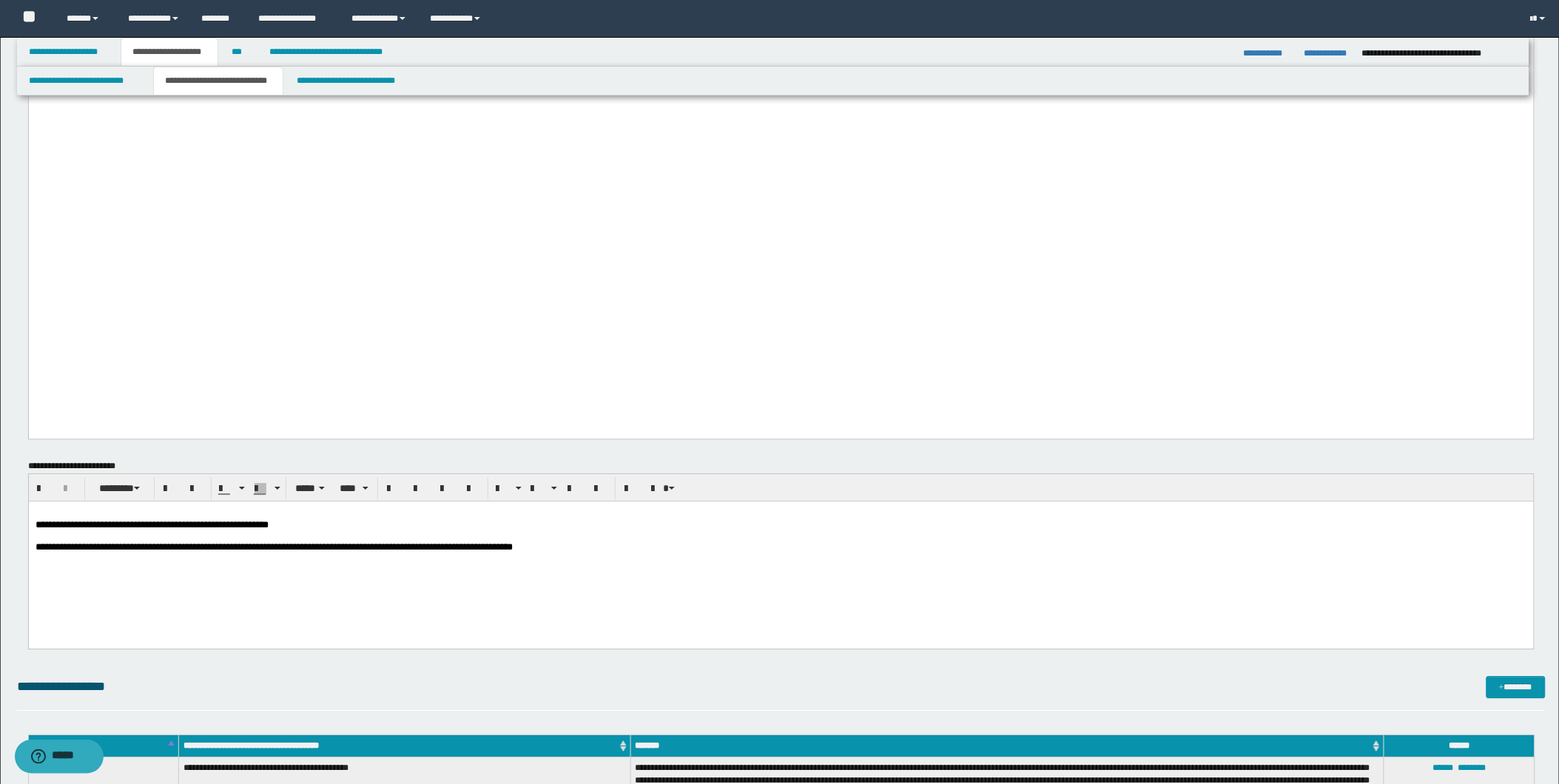 paste 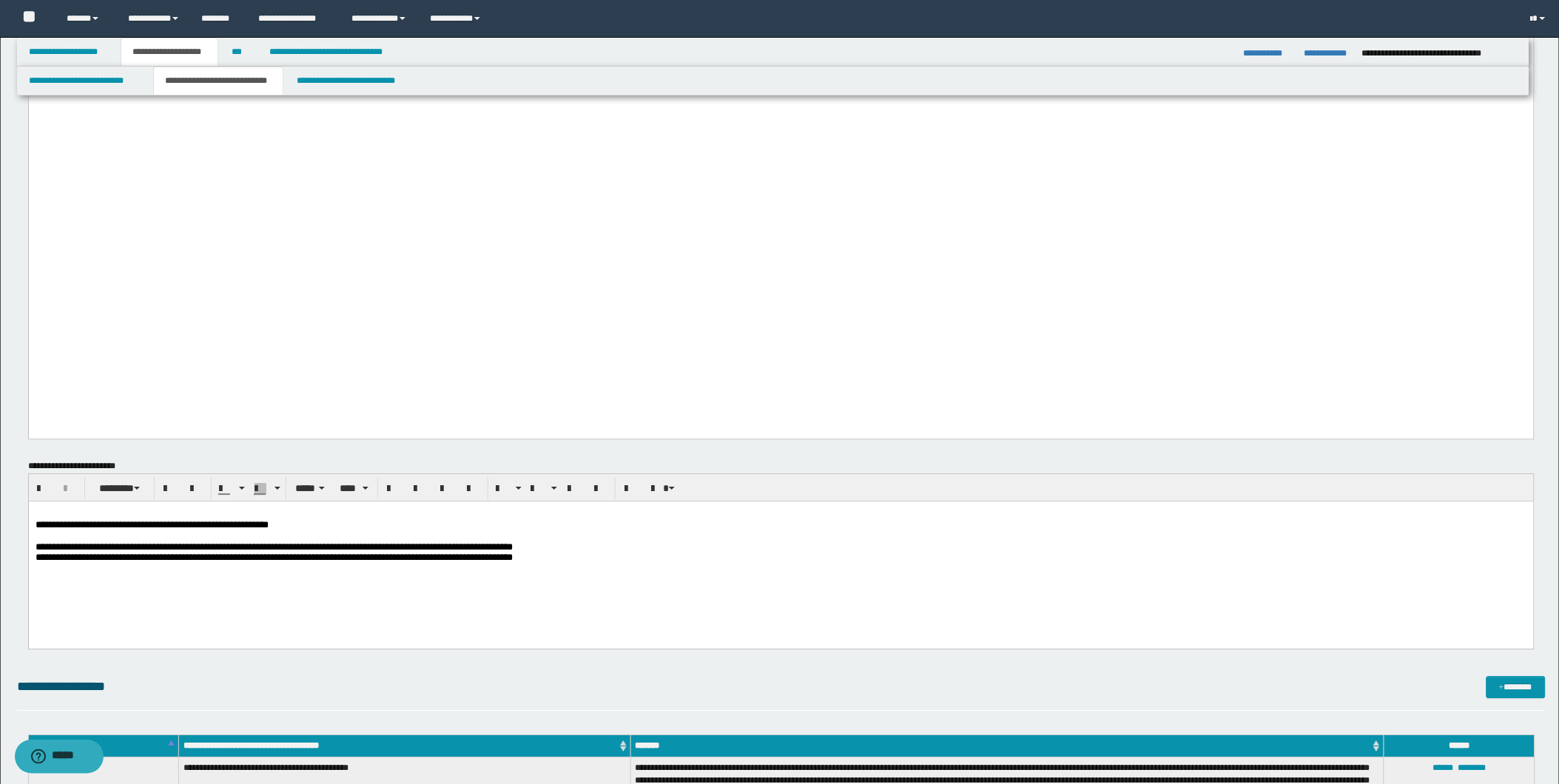 click on "**********" at bounding box center [781, 552] 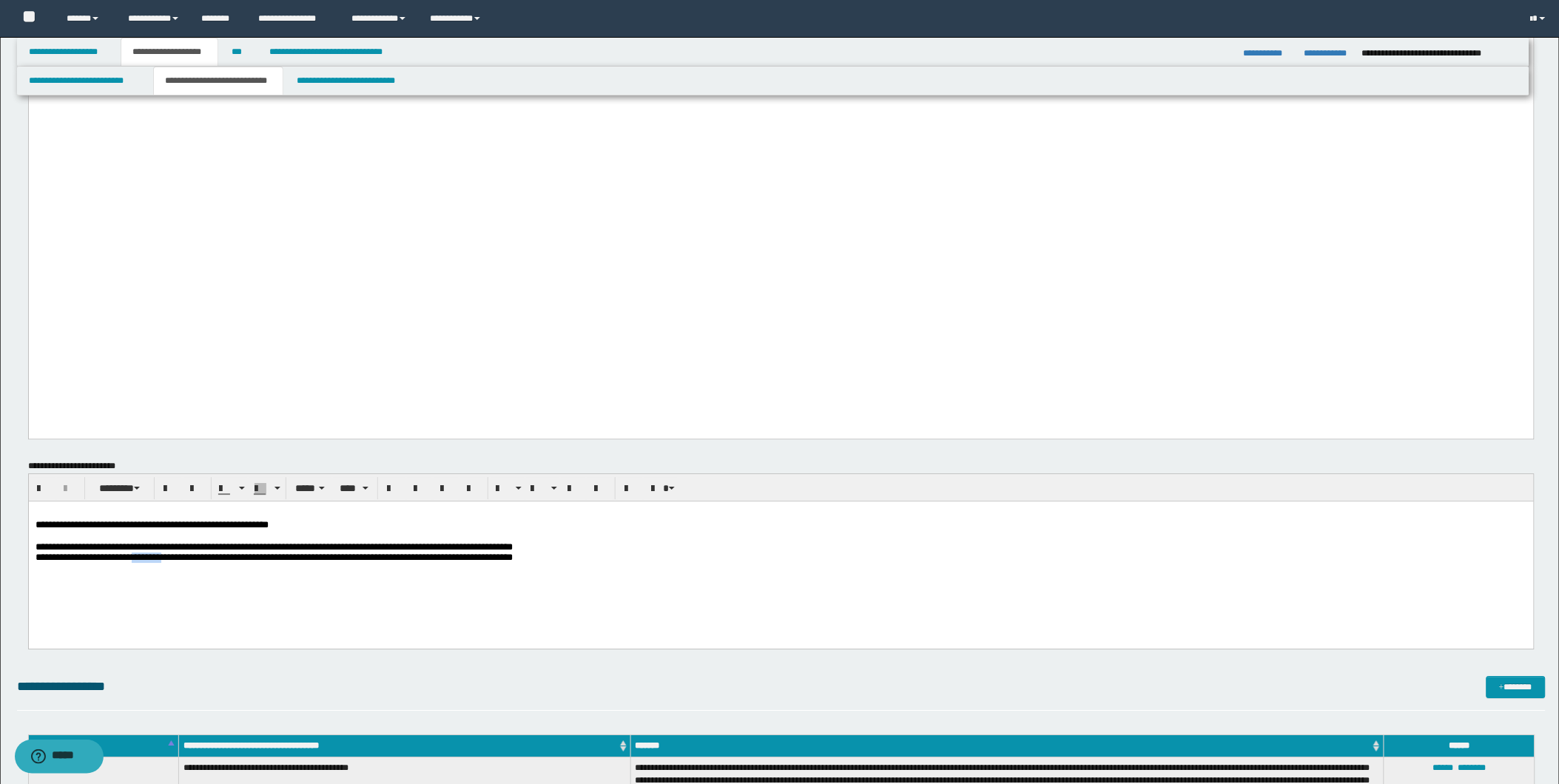 drag, startPoint x: 169, startPoint y: 561, endPoint x: 209, endPoint y: 564, distance: 40.11234 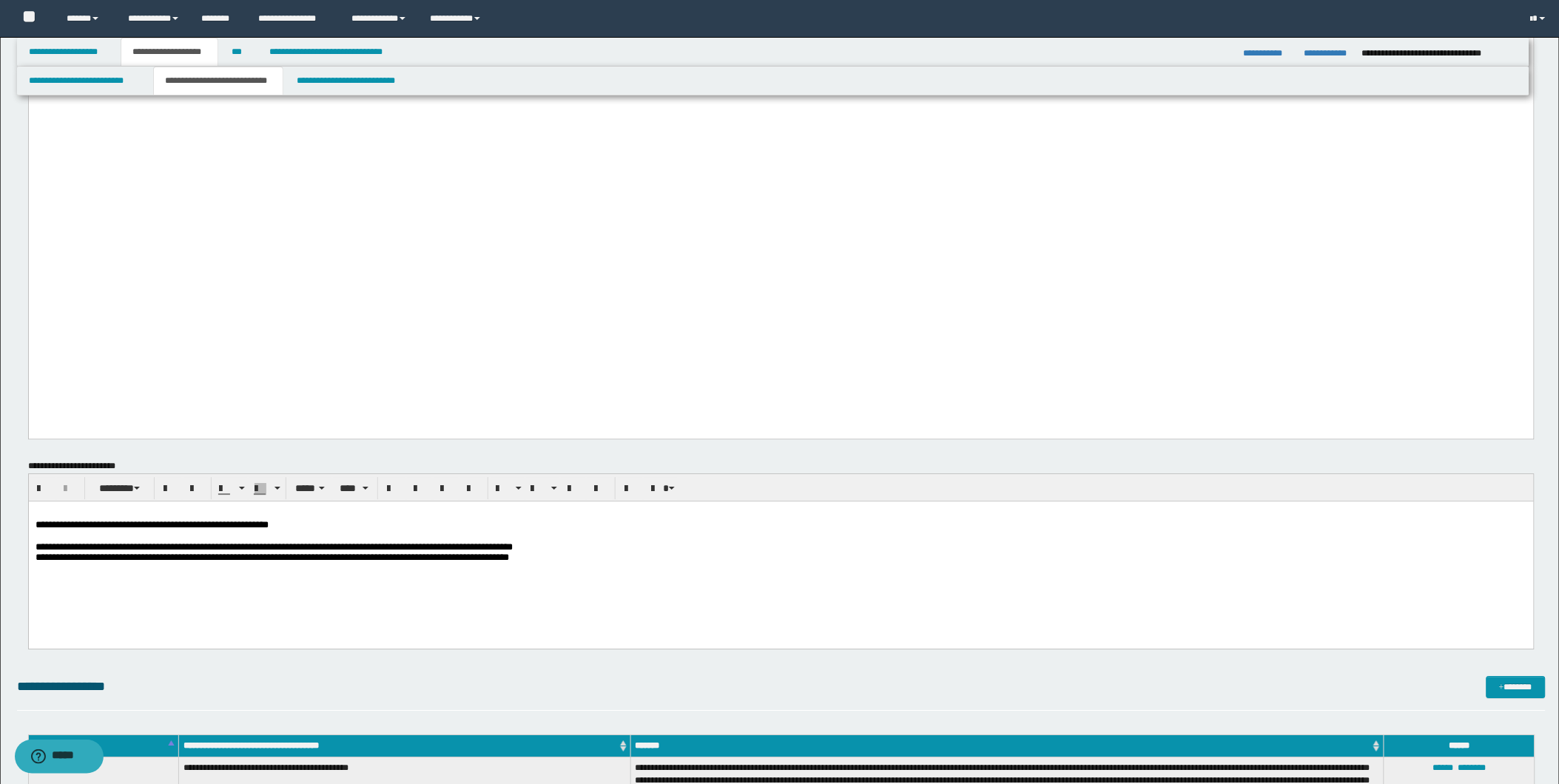 click on "**********" at bounding box center (272, 556) 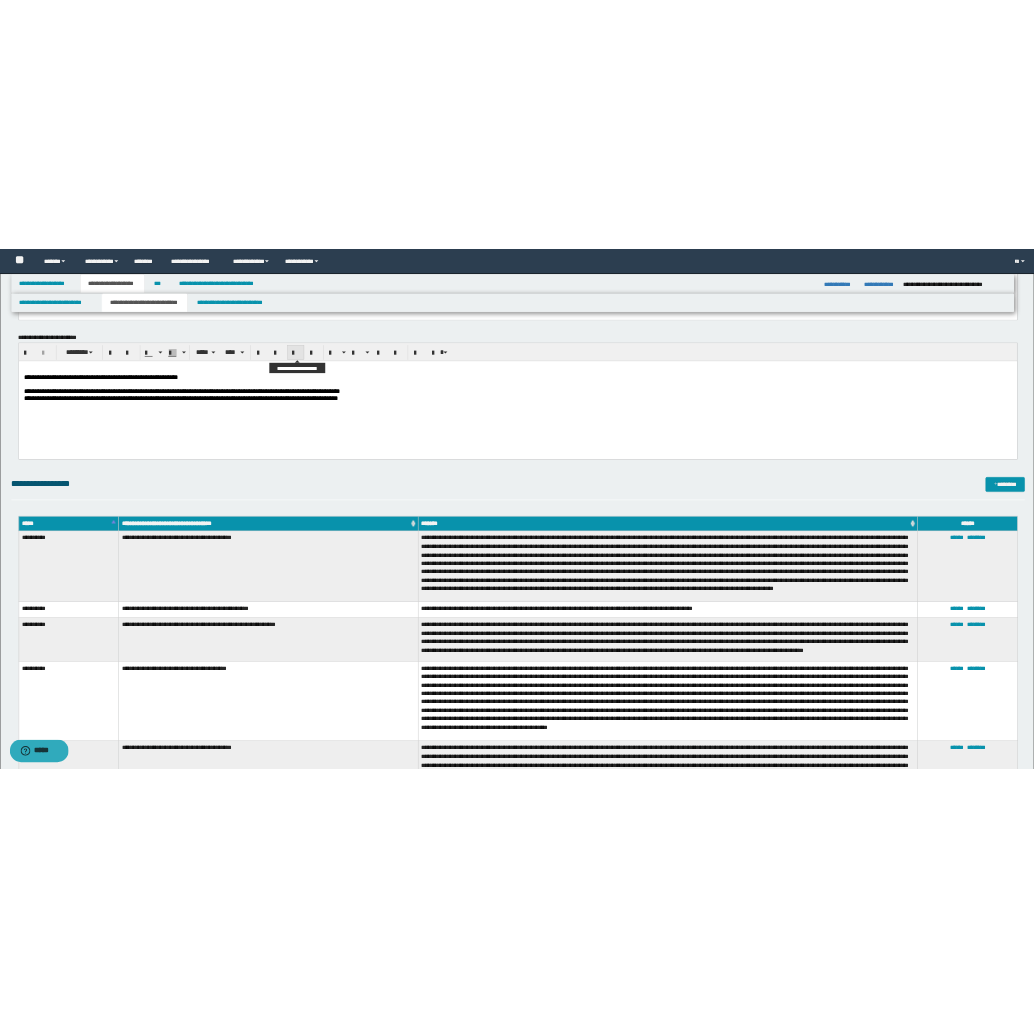 scroll, scrollTop: 2000, scrollLeft: 0, axis: vertical 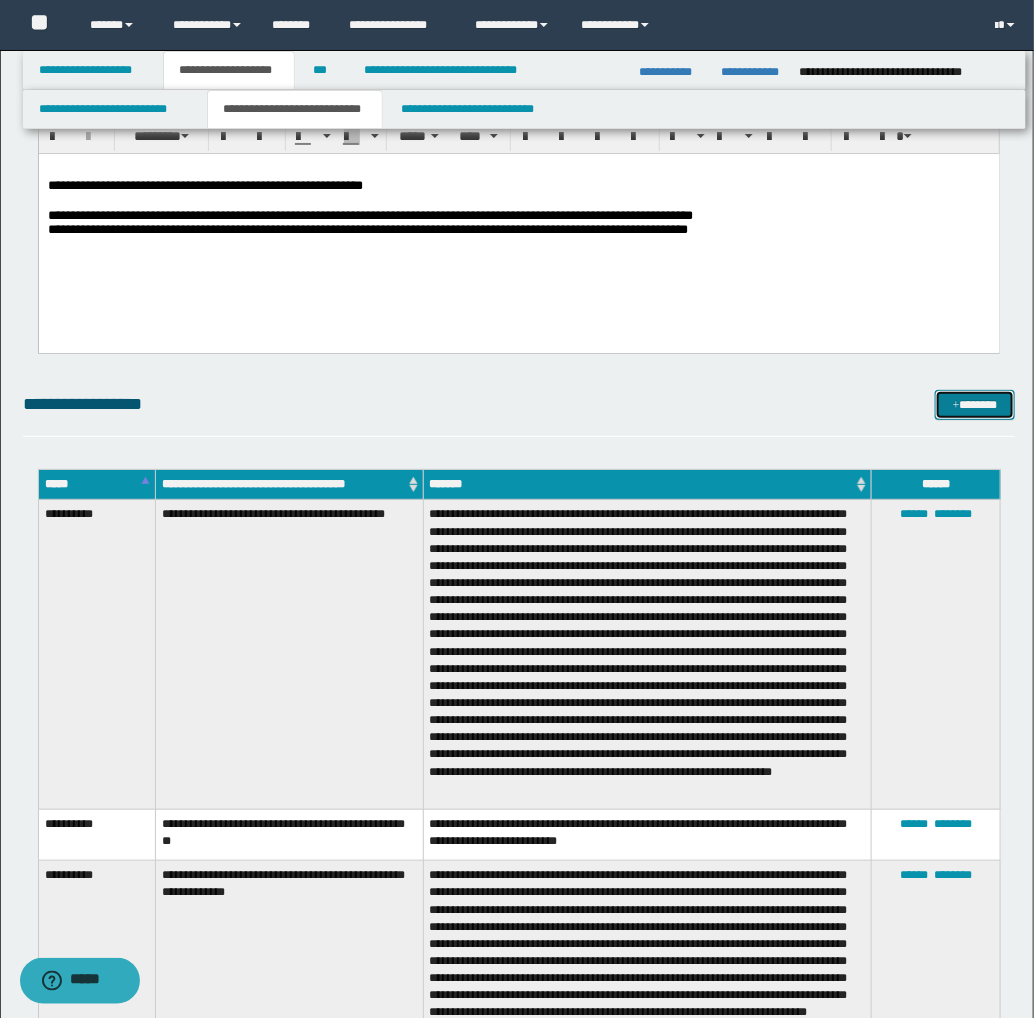 click at bounding box center [956, 406] 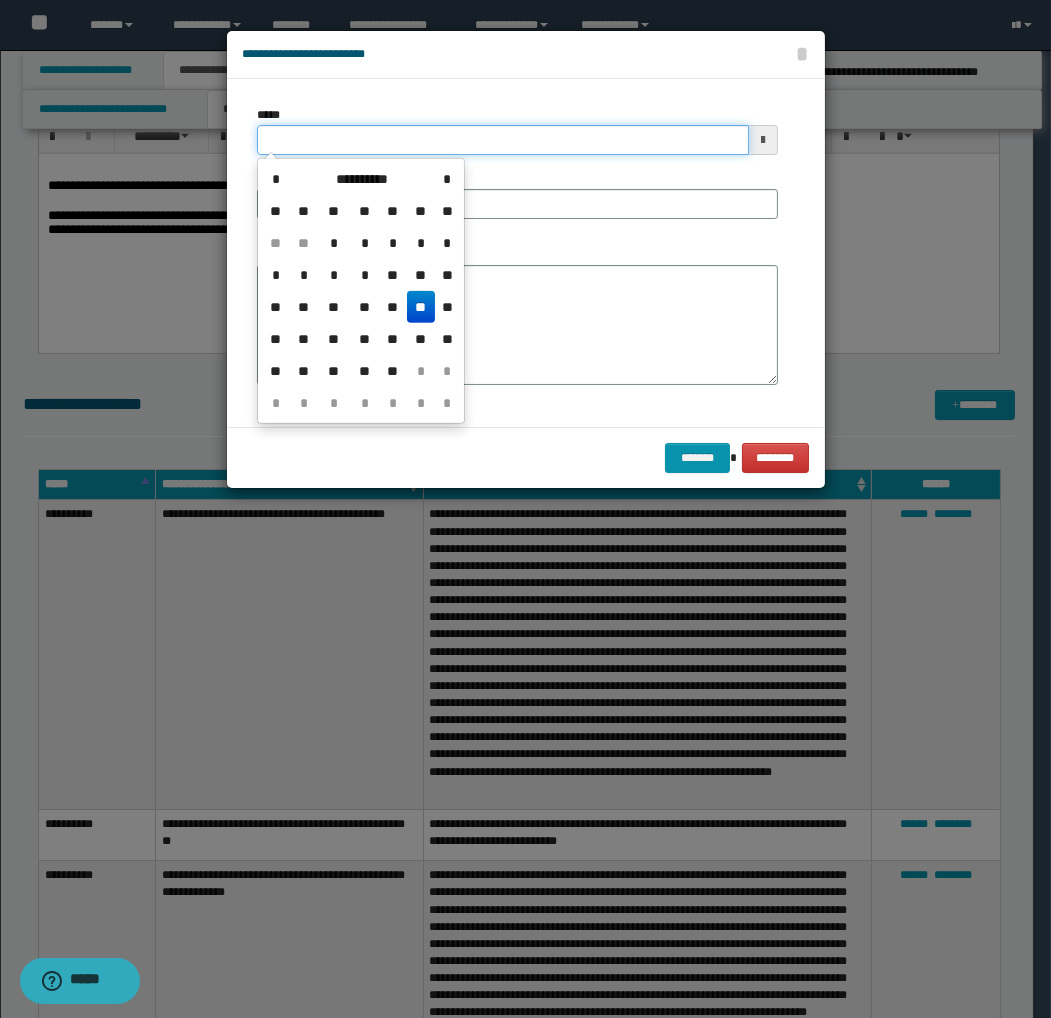 click on "*****" at bounding box center (503, 140) 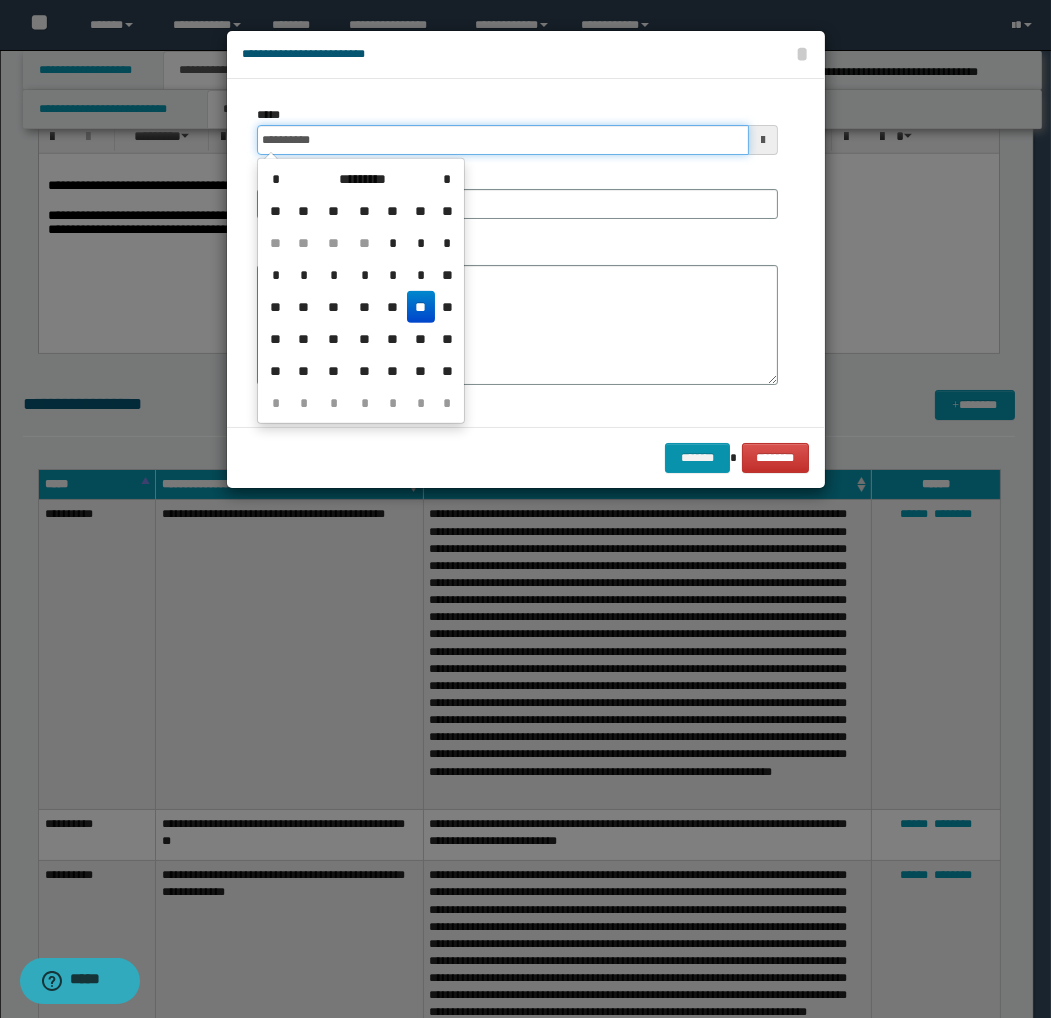 type on "**********" 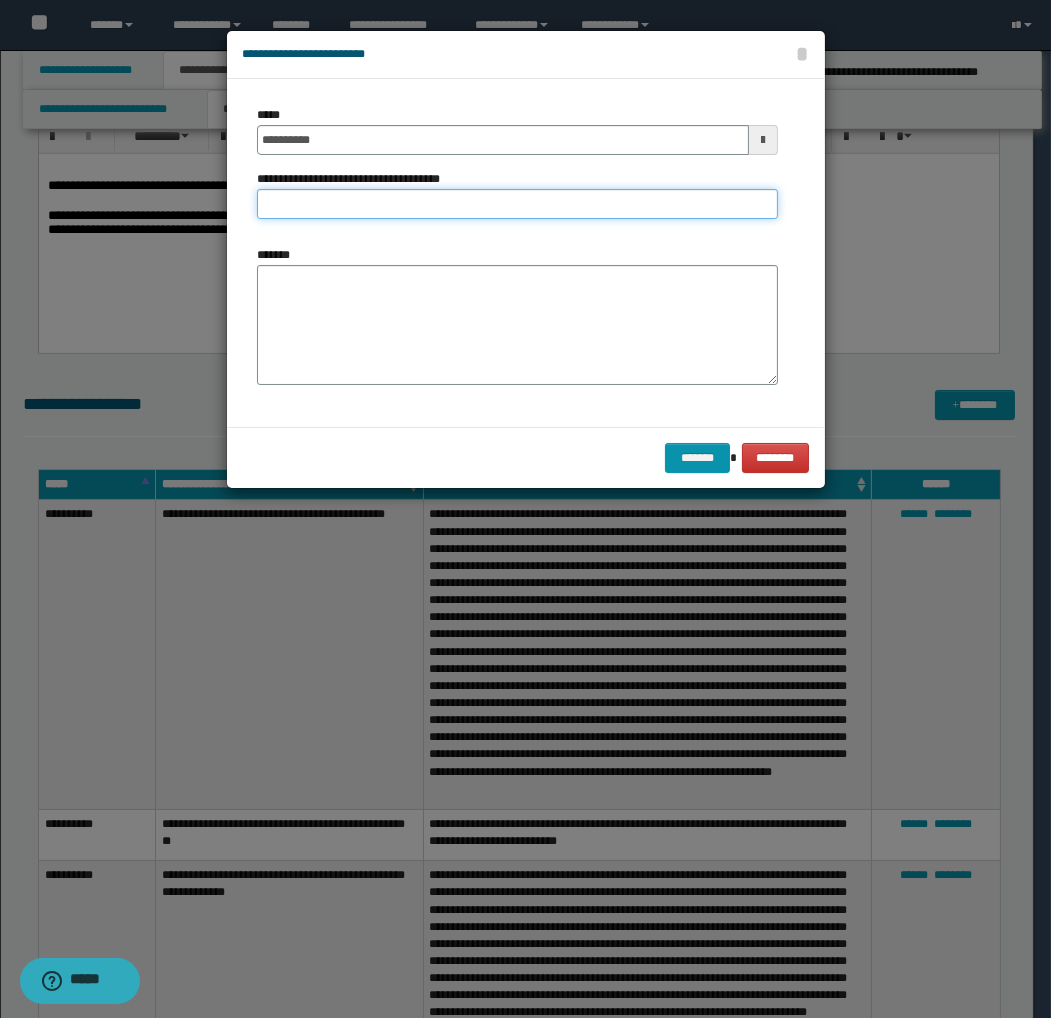 click on "**********" at bounding box center [517, 204] 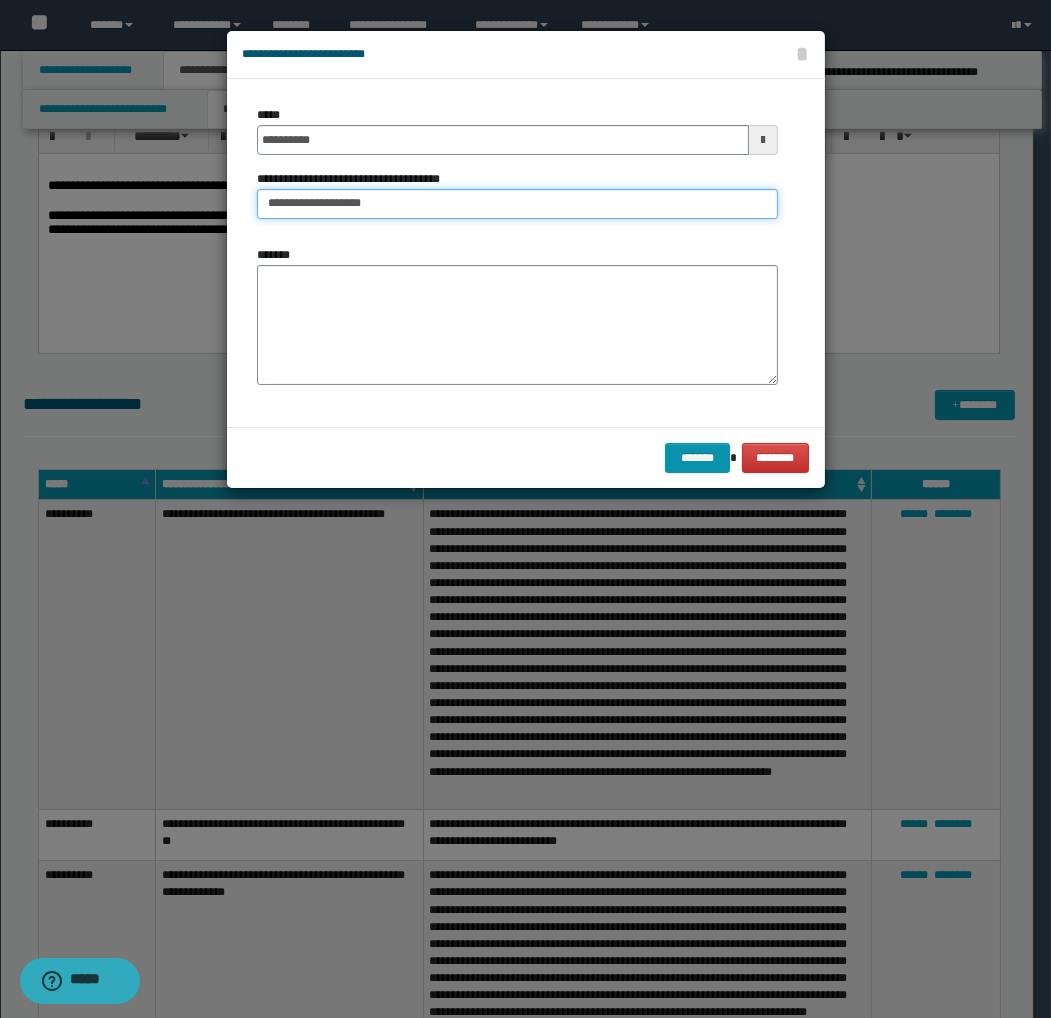 type on "**********" 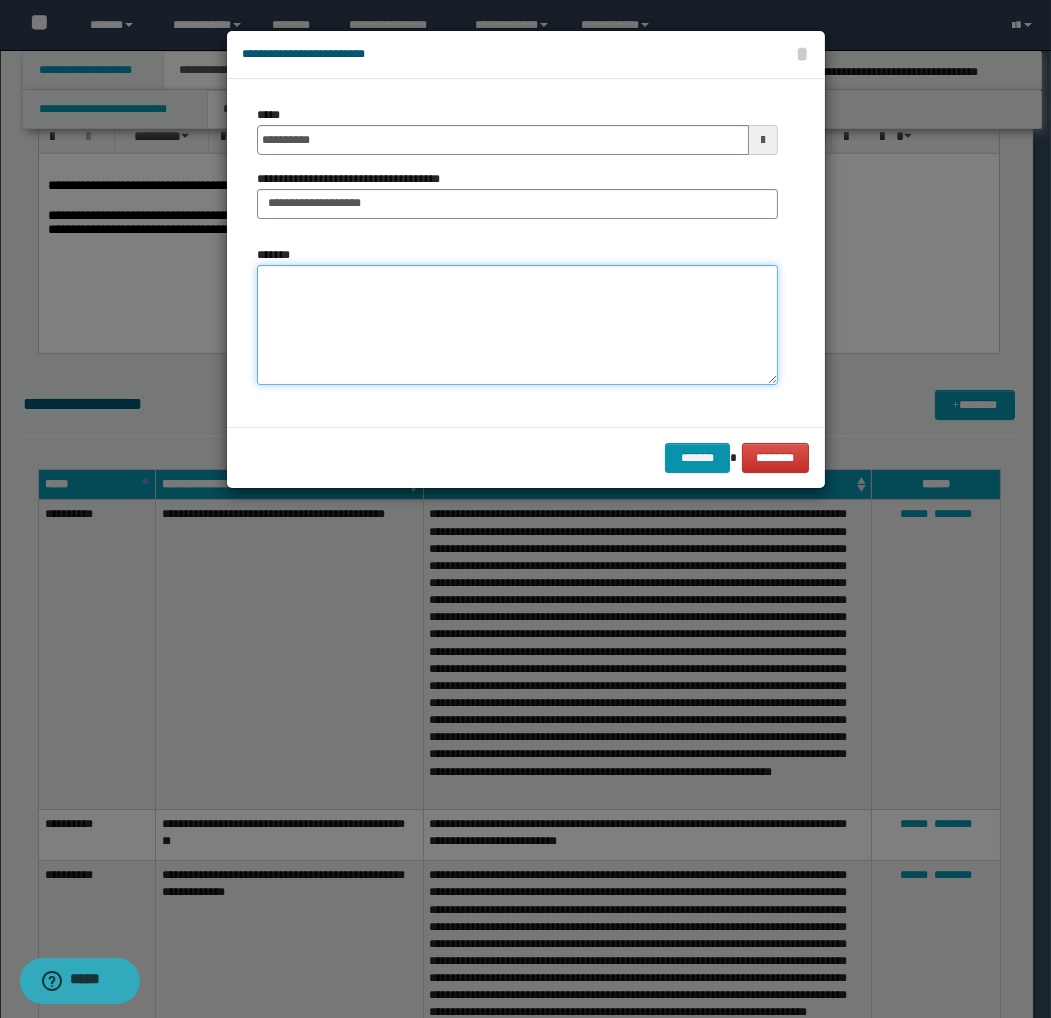 click on "*******" at bounding box center (517, 325) 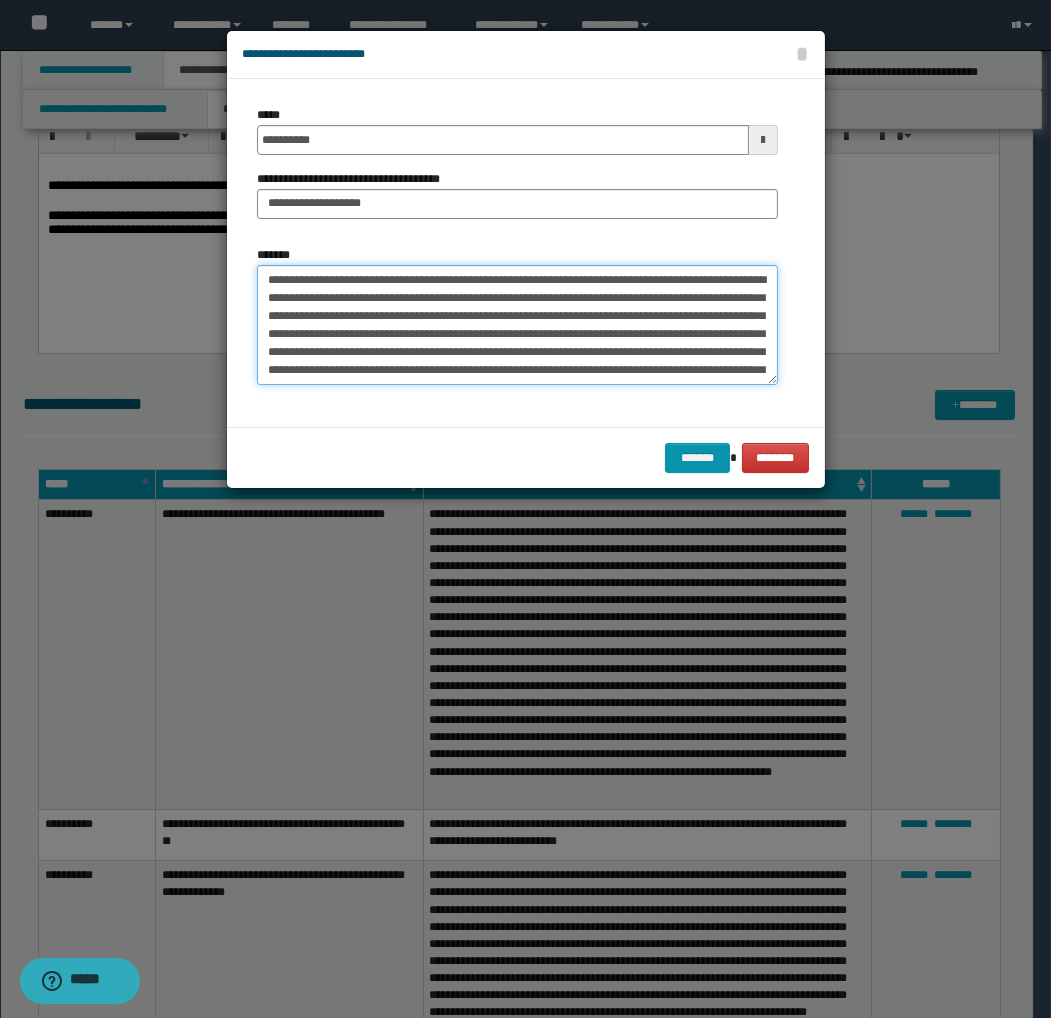scroll, scrollTop: 48, scrollLeft: 0, axis: vertical 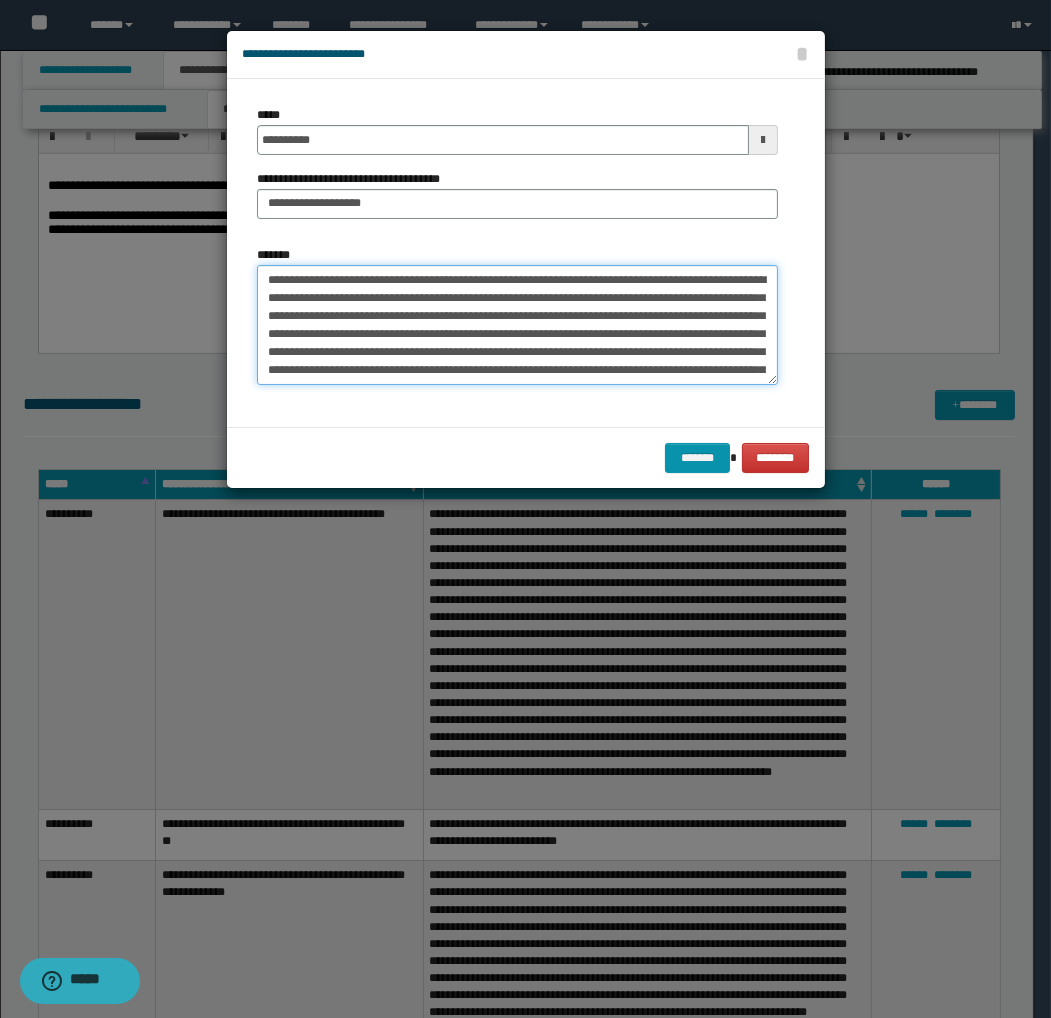 click on "**********" at bounding box center [517, 325] 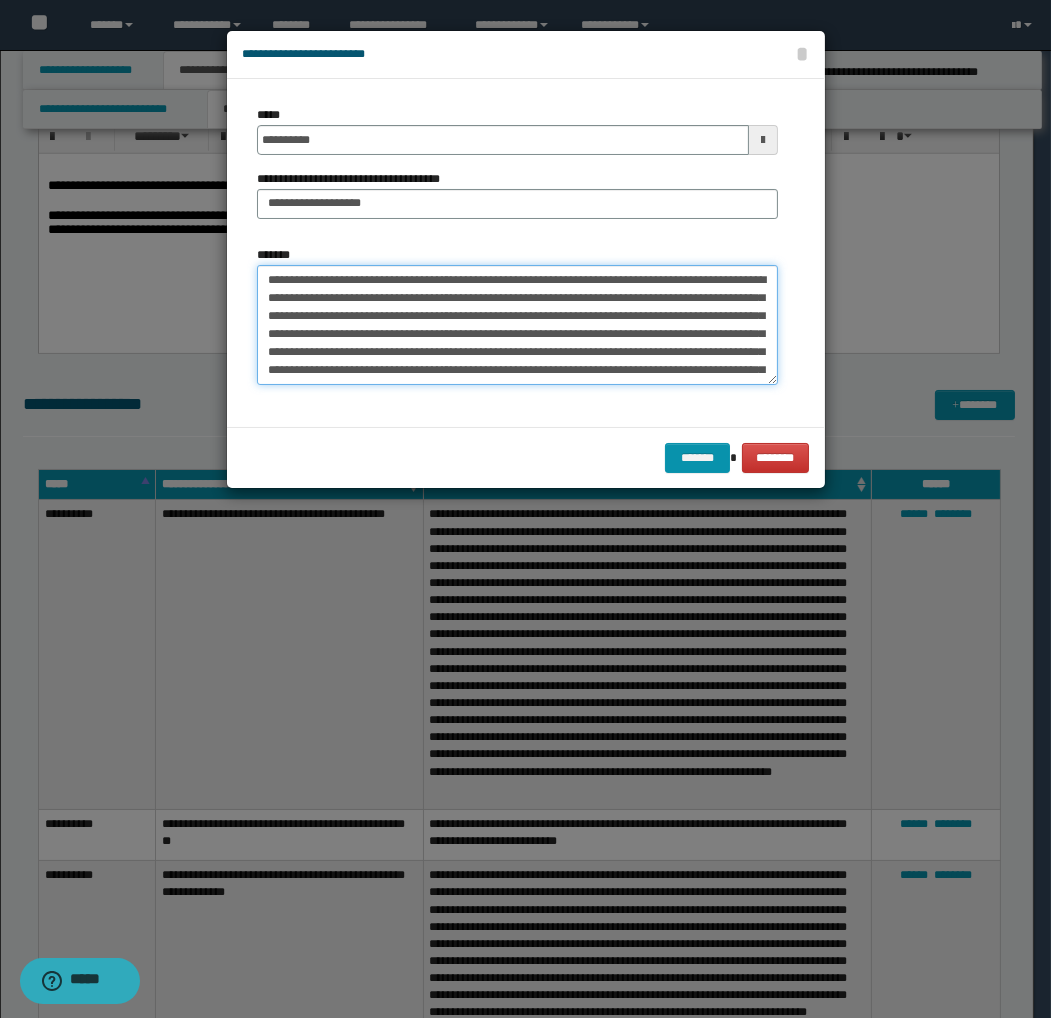 type on "**********" 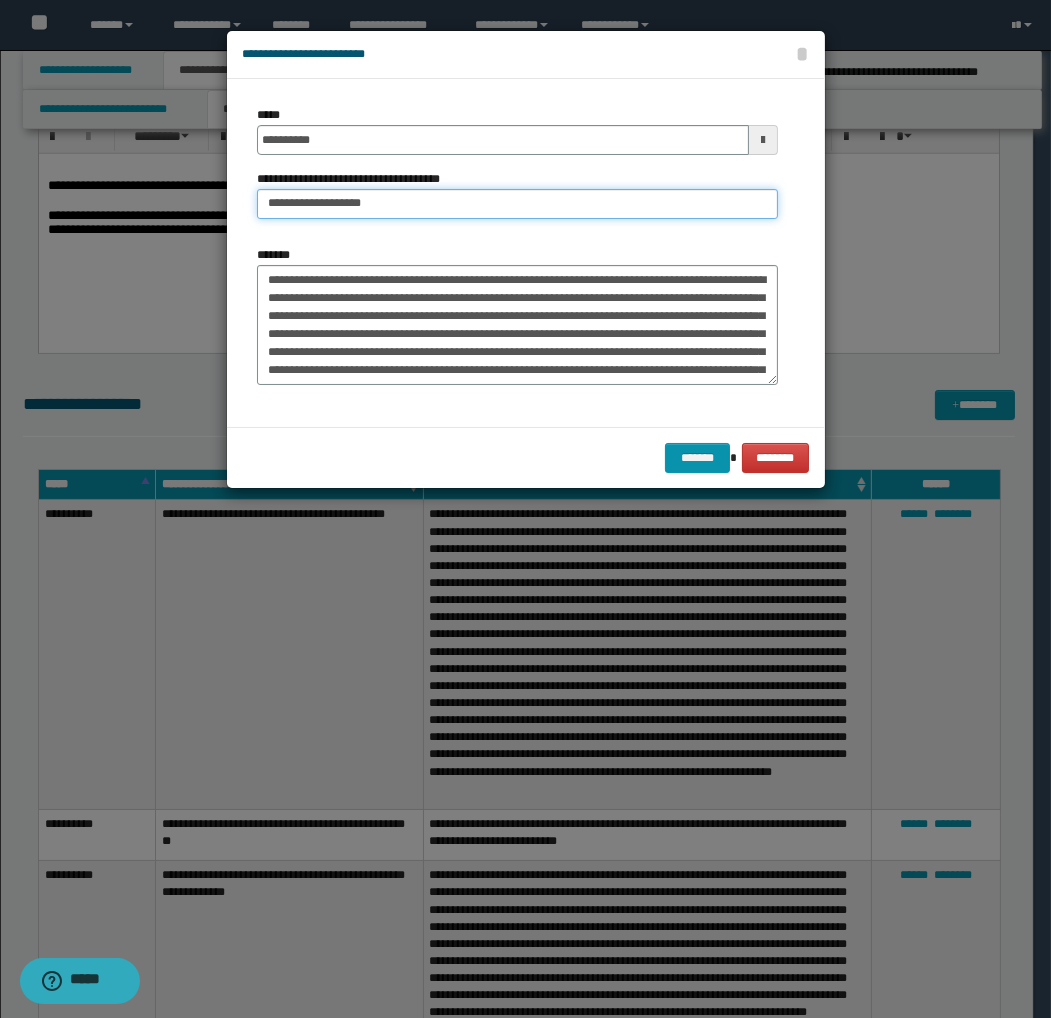 click on "**********" at bounding box center [517, 204] 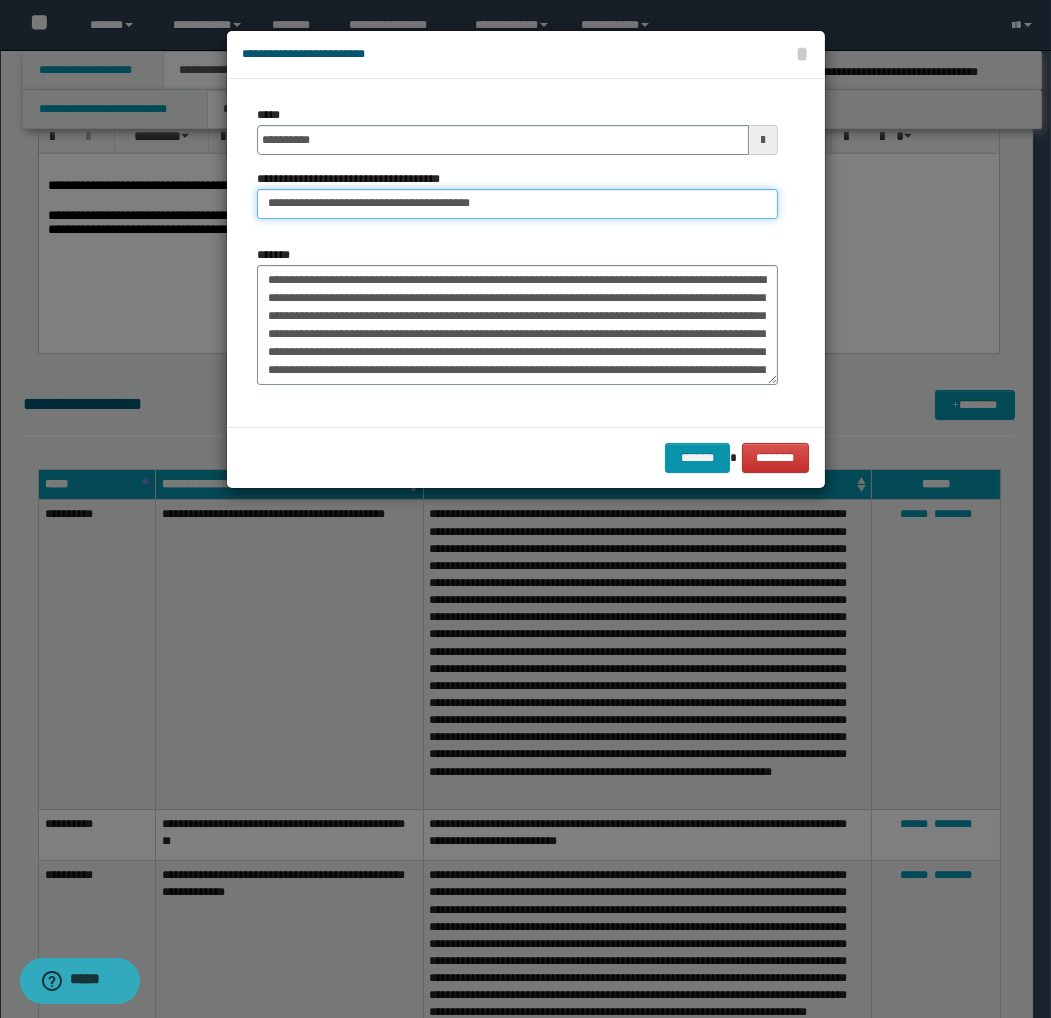 click on "**********" at bounding box center [517, 204] 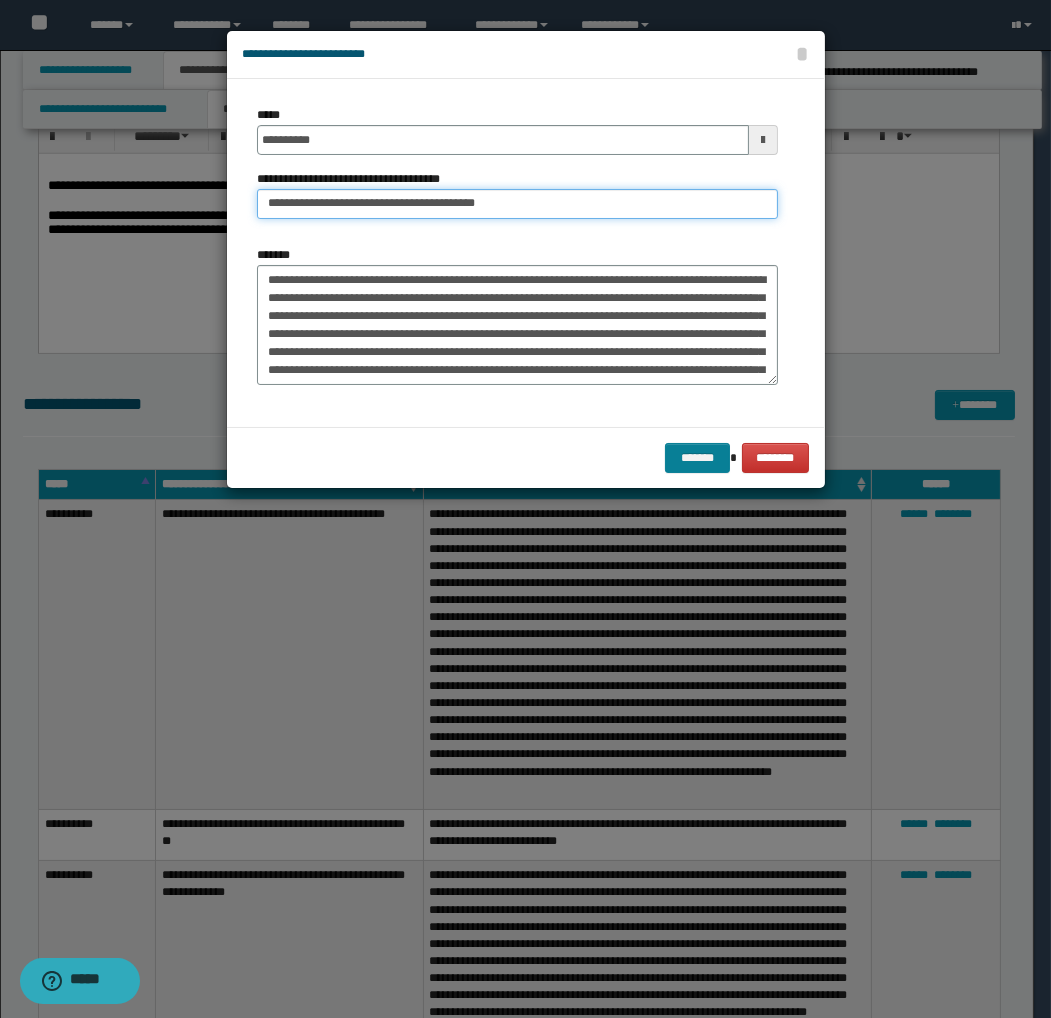 type on "**********" 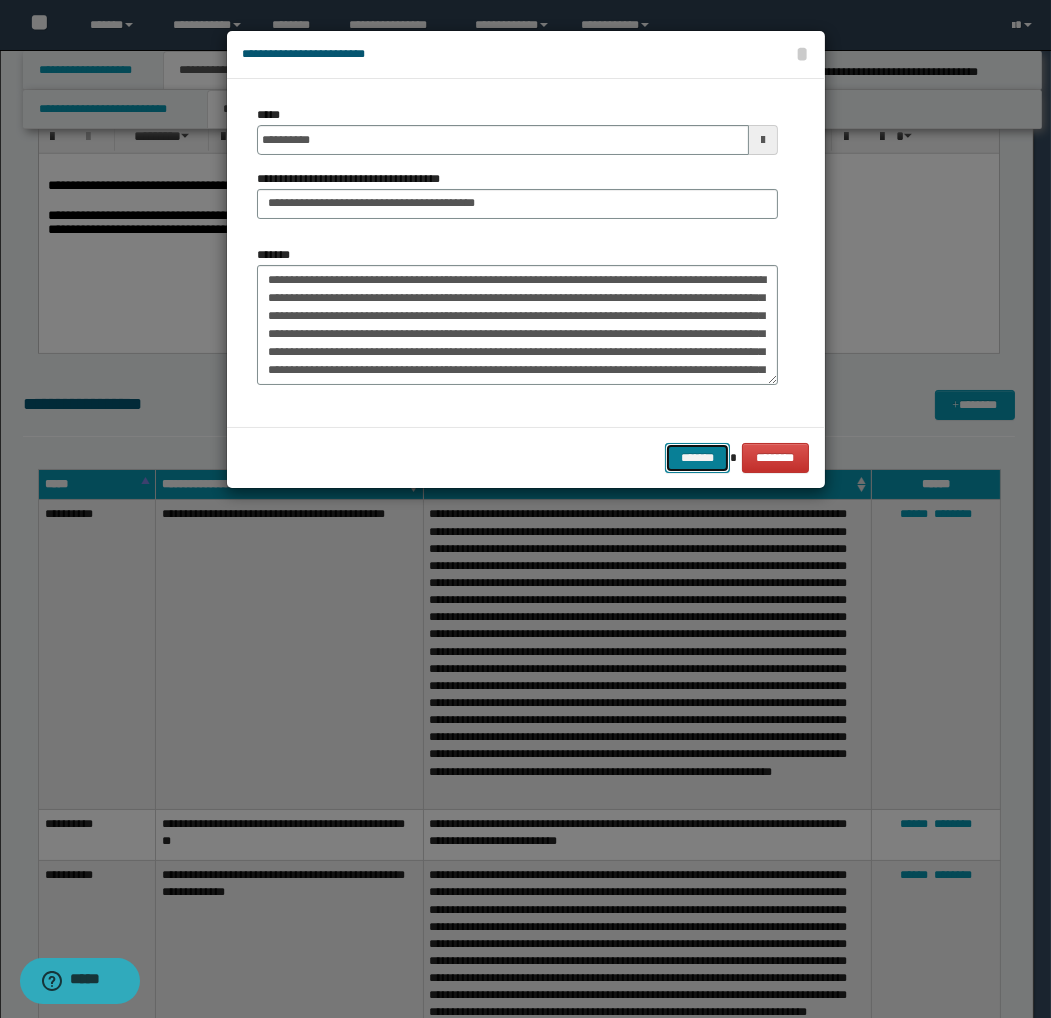 click on "*******" at bounding box center (697, 458) 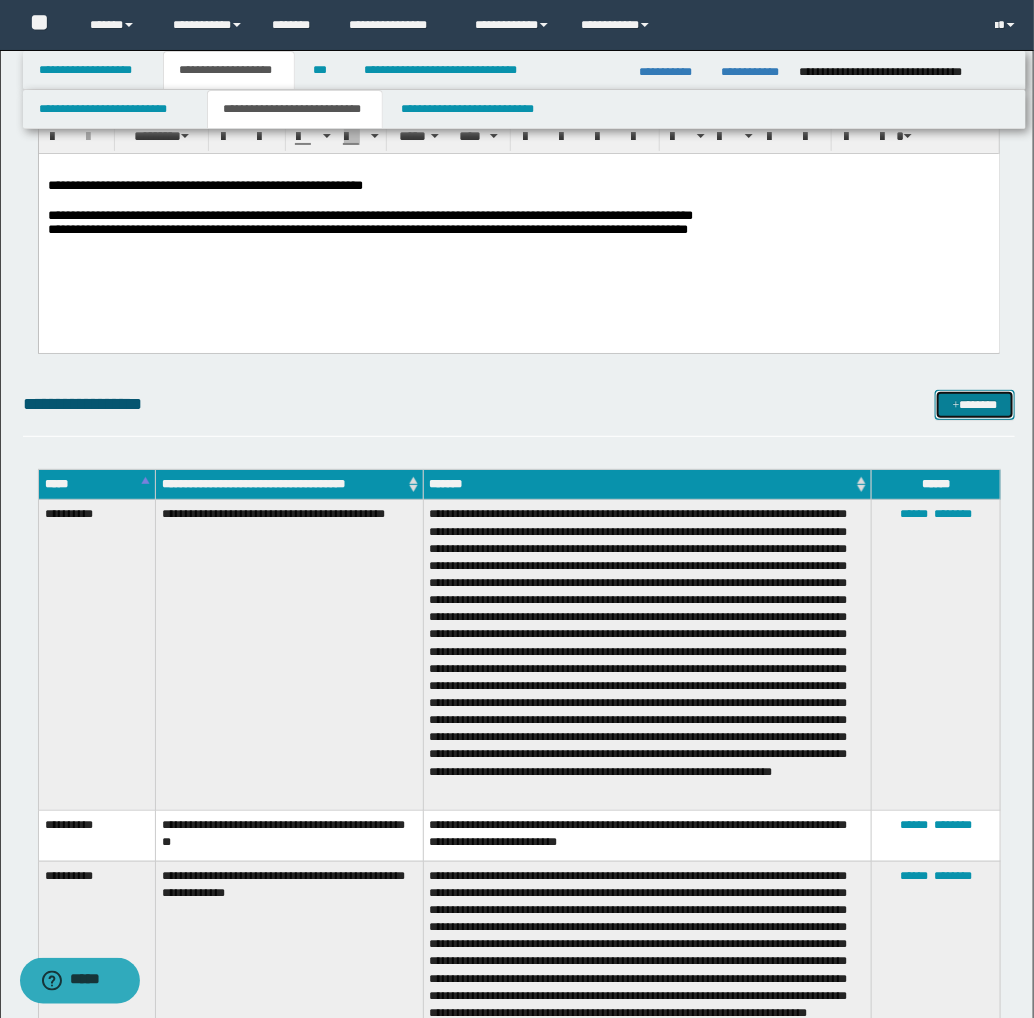 click on "*******" at bounding box center (975, 405) 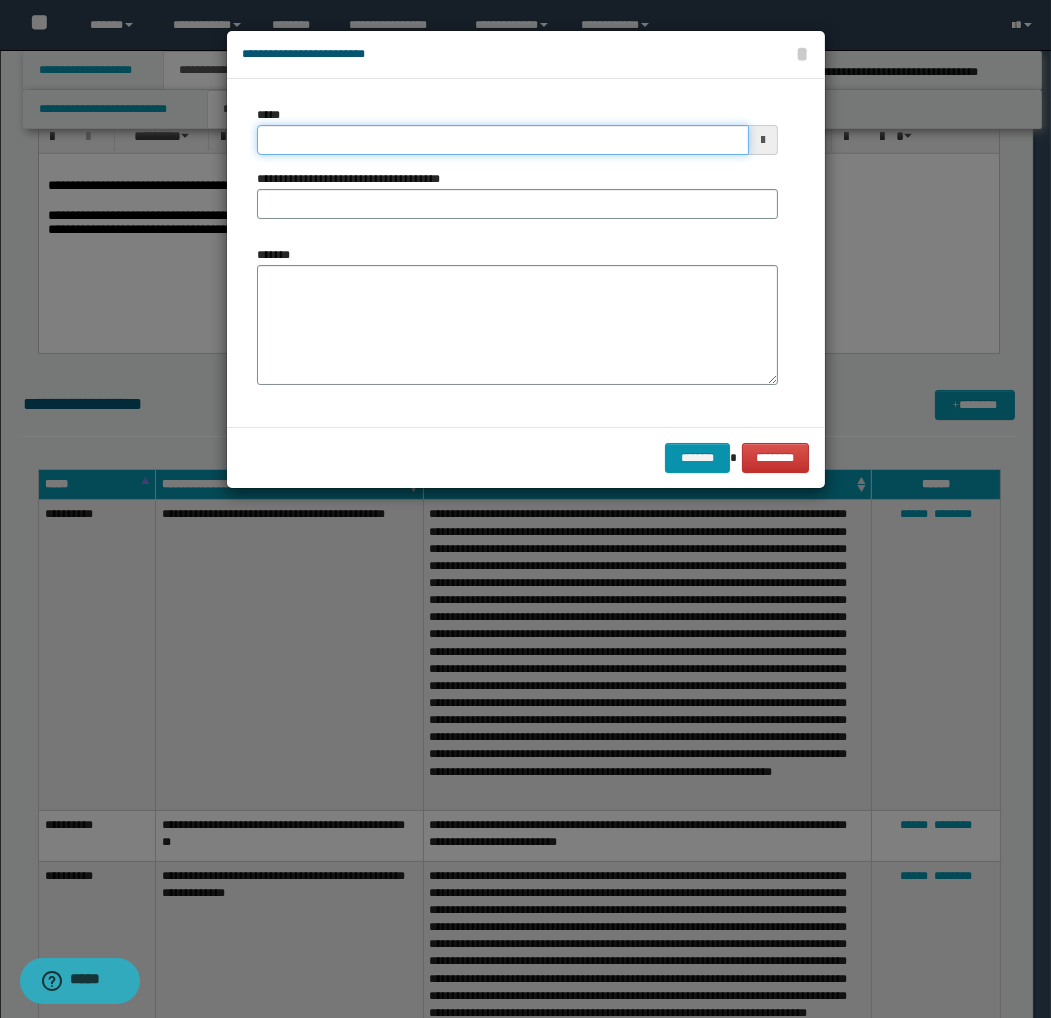 click on "*****" at bounding box center (503, 140) 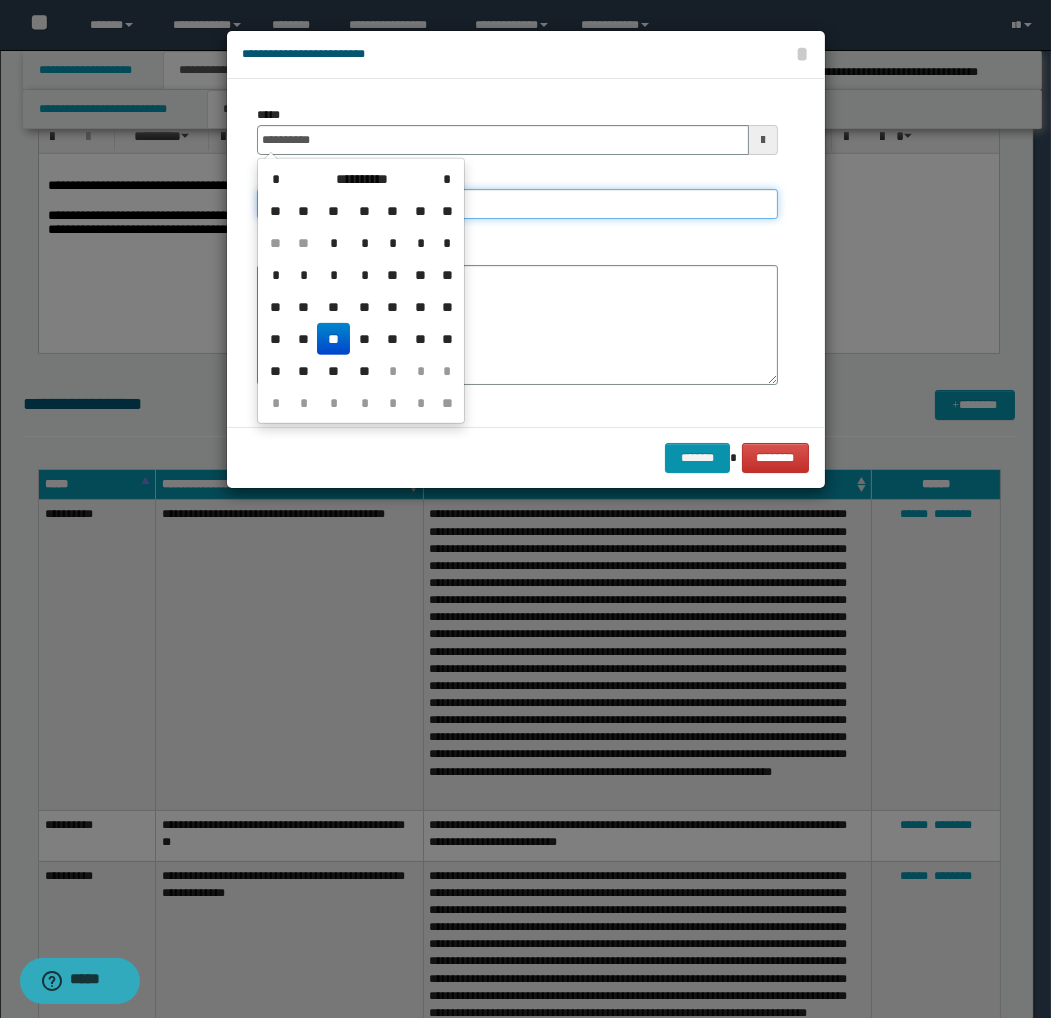 type on "**********" 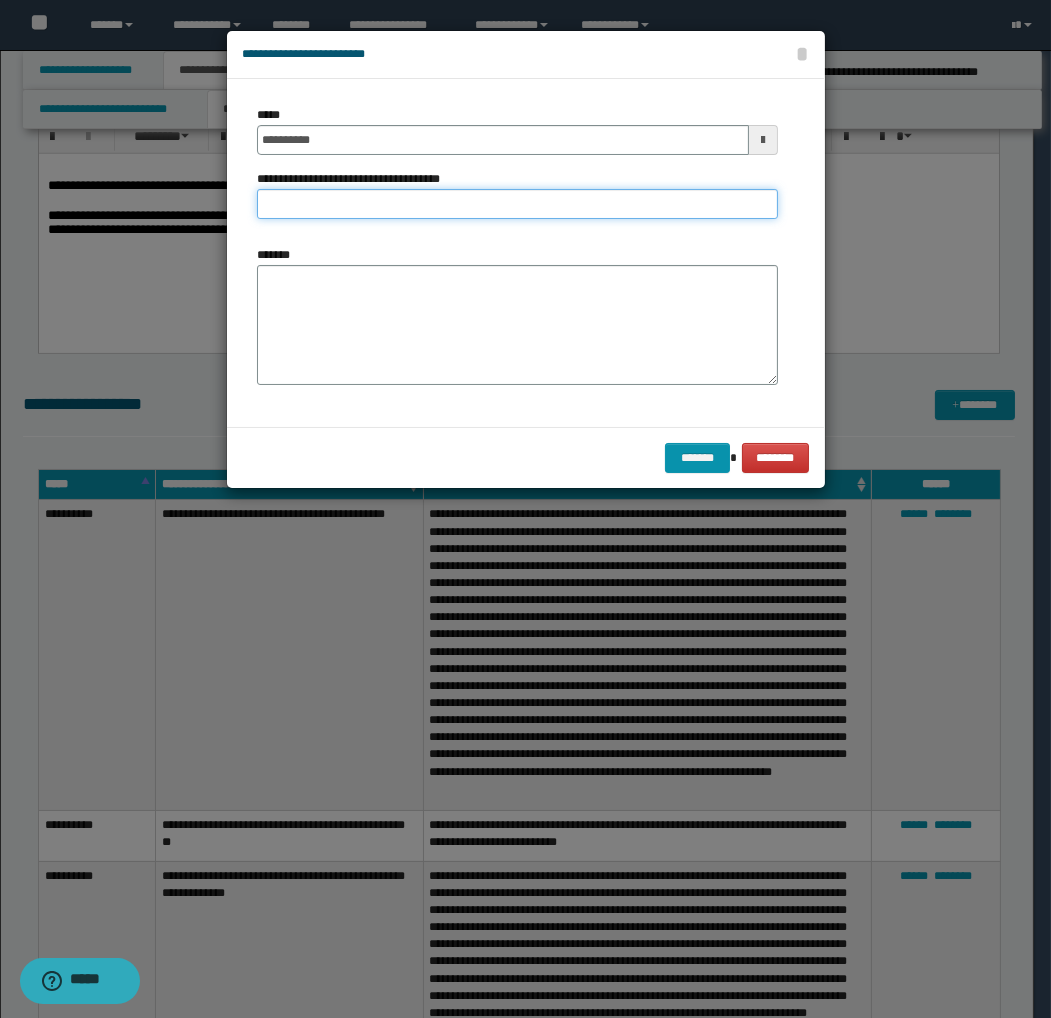 click on "**********" at bounding box center [517, 204] 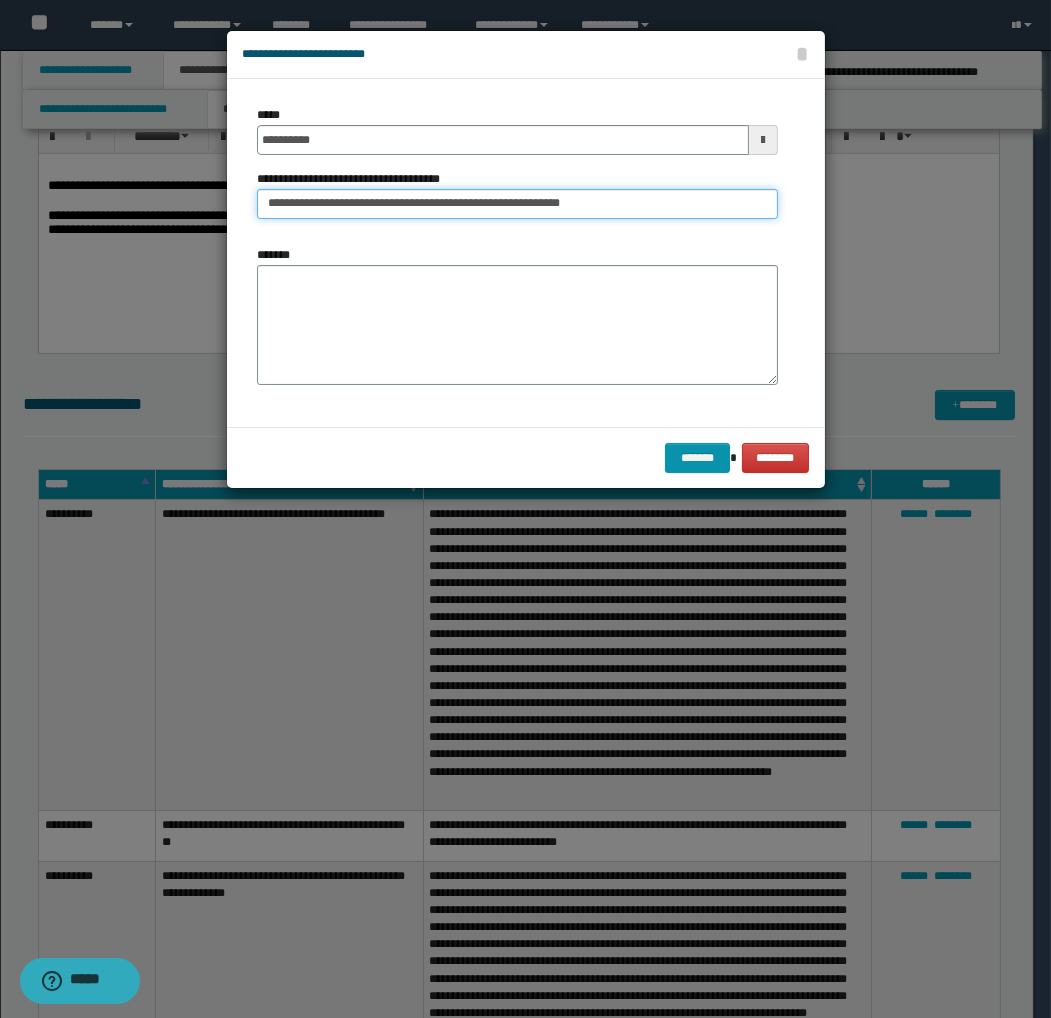 drag, startPoint x: 590, startPoint y: 203, endPoint x: 446, endPoint y: 198, distance: 144.08678 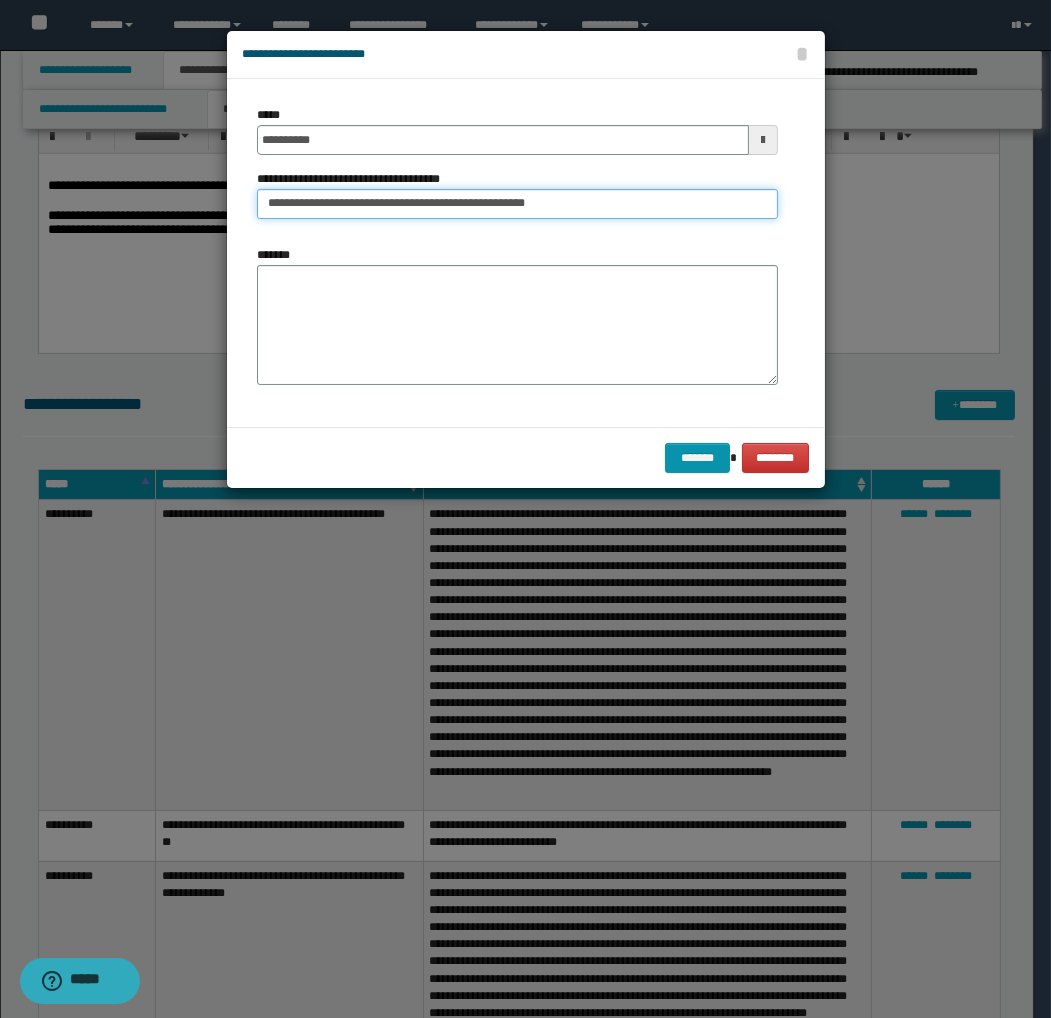 click on "**********" at bounding box center (517, 204) 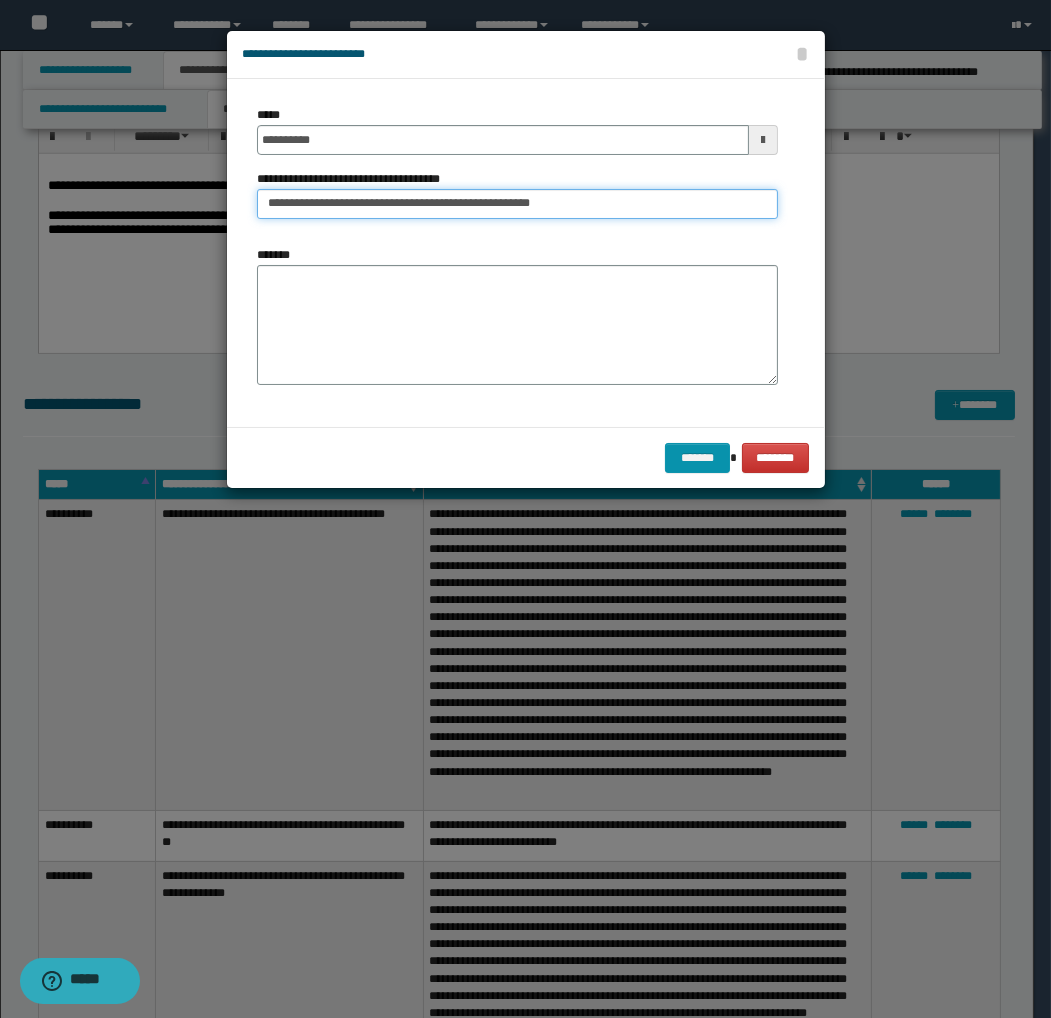 type on "**********" 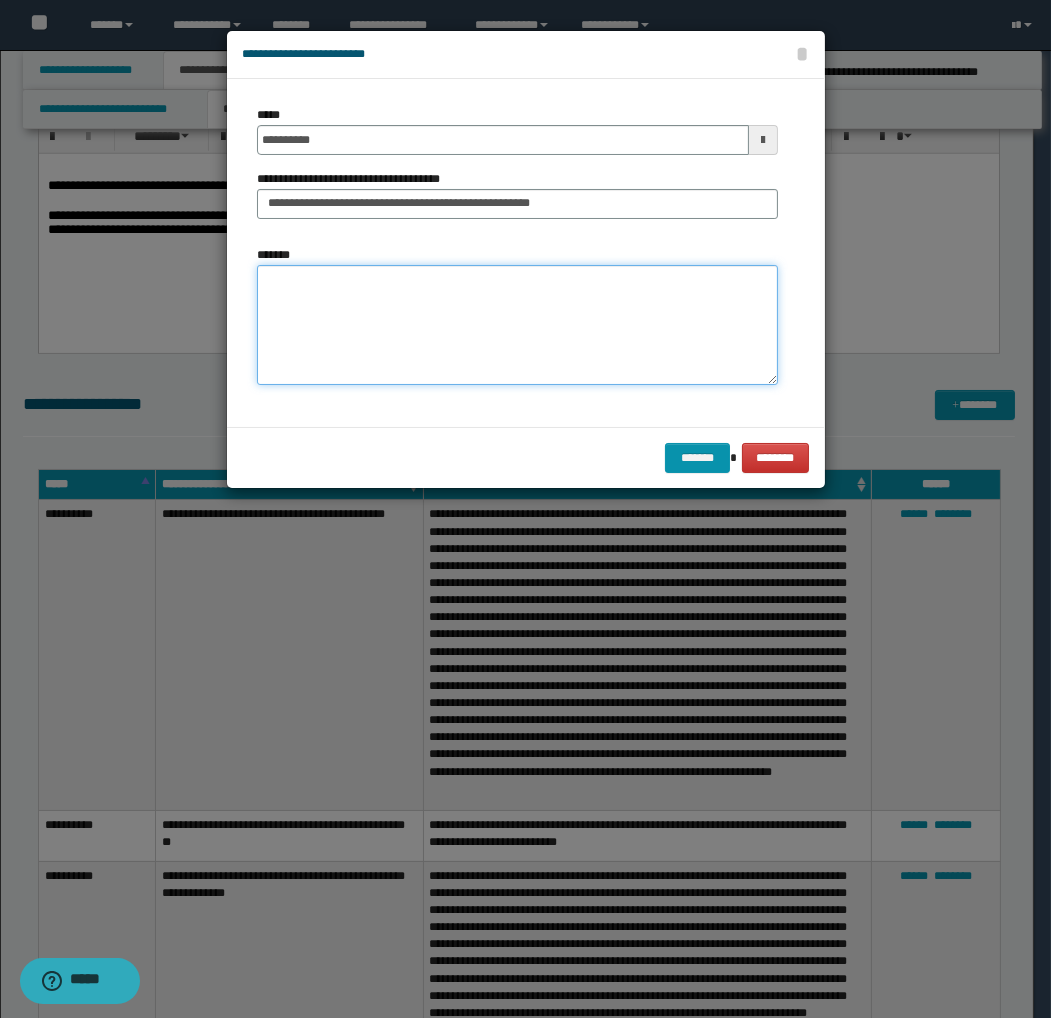 click on "*******" at bounding box center (517, 325) 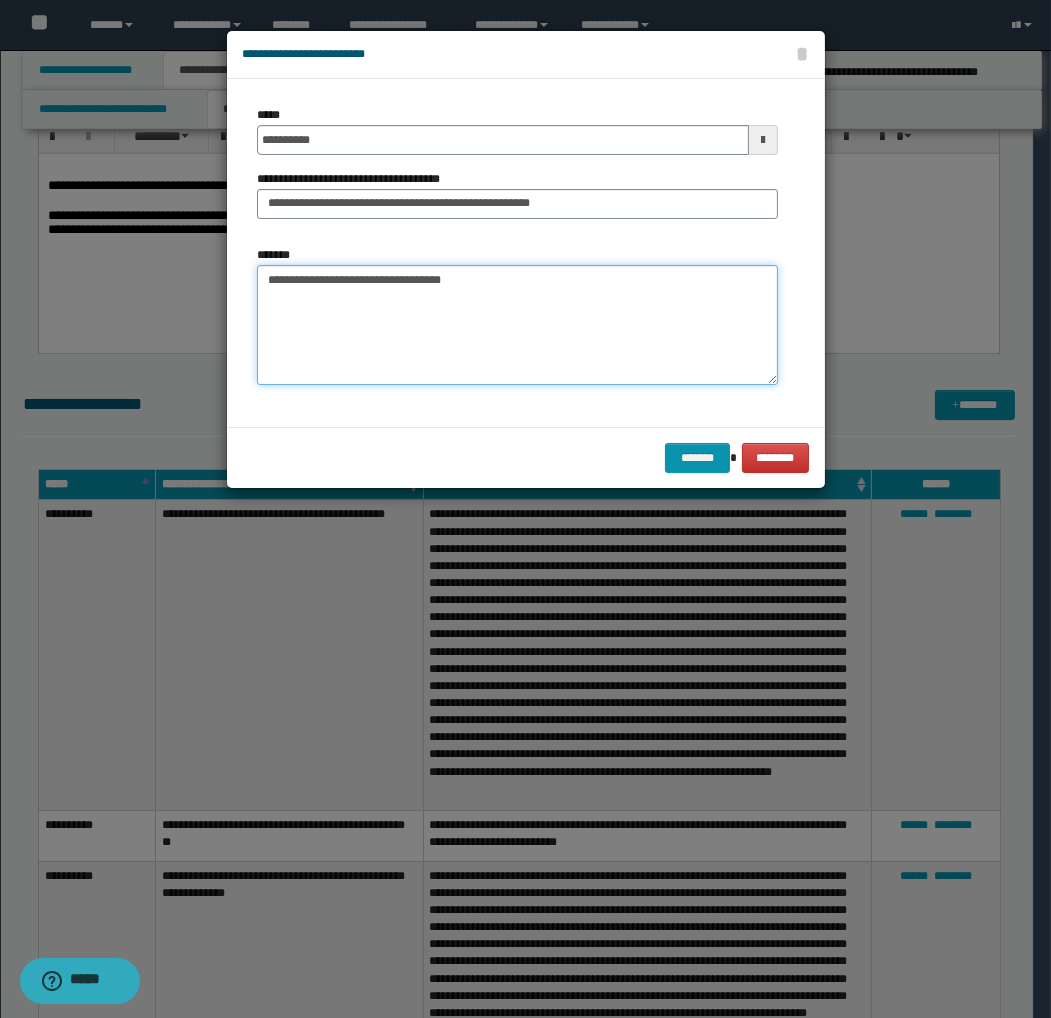 paste on "**********" 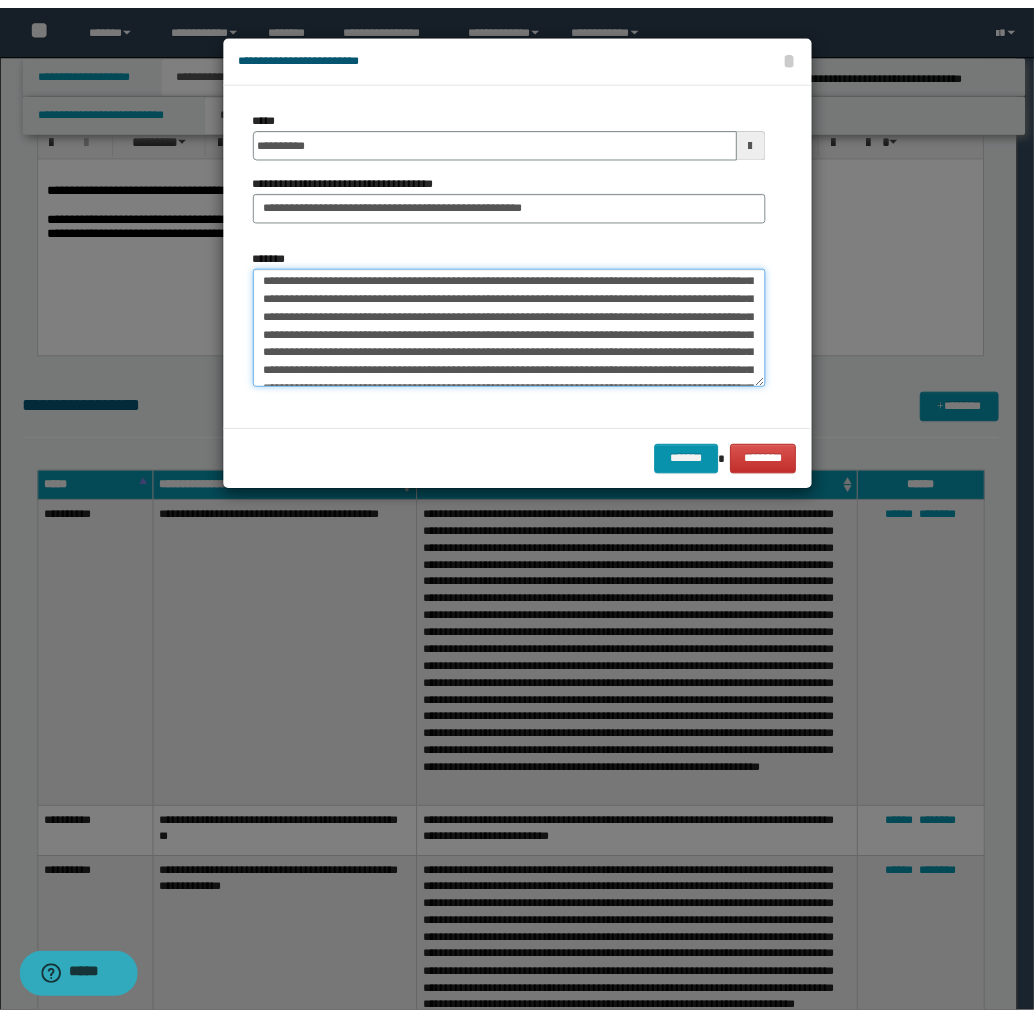 scroll, scrollTop: 0, scrollLeft: 0, axis: both 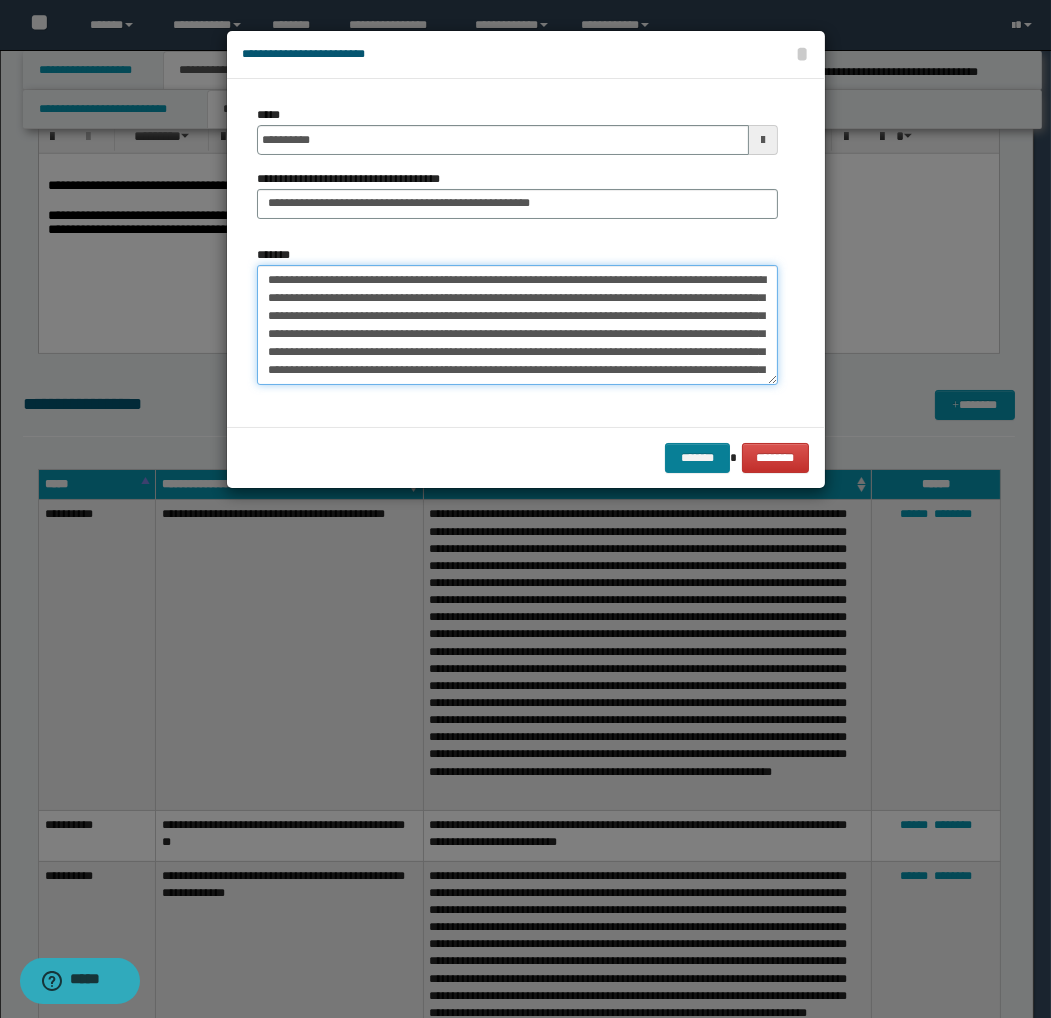 type on "**********" 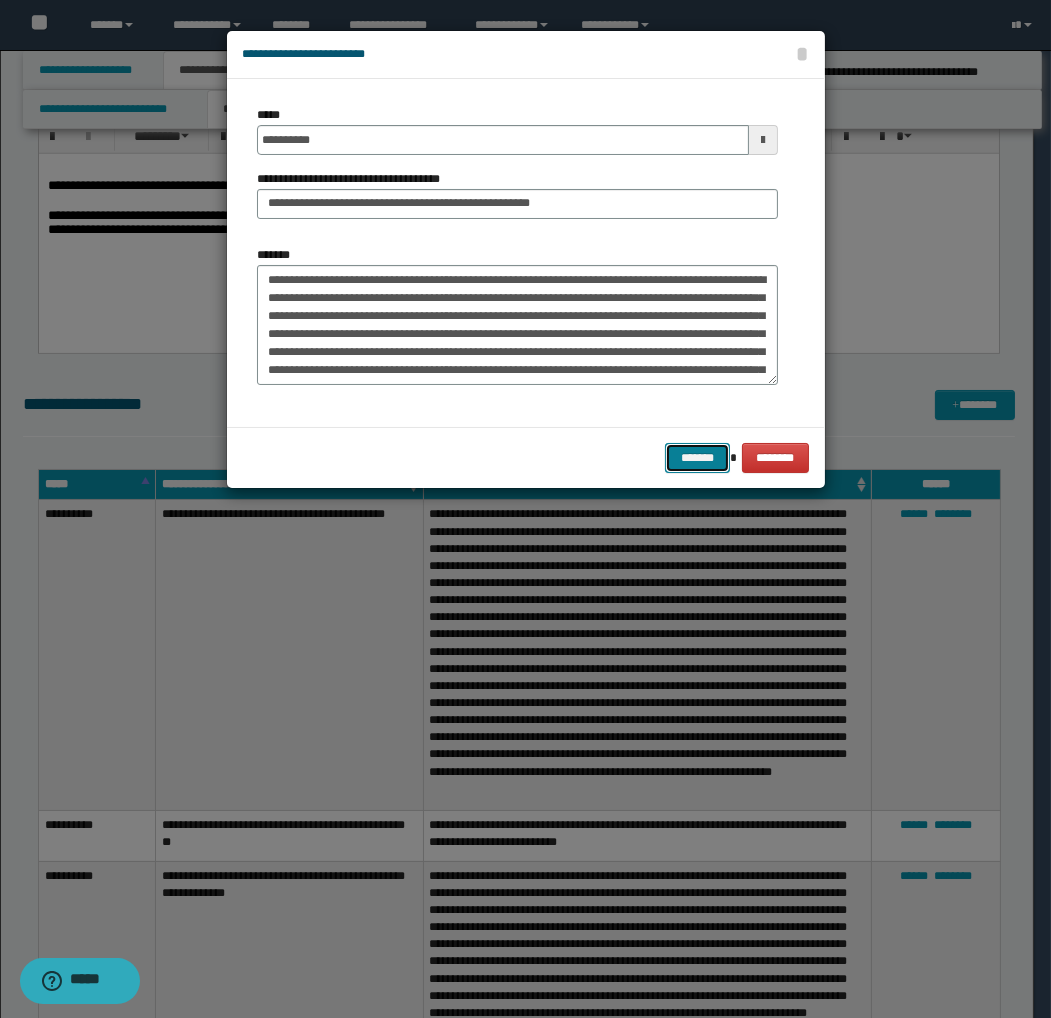 click on "*******" at bounding box center (697, 458) 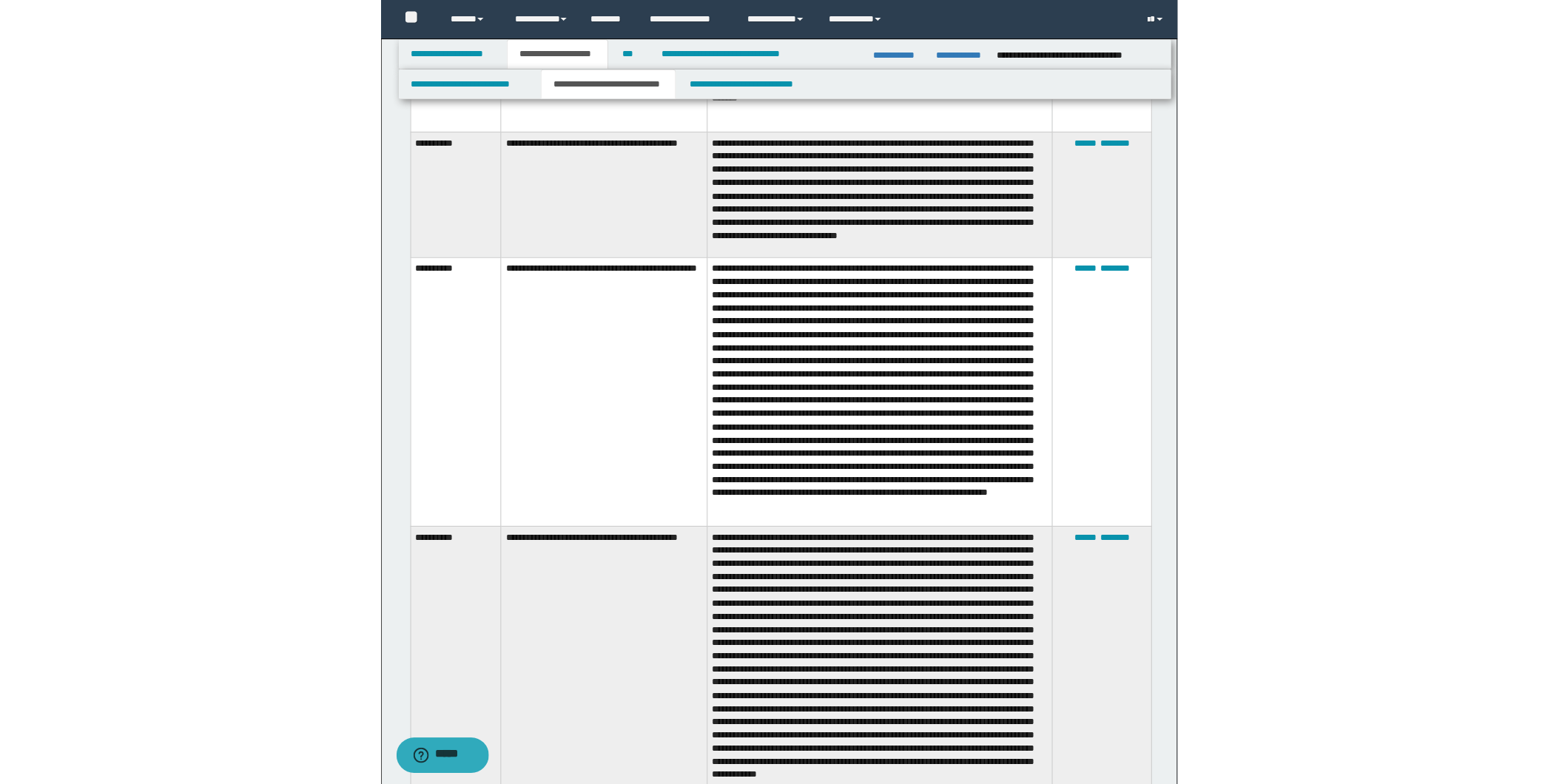 scroll, scrollTop: 2958, scrollLeft: 0, axis: vertical 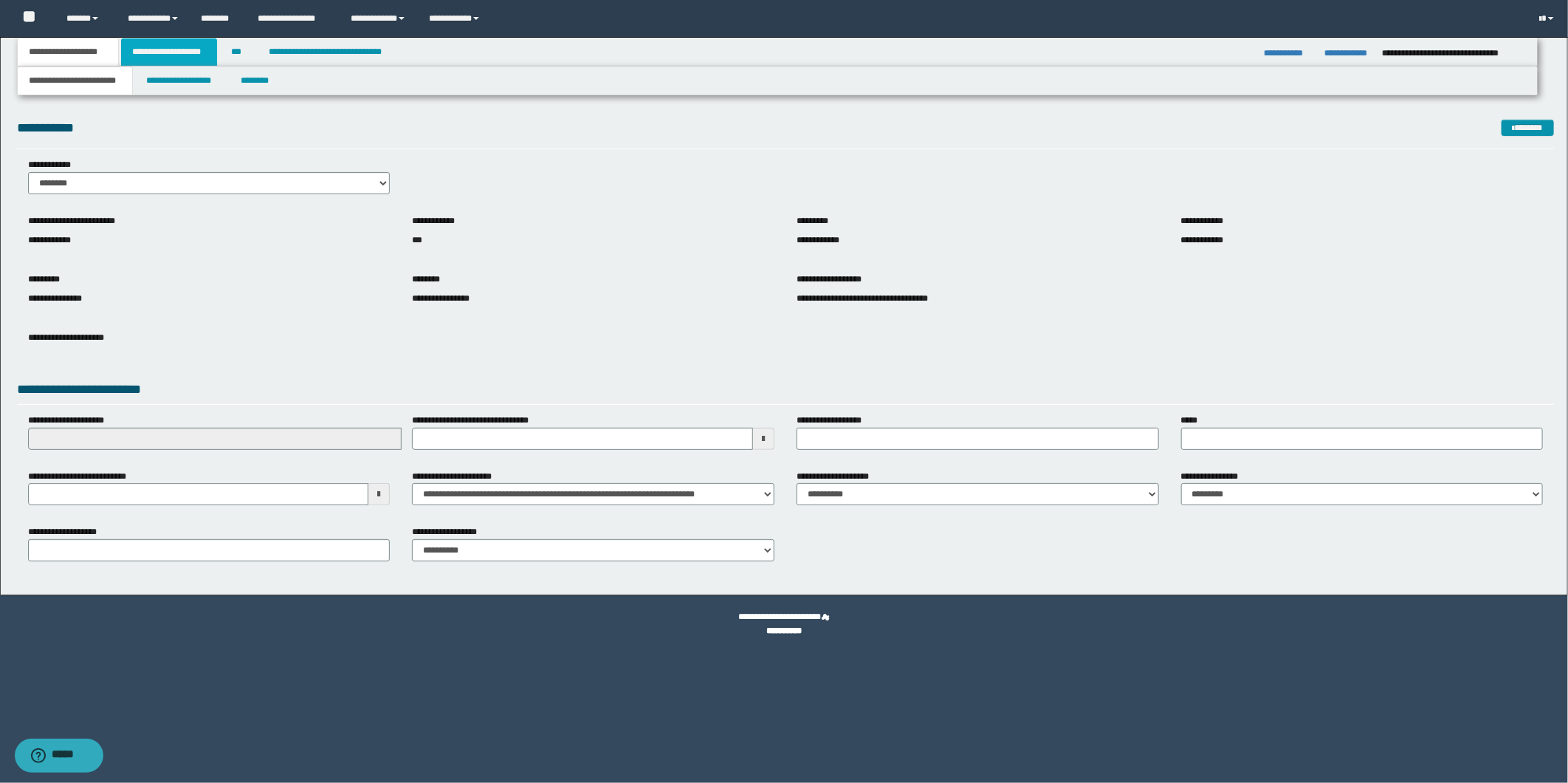 click on "**********" at bounding box center [169, 52] 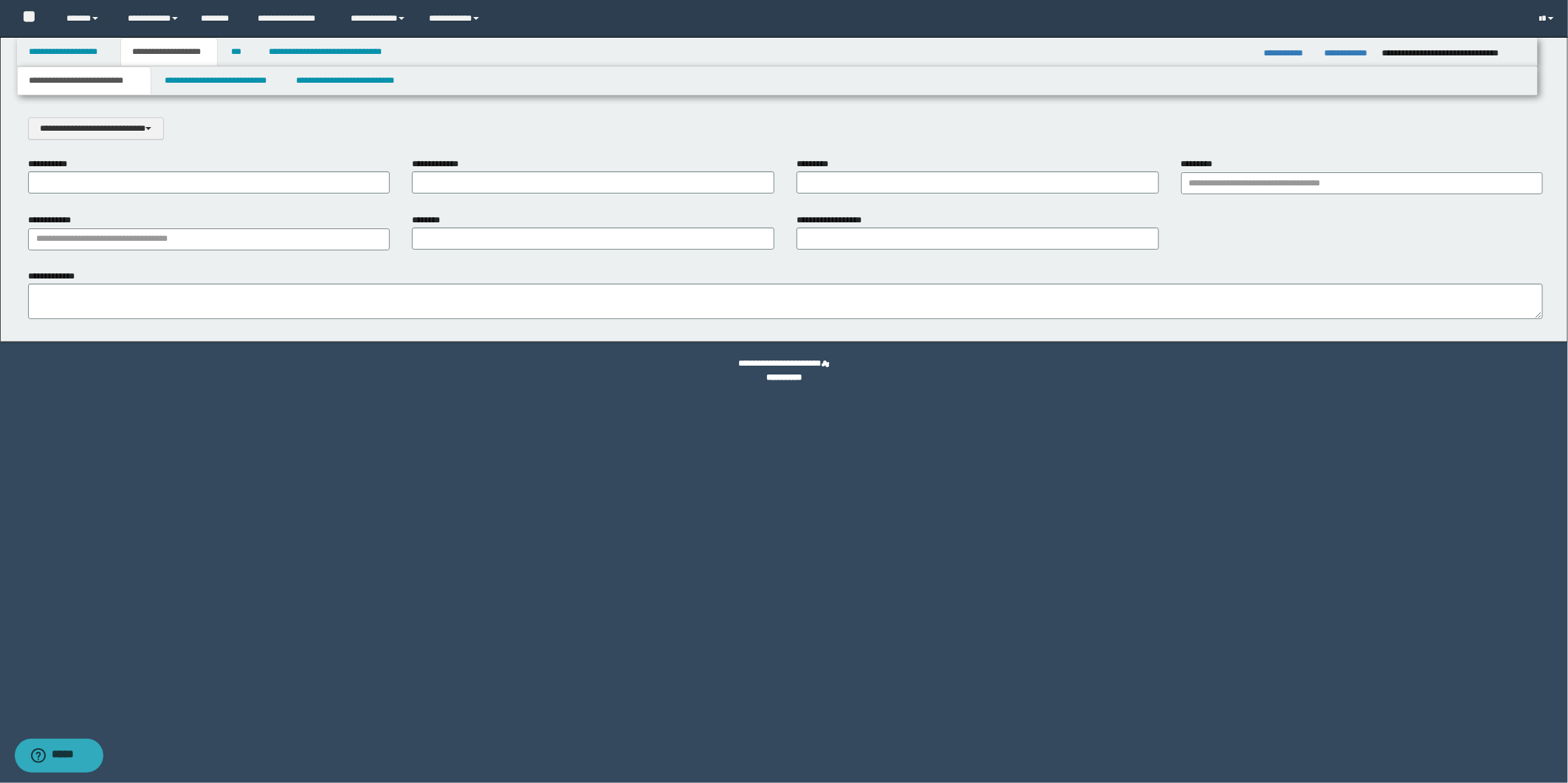 scroll, scrollTop: 0, scrollLeft: 0, axis: both 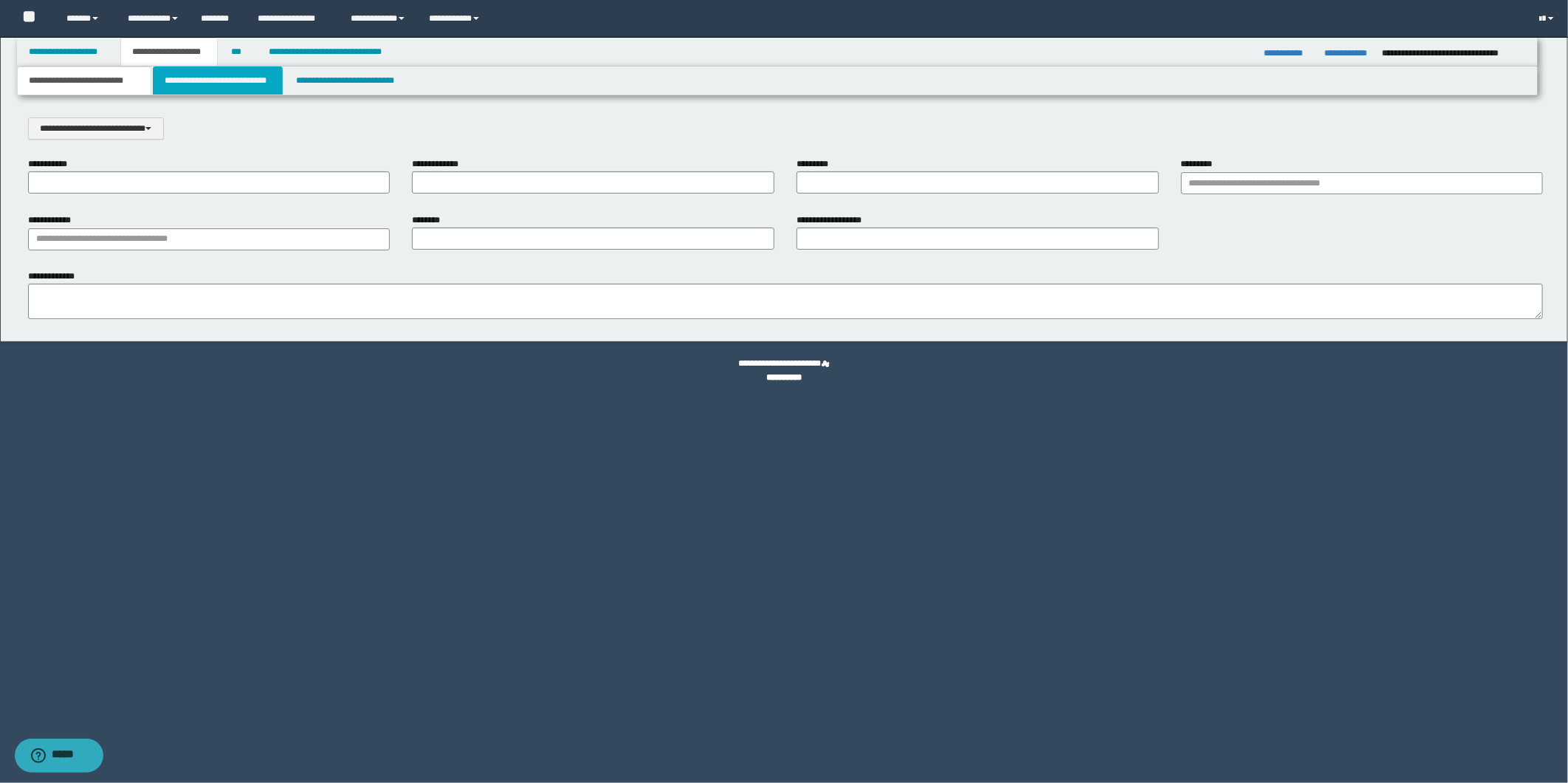 click on "**********" at bounding box center (218, 81) 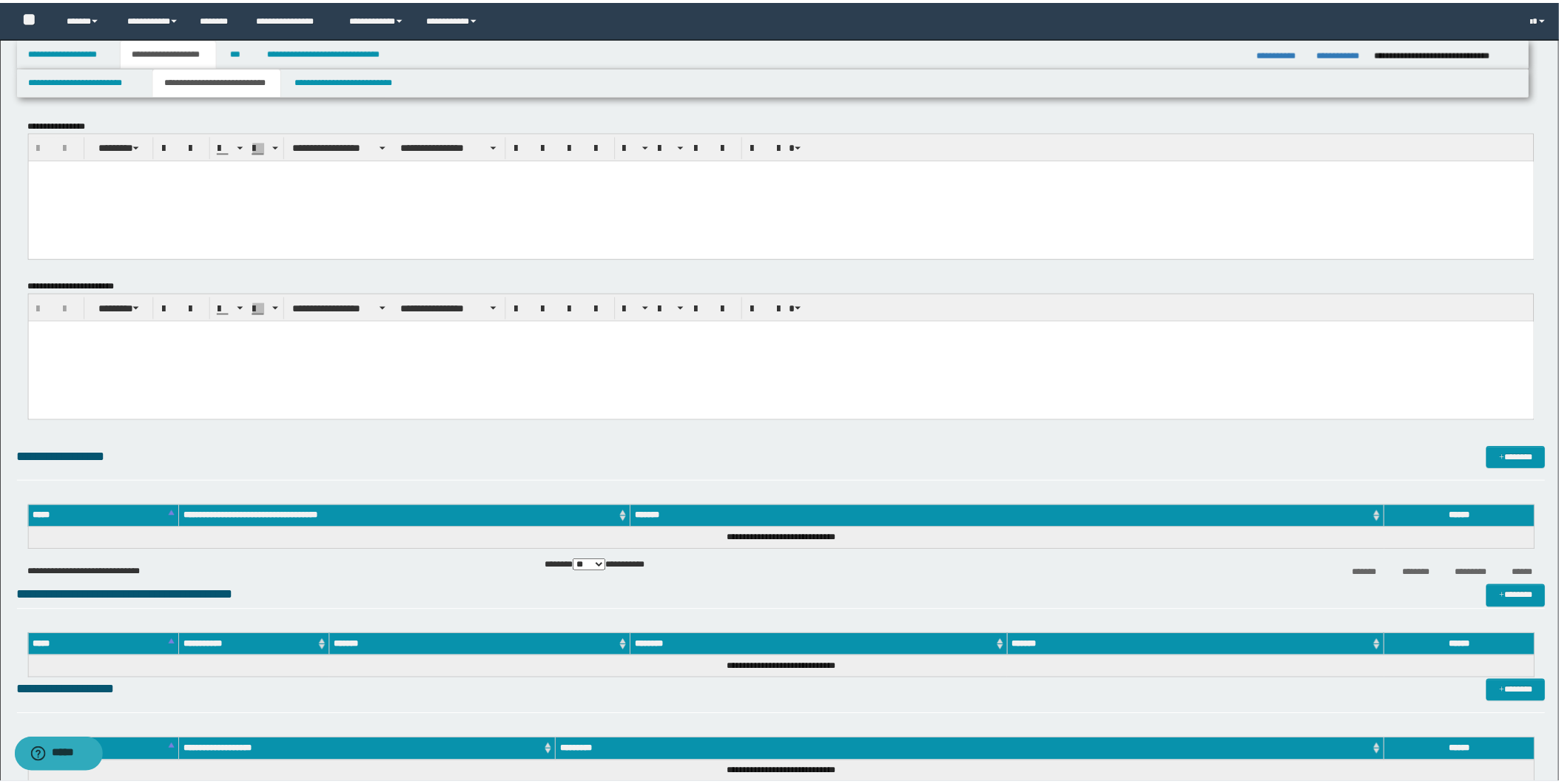 scroll, scrollTop: 0, scrollLeft: 0, axis: both 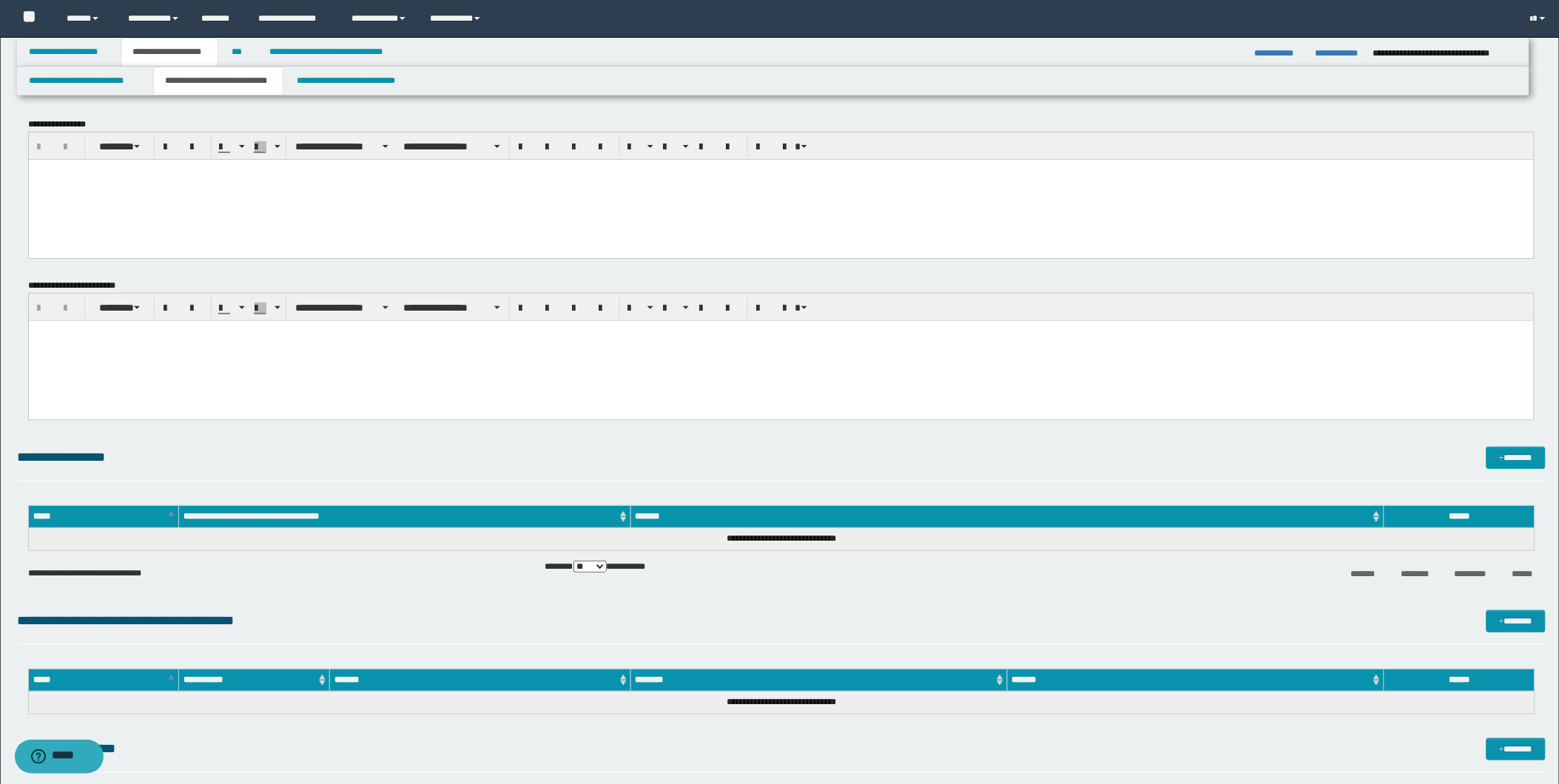 click at bounding box center (781, 351) 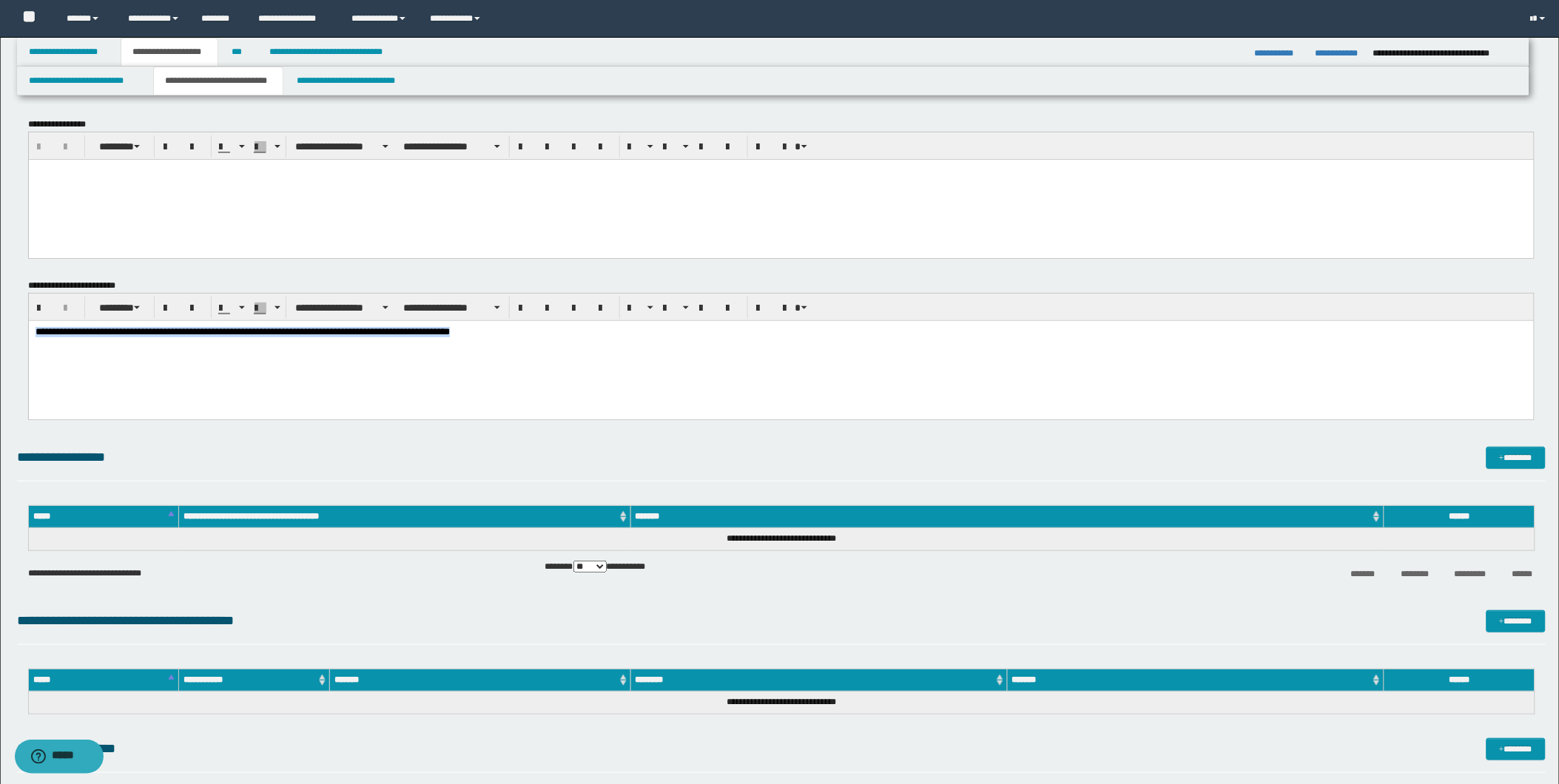 drag, startPoint x: 33, startPoint y: 326, endPoint x: 556, endPoint y: 641, distance: 610.5358 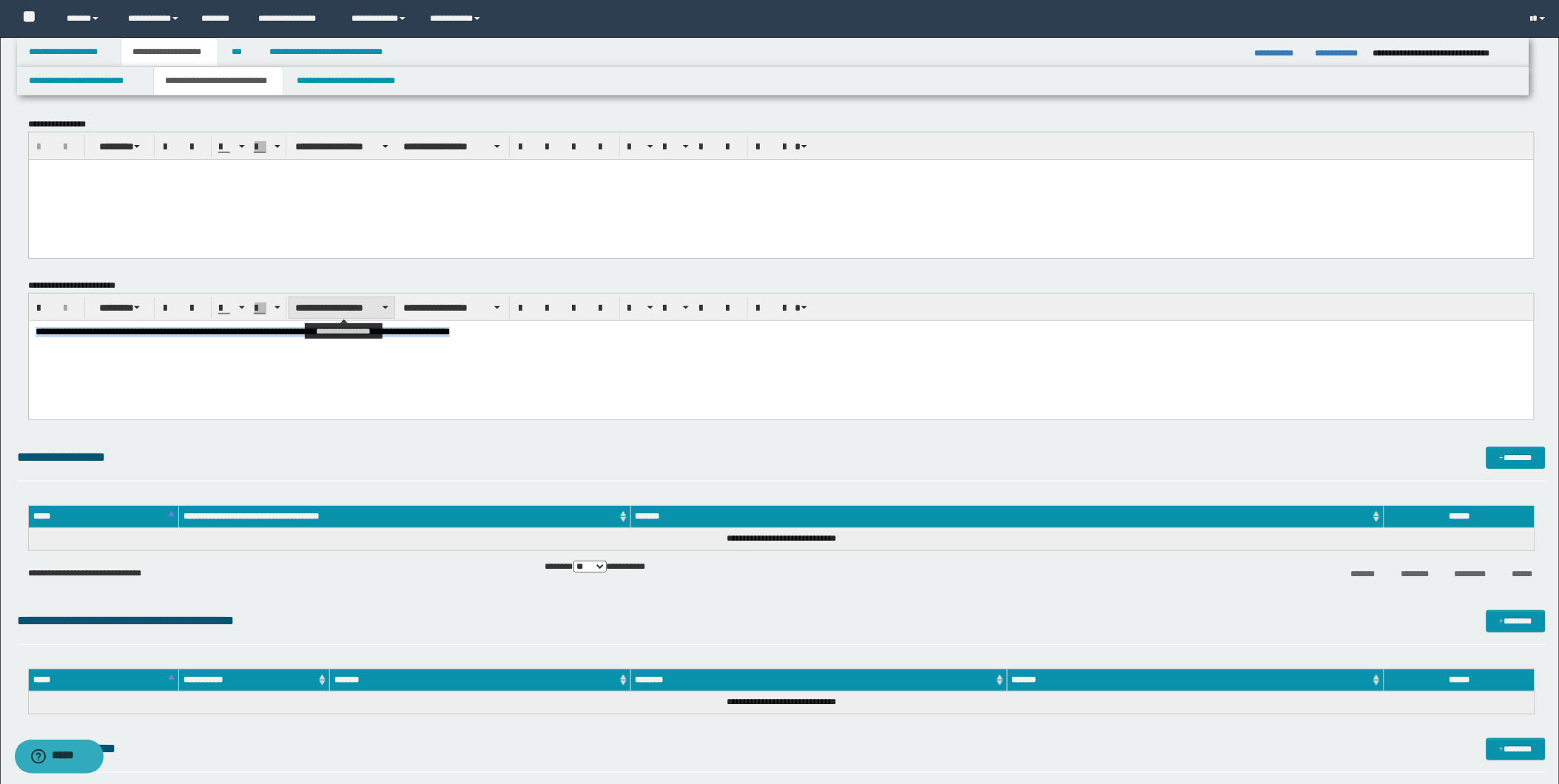 click on "**********" at bounding box center [342, 308] 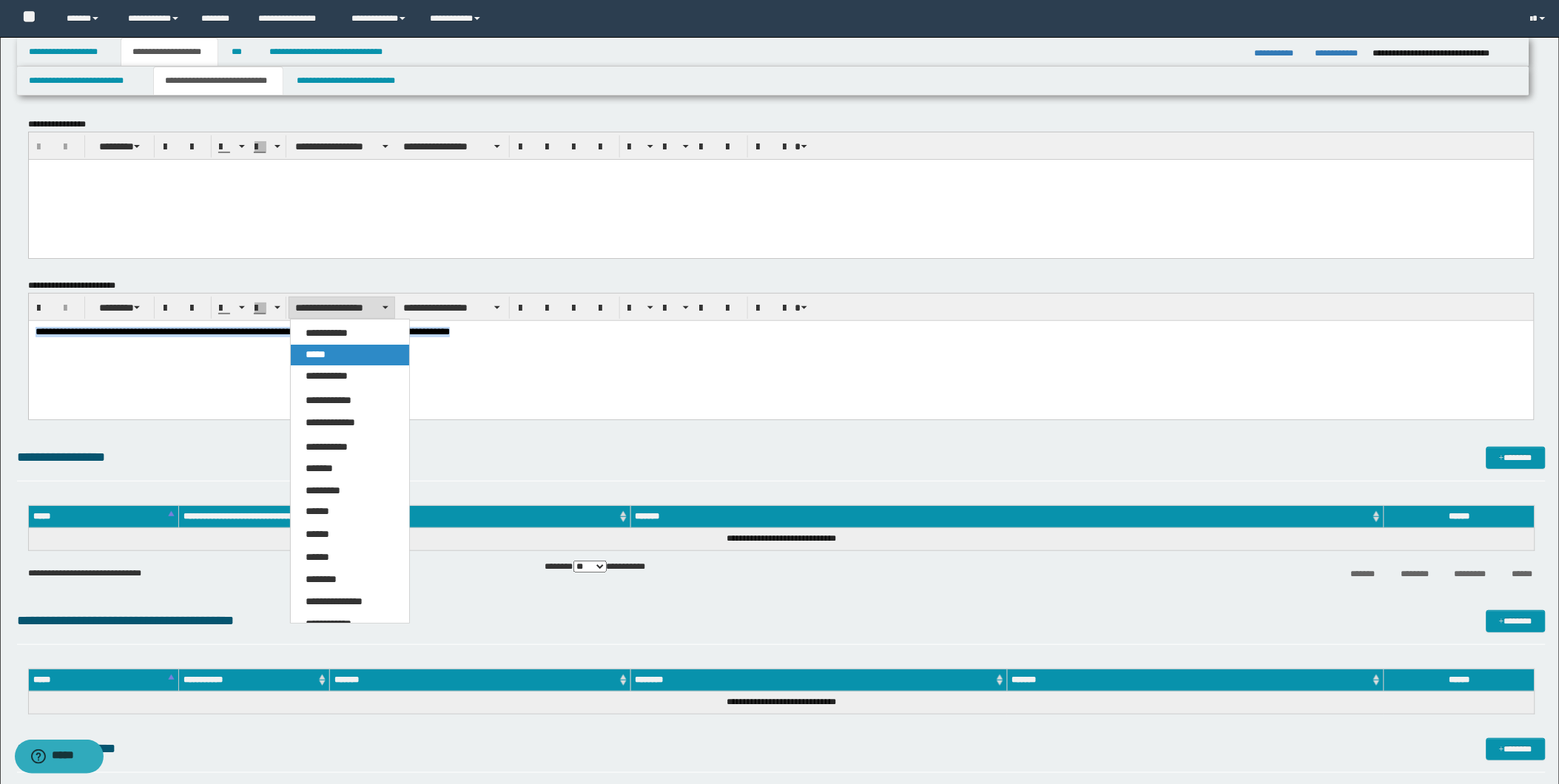 click on "*****" at bounding box center [350, 355] 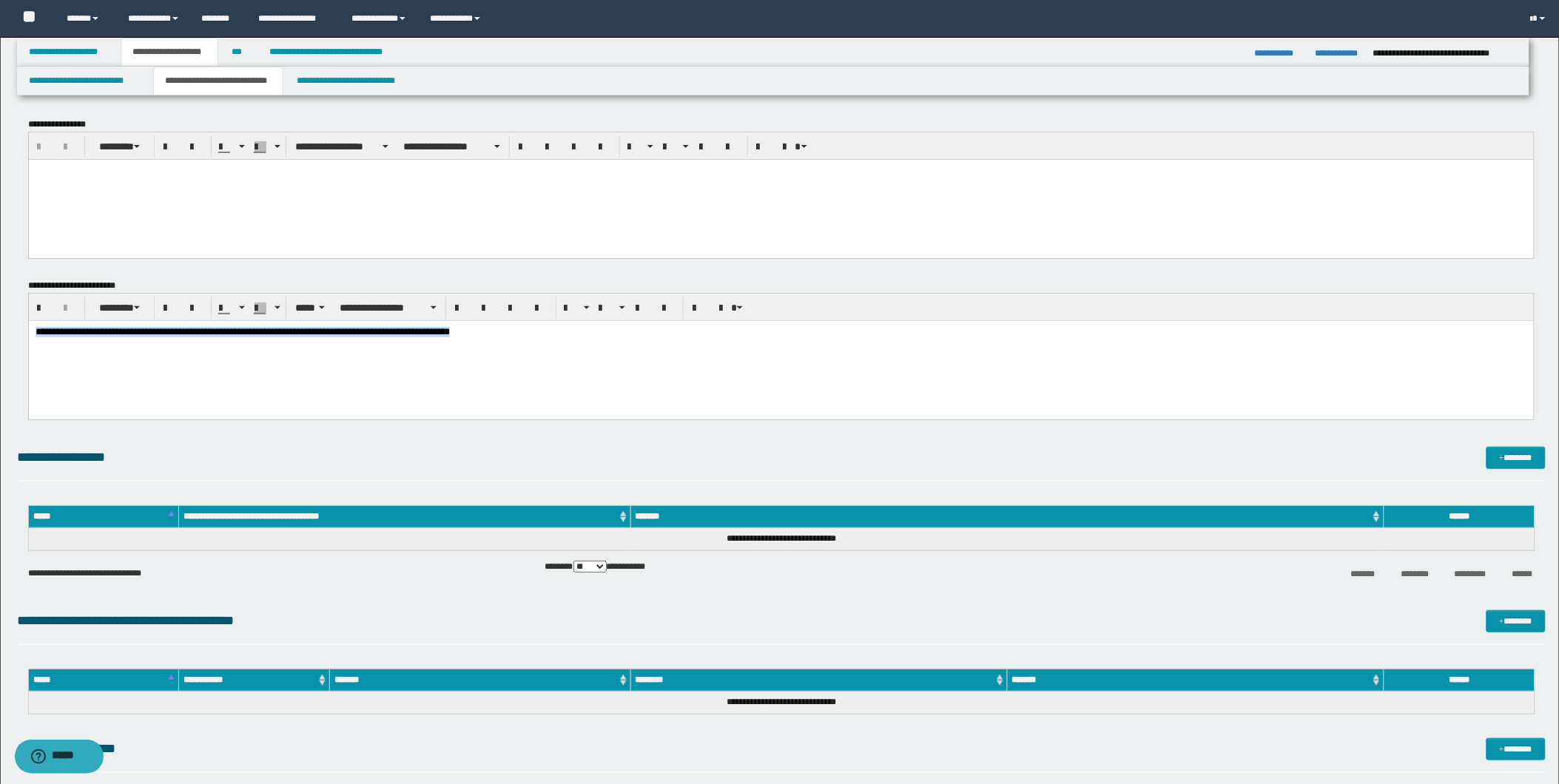 click on "**********" at bounding box center (242, 331) 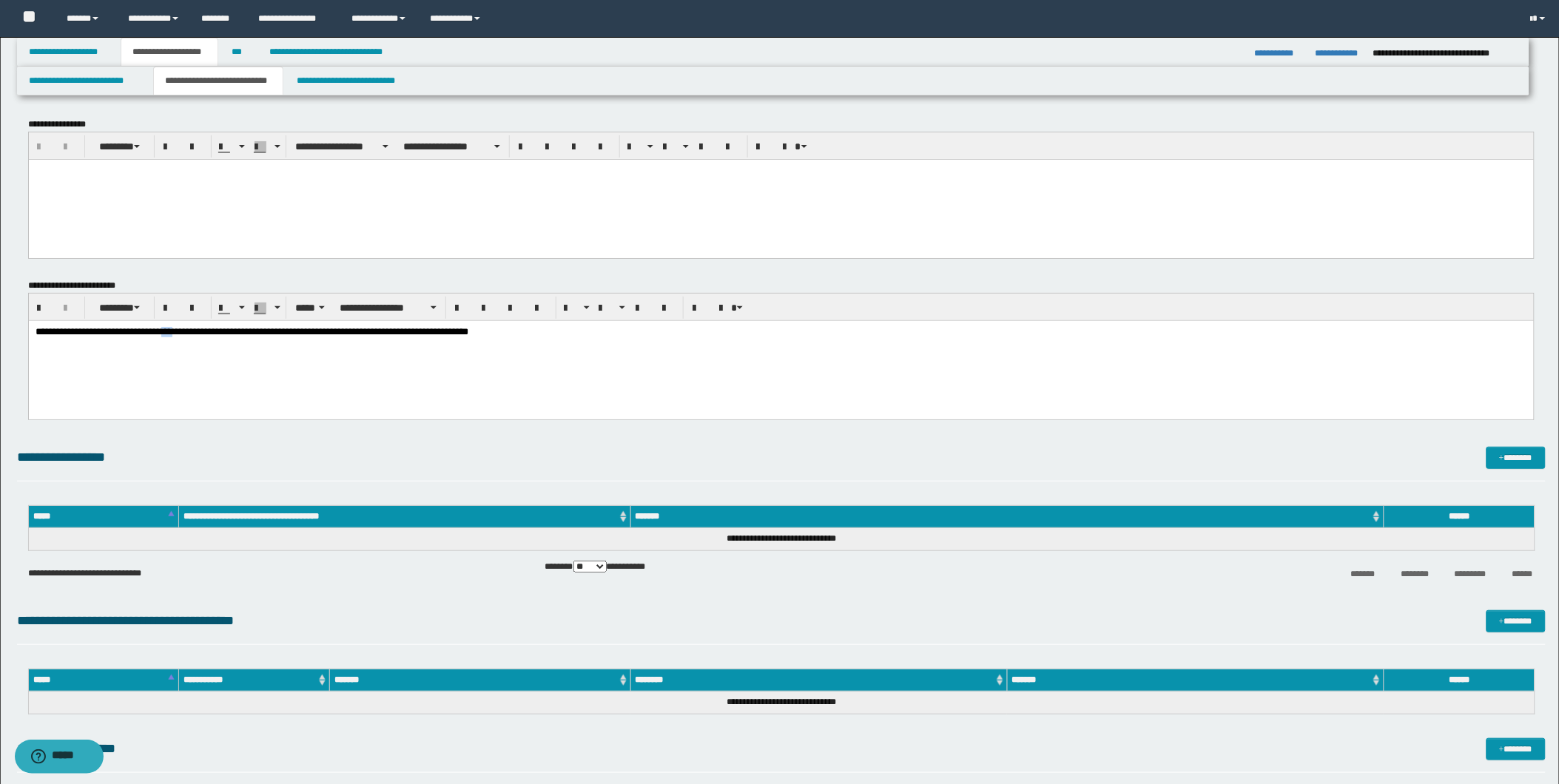 drag, startPoint x: 203, startPoint y: 329, endPoint x: 223, endPoint y: 329, distance: 20 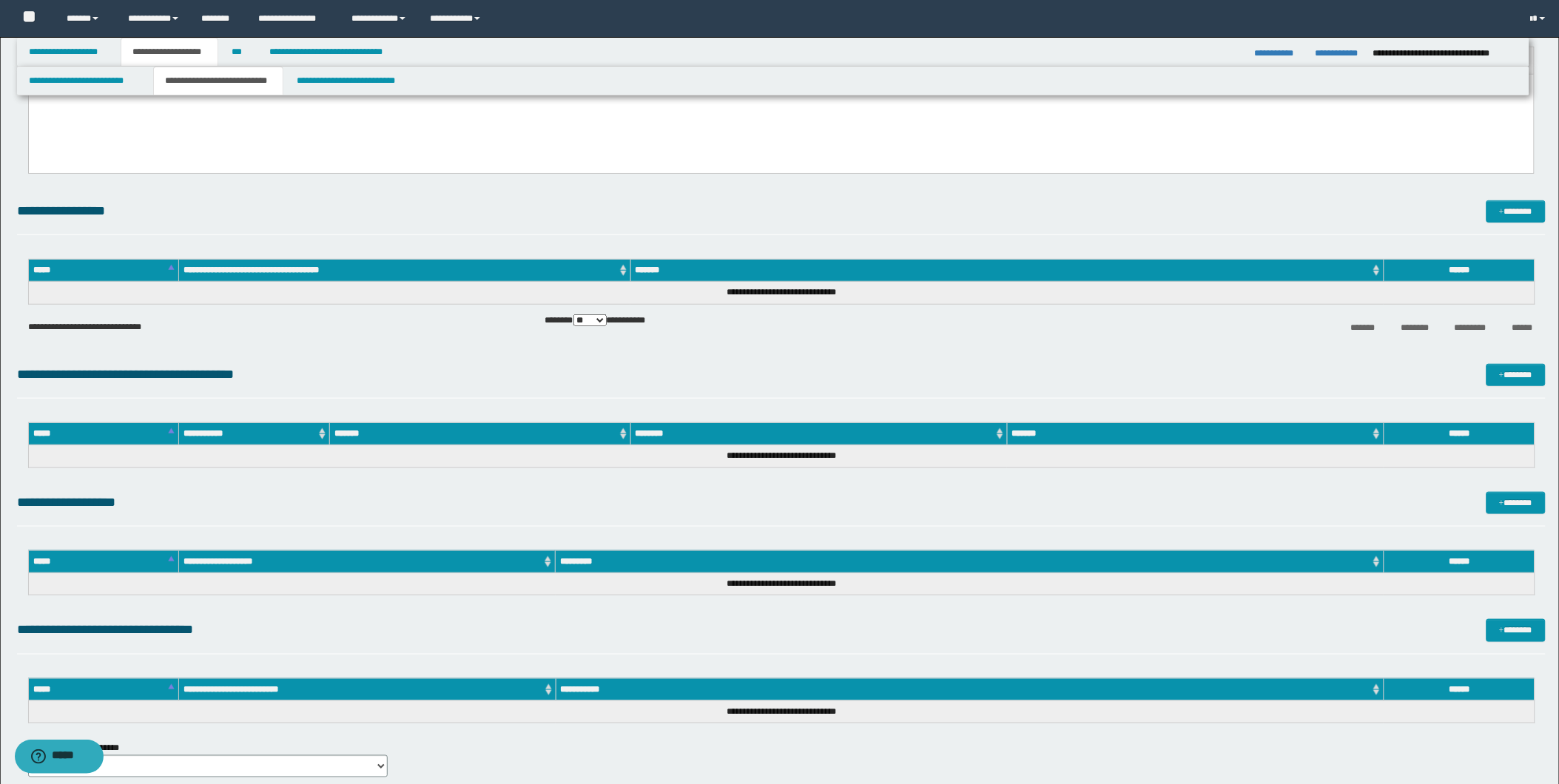 scroll, scrollTop: 462, scrollLeft: 0, axis: vertical 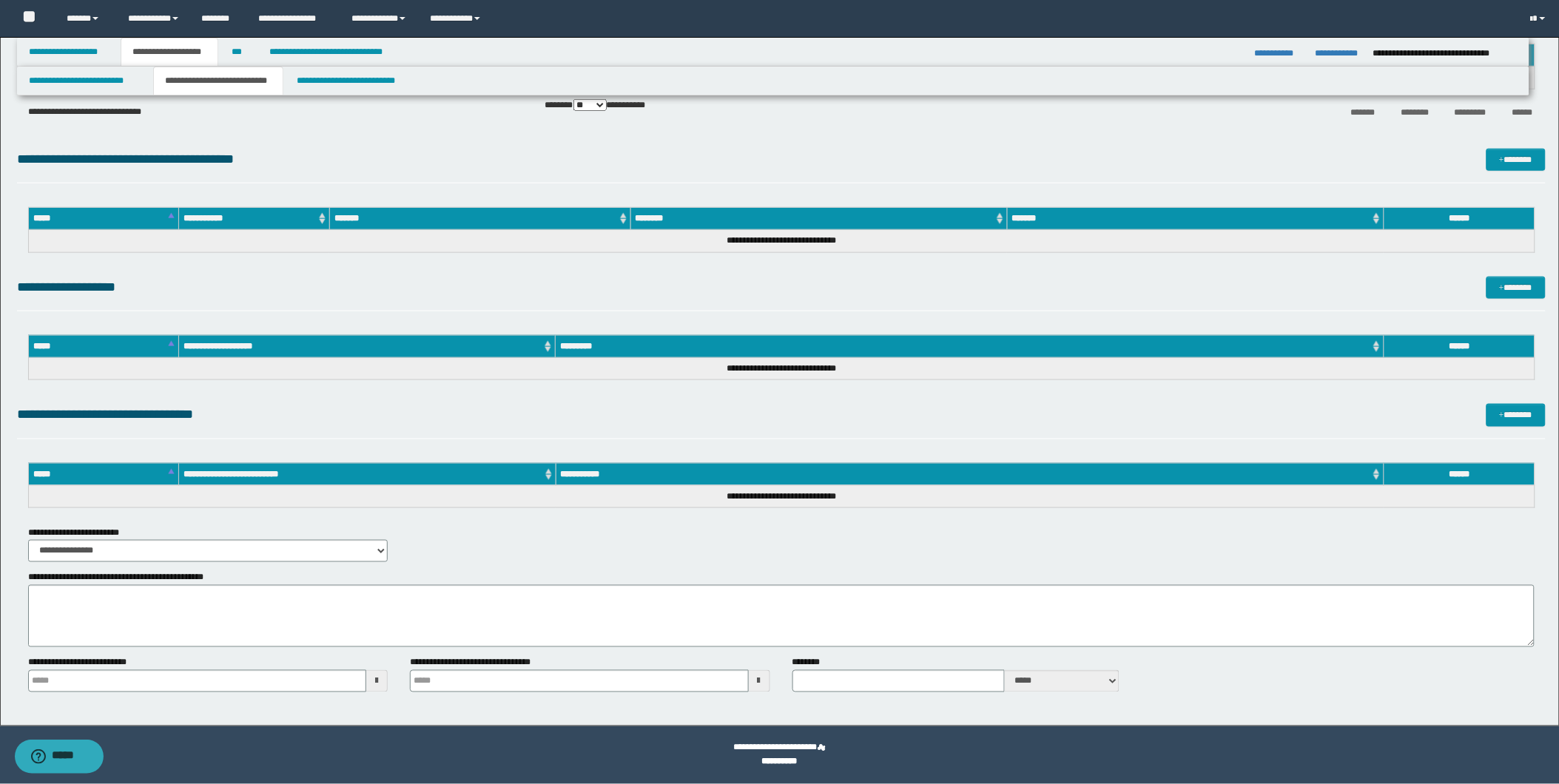 type 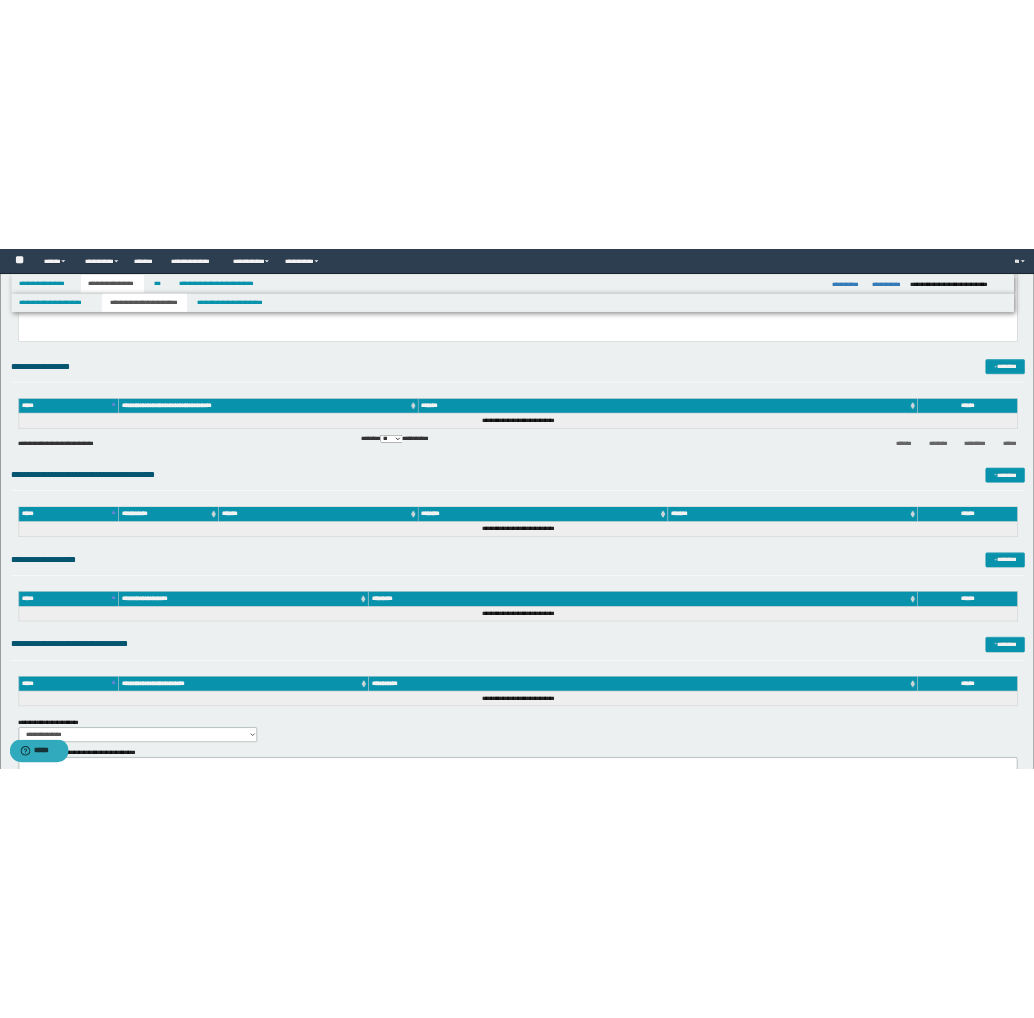 scroll, scrollTop: 68, scrollLeft: 0, axis: vertical 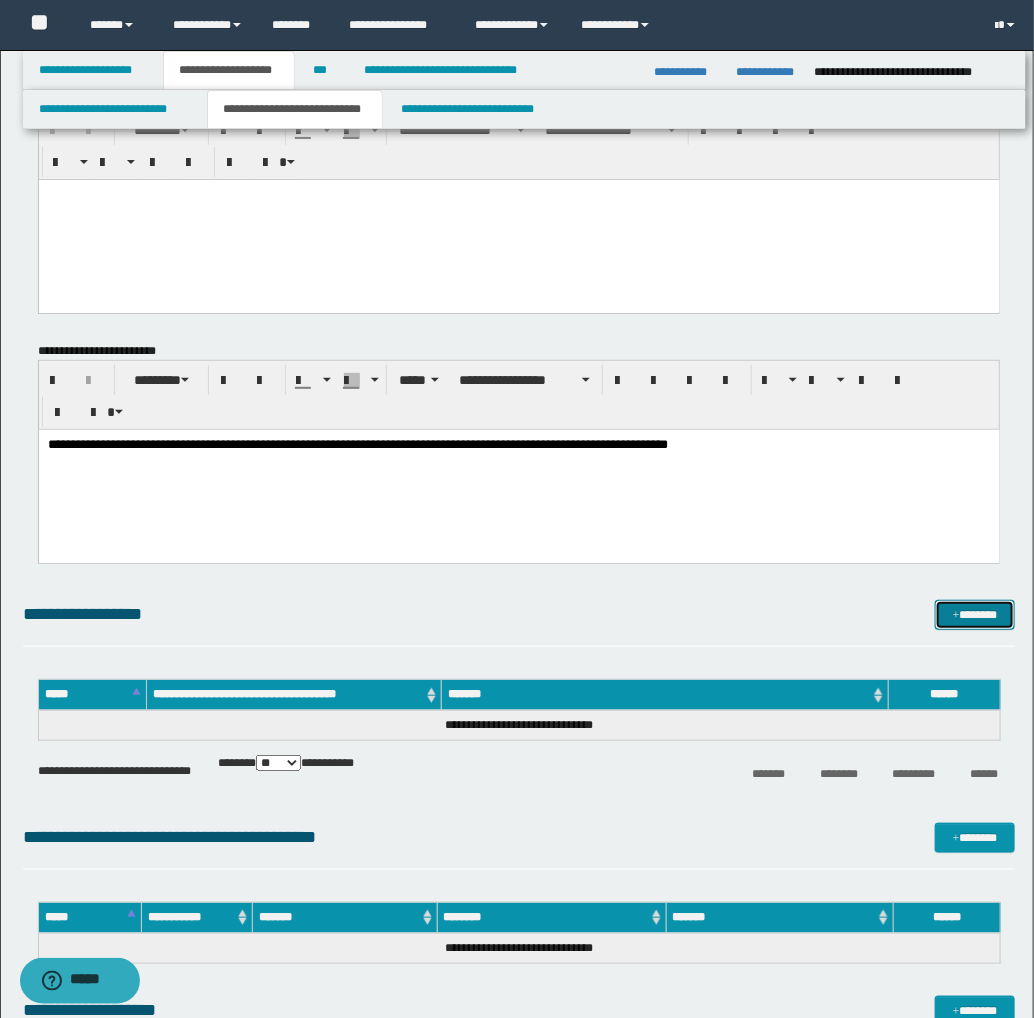 click on "*******" at bounding box center (975, 615) 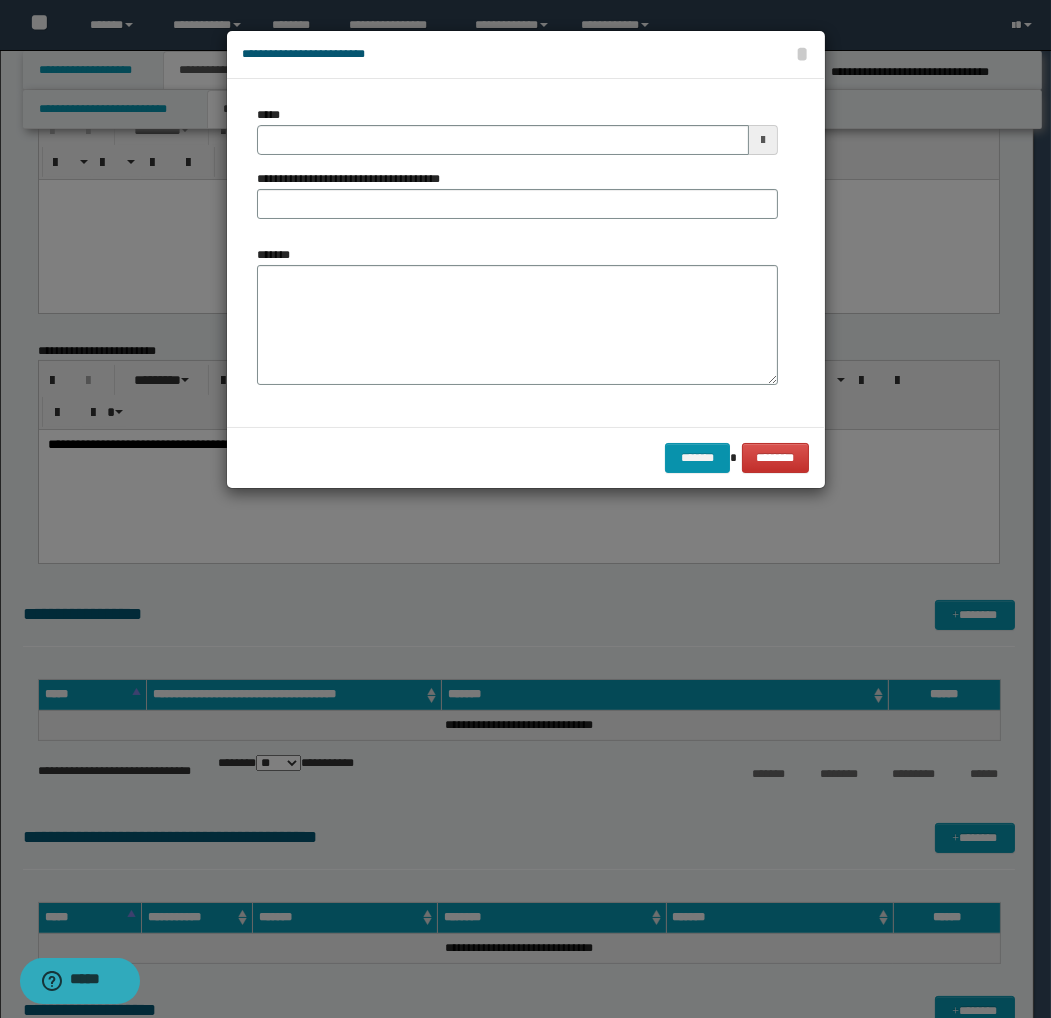 click on "*****" at bounding box center [272, 115] 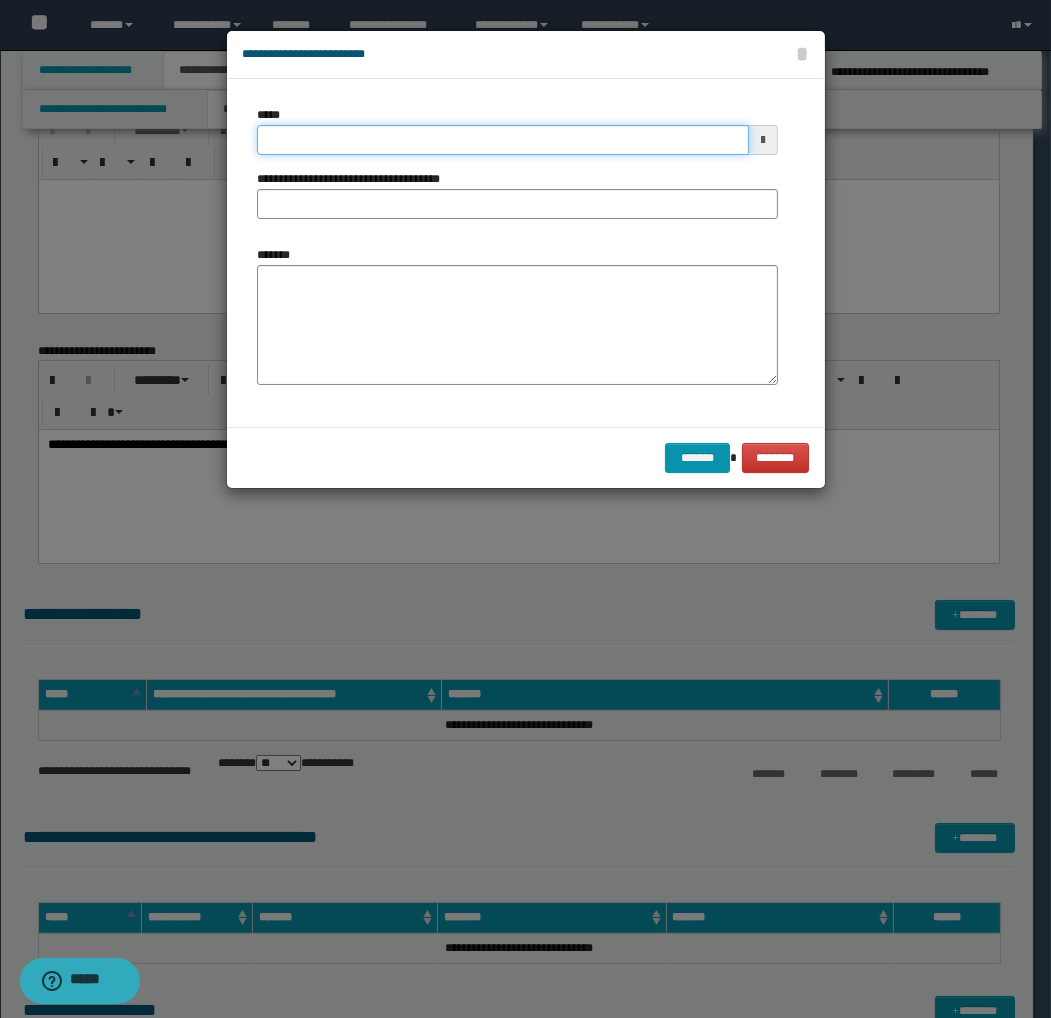 click on "*****" at bounding box center (503, 140) 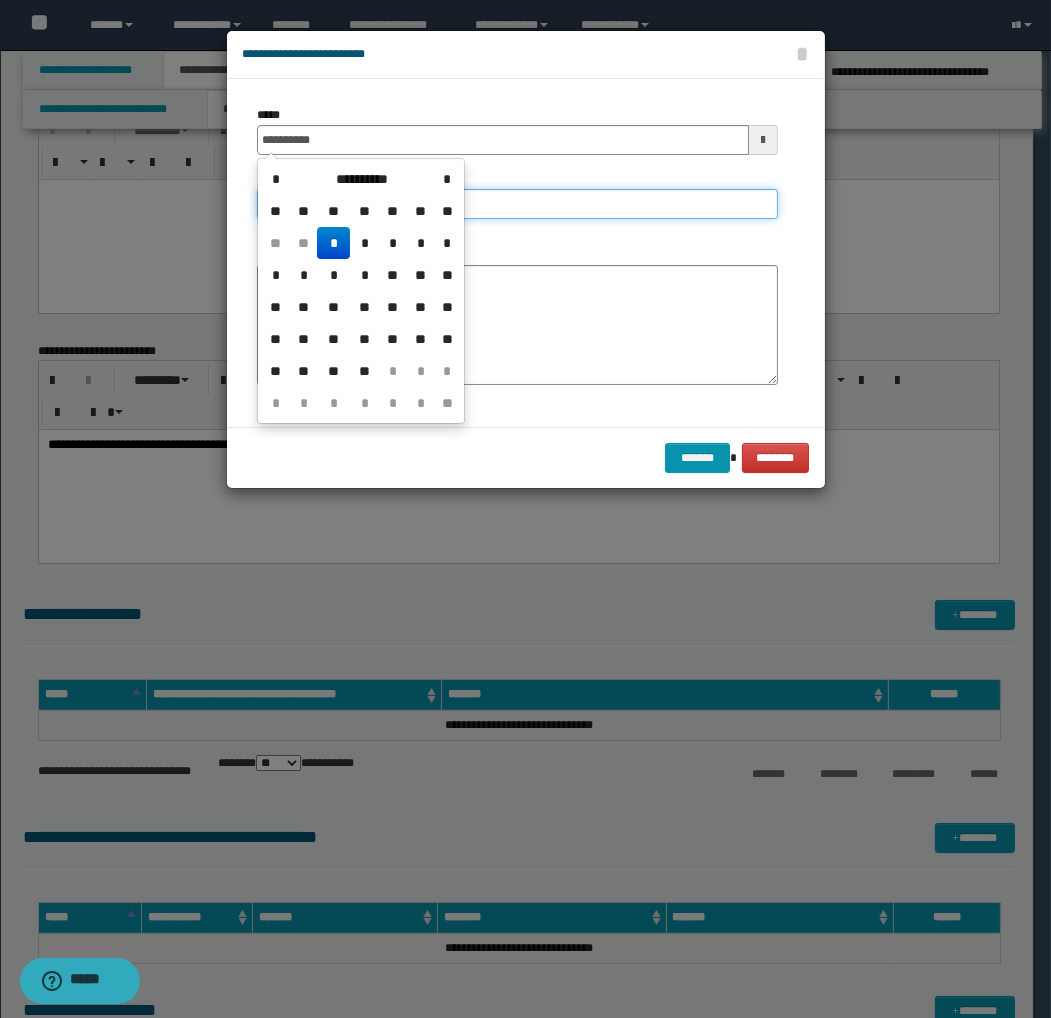 type on "**********" 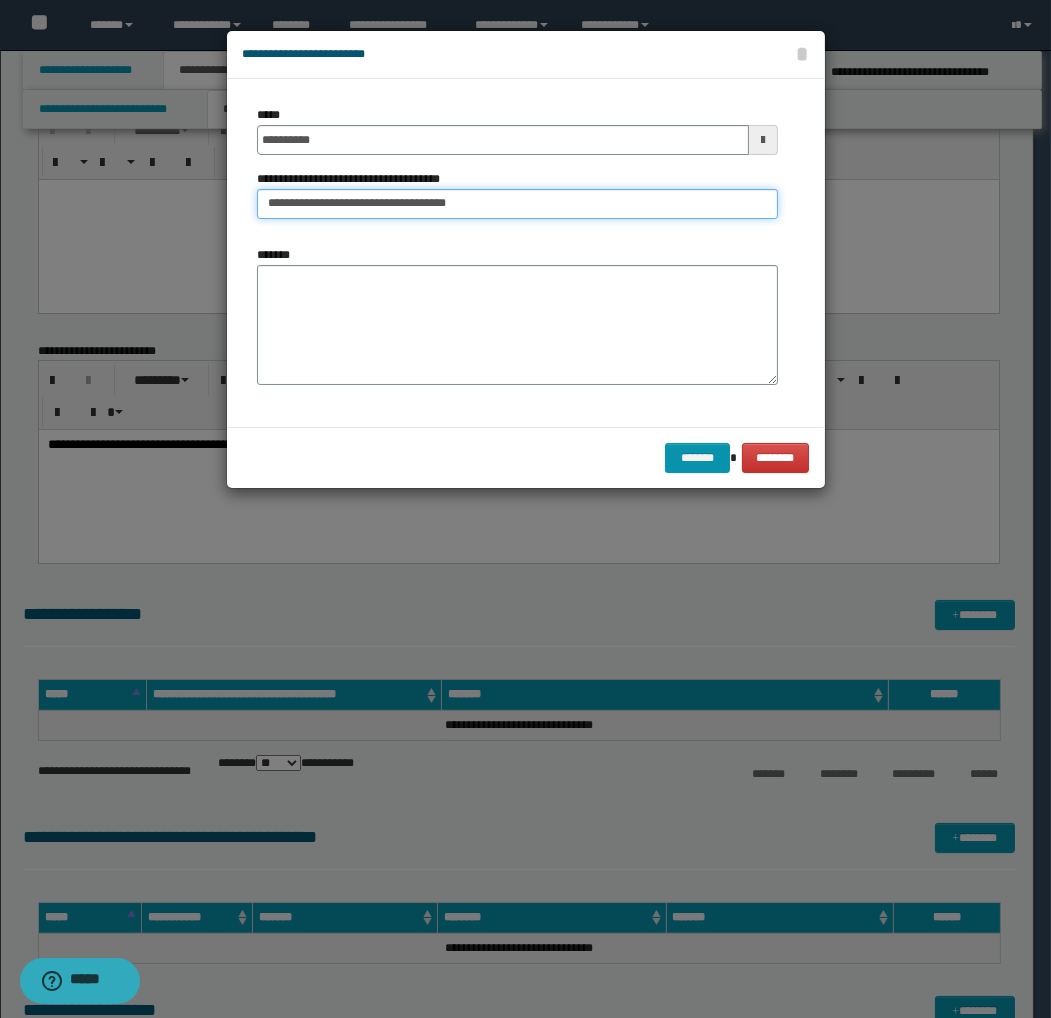 click on "**********" at bounding box center [517, 204] 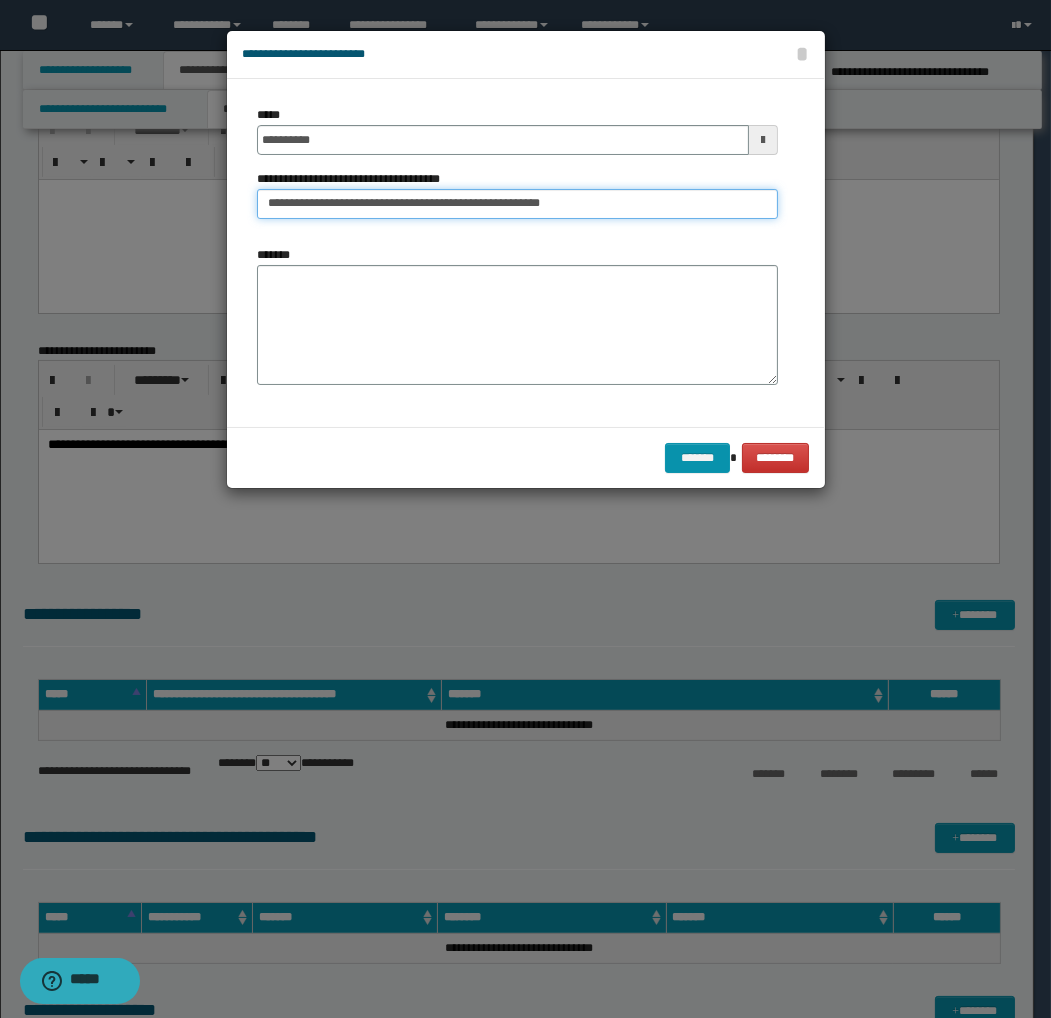 drag, startPoint x: 591, startPoint y: 205, endPoint x: 488, endPoint y: 198, distance: 103.23759 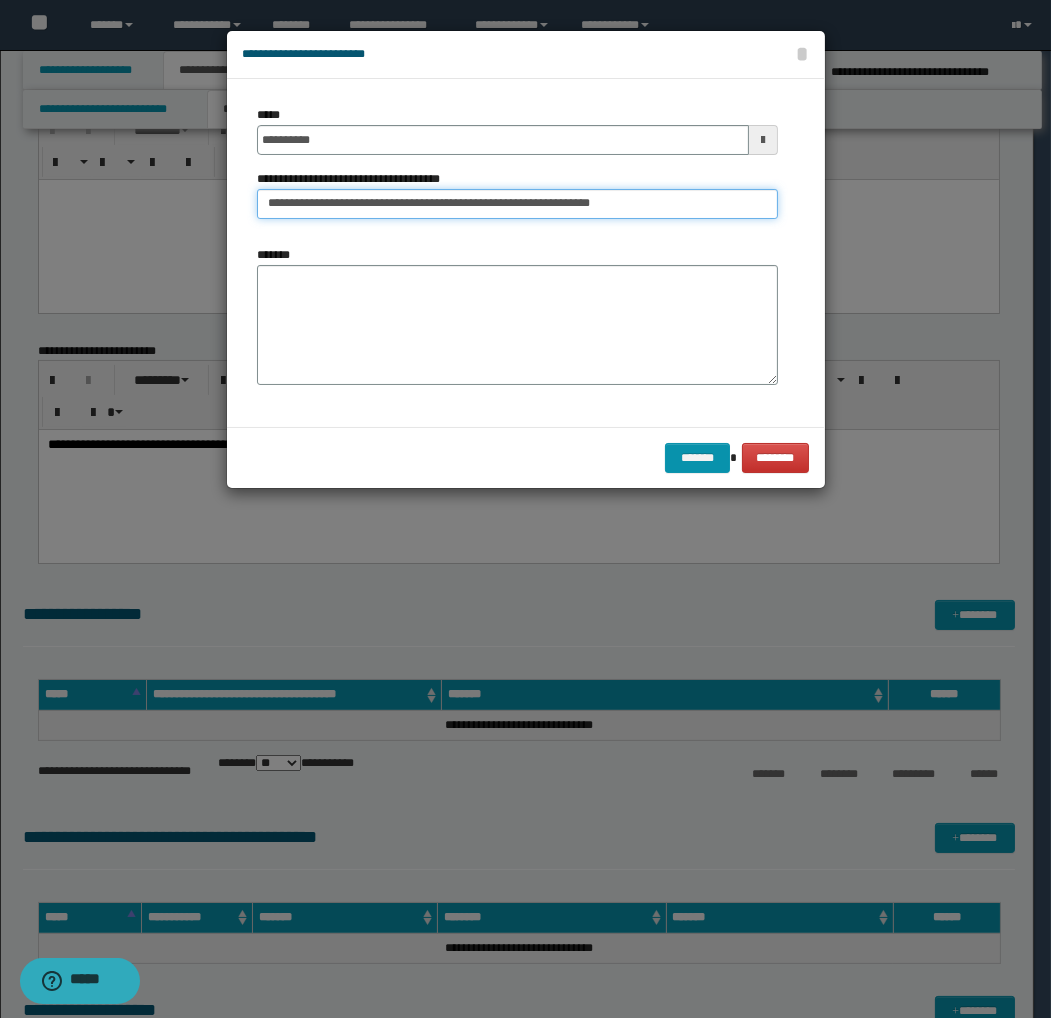 type on "**********" 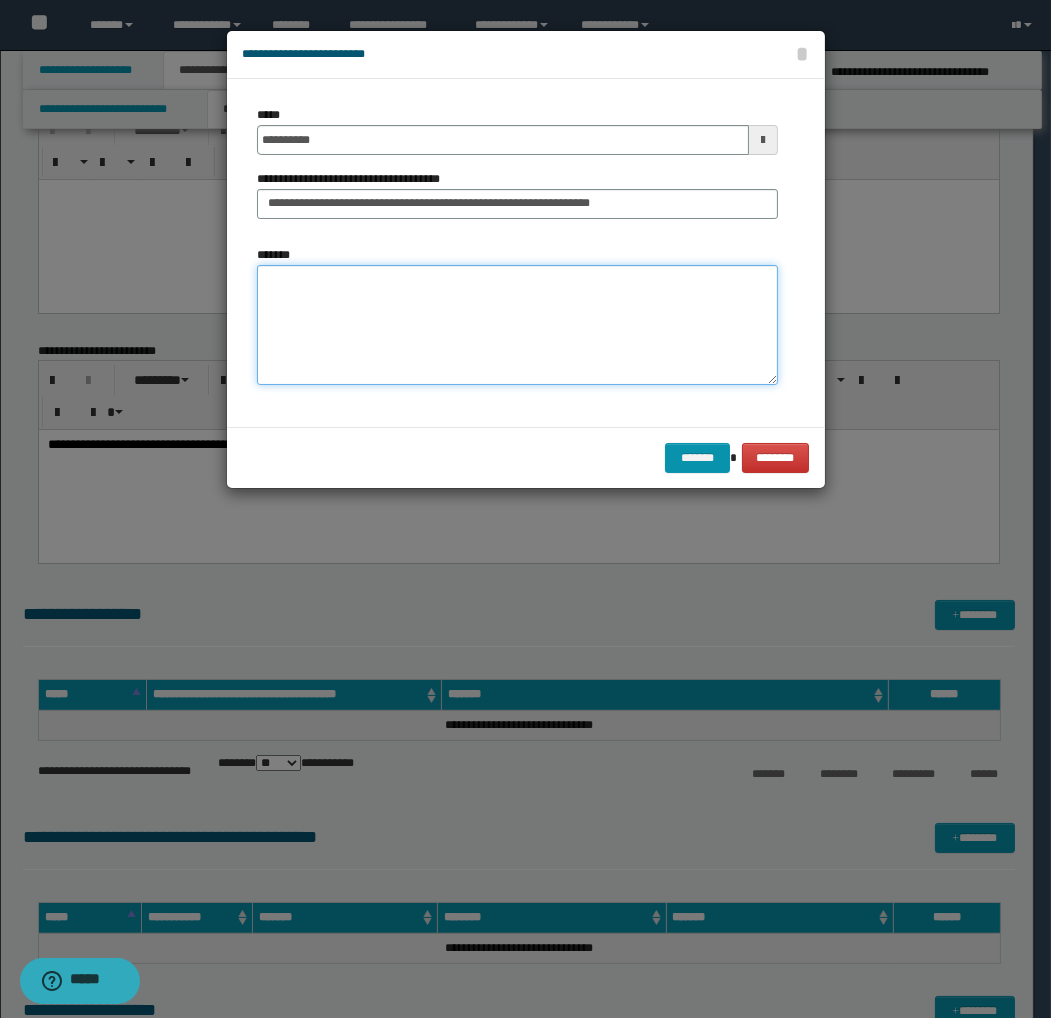 click on "*******" at bounding box center (517, 325) 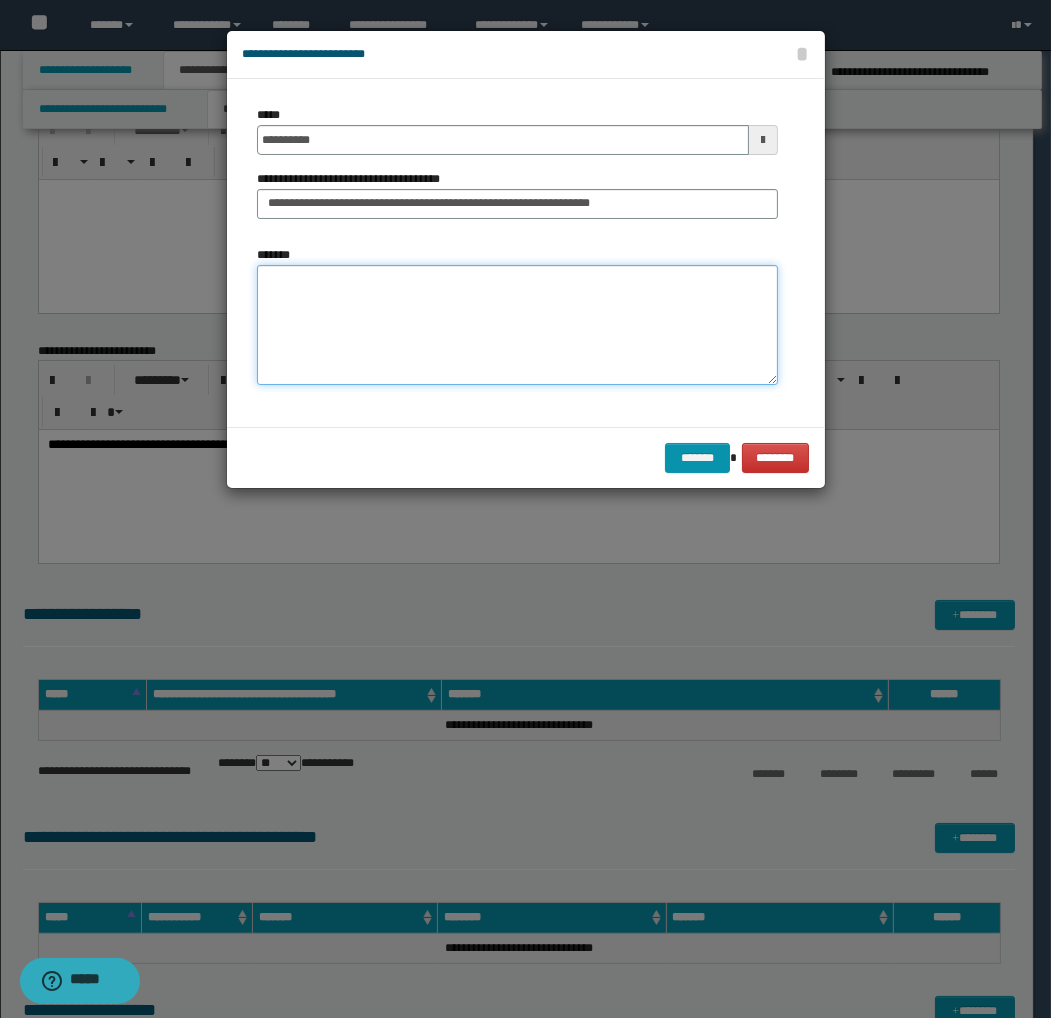paste on "**********" 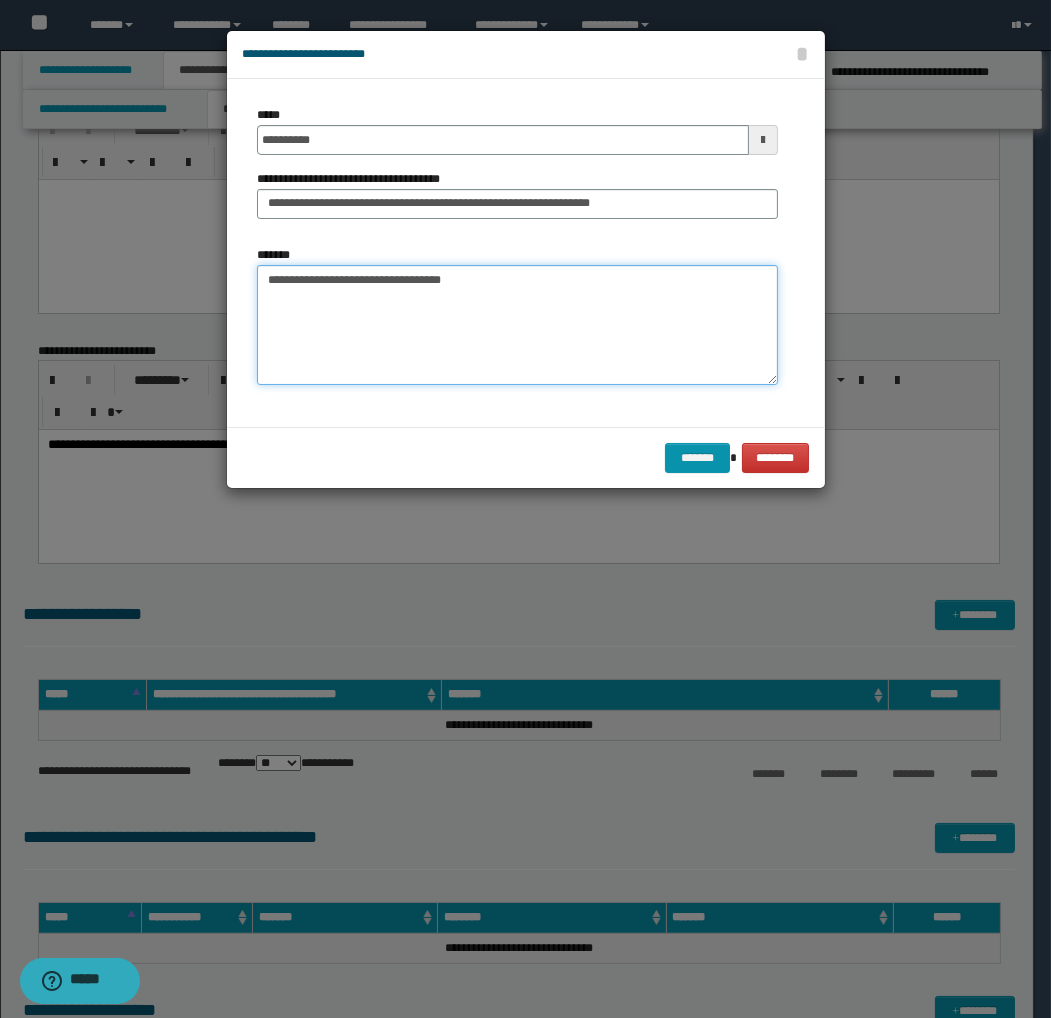 paste on "**********" 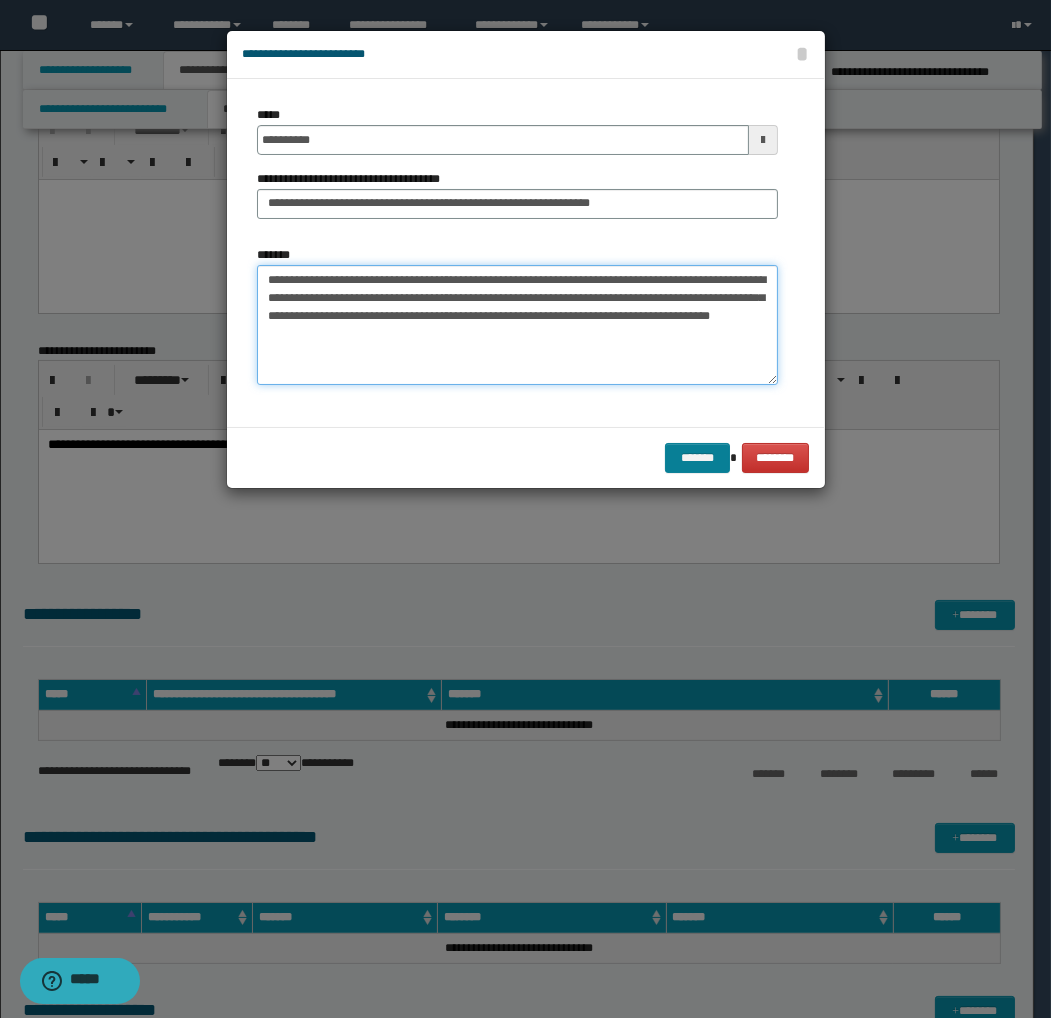 type on "**********" 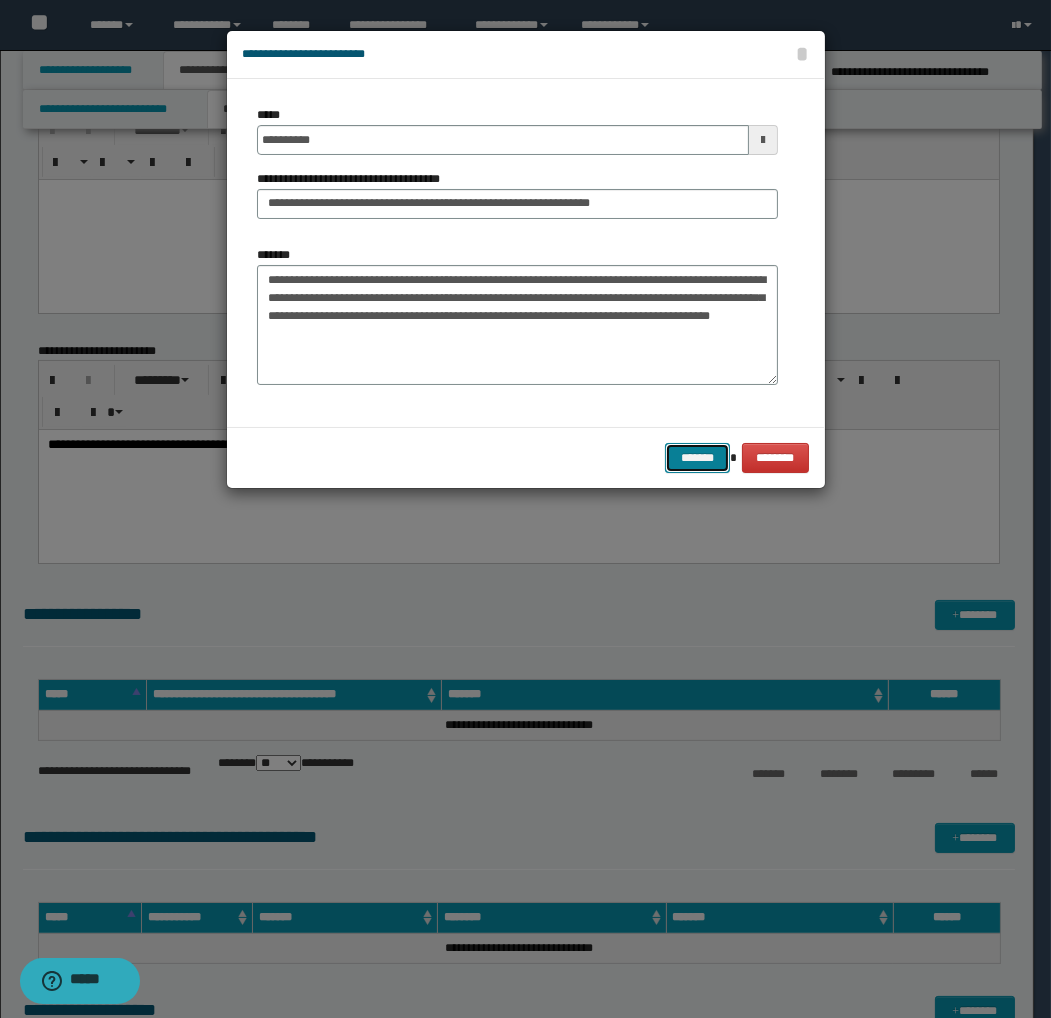 click on "*******" at bounding box center (697, 458) 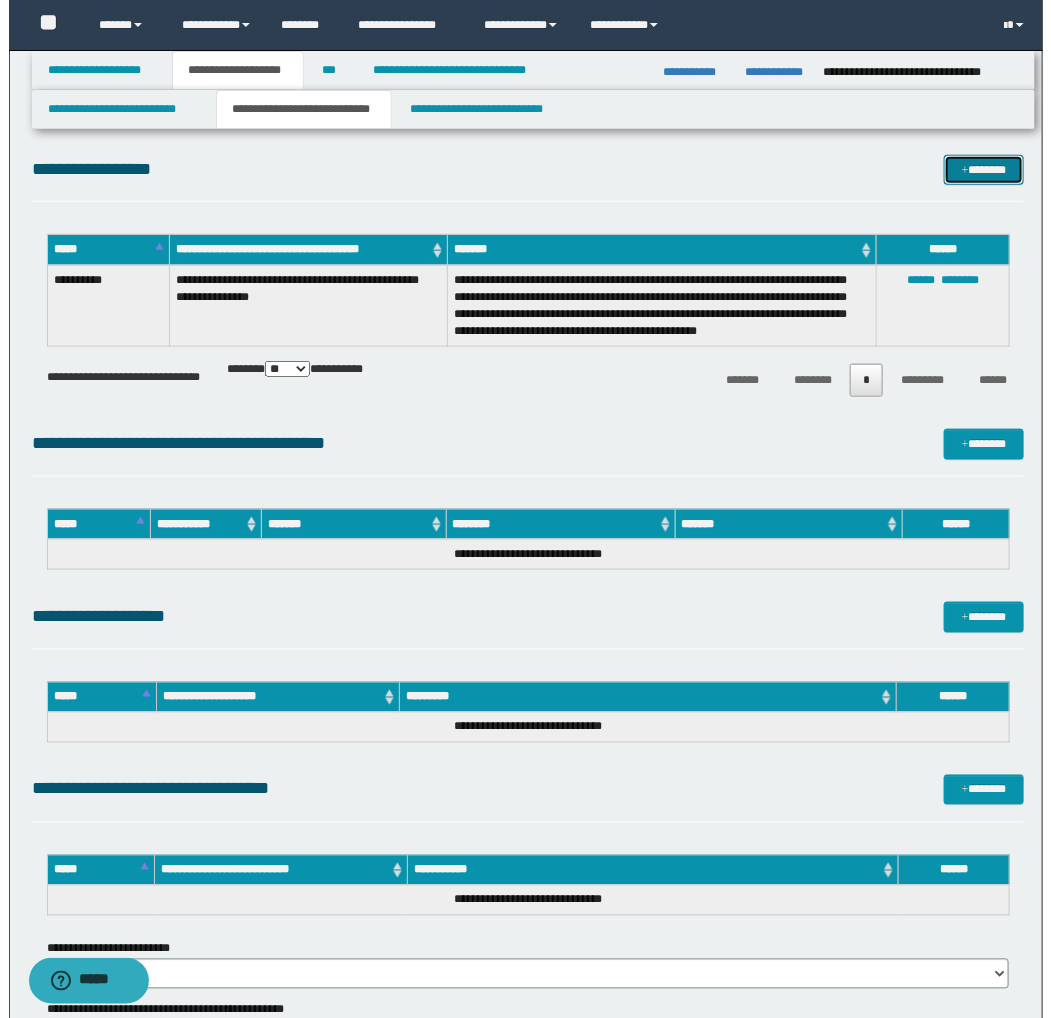 scroll, scrollTop: 911, scrollLeft: 0, axis: vertical 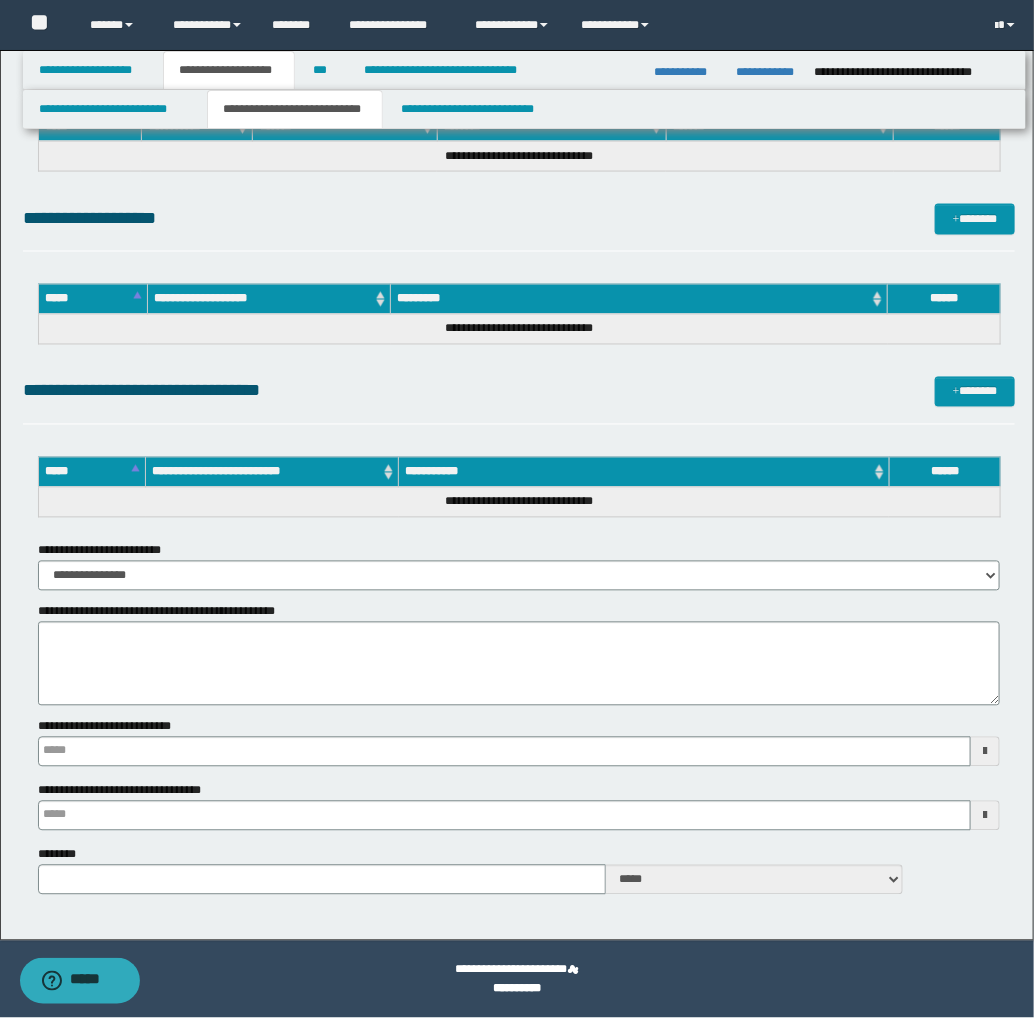 click on "**********" at bounding box center (519, 79) 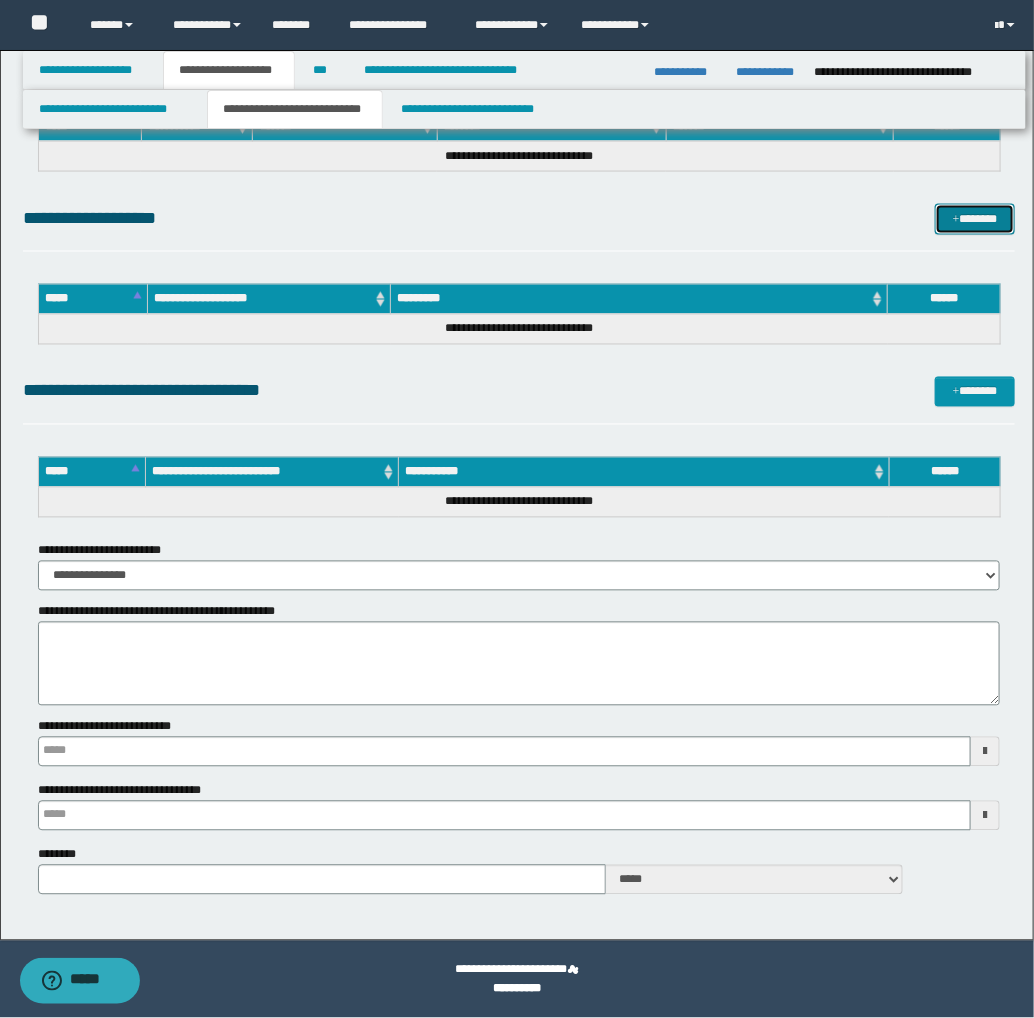 drag, startPoint x: 970, startPoint y: 207, endPoint x: 950, endPoint y: 208, distance: 20.024984 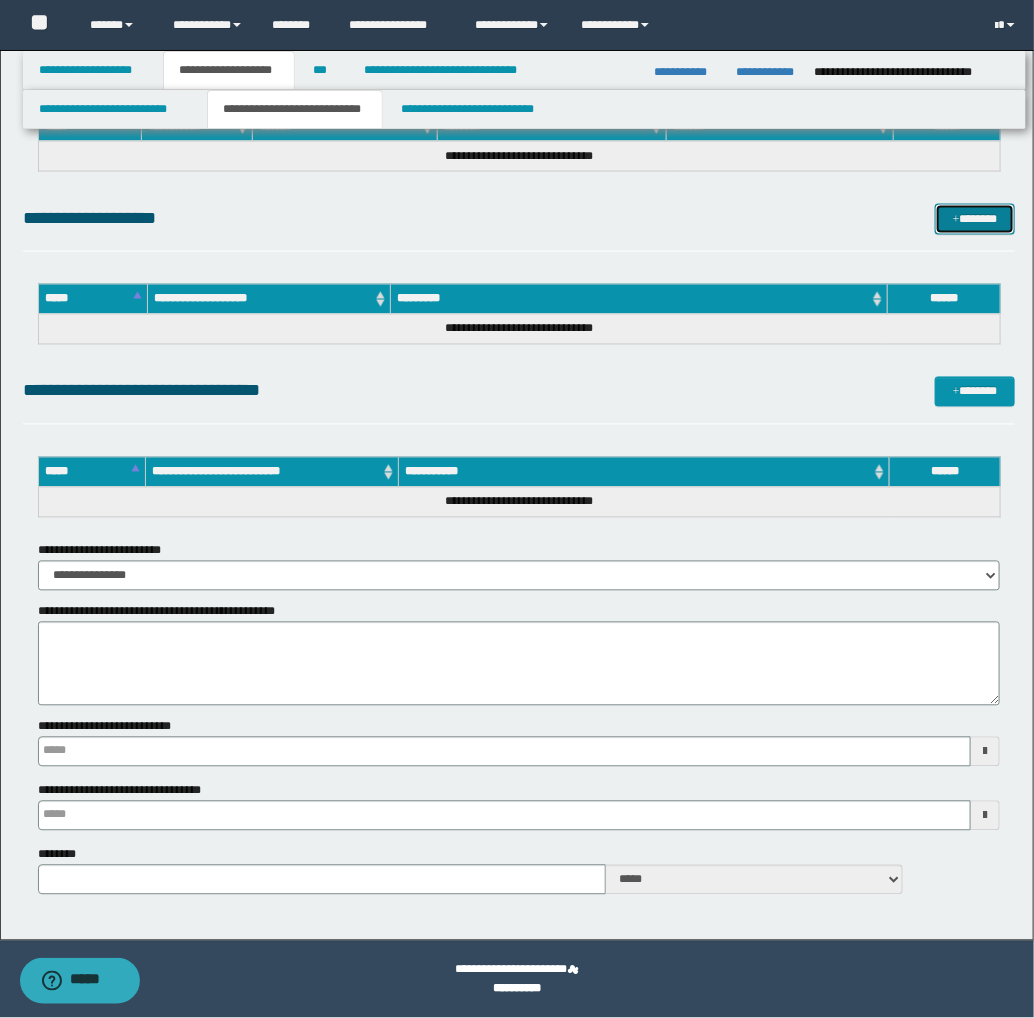 click on "*******" at bounding box center (975, 219) 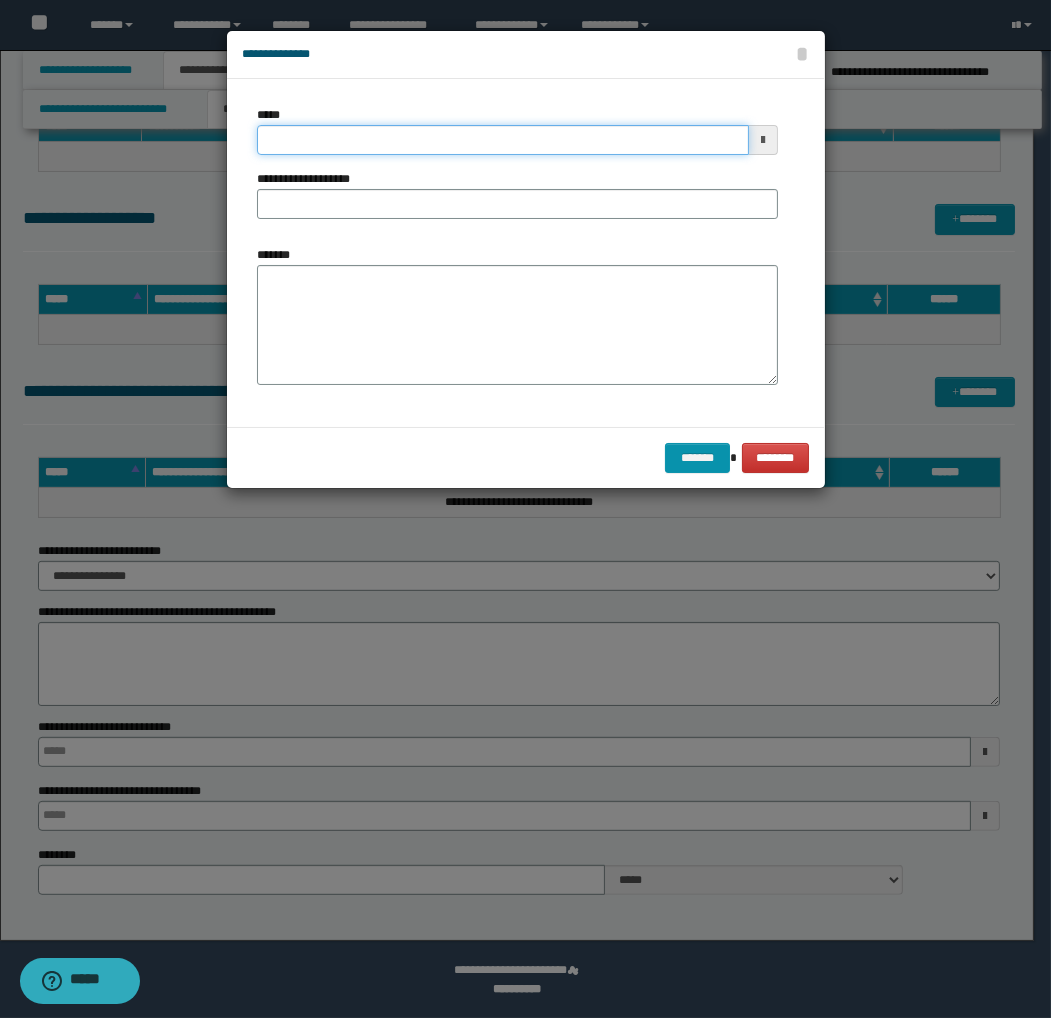 click on "*****" at bounding box center [503, 140] 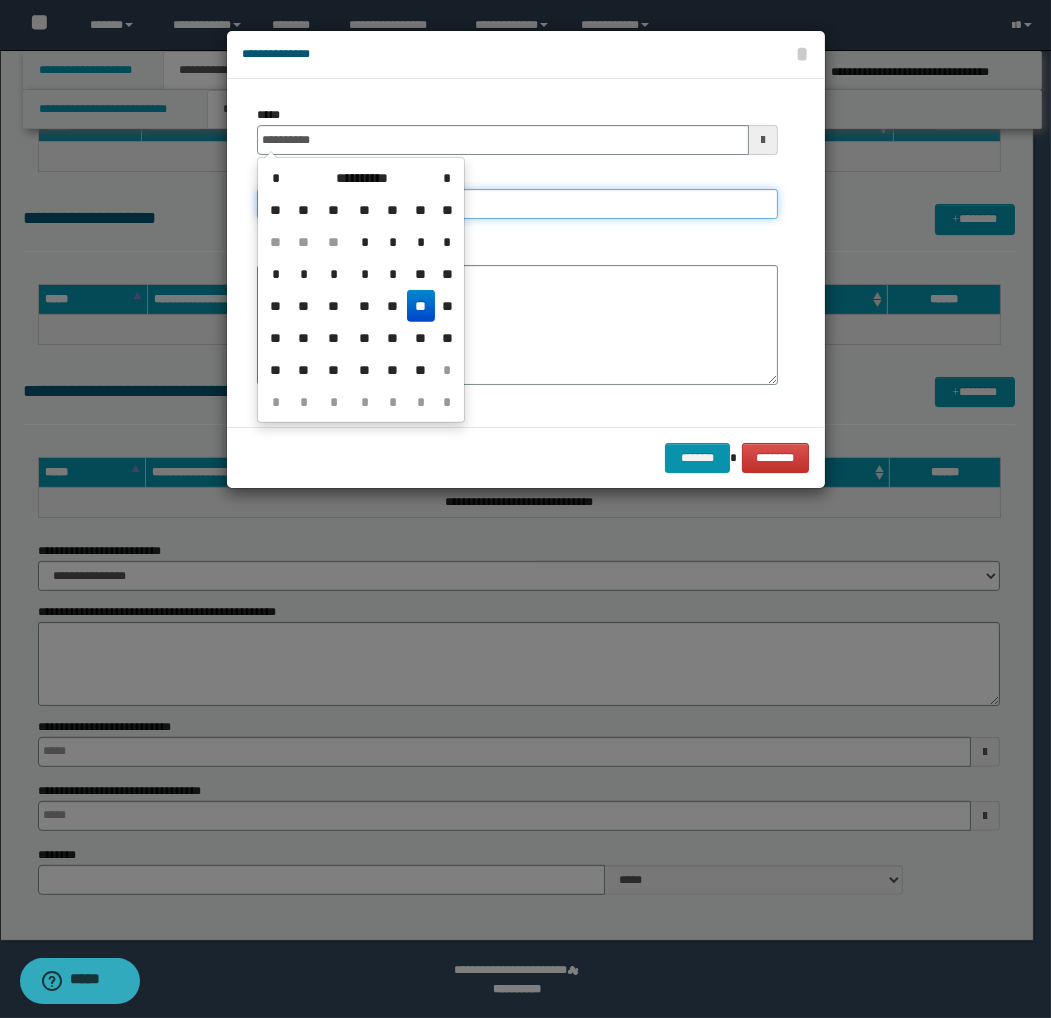type on "**********" 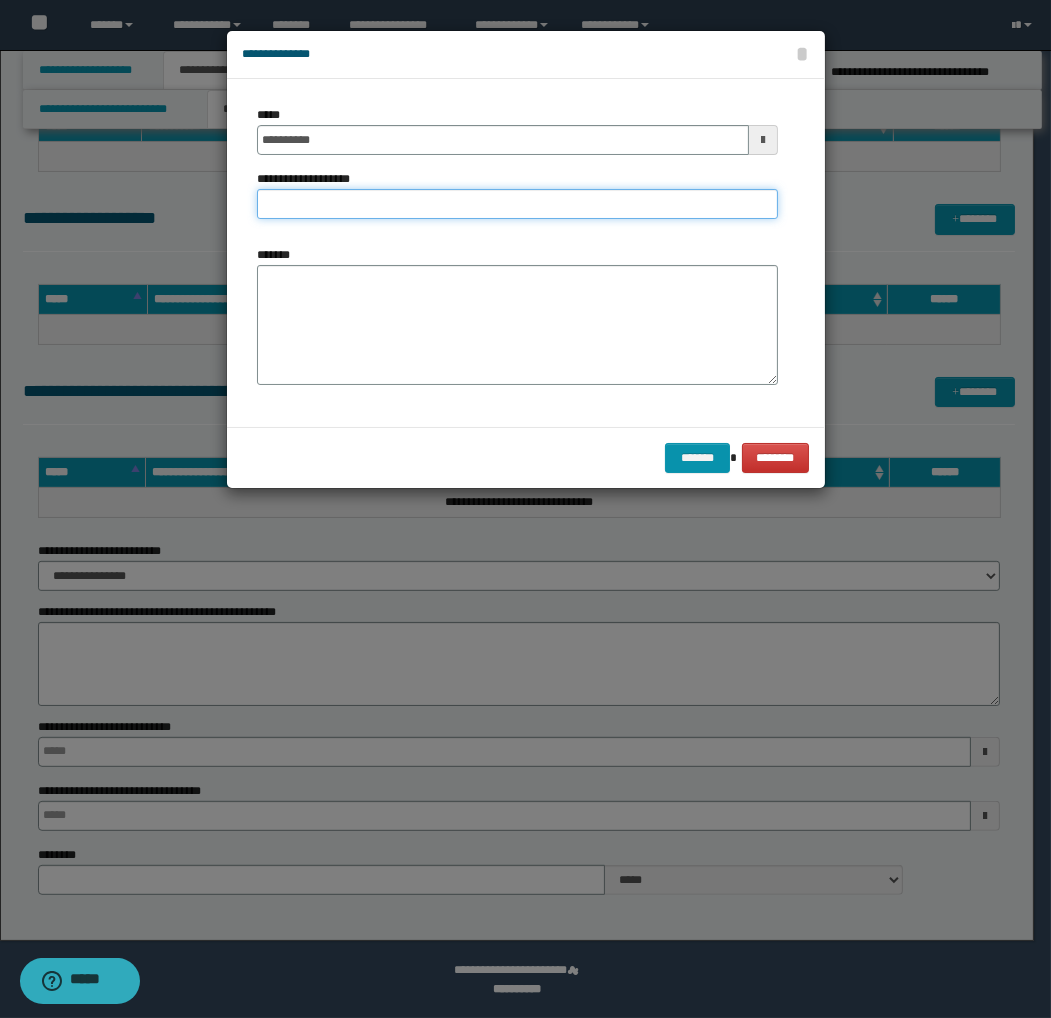 click on "**********" at bounding box center (517, 204) 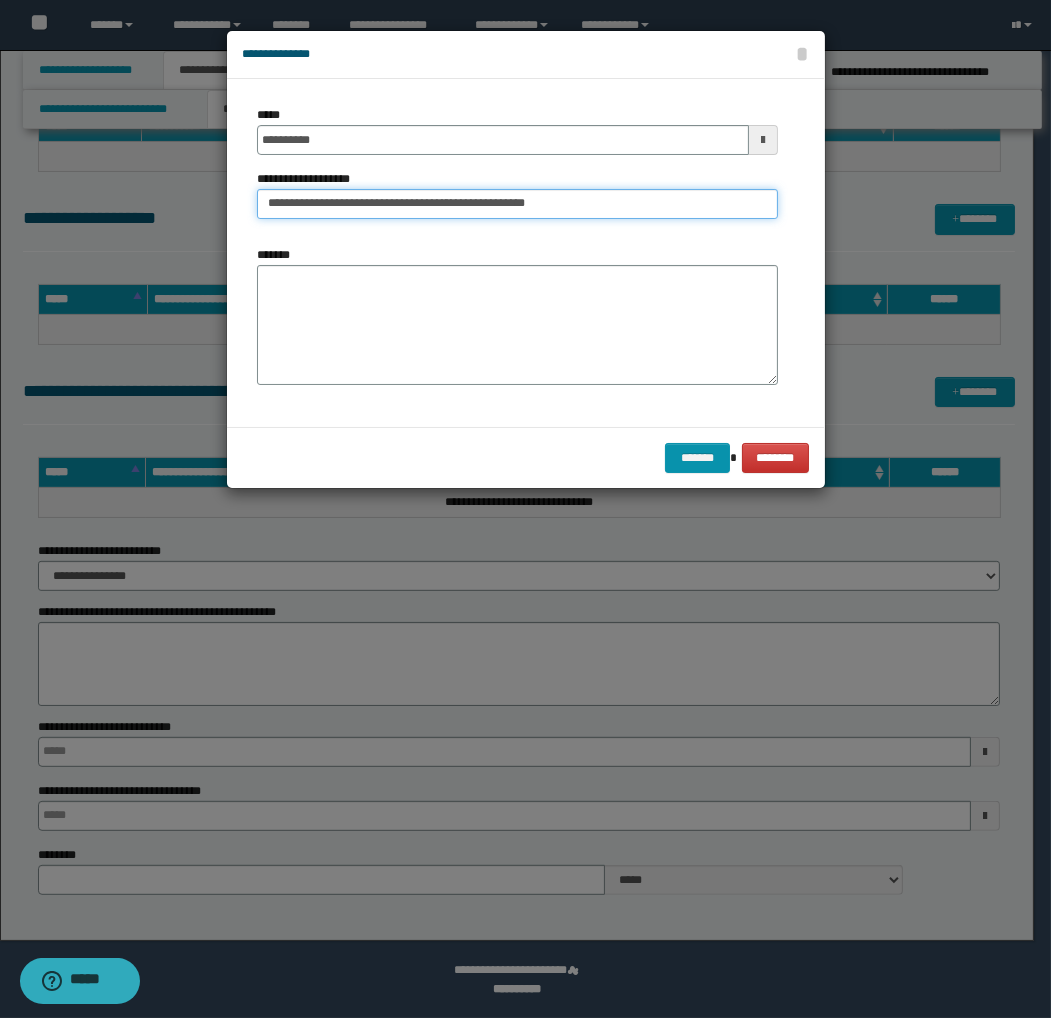 drag, startPoint x: 576, startPoint y: 210, endPoint x: 431, endPoint y: 207, distance: 145.03104 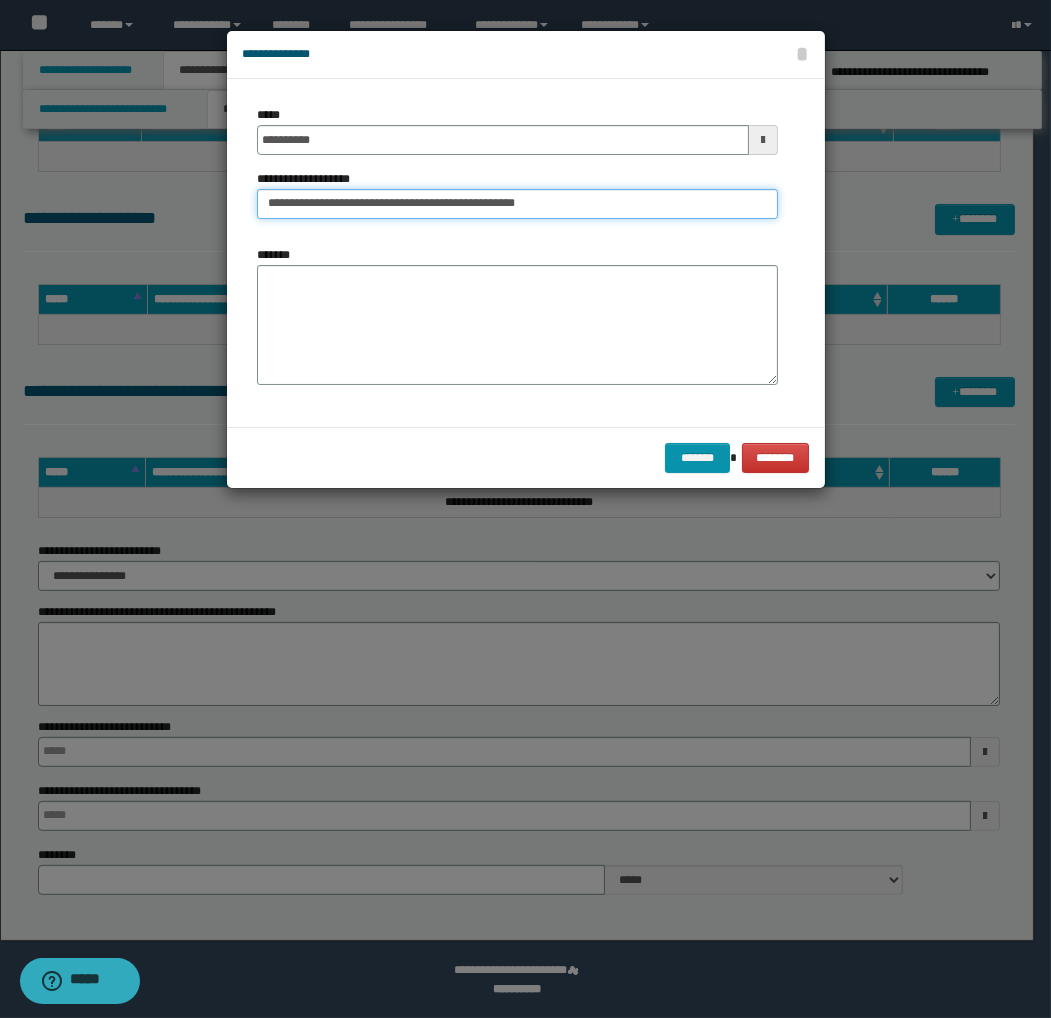 type on "**********" 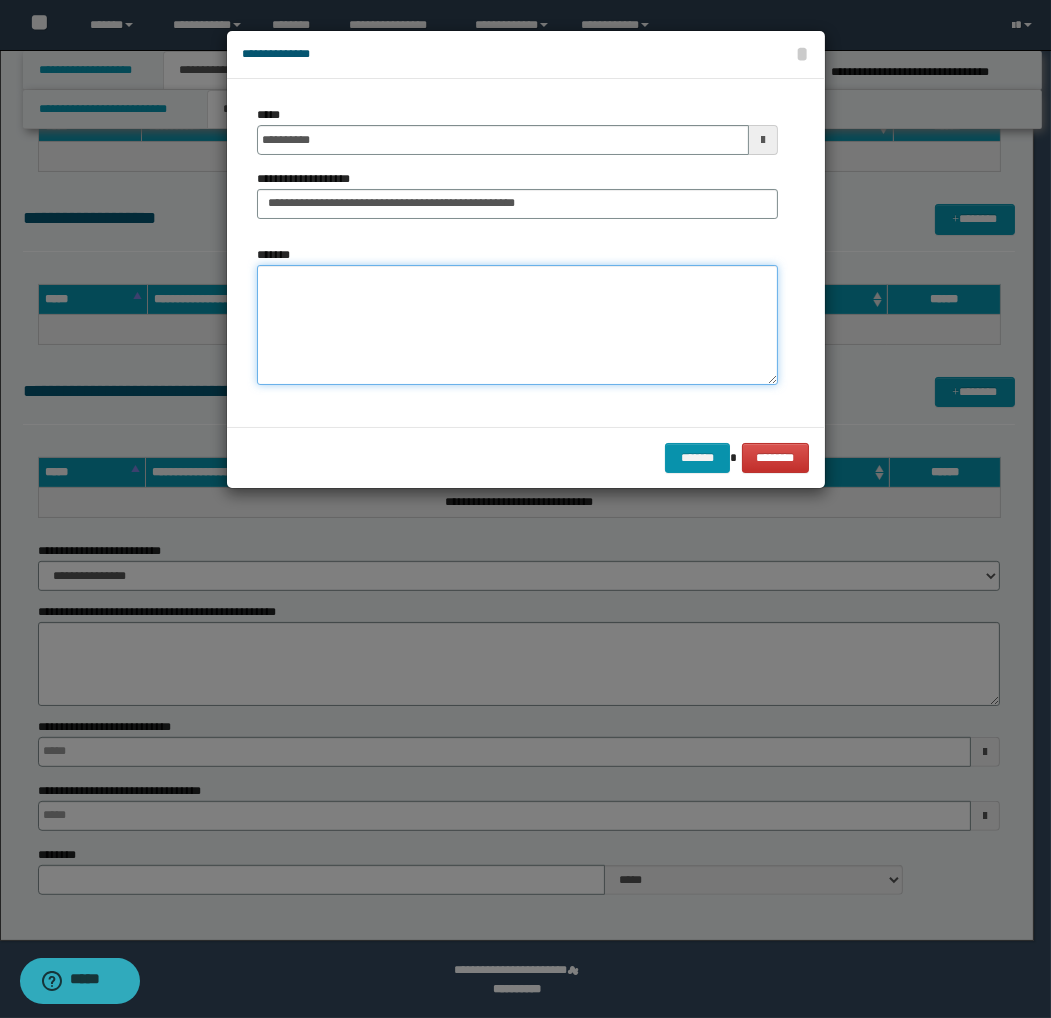 click on "*******" at bounding box center (517, 325) 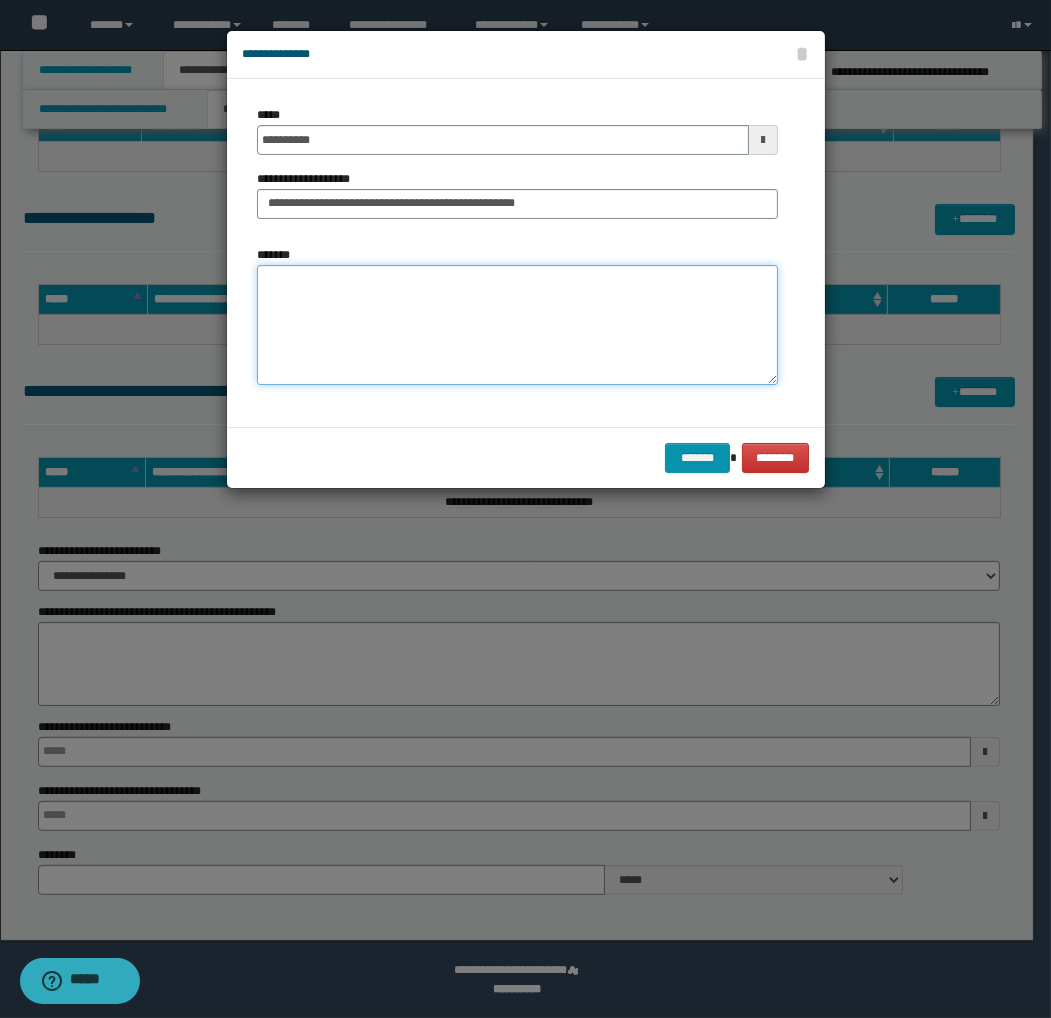 paste on "**********" 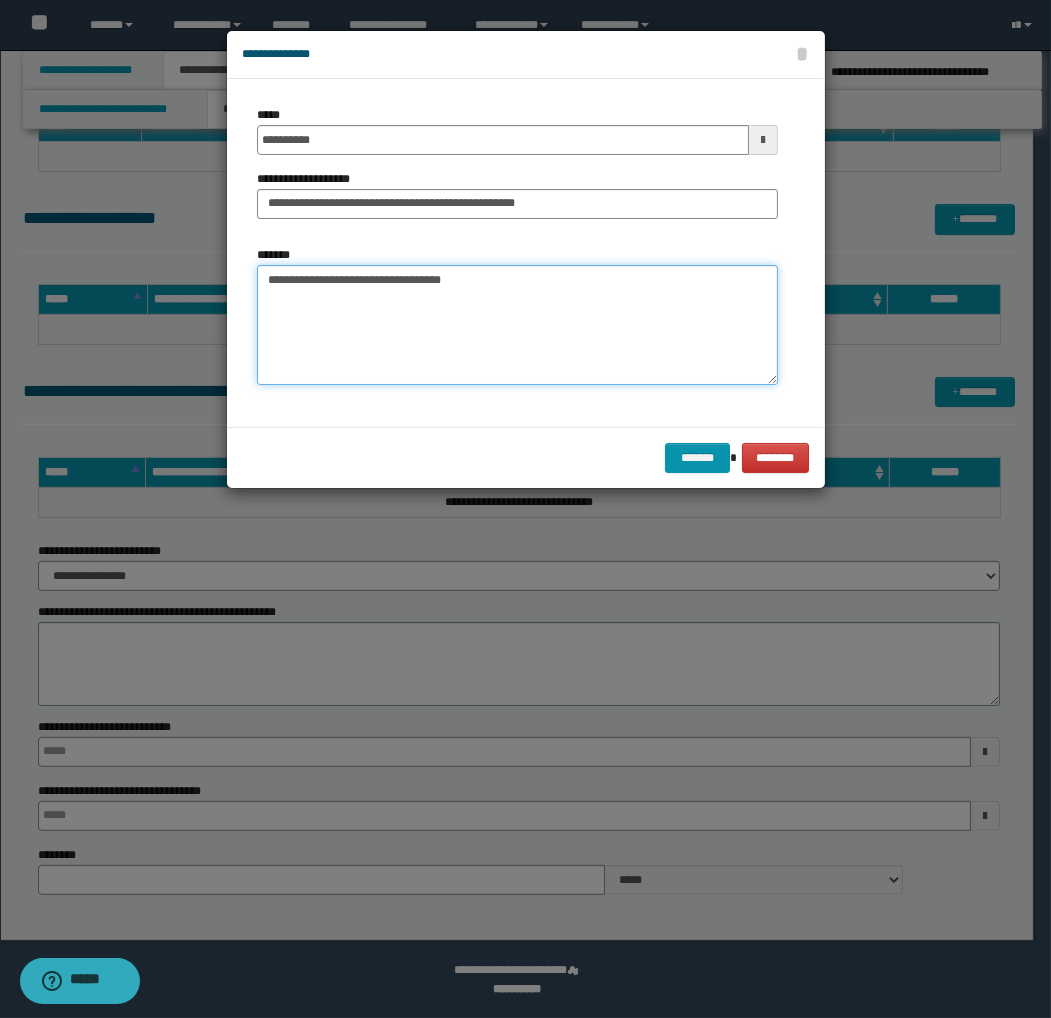 paste on "**********" 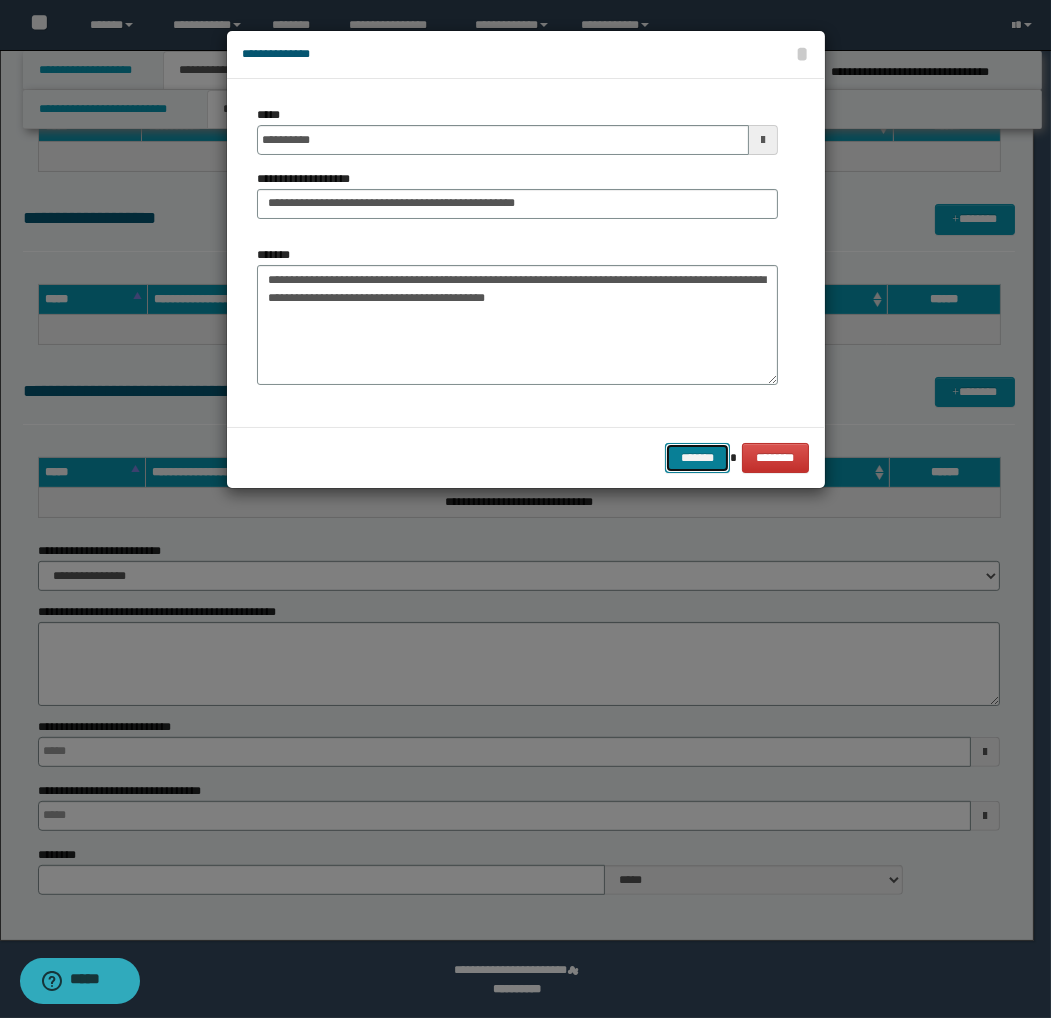 click on "*******" at bounding box center (697, 458) 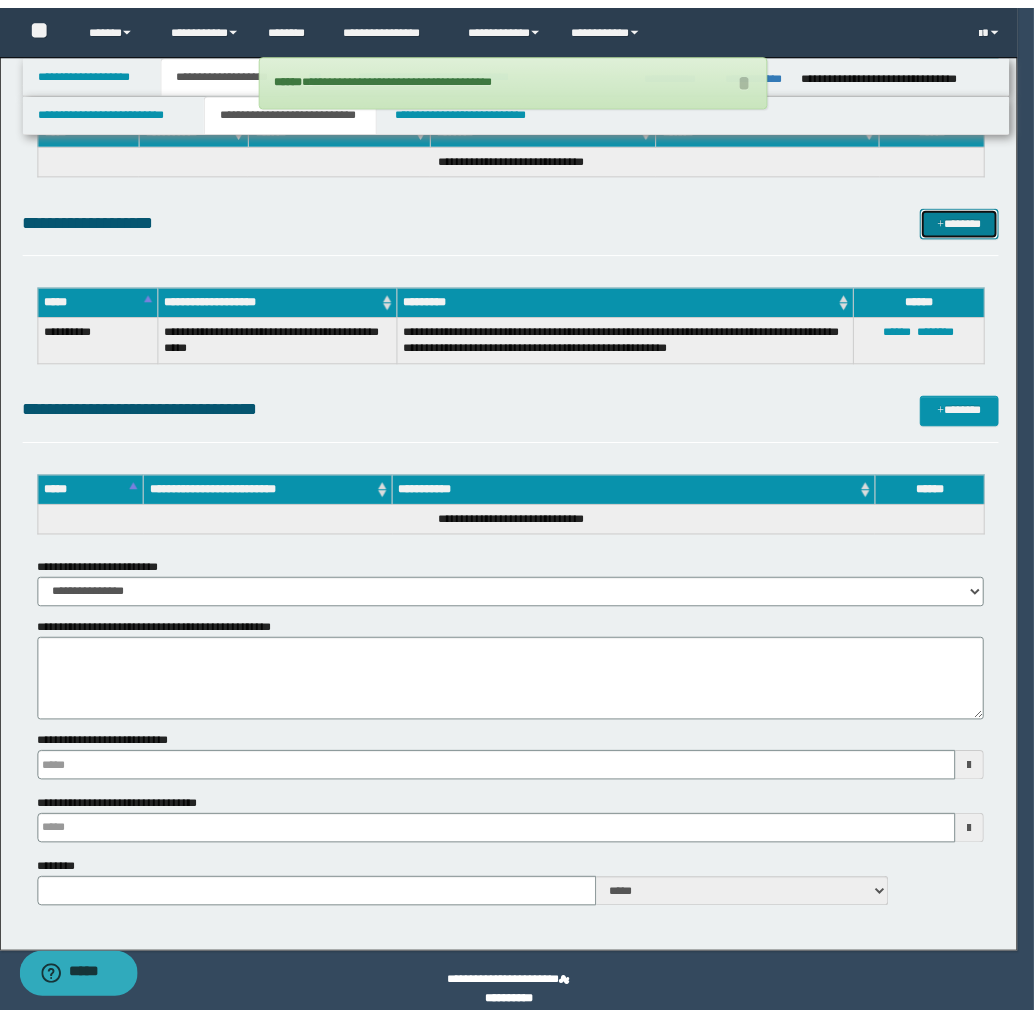 scroll, scrollTop: 895, scrollLeft: 0, axis: vertical 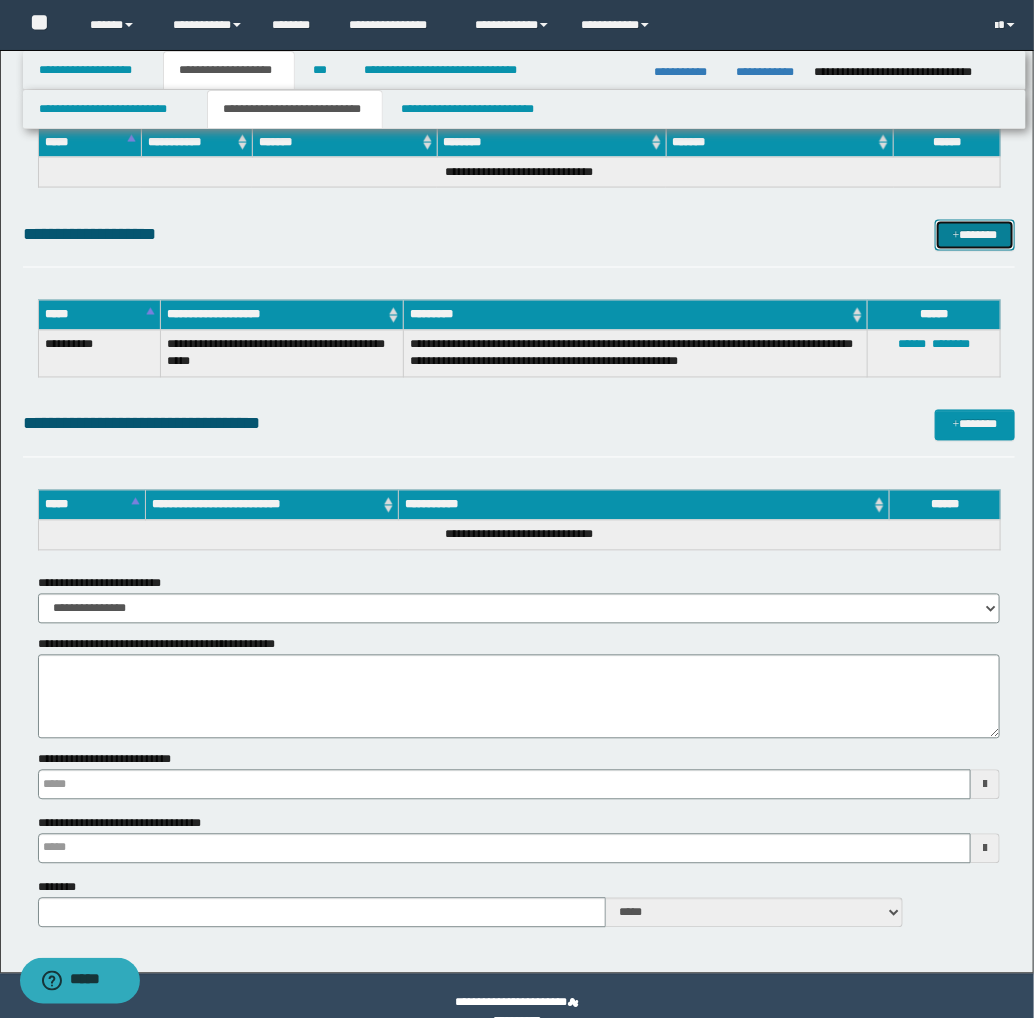 click on "*******" at bounding box center (975, 235) 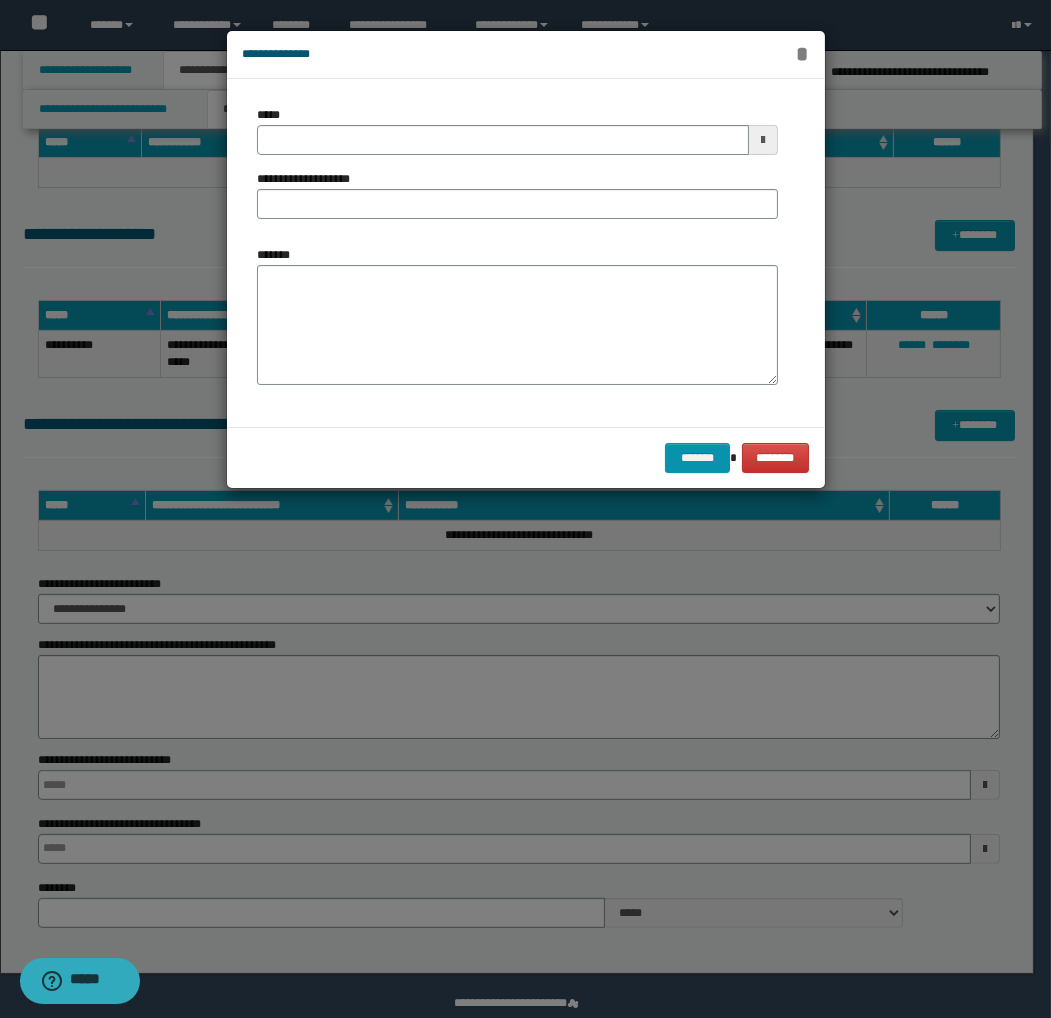 click on "*" at bounding box center (801, 54) 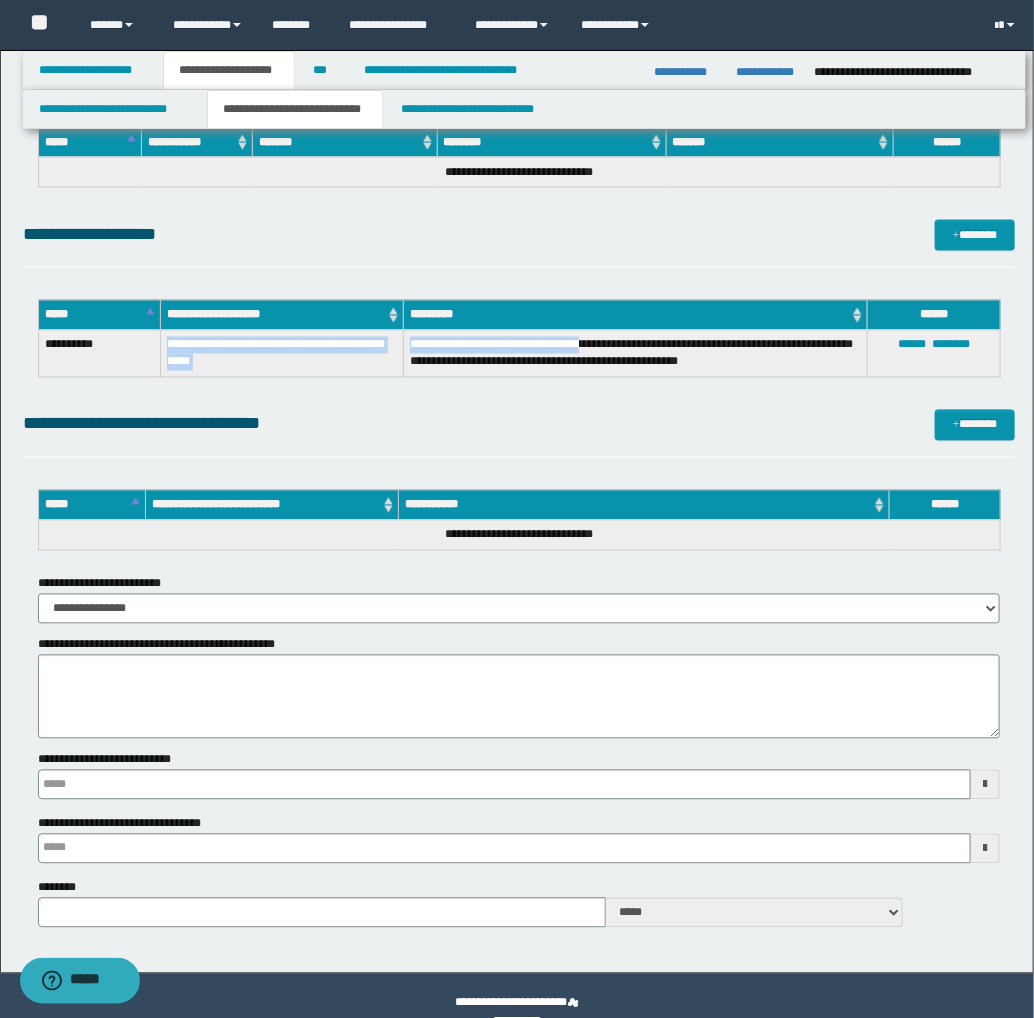 drag, startPoint x: 168, startPoint y: 346, endPoint x: 623, endPoint y: 343, distance: 455.0099 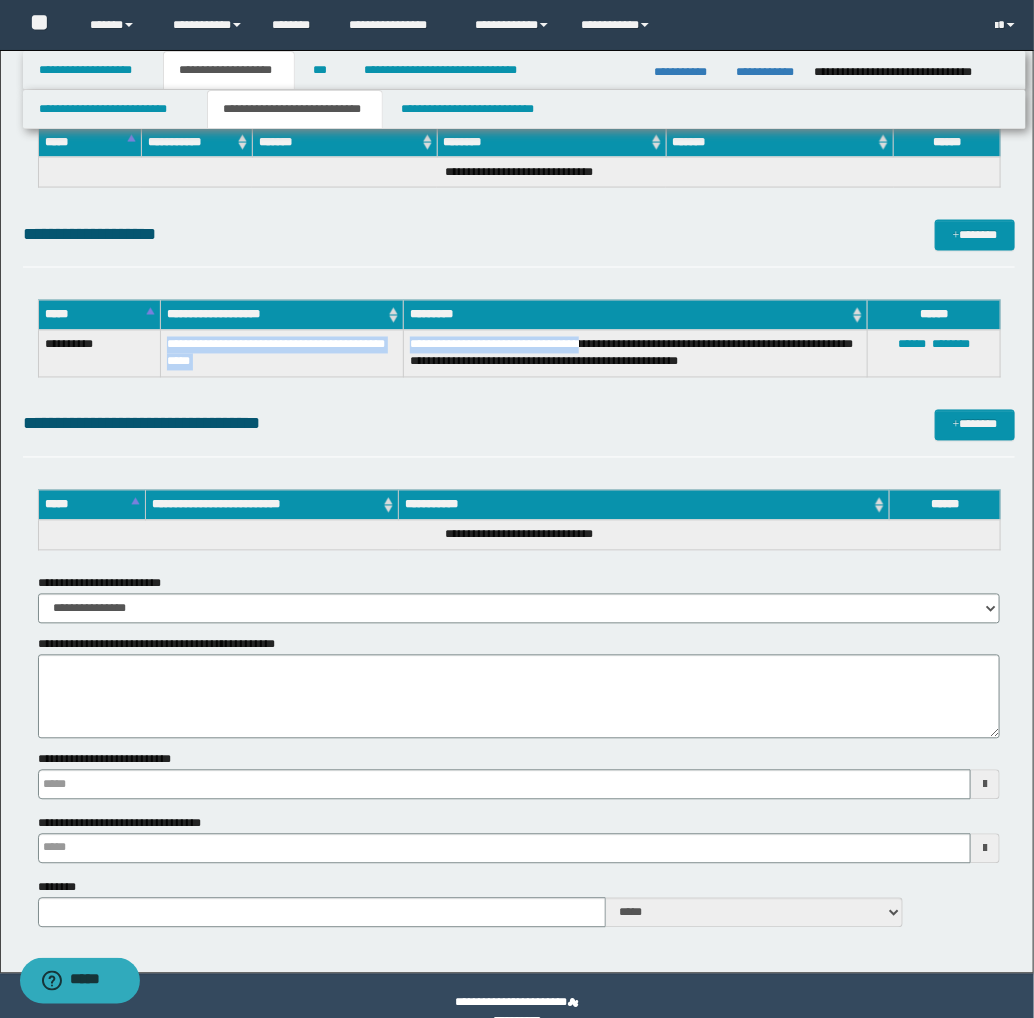 click on "**********" at bounding box center (519, 354) 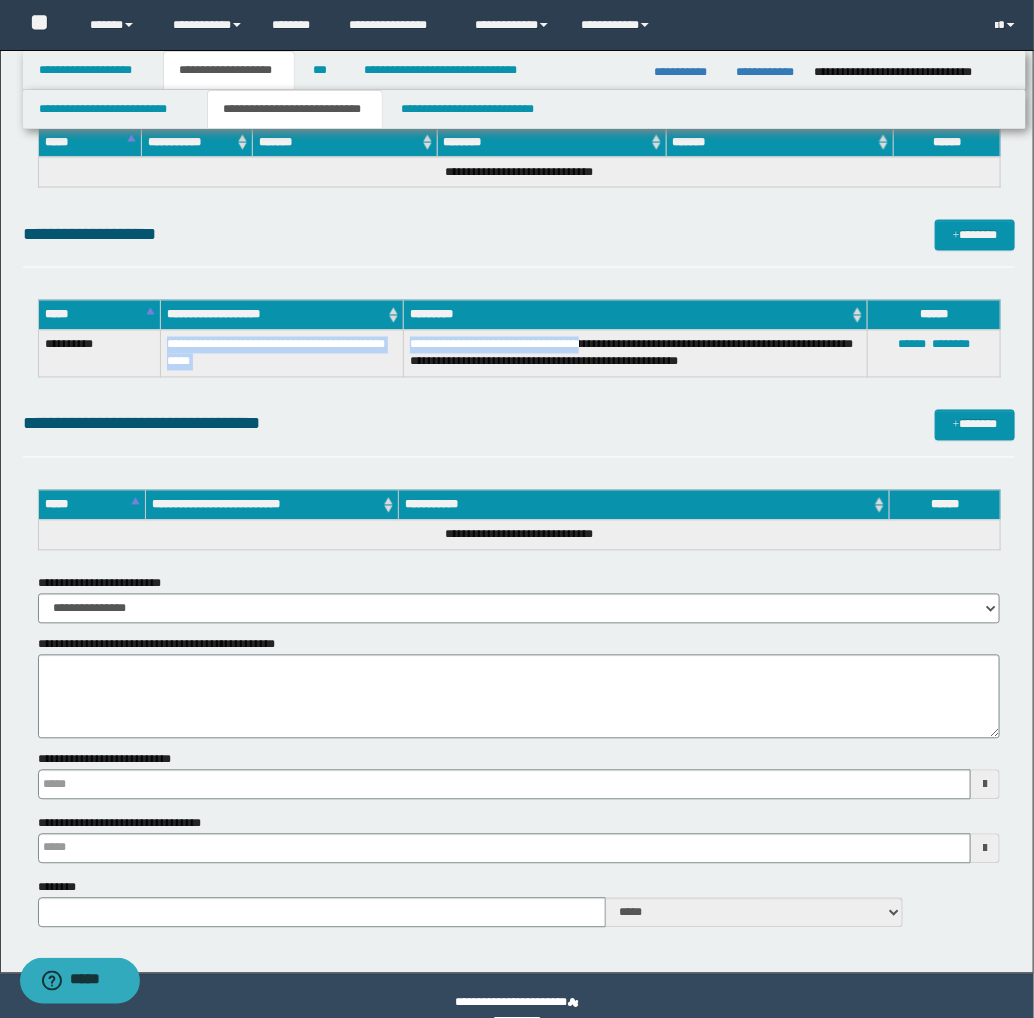copy on "**********" 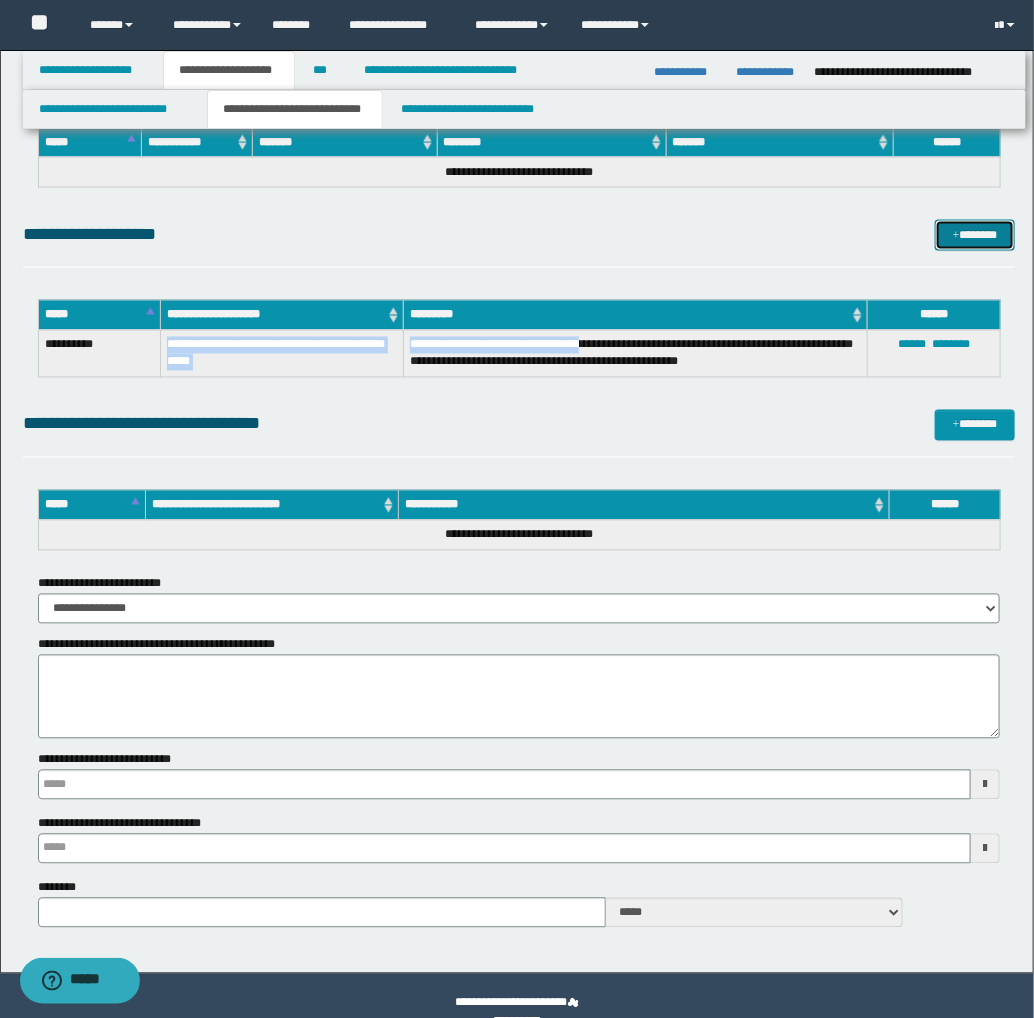 click on "*******" at bounding box center [975, 235] 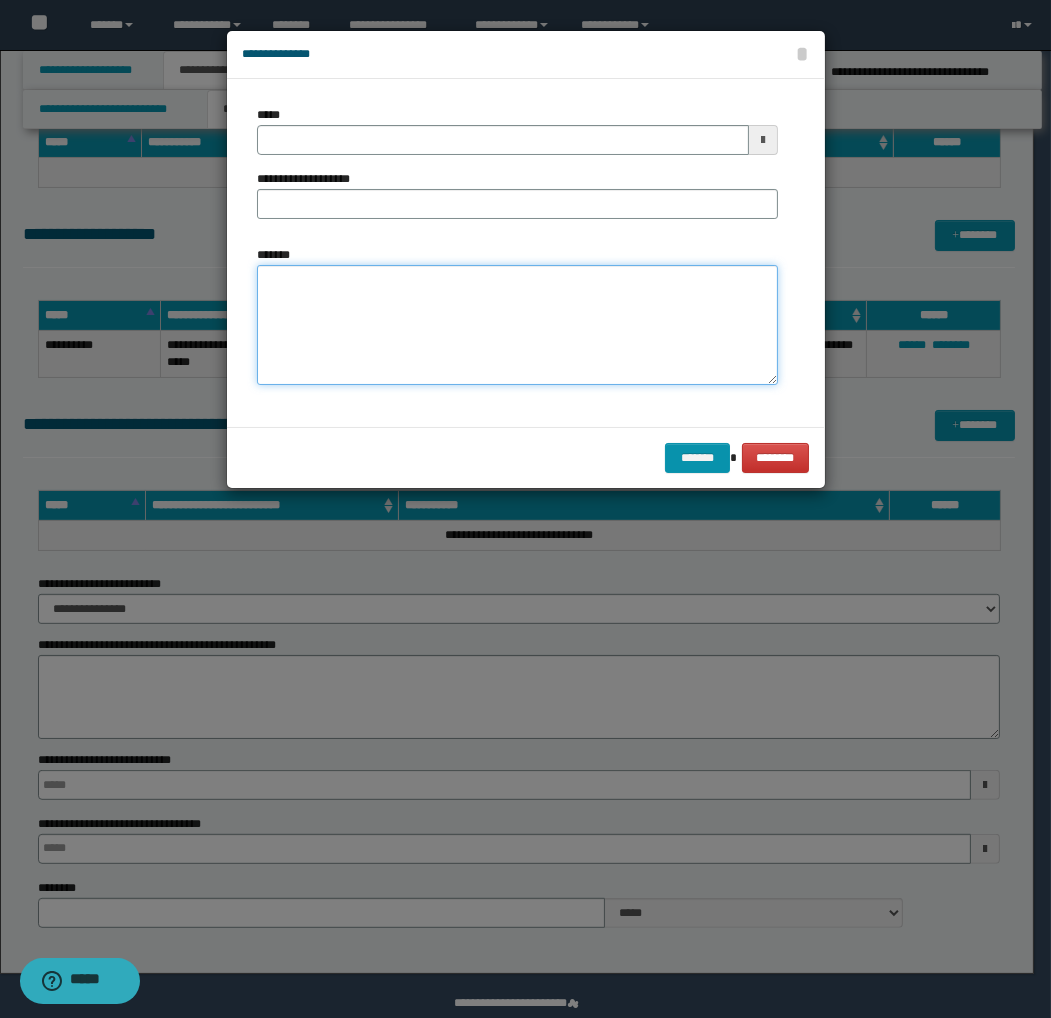 click on "*******" at bounding box center (517, 325) 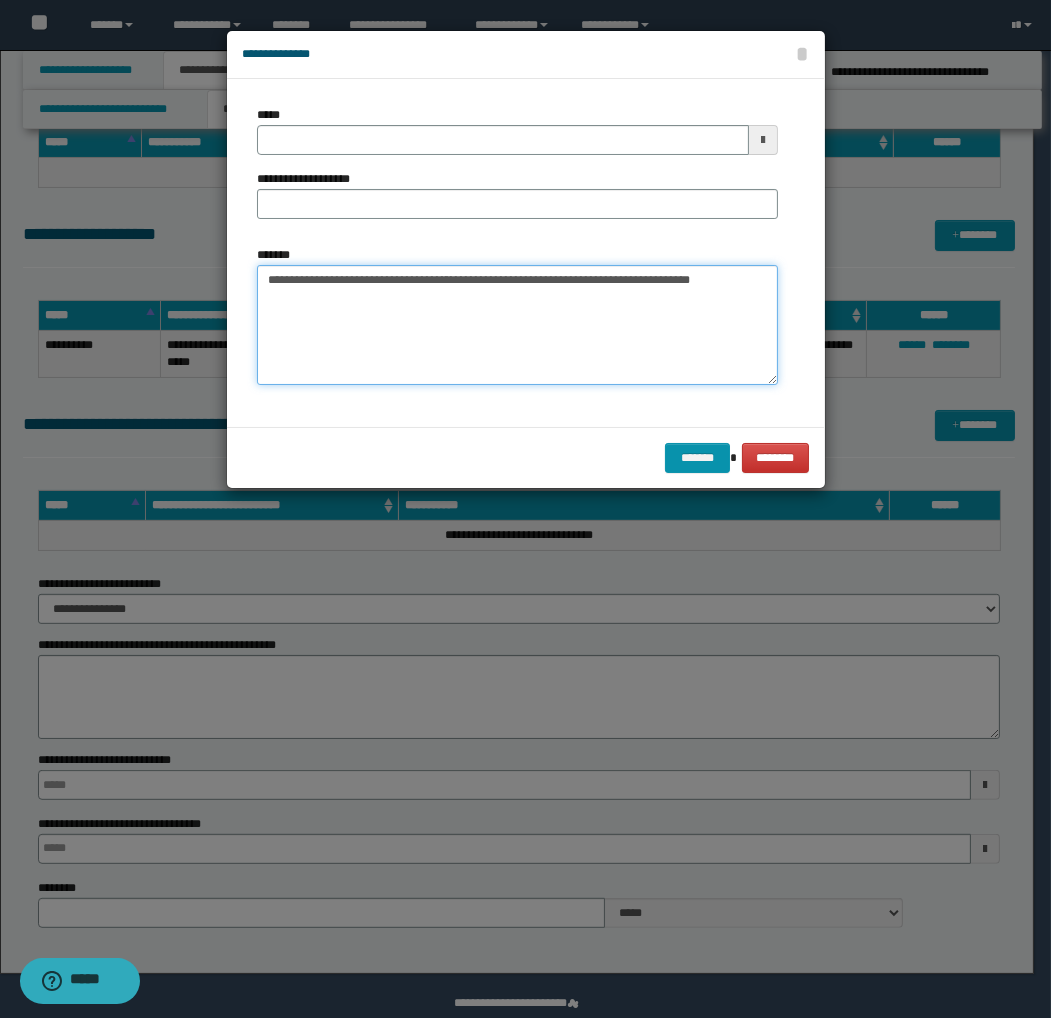 drag, startPoint x: 263, startPoint y: 274, endPoint x: 546, endPoint y: 278, distance: 283.02826 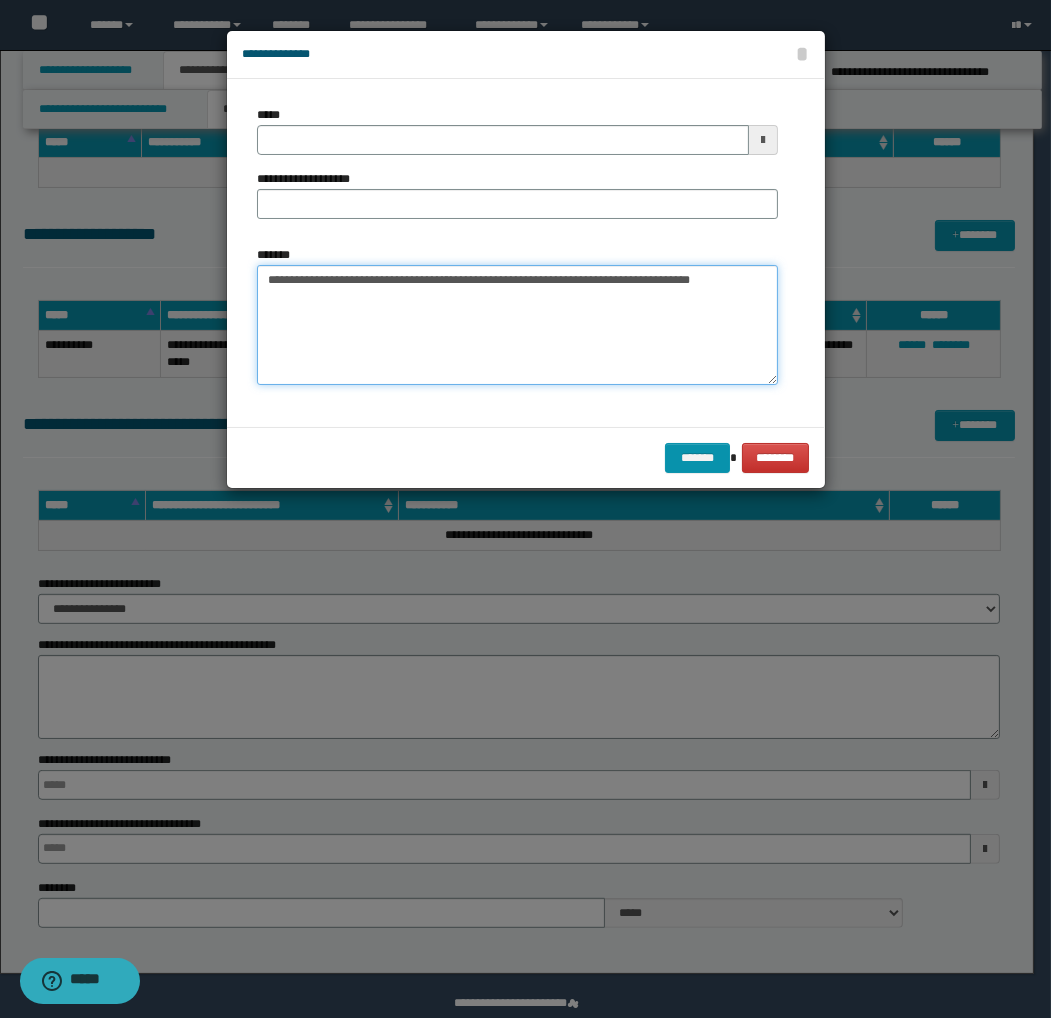 type on "**********" 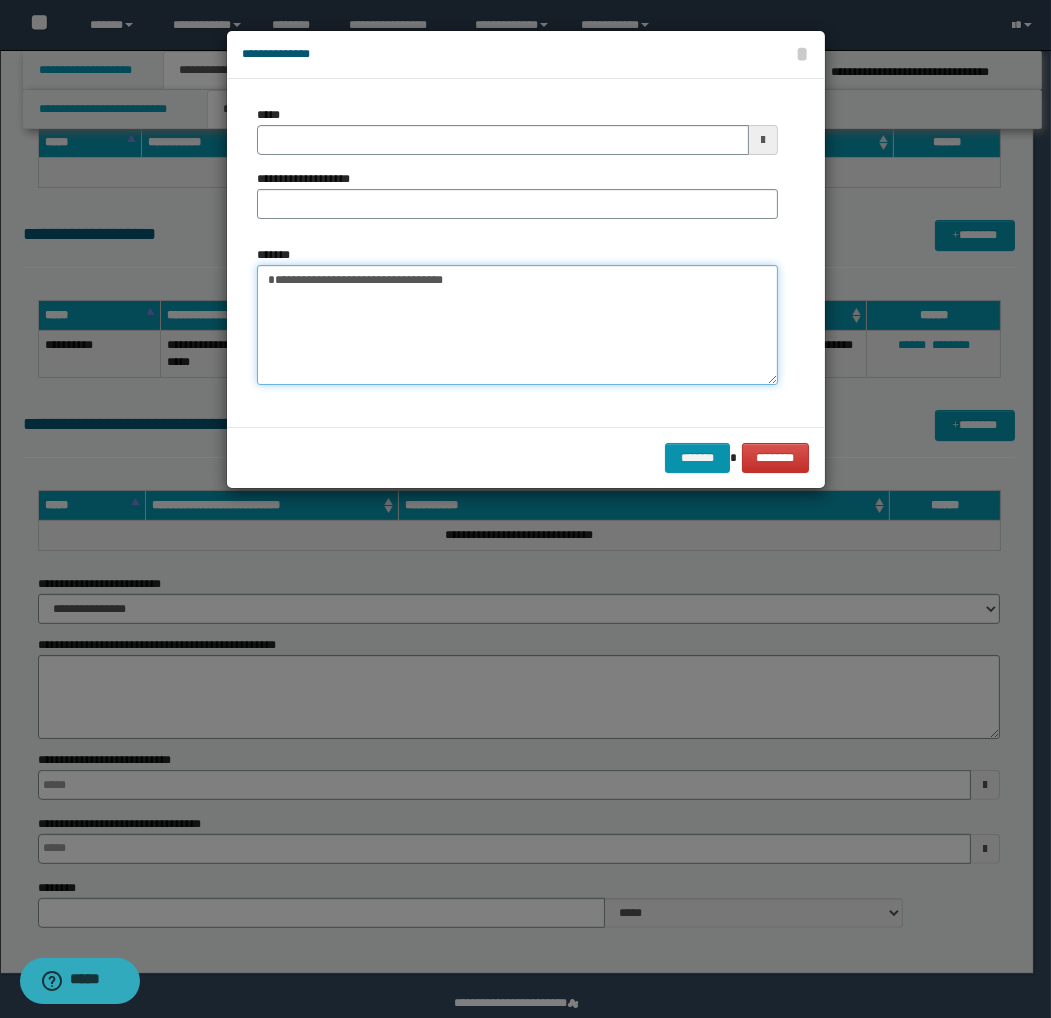 type 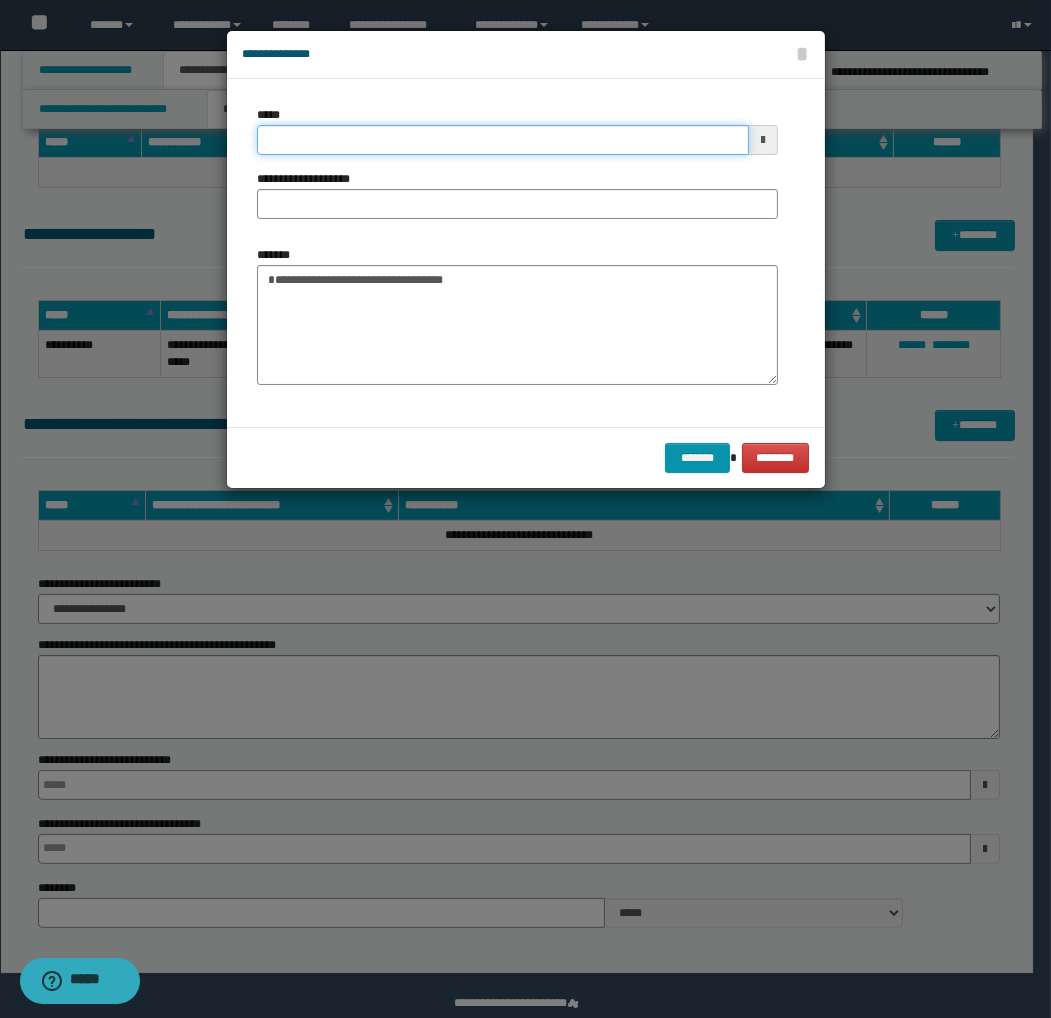 click on "*****" at bounding box center [503, 140] 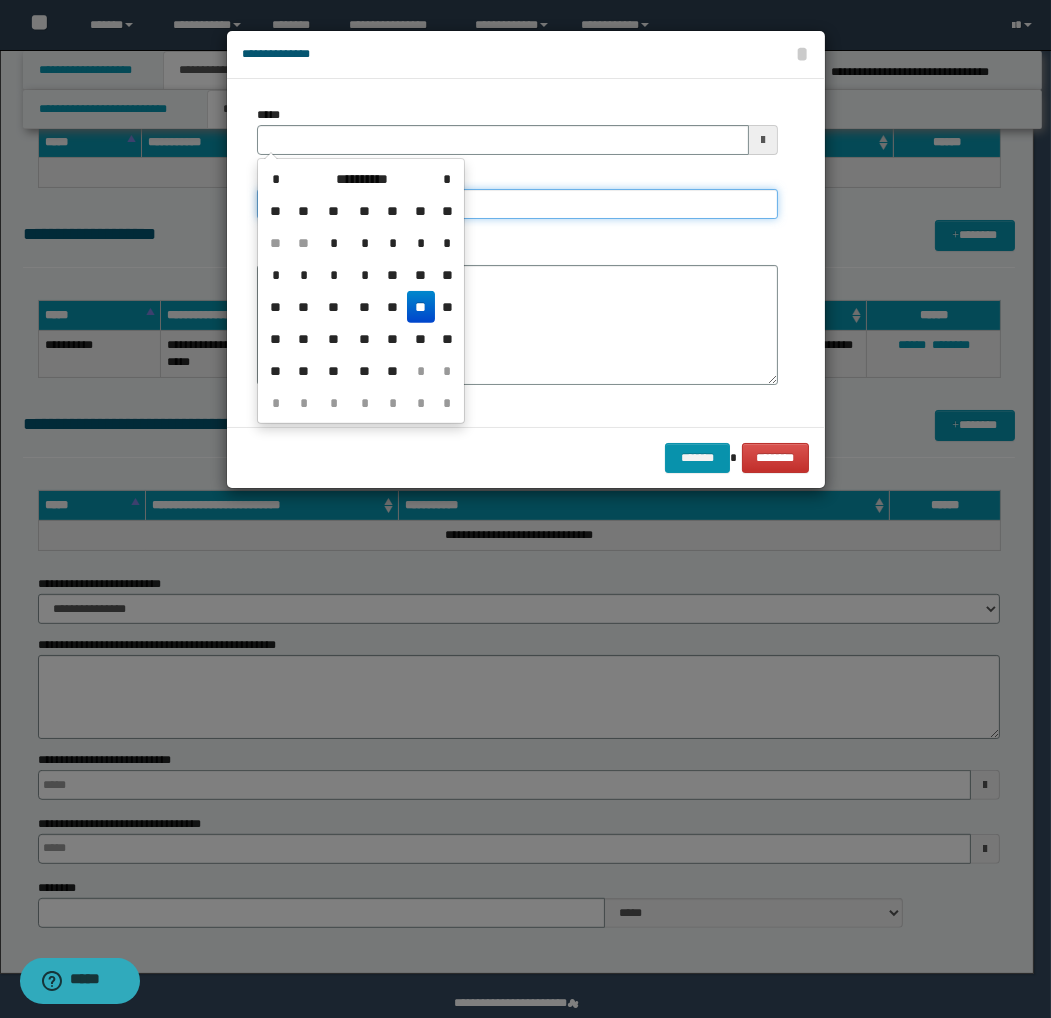 type 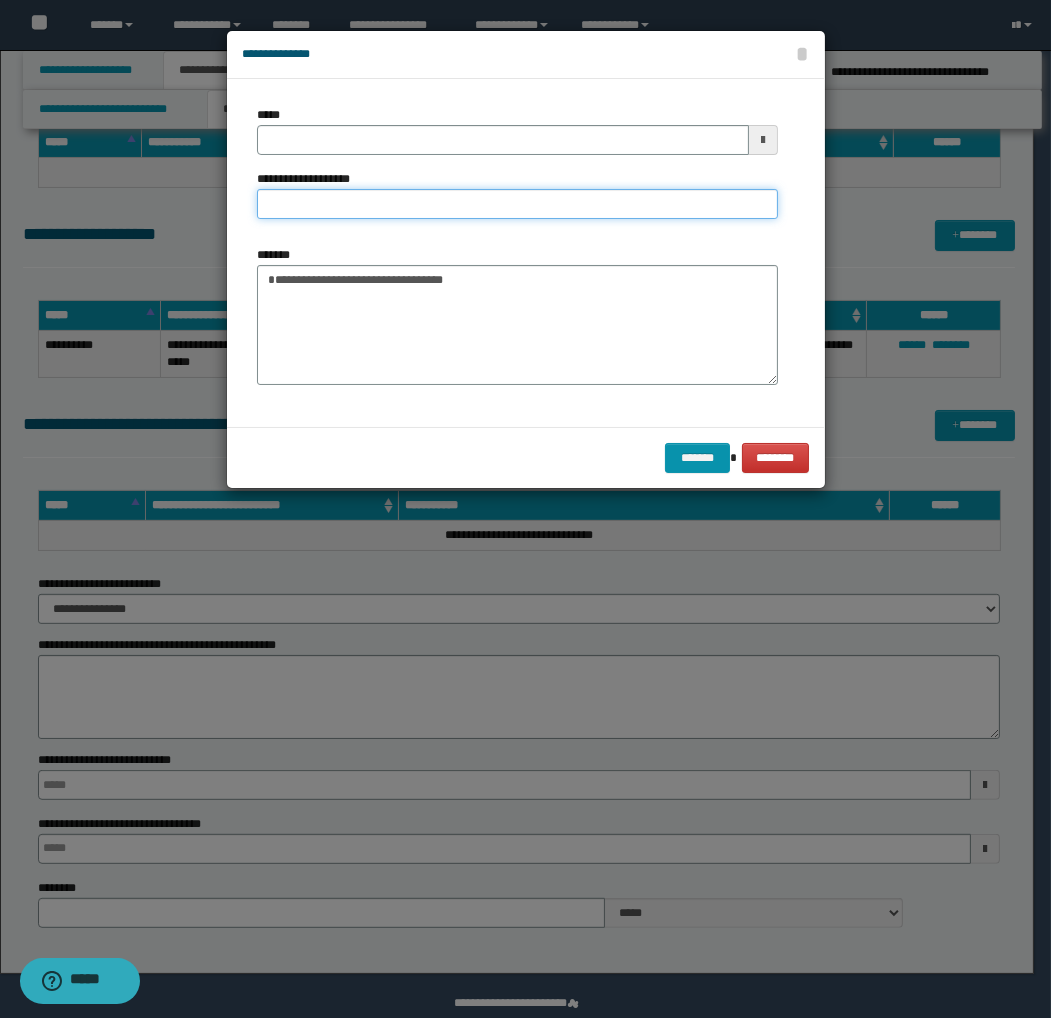 paste on "**********" 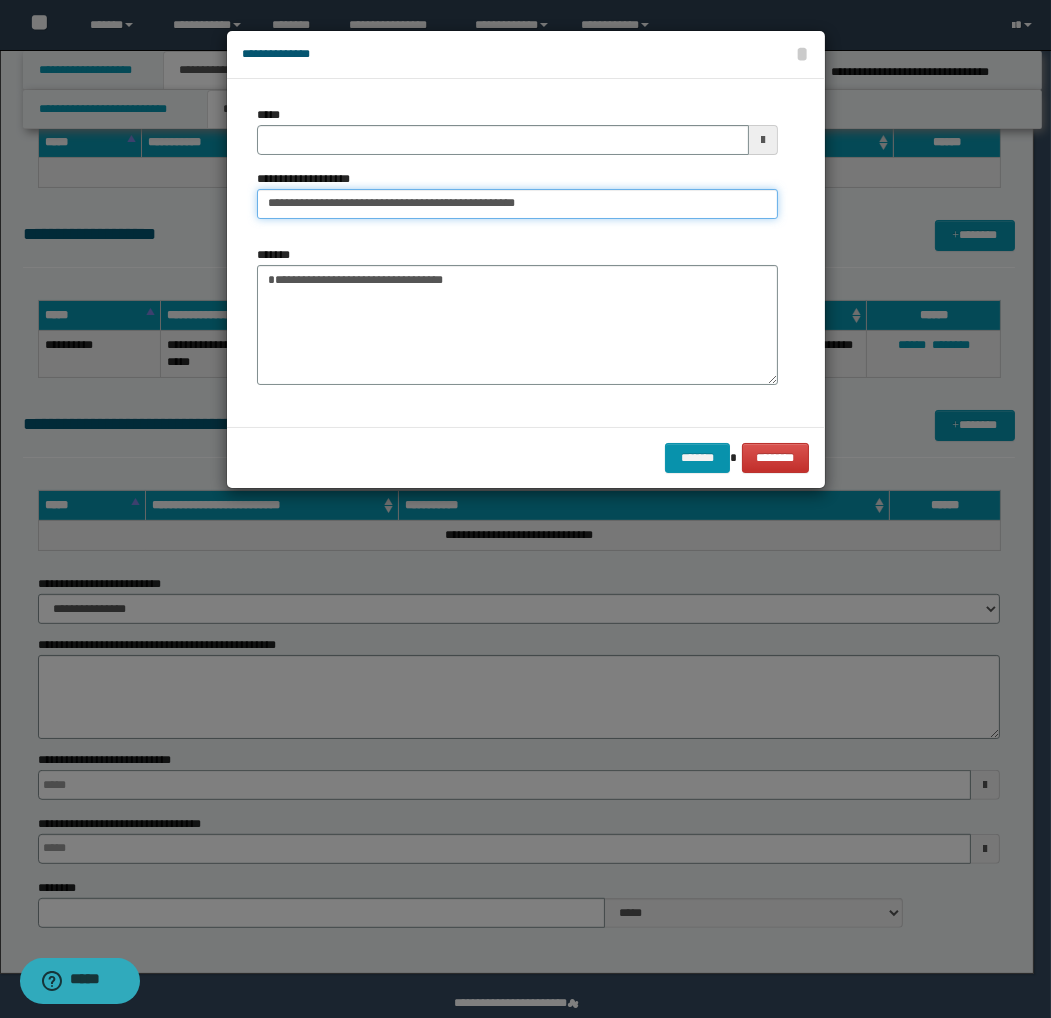 drag, startPoint x: 303, startPoint y: 204, endPoint x: 322, endPoint y: 205, distance: 19.026299 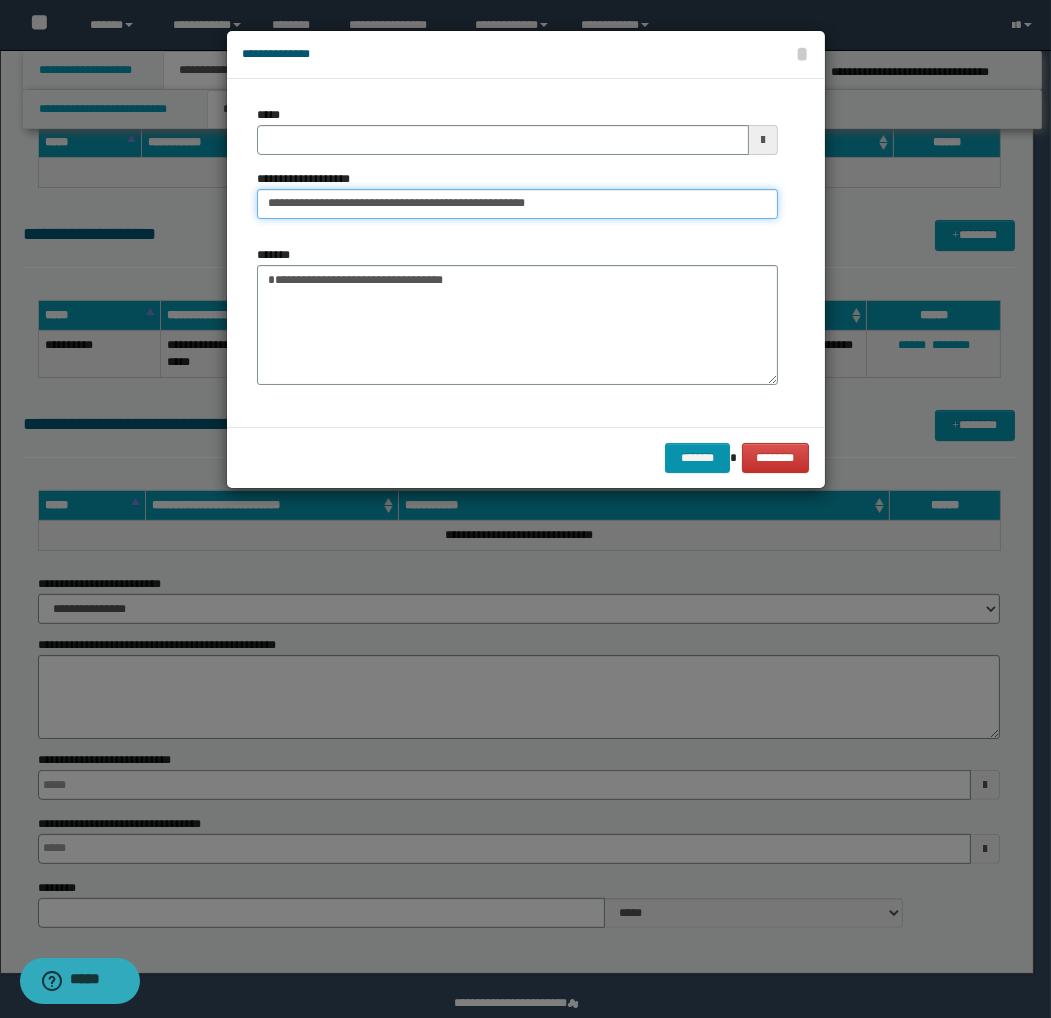type on "**********" 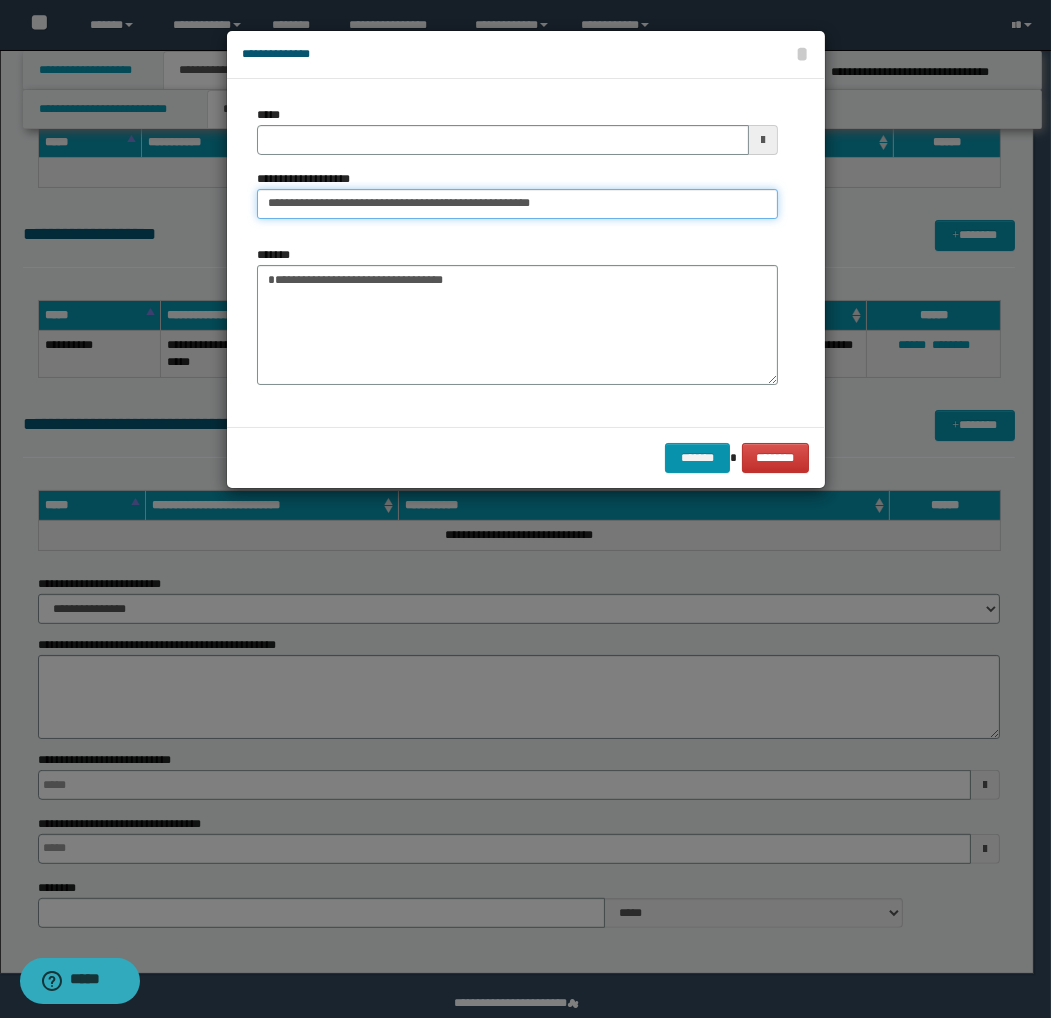 type 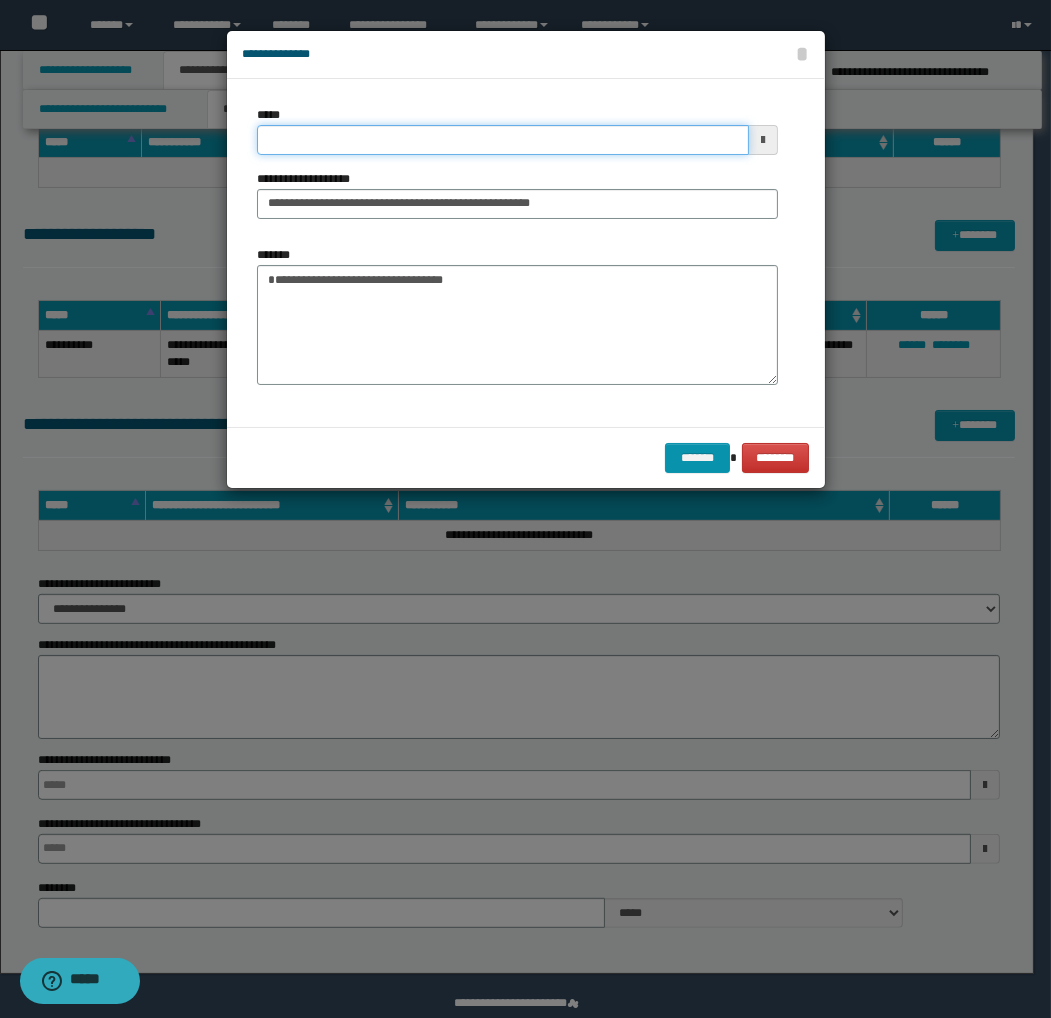 click on "*****" at bounding box center (503, 140) 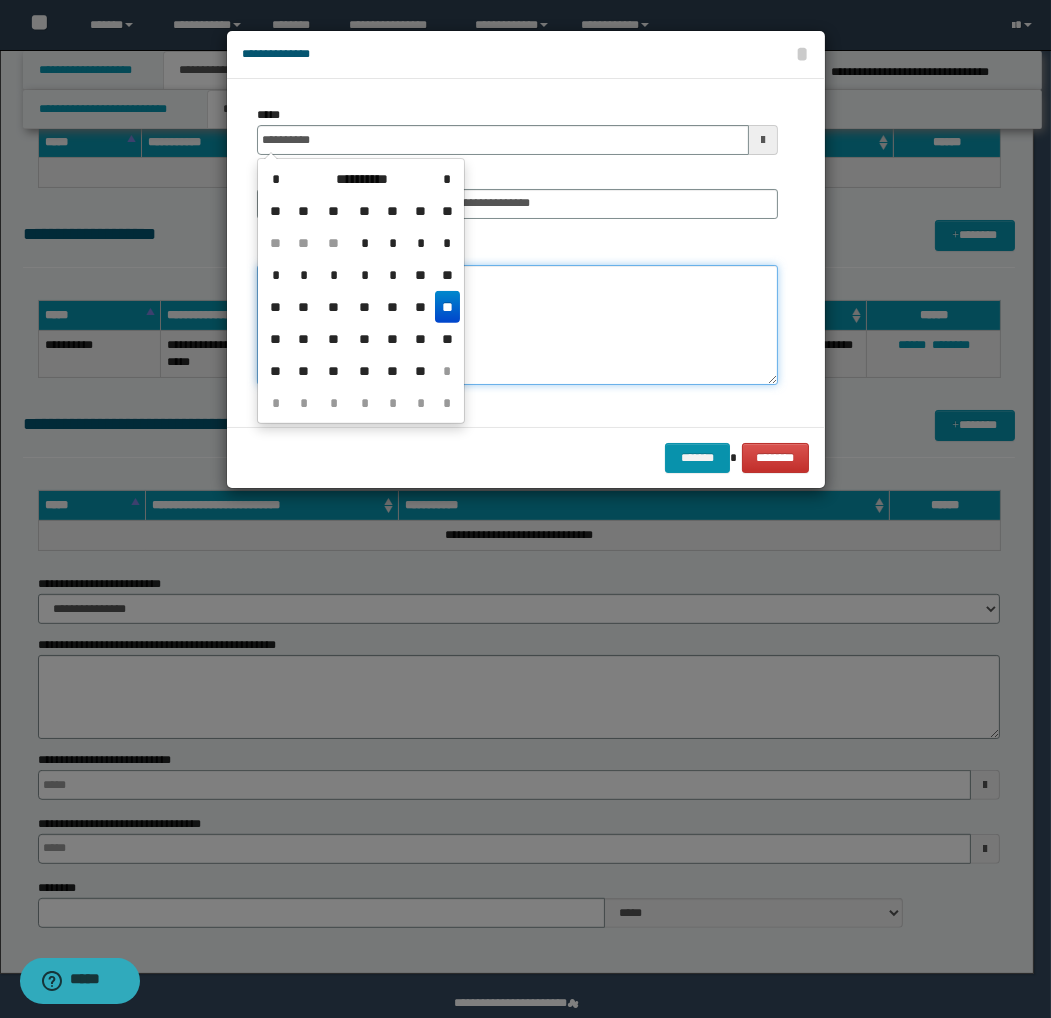 type on "**********" 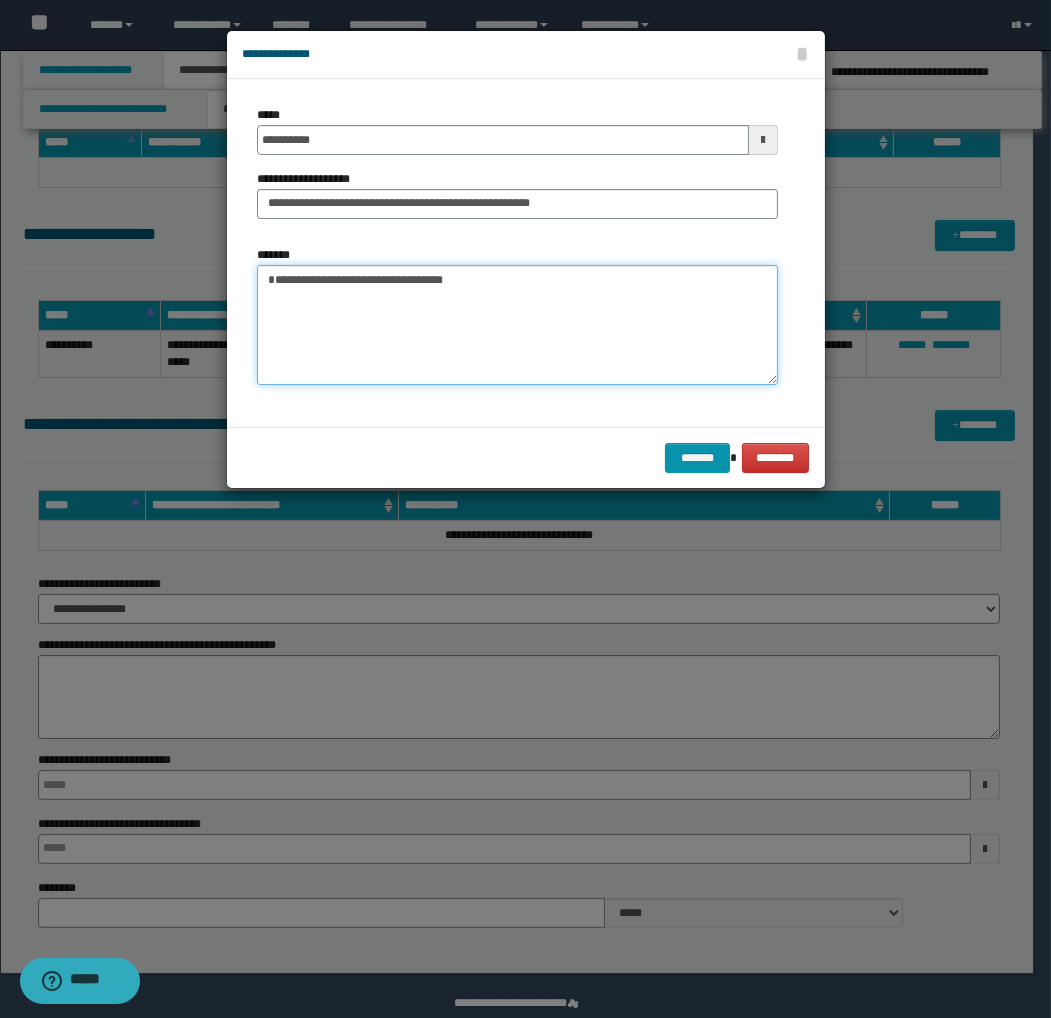 click on "**********" at bounding box center [517, 325] 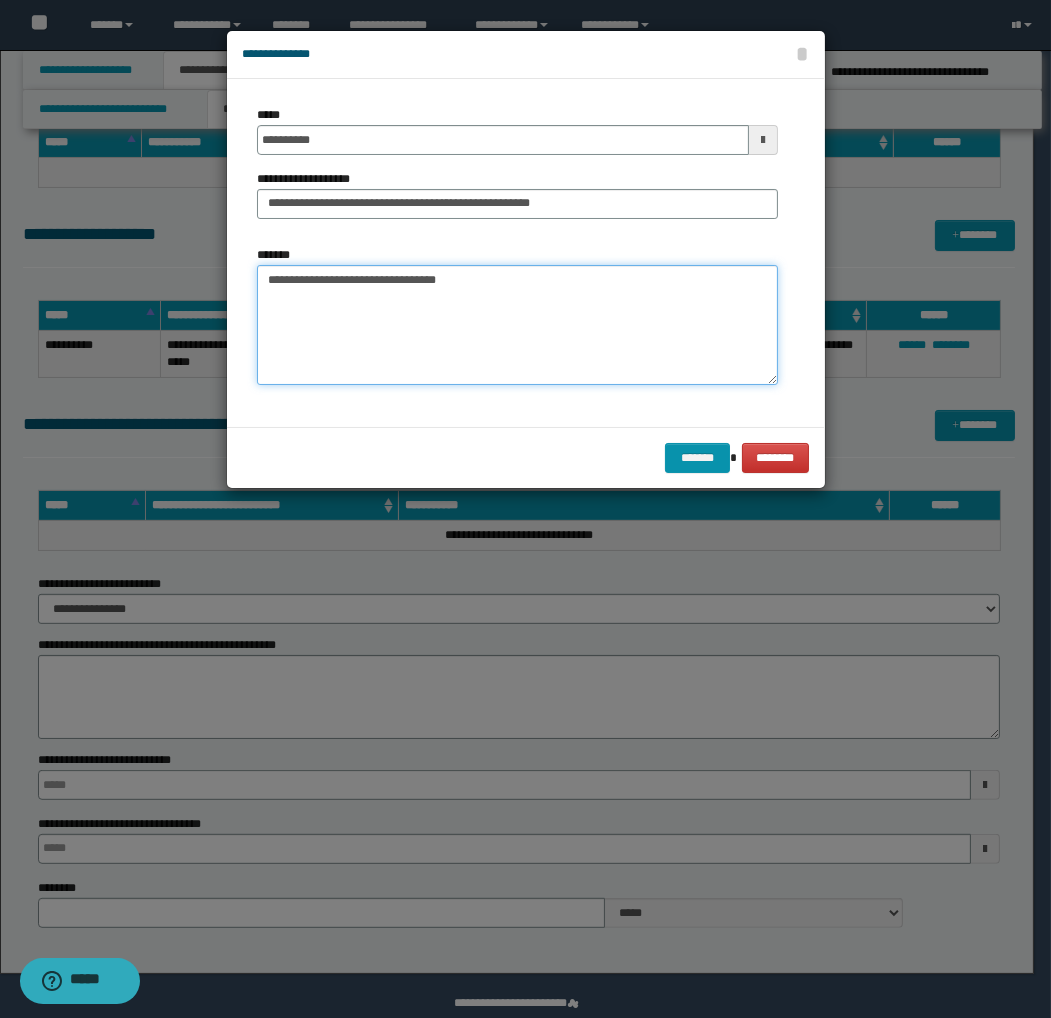 click on "**********" at bounding box center [517, 325] 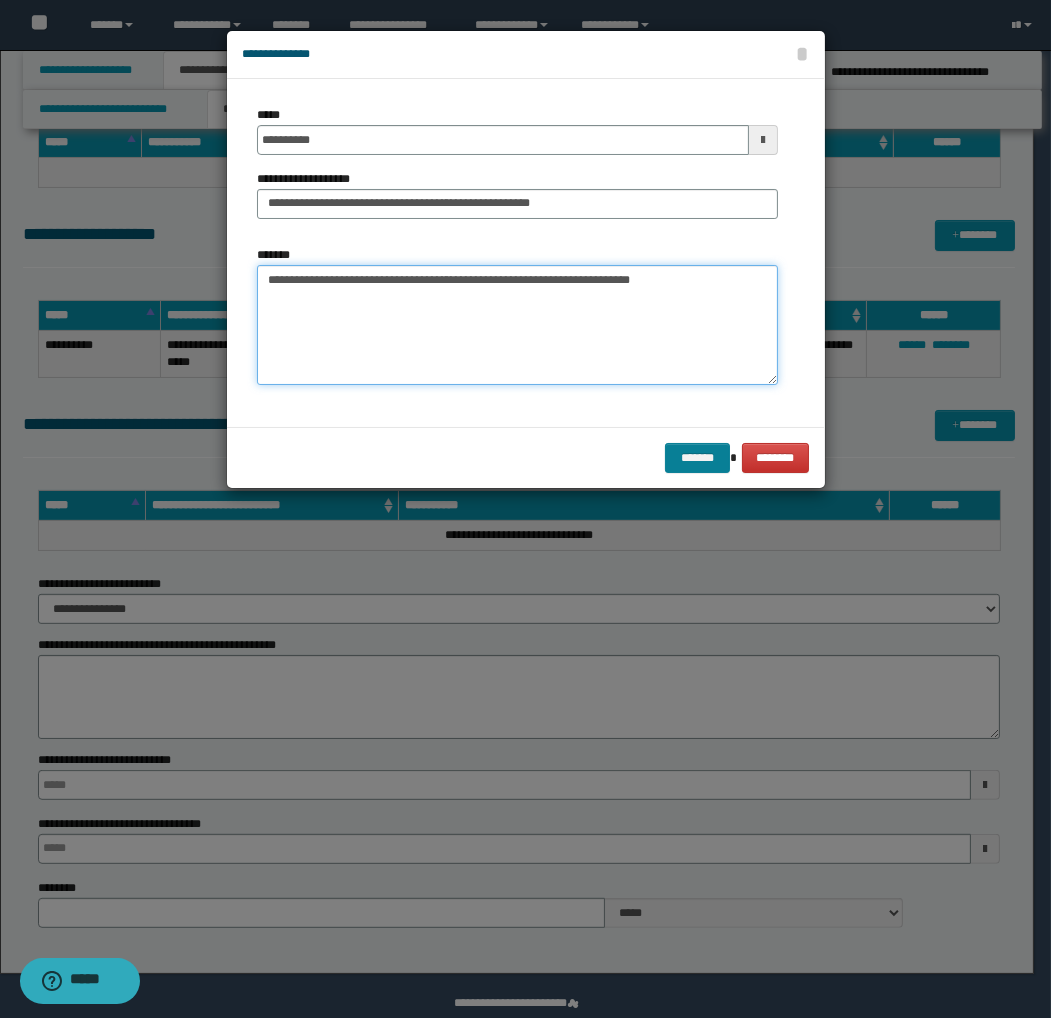 type on "**********" 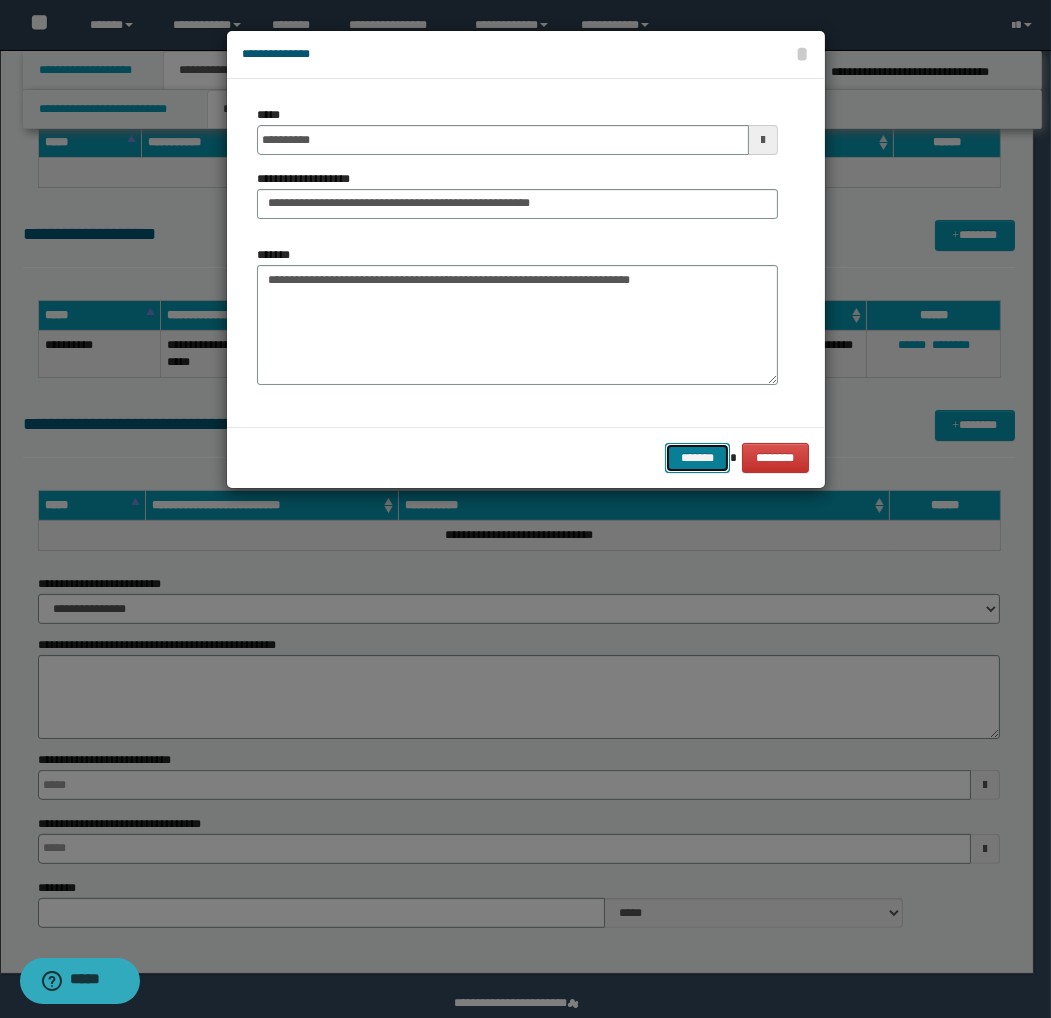 click on "*******" at bounding box center (697, 458) 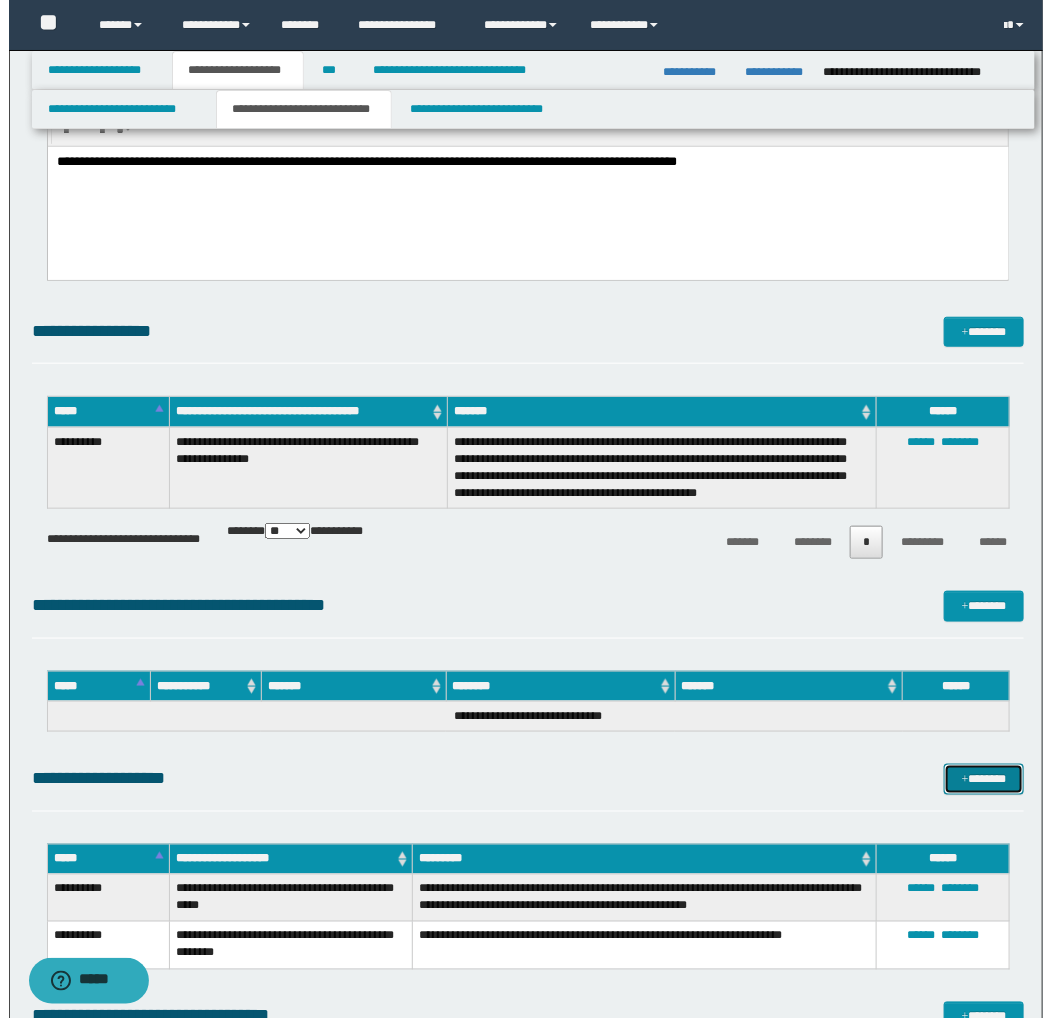 scroll, scrollTop: 333, scrollLeft: 0, axis: vertical 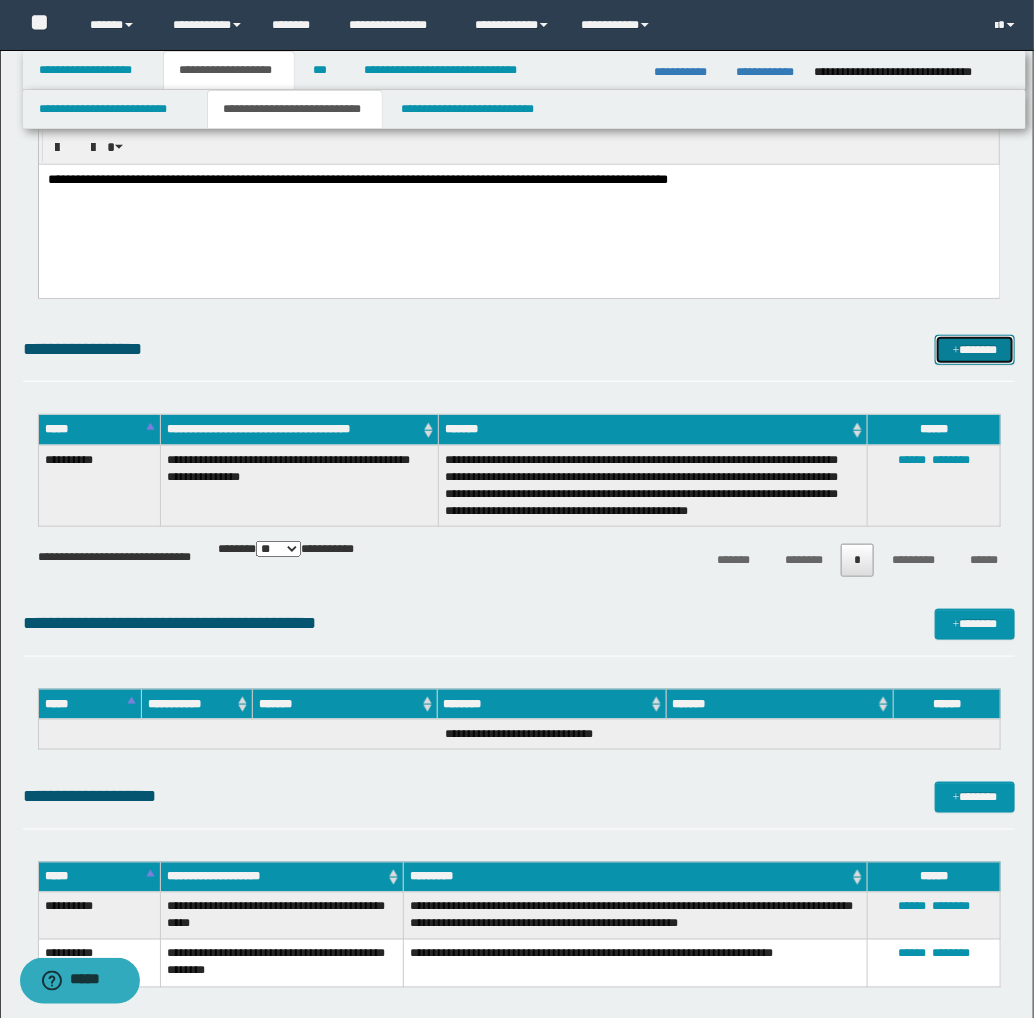 click on "*******" at bounding box center [975, 350] 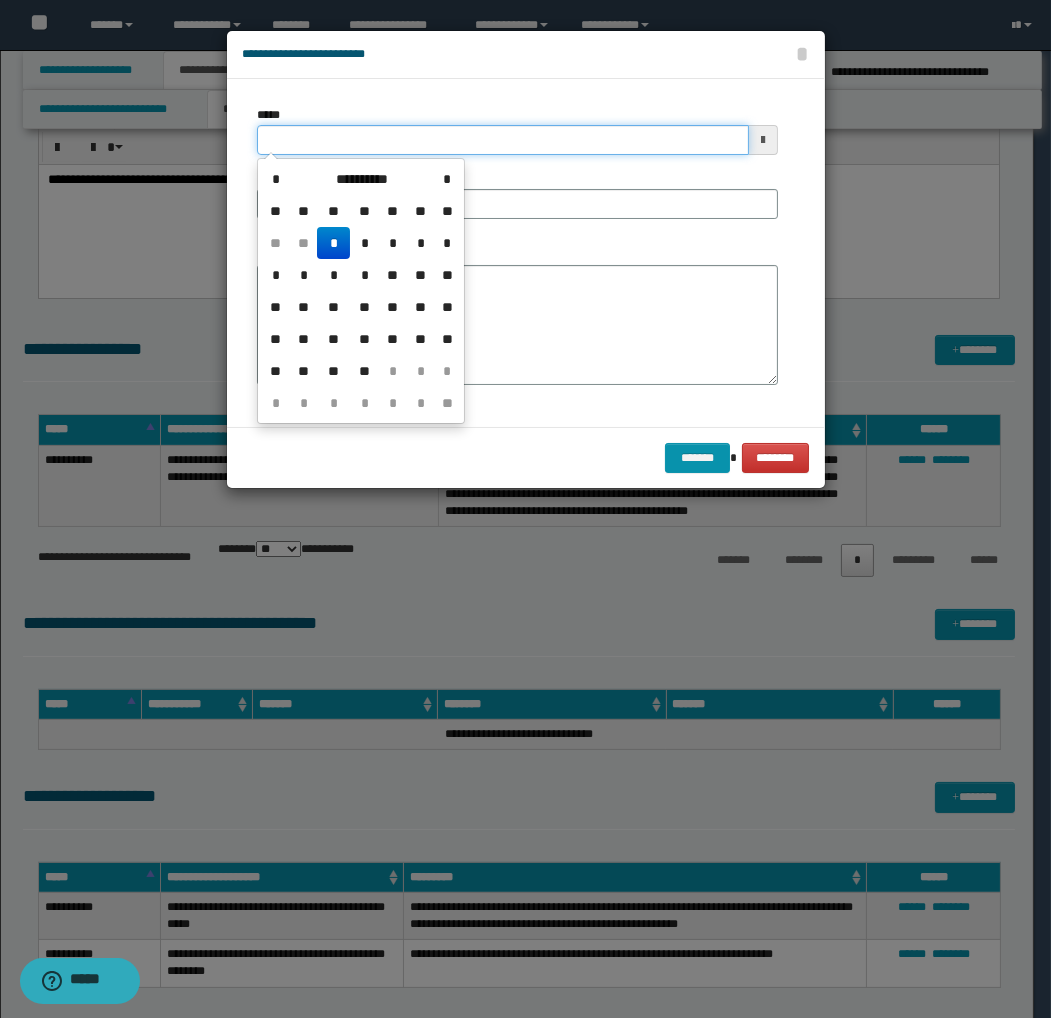 click on "*****" at bounding box center (503, 140) 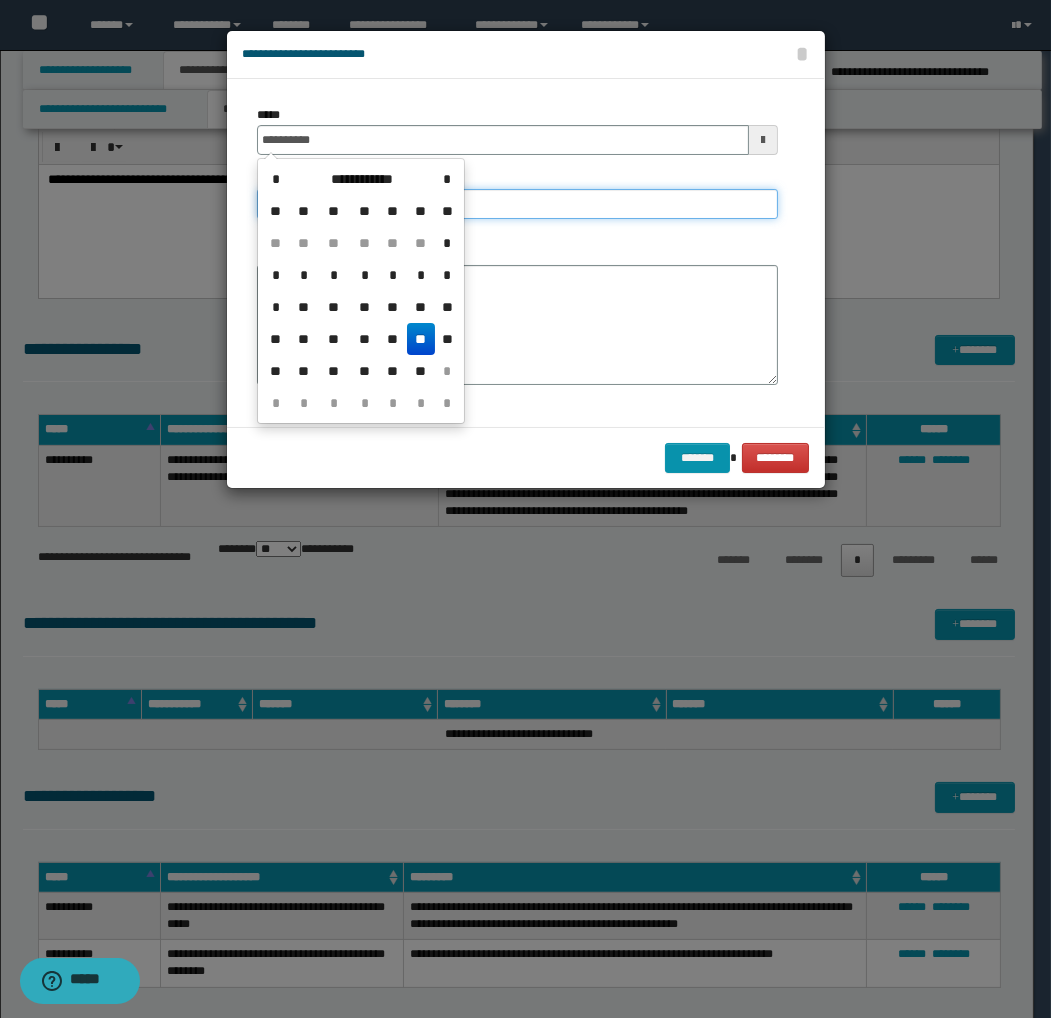 type on "**********" 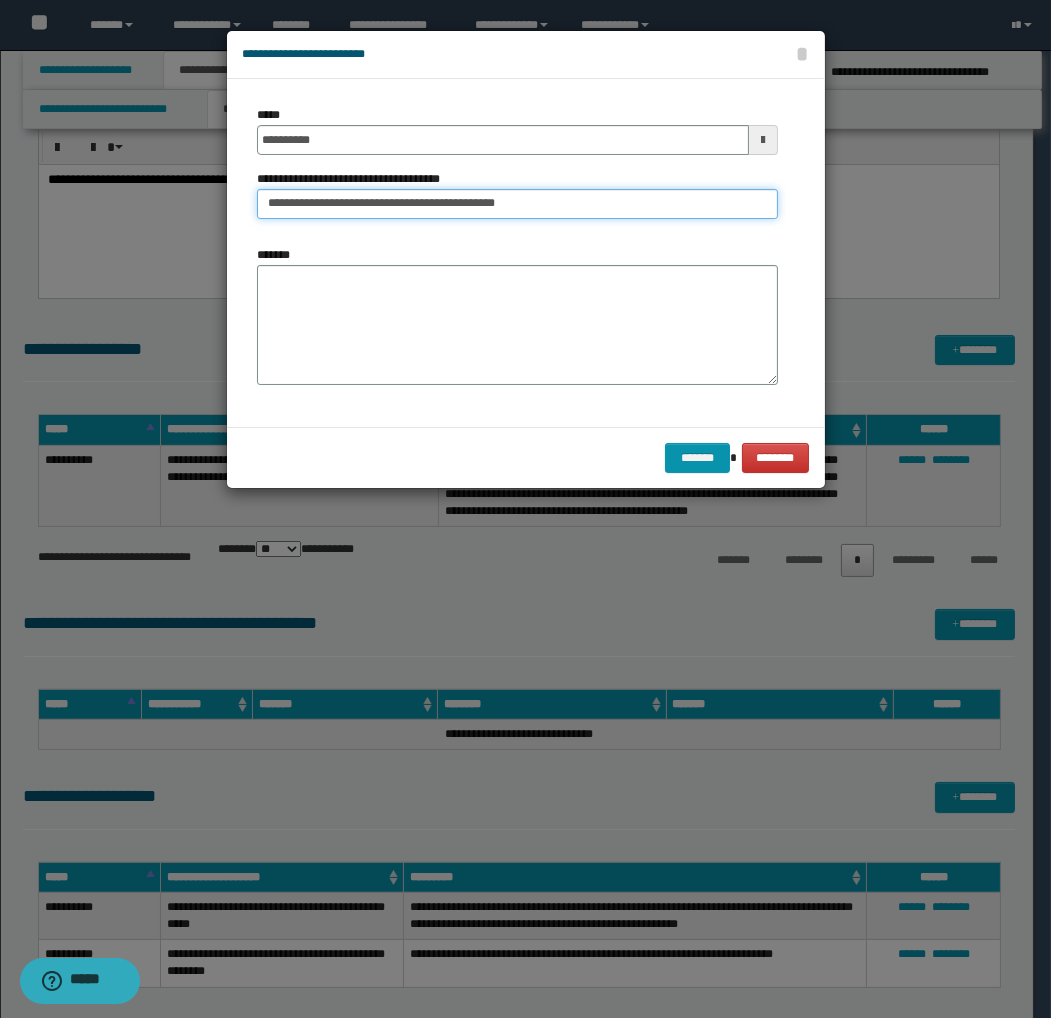 type on "**********" 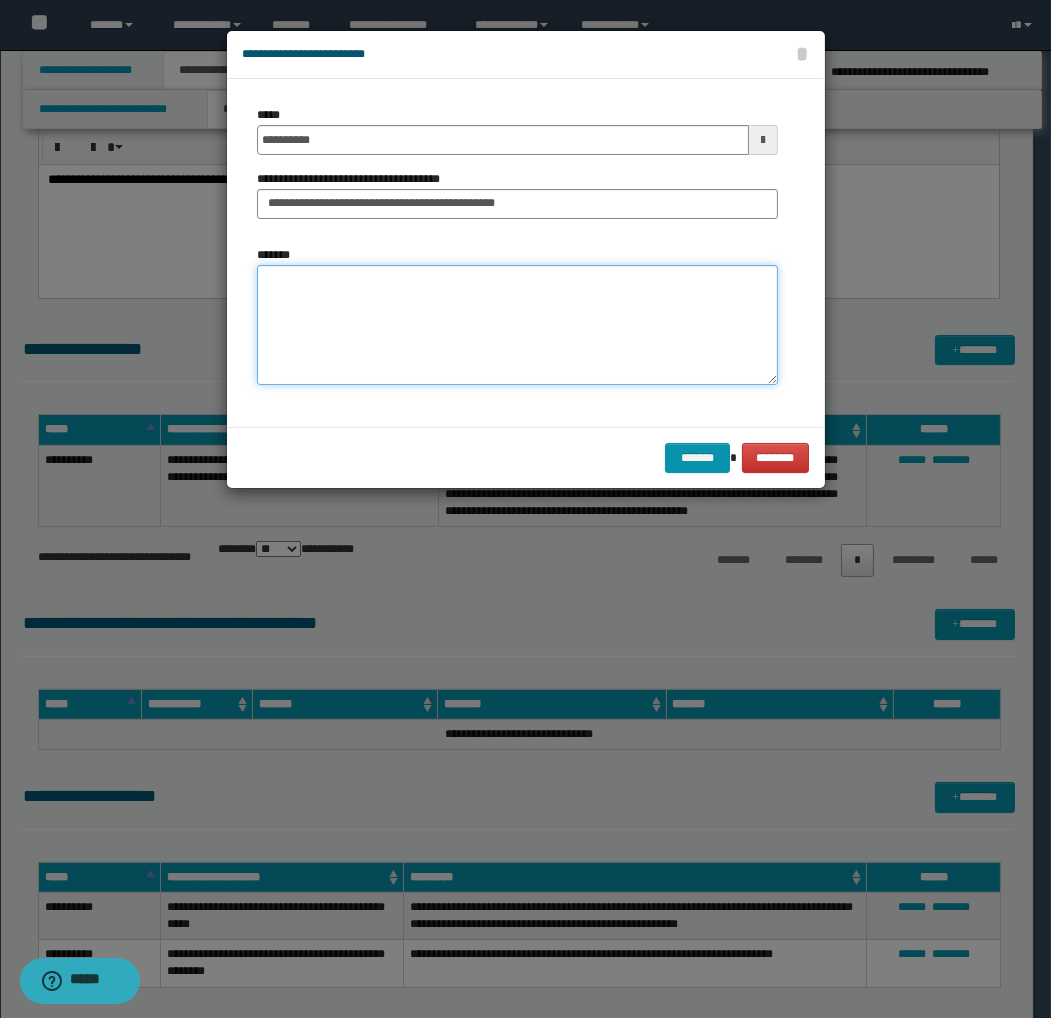 click on "*******" at bounding box center [517, 325] 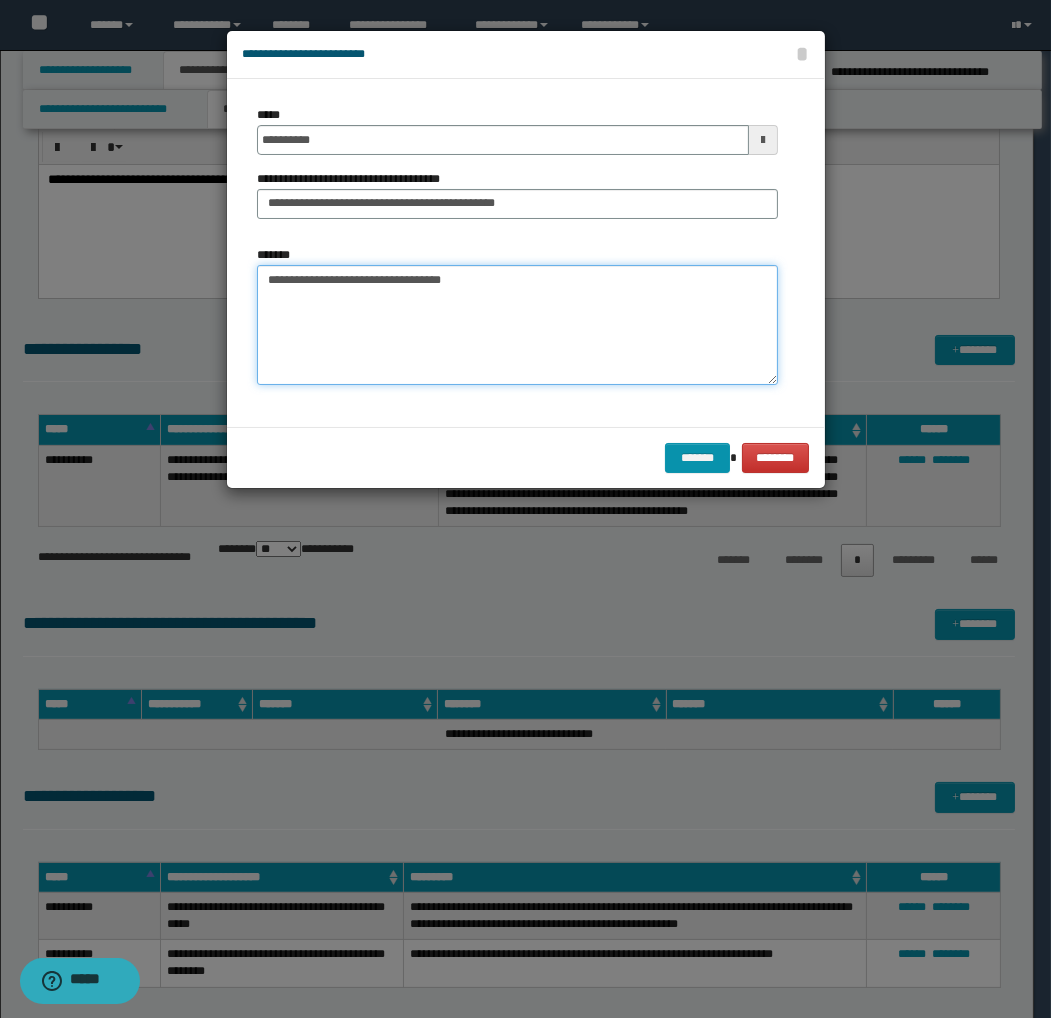 click on "**********" at bounding box center [517, 325] 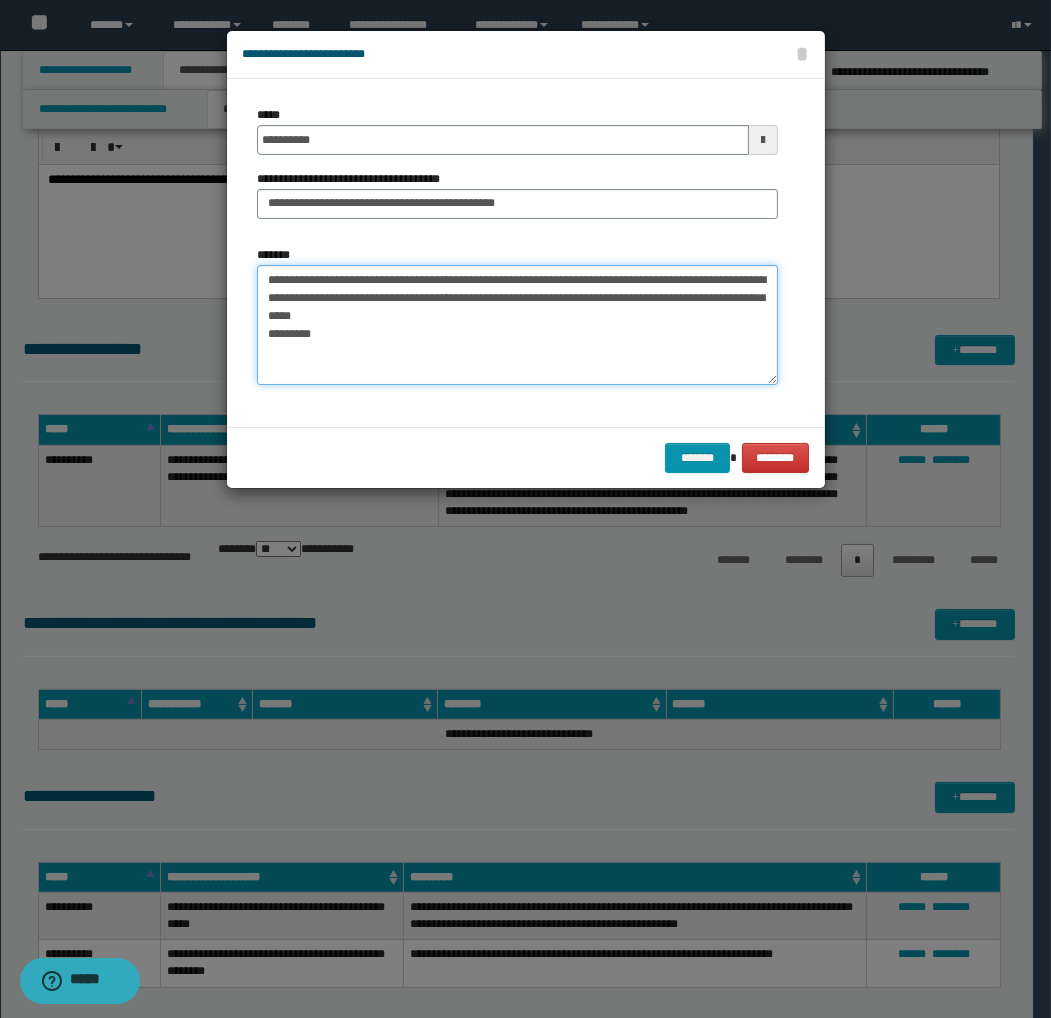 click on "**********" at bounding box center (517, 325) 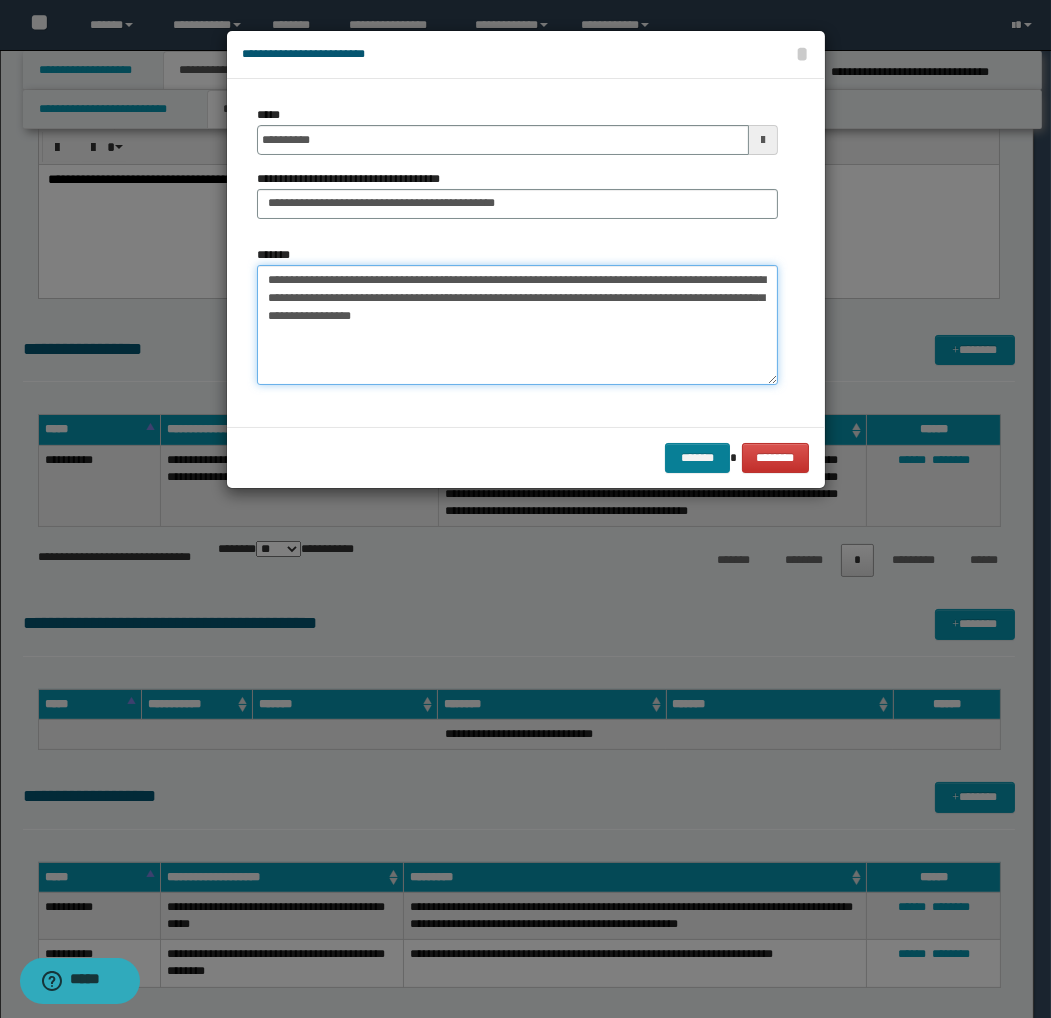 type on "**********" 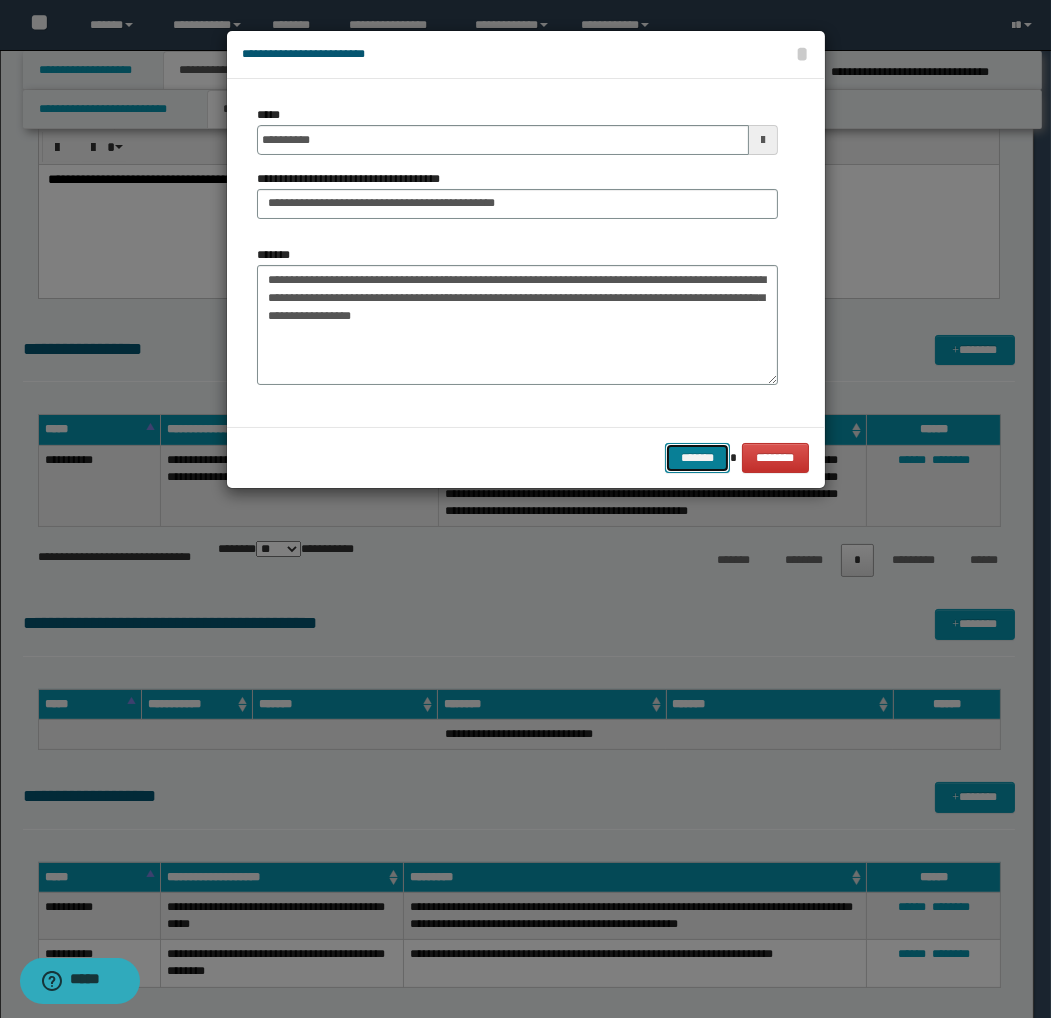 click on "*******" at bounding box center [697, 458] 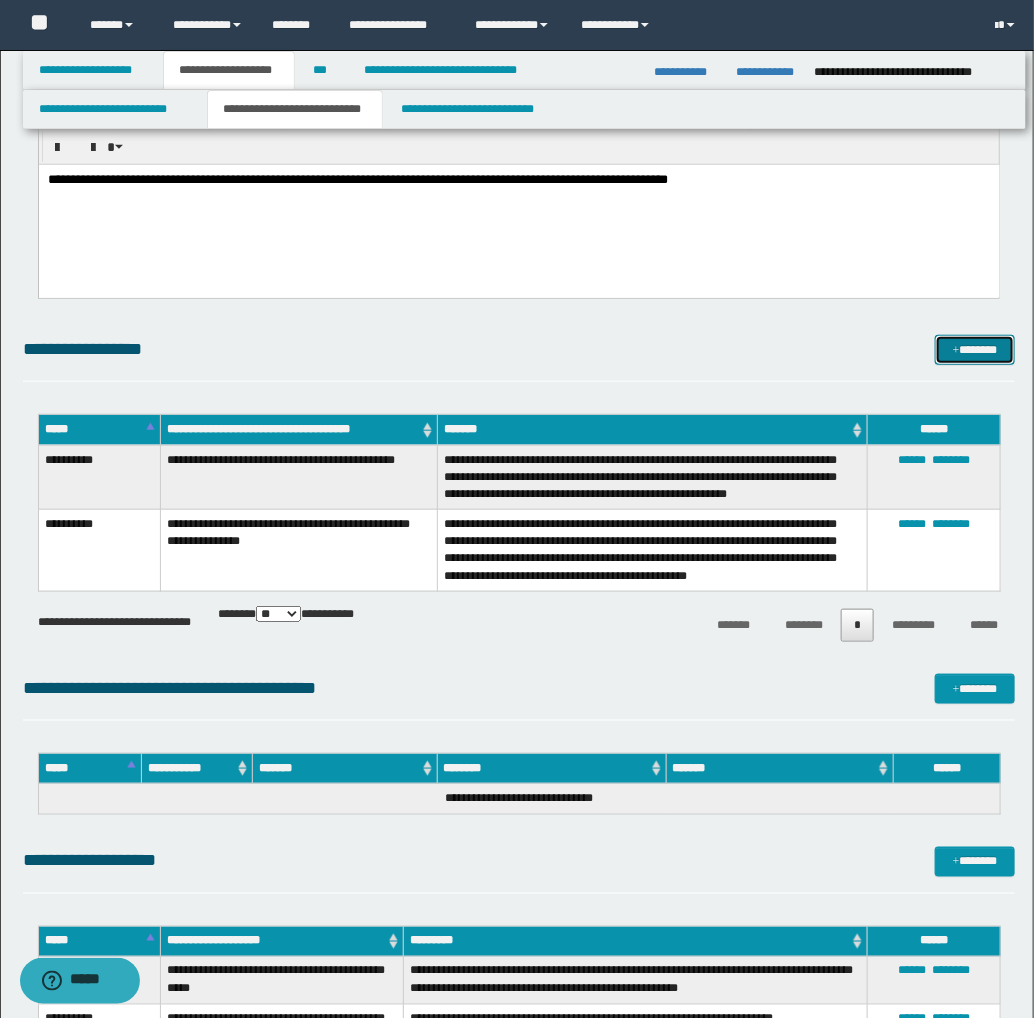 click on "*******" at bounding box center (975, 350) 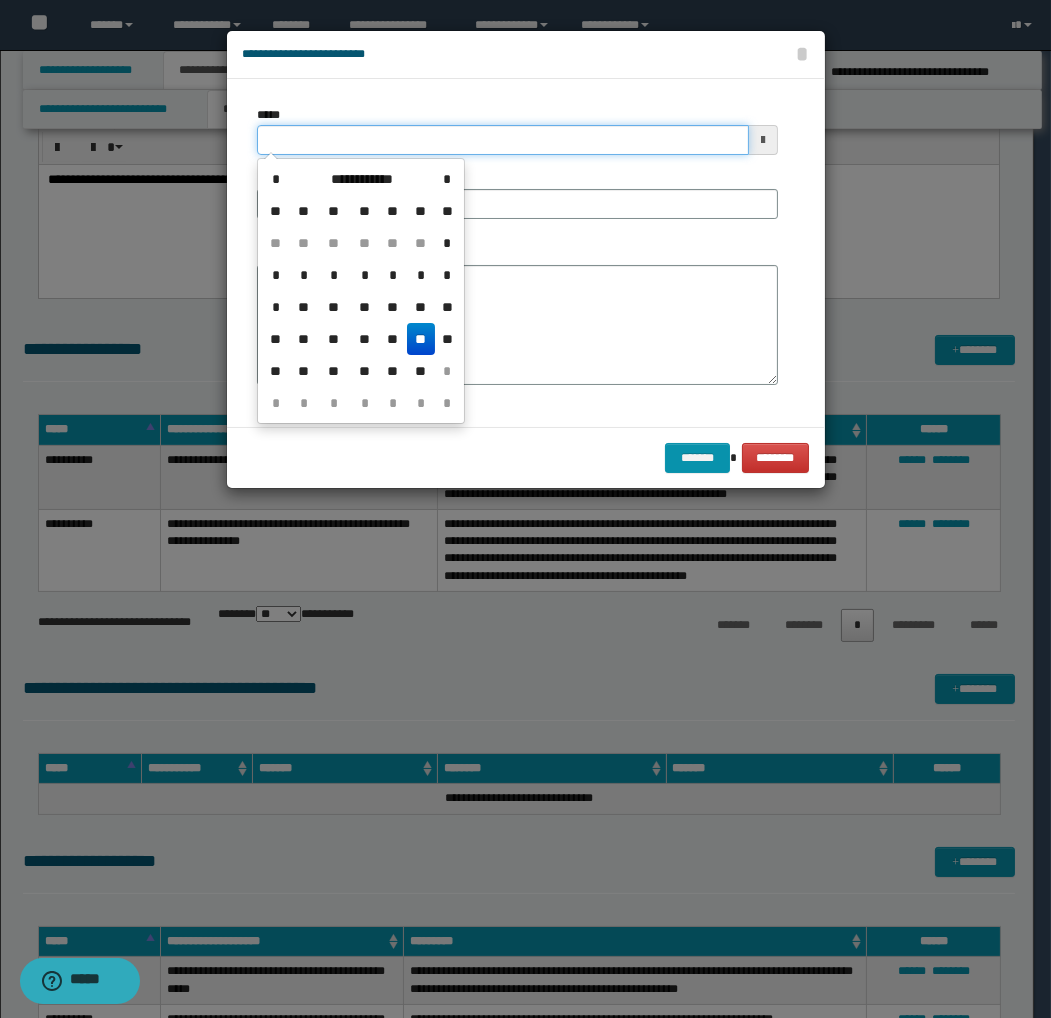 click on "*****" at bounding box center [503, 140] 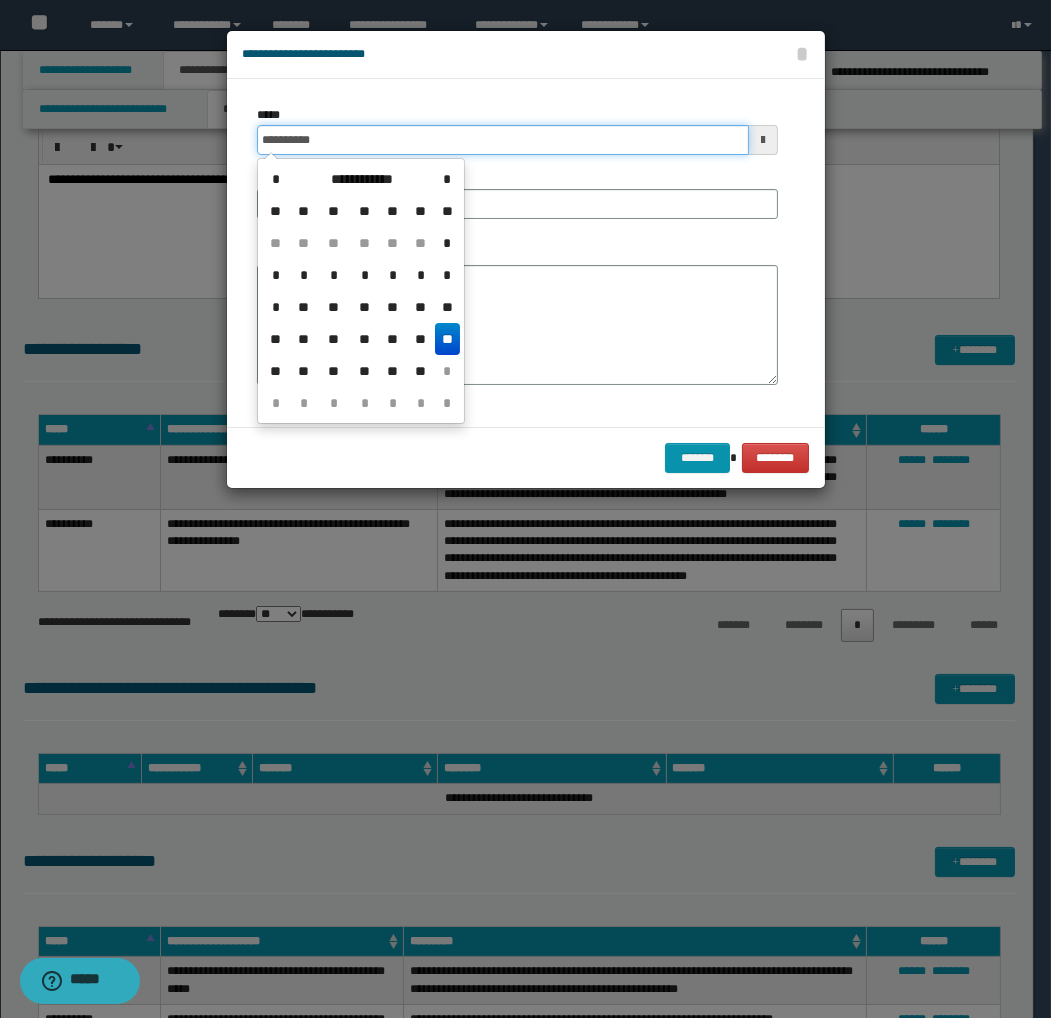 type on "**********" 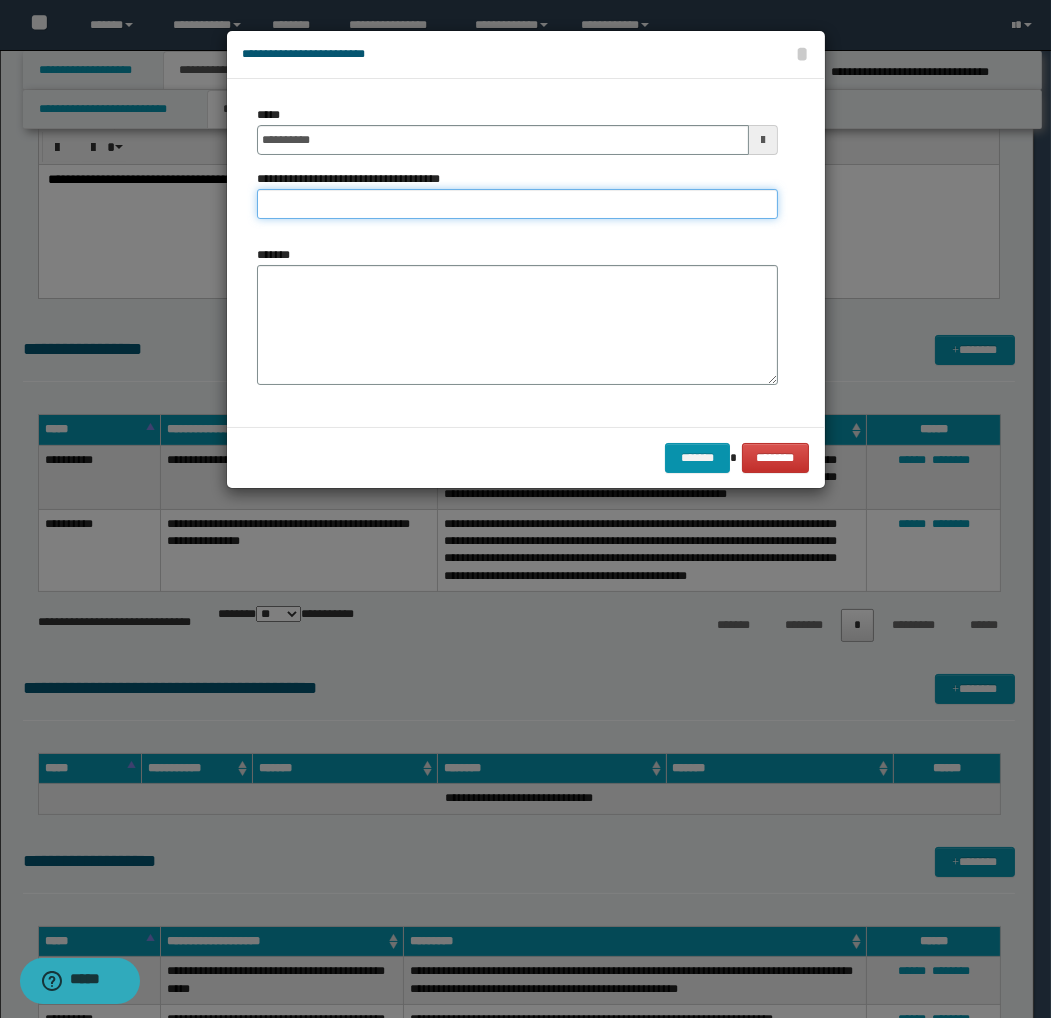 click on "**********" at bounding box center (517, 204) 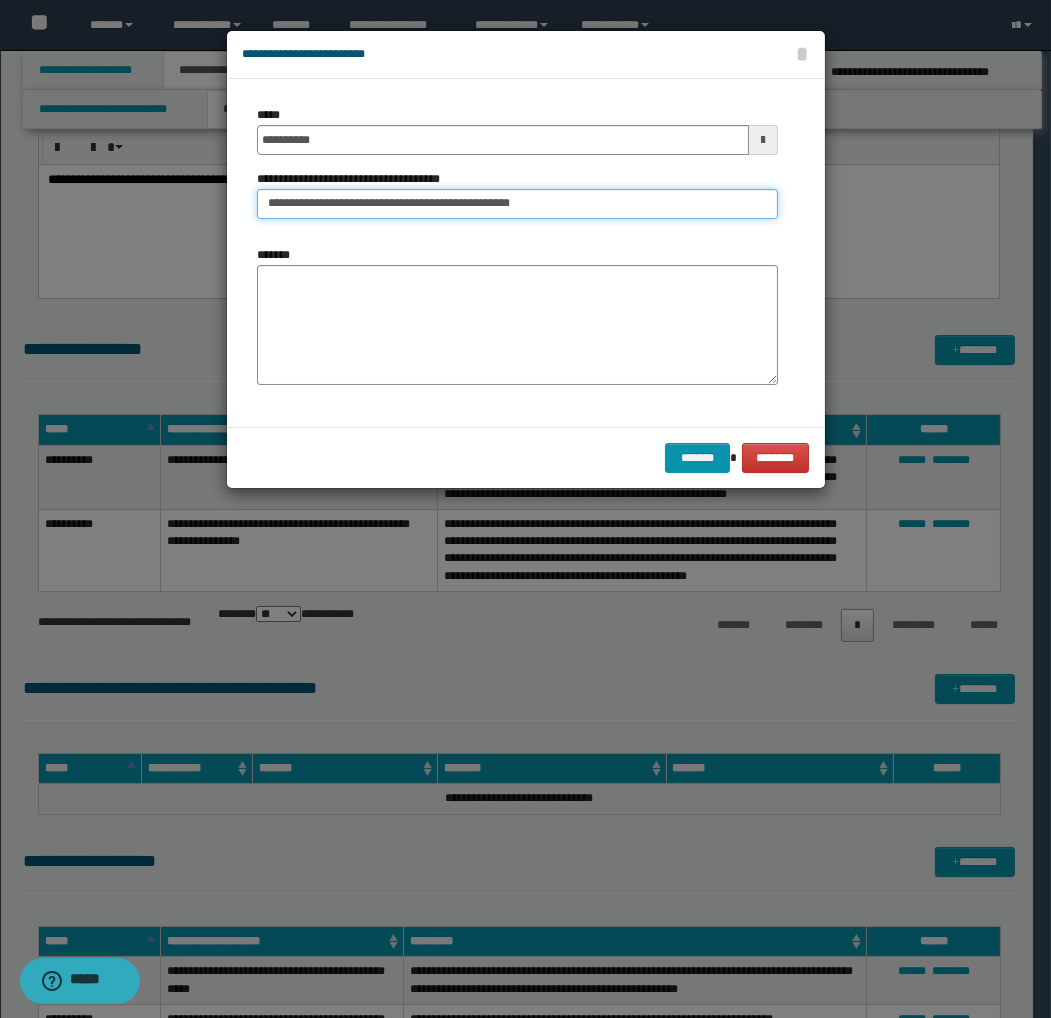 drag, startPoint x: 545, startPoint y: 206, endPoint x: 365, endPoint y: 225, distance: 181 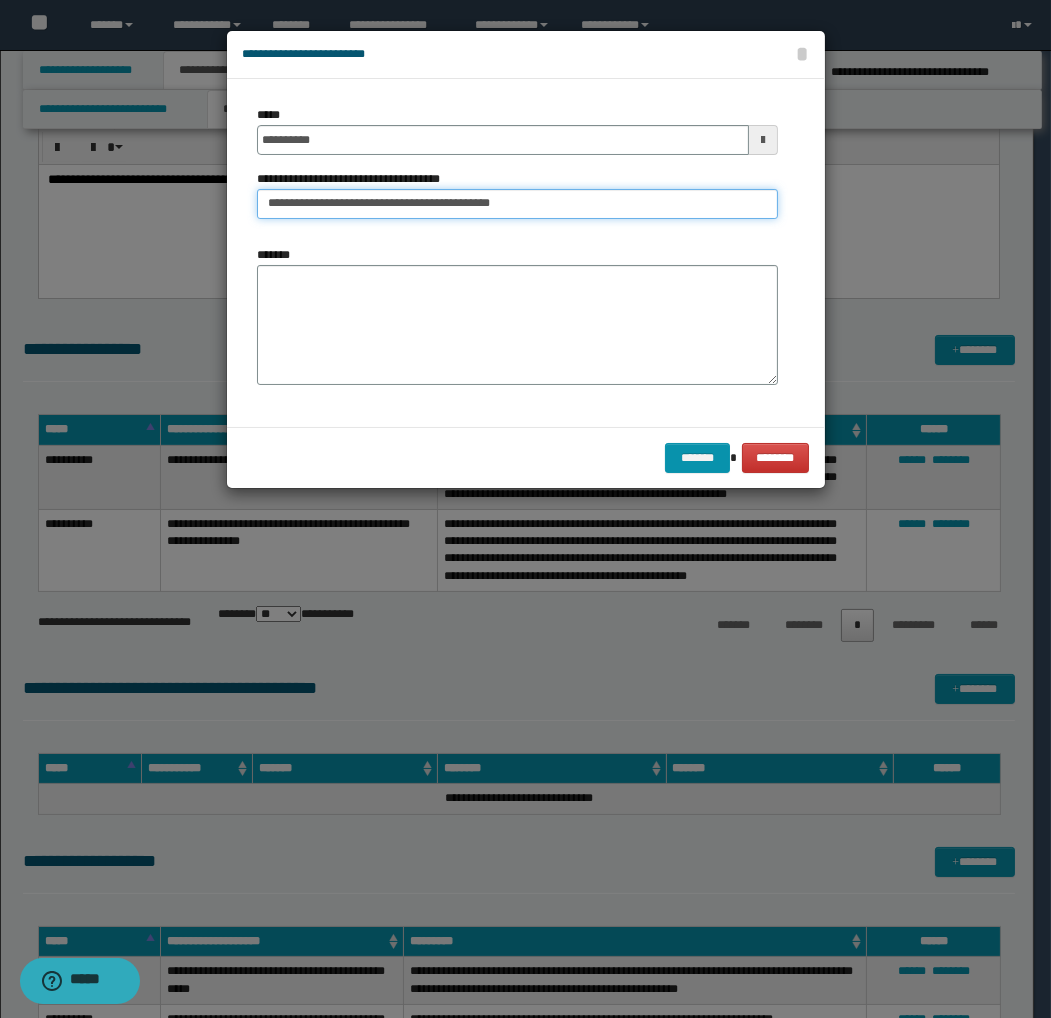 type on "**********" 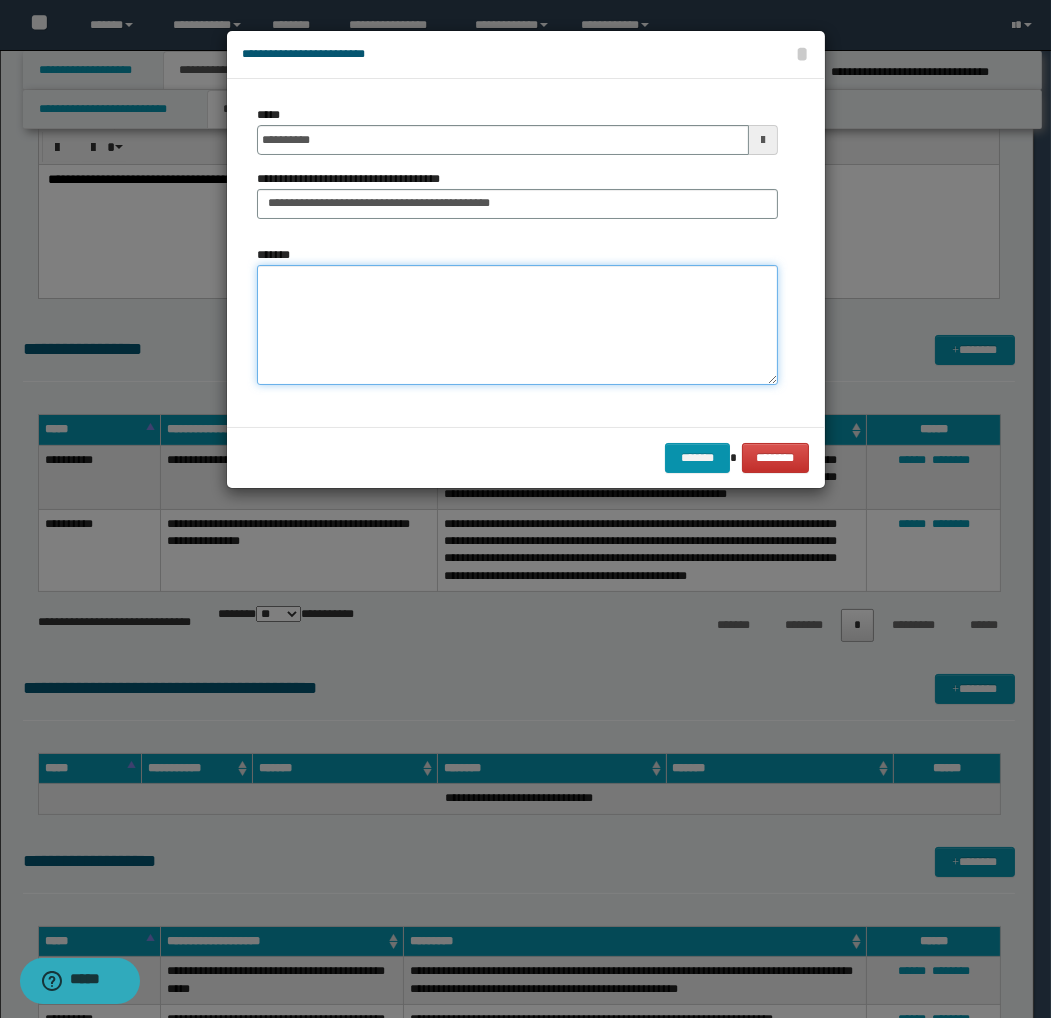 click on "*******" at bounding box center (517, 325) 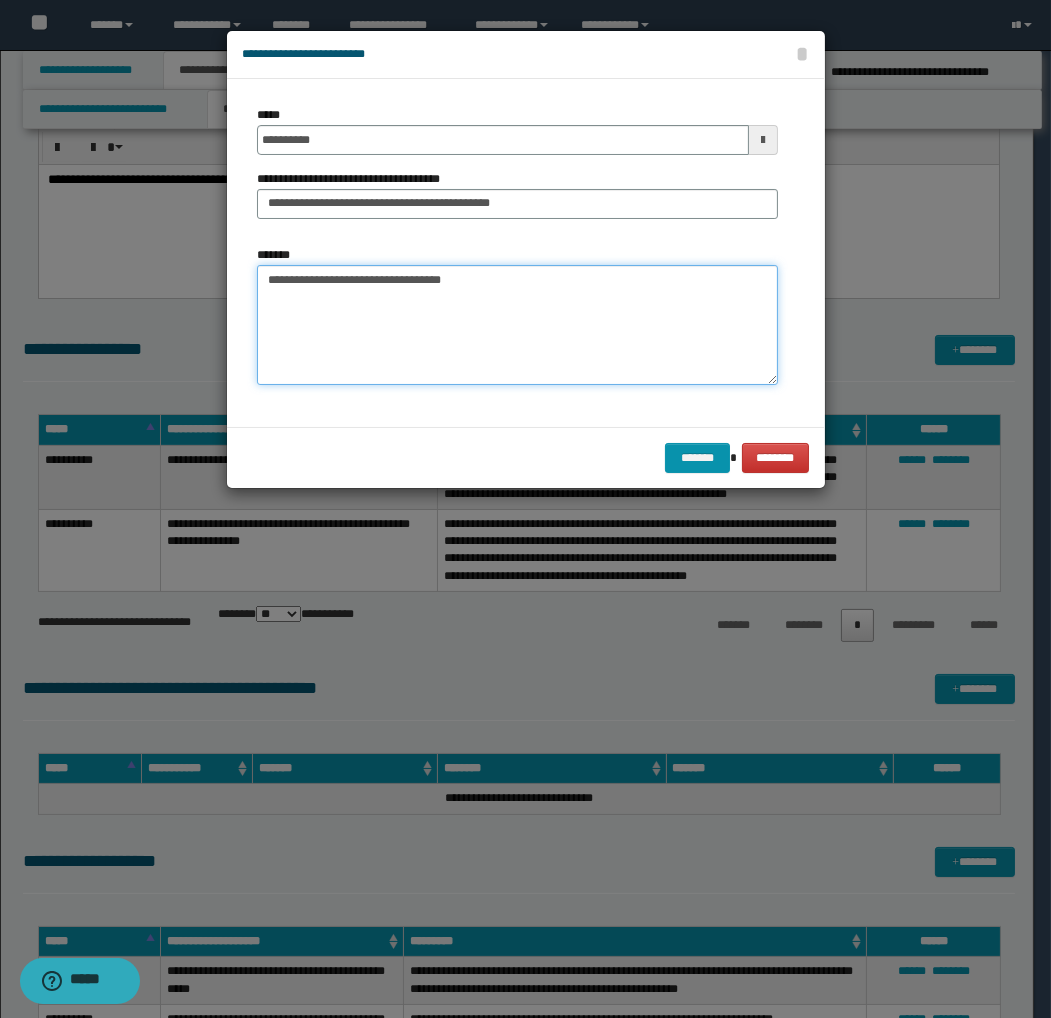 paste on "**********" 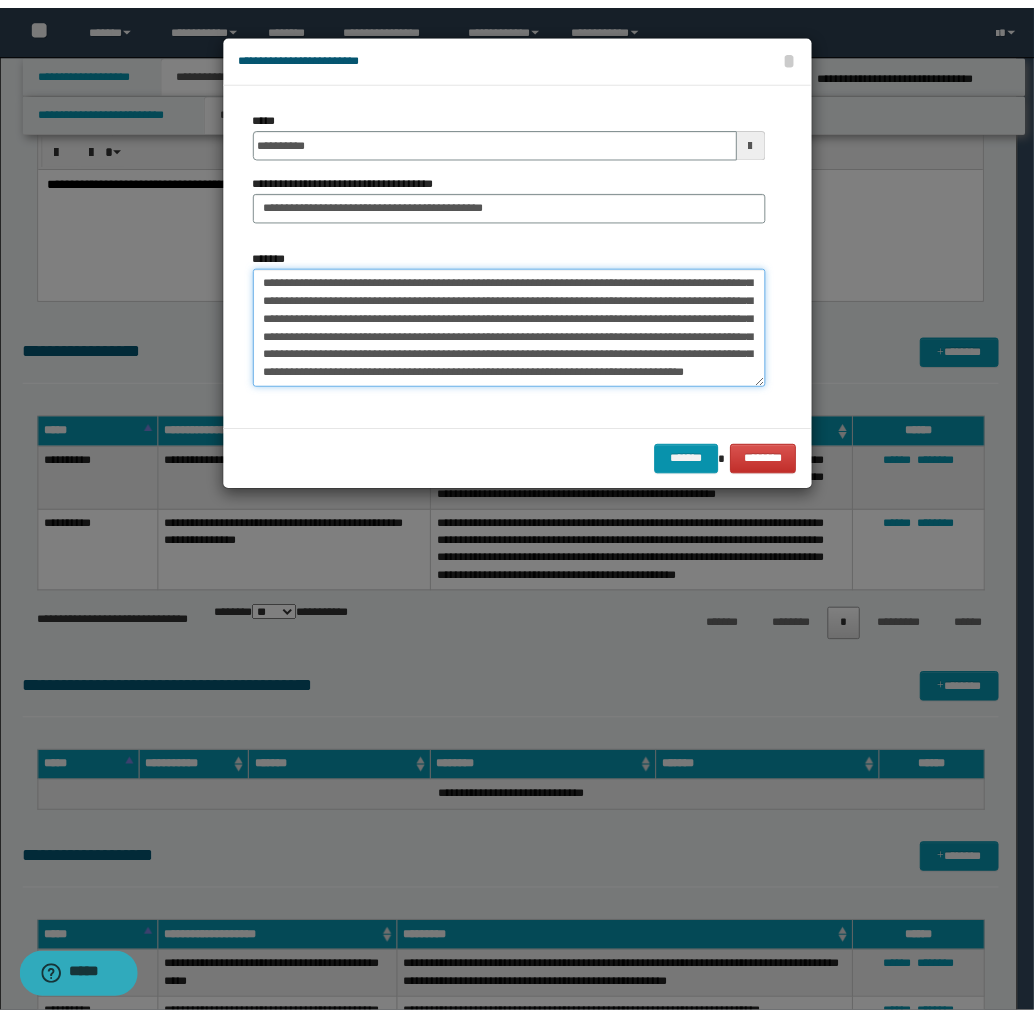 scroll, scrollTop: 0, scrollLeft: 0, axis: both 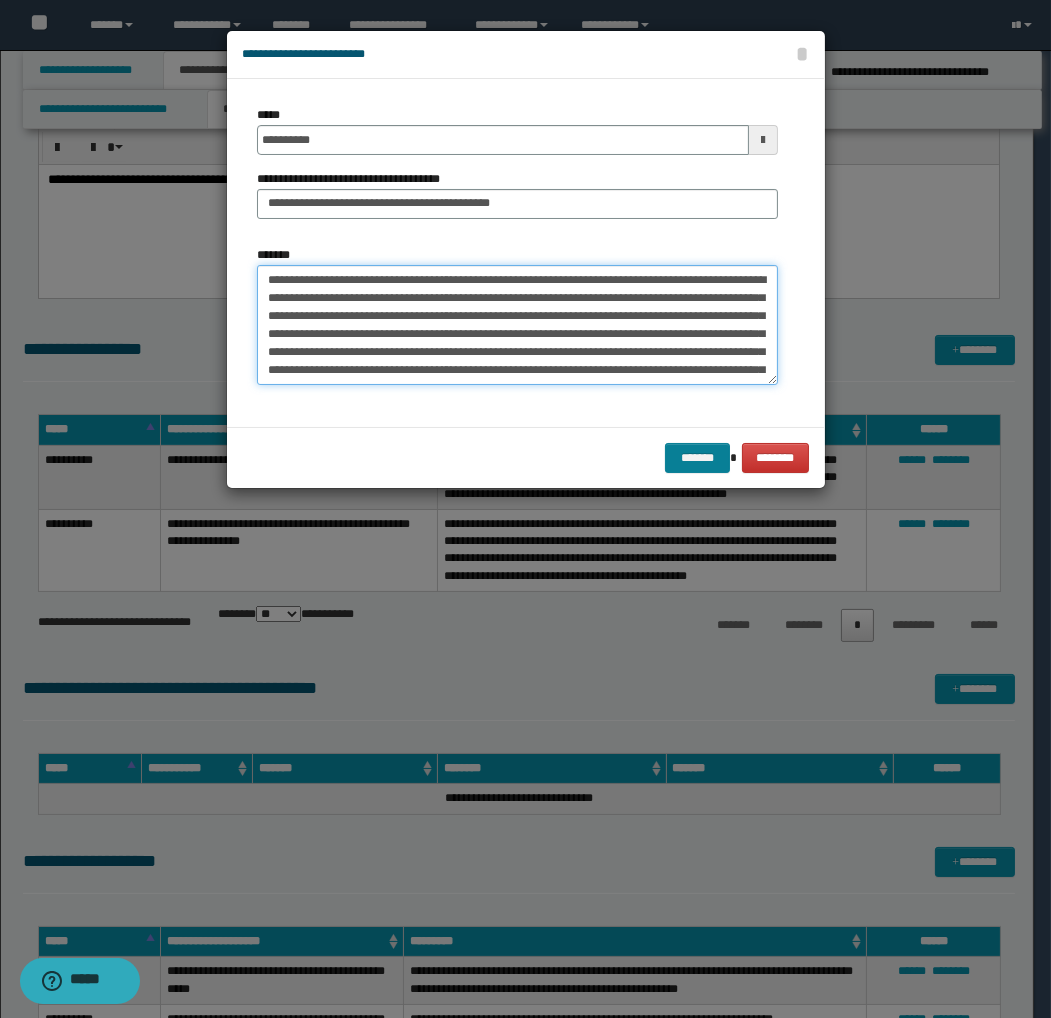 type on "**********" 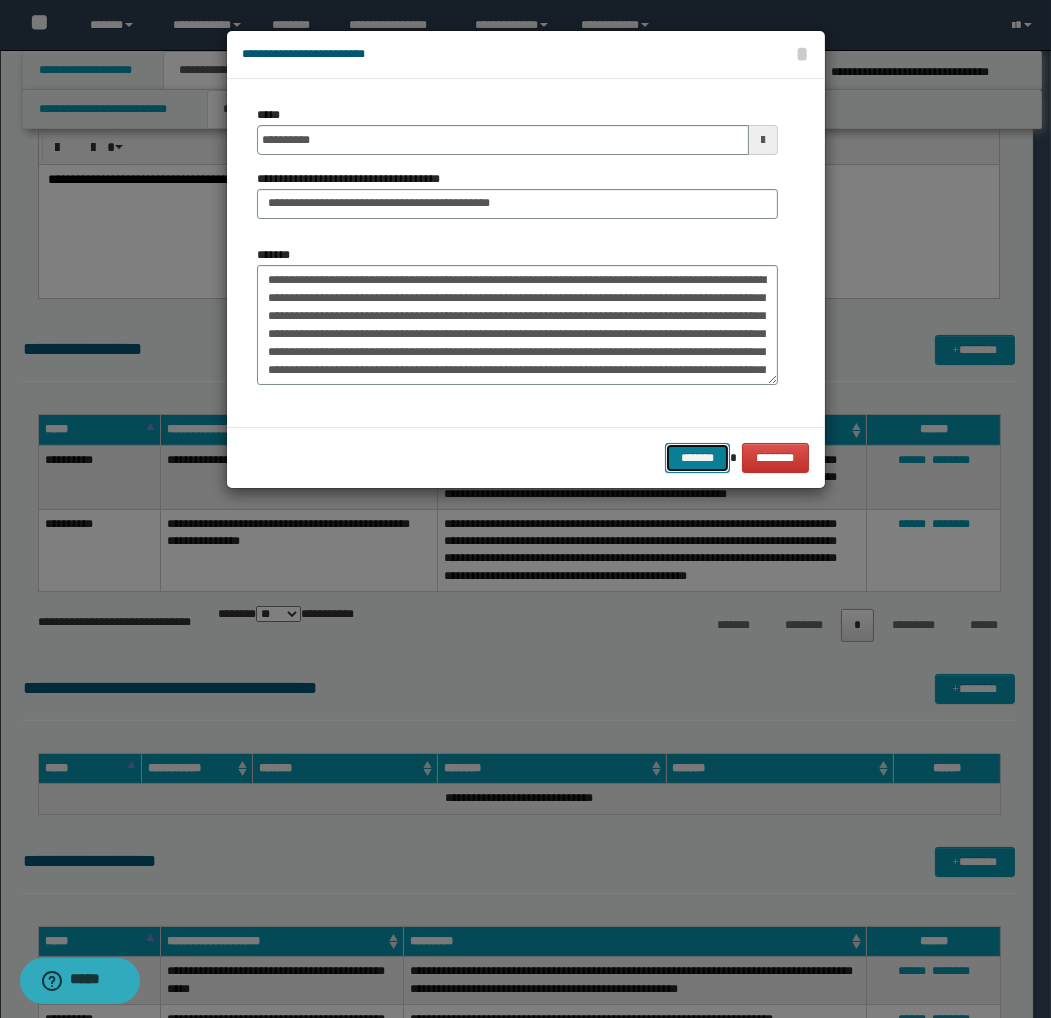 click on "*******" at bounding box center (697, 458) 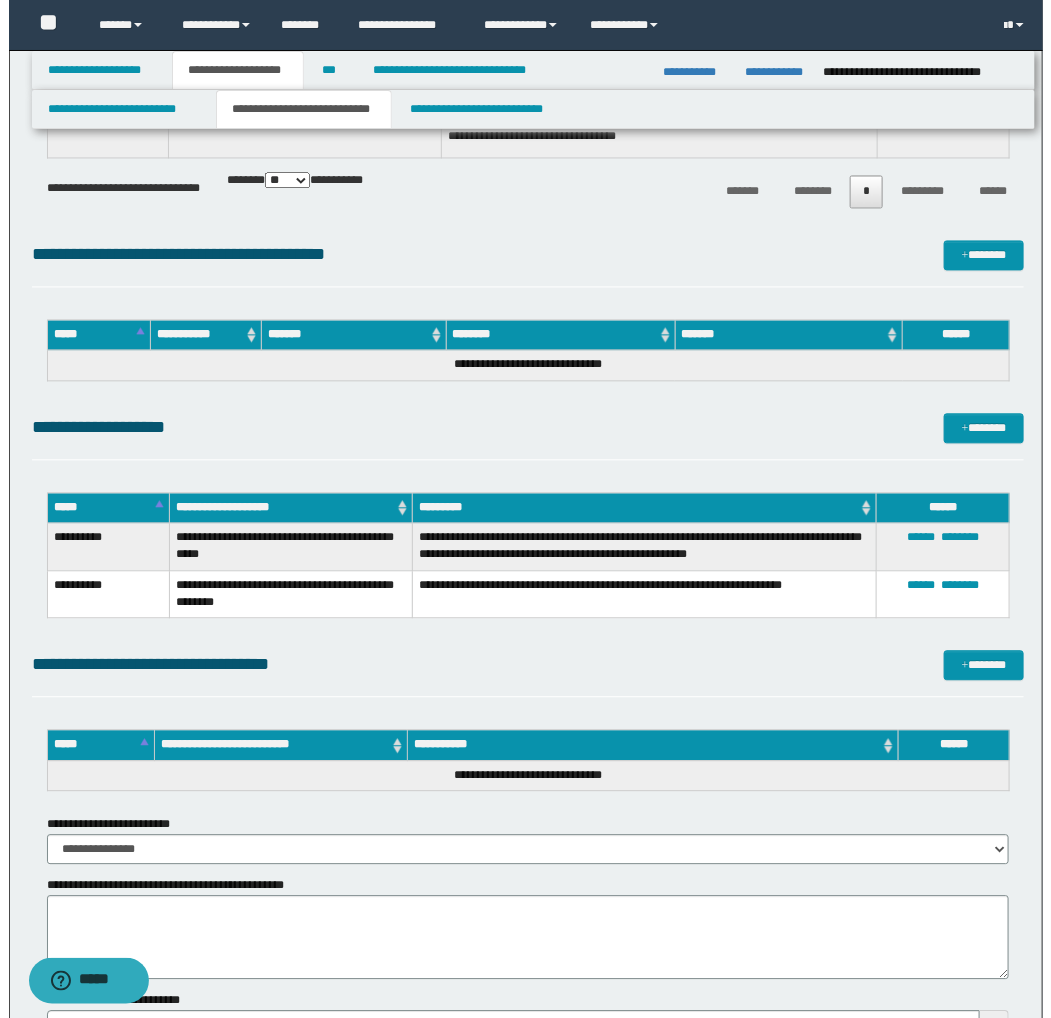 scroll, scrollTop: 1333, scrollLeft: 0, axis: vertical 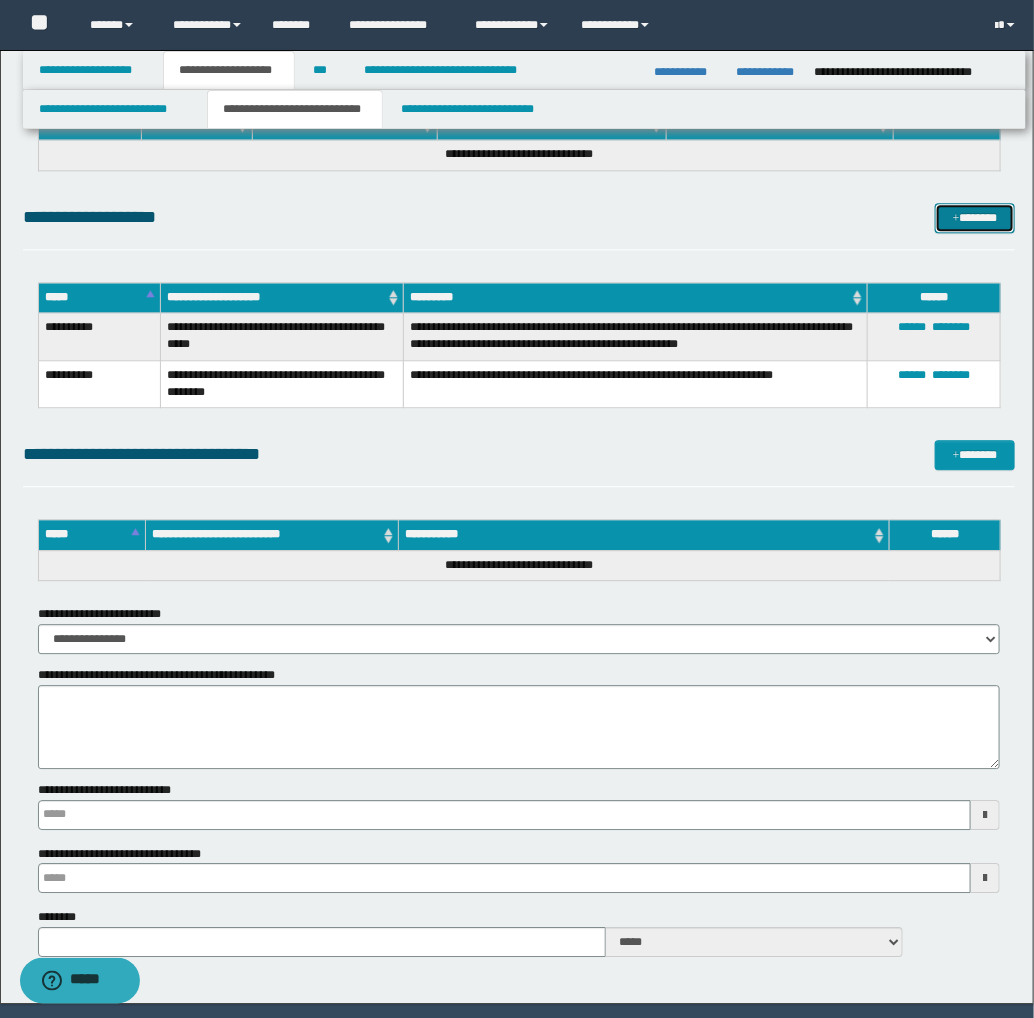click on "*******" at bounding box center [975, 218] 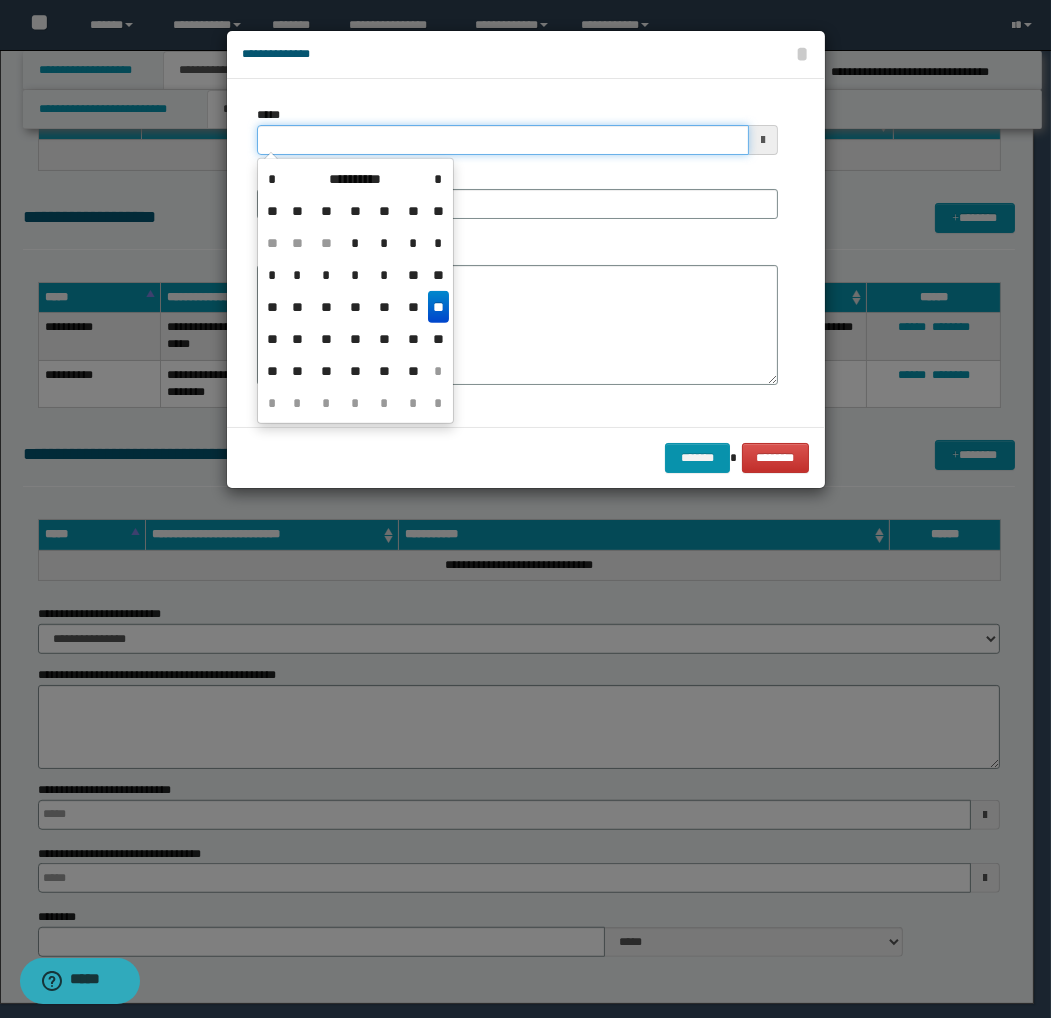 click on "*****" at bounding box center [503, 140] 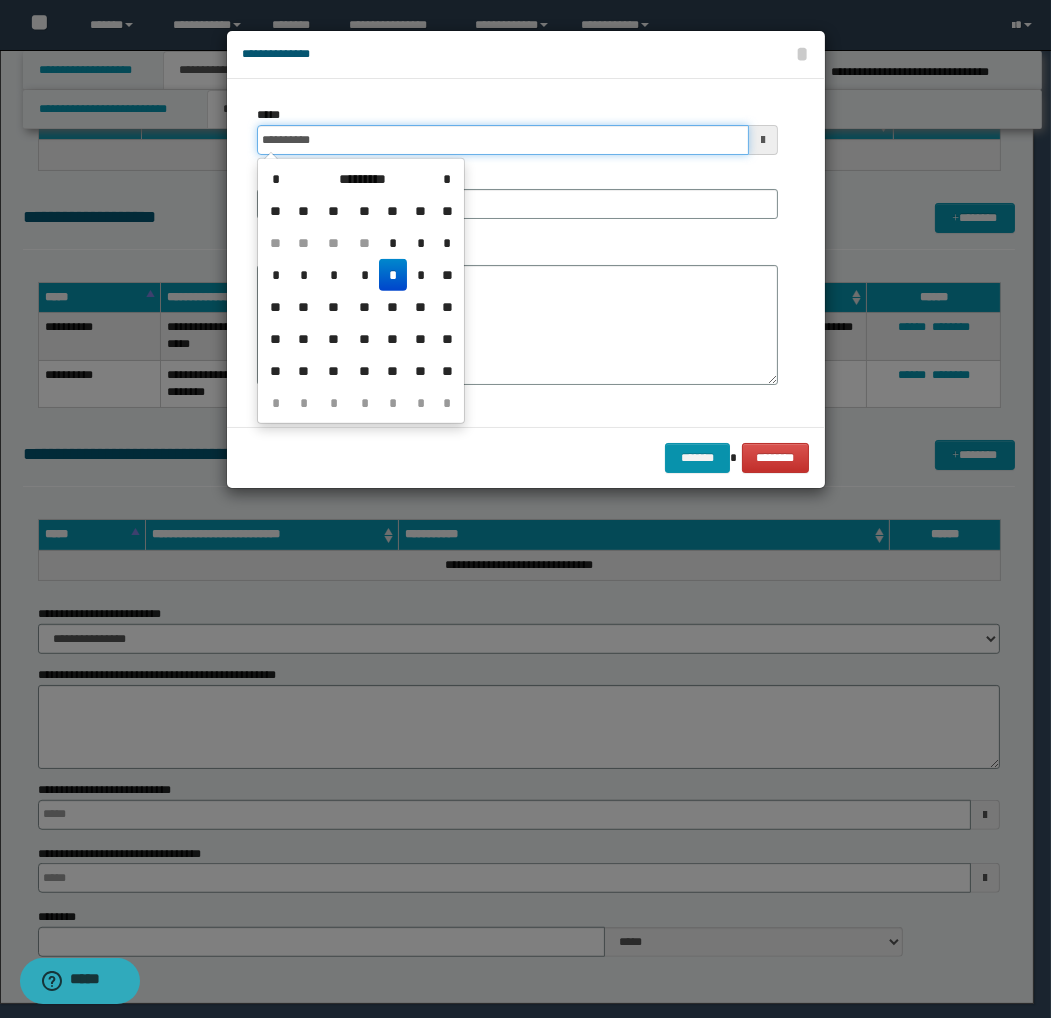 type on "**********" 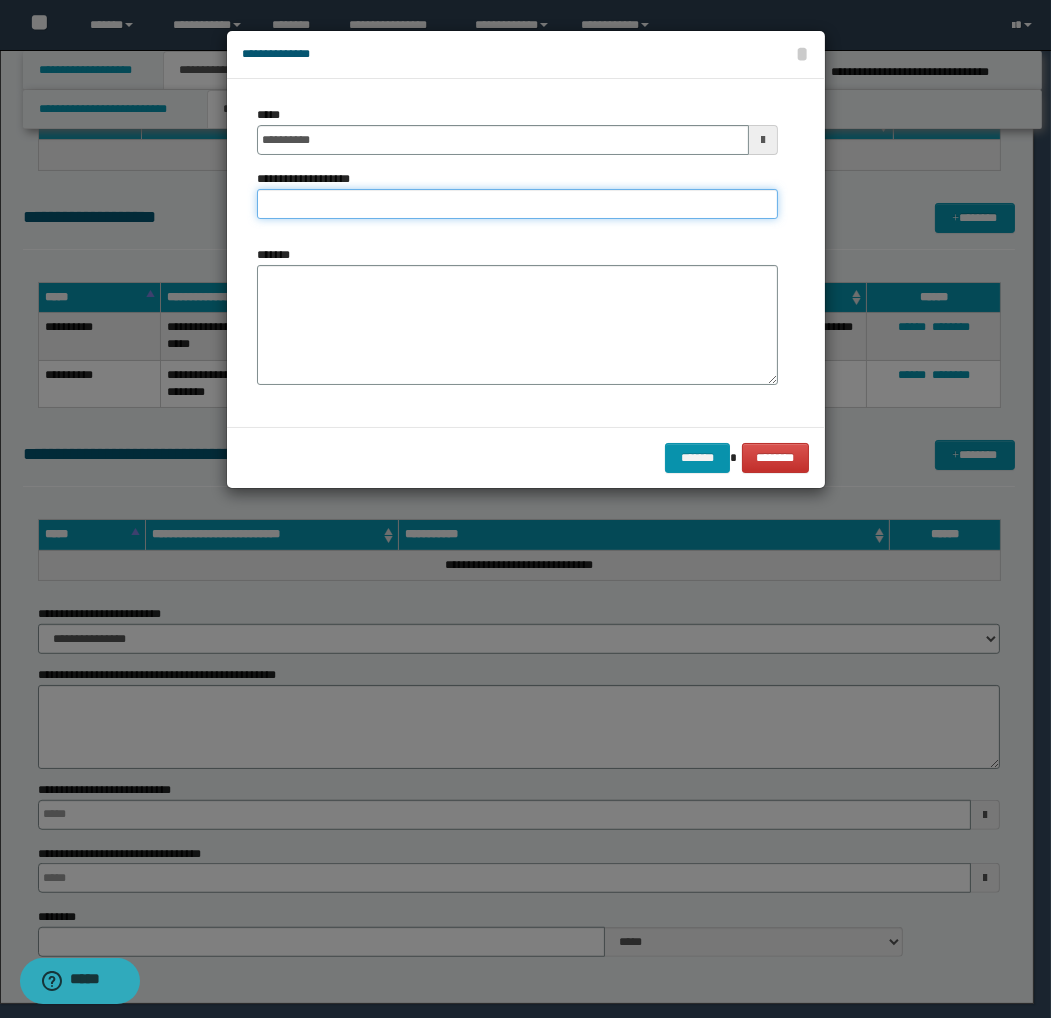 click on "**********" at bounding box center [517, 204] 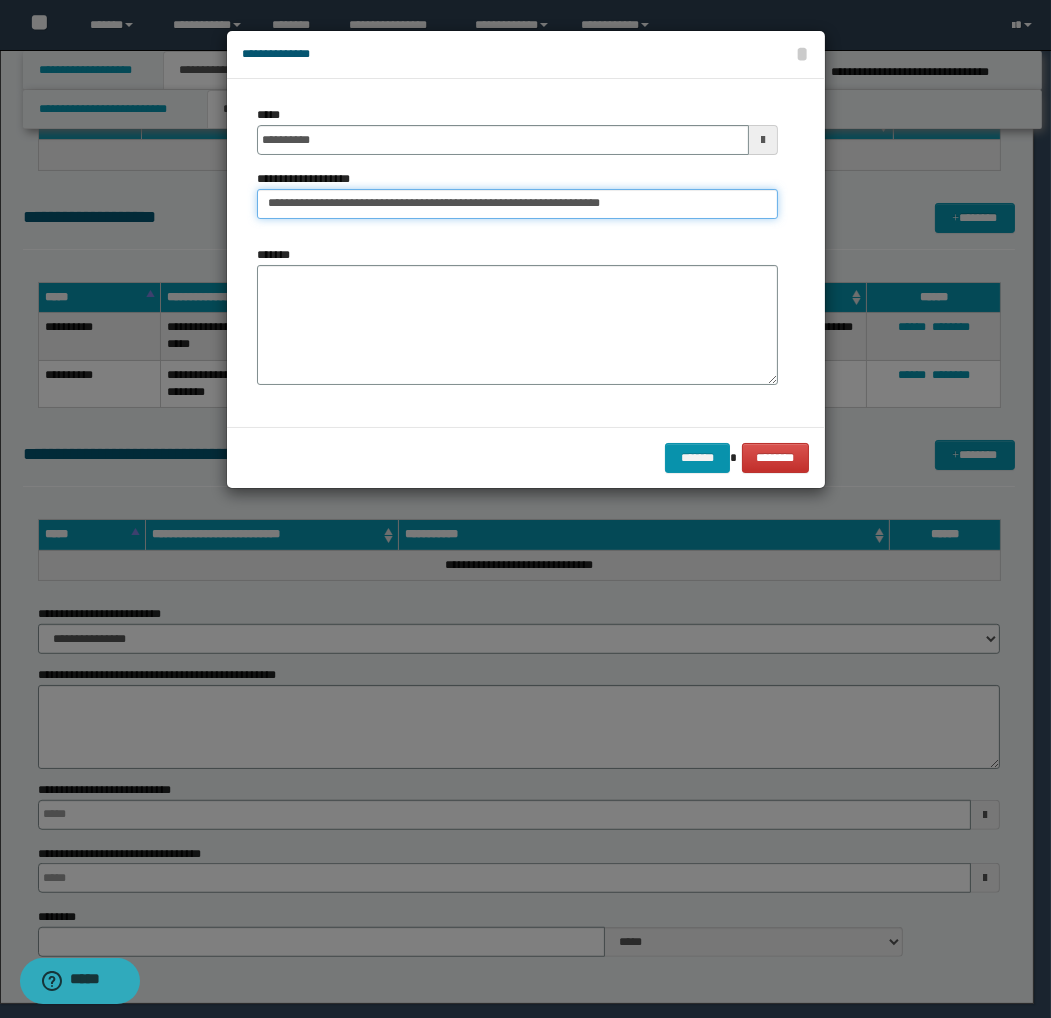 drag, startPoint x: 667, startPoint y: 205, endPoint x: 431, endPoint y: 218, distance: 236.35777 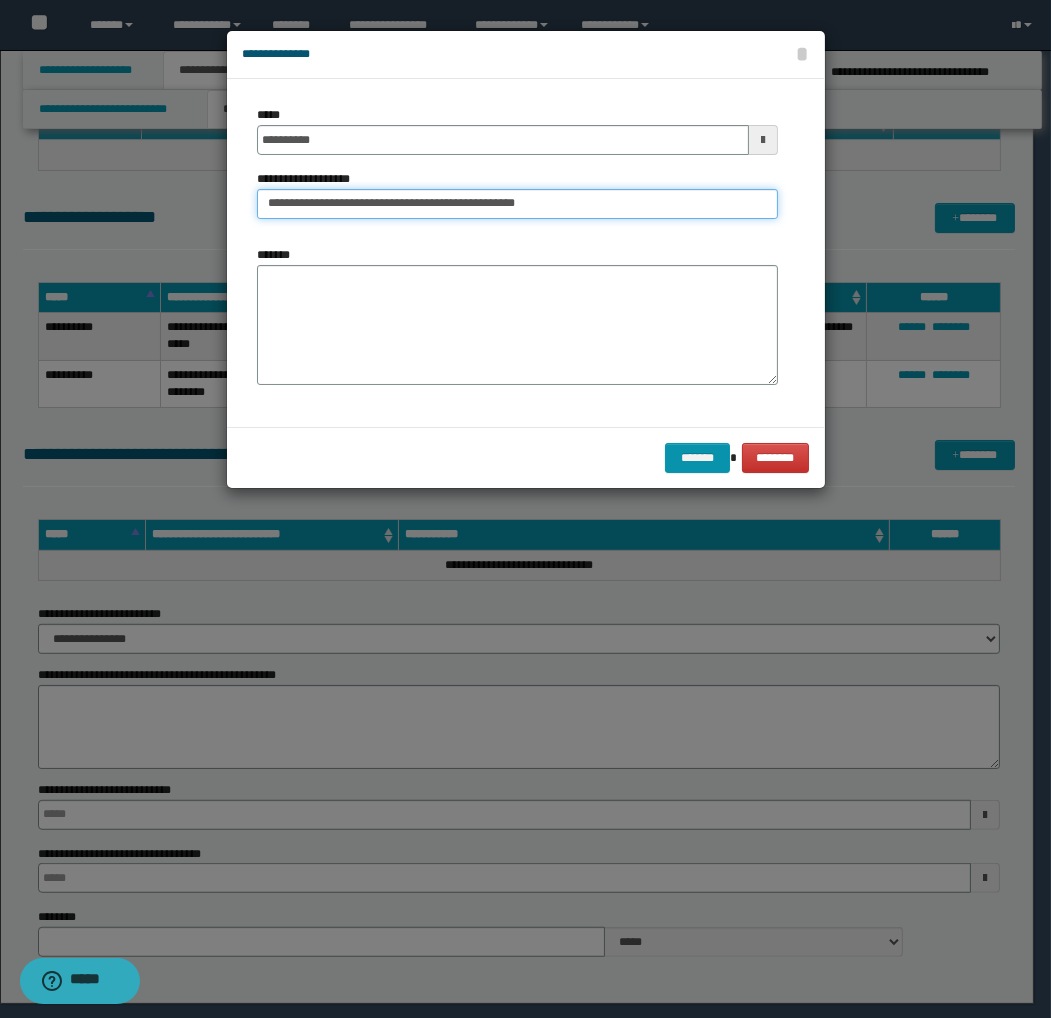 type on "**********" 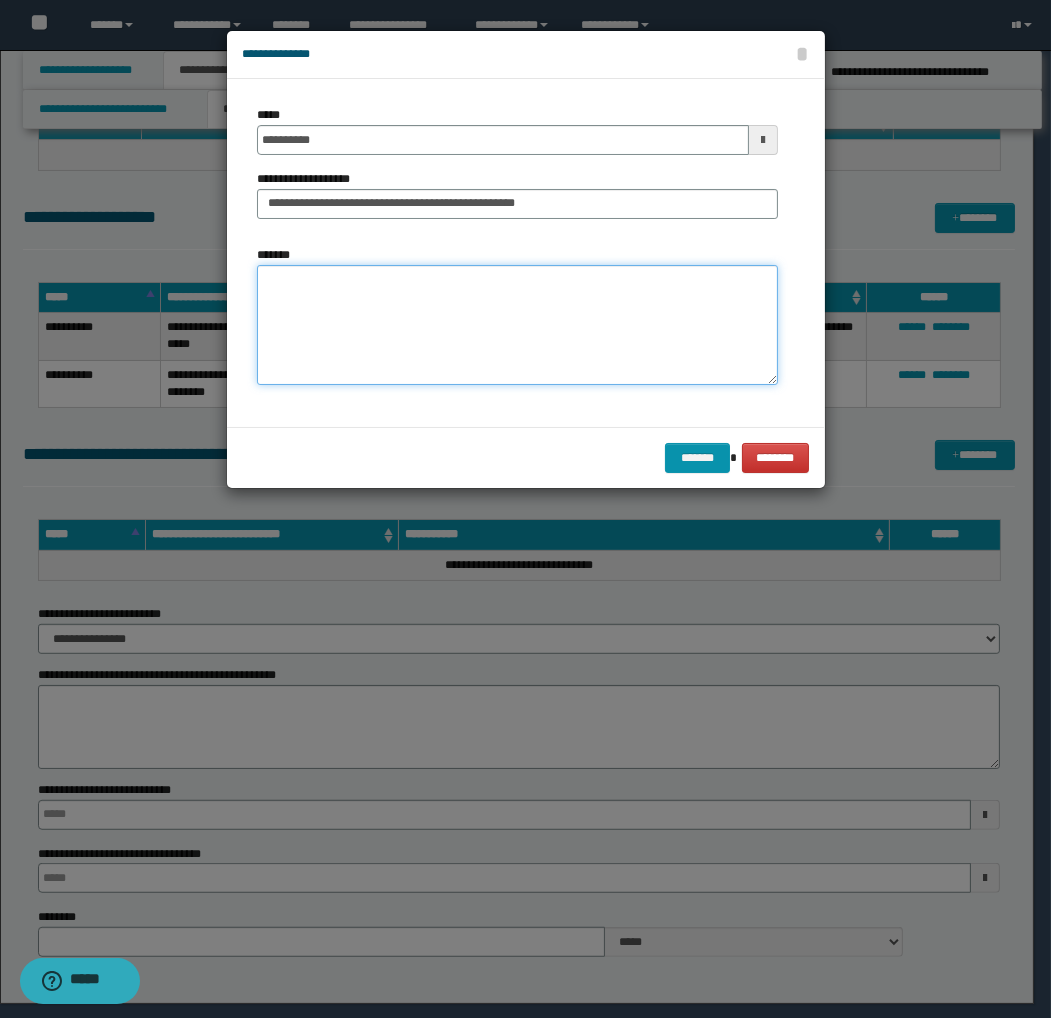 click on "*******" at bounding box center [517, 325] 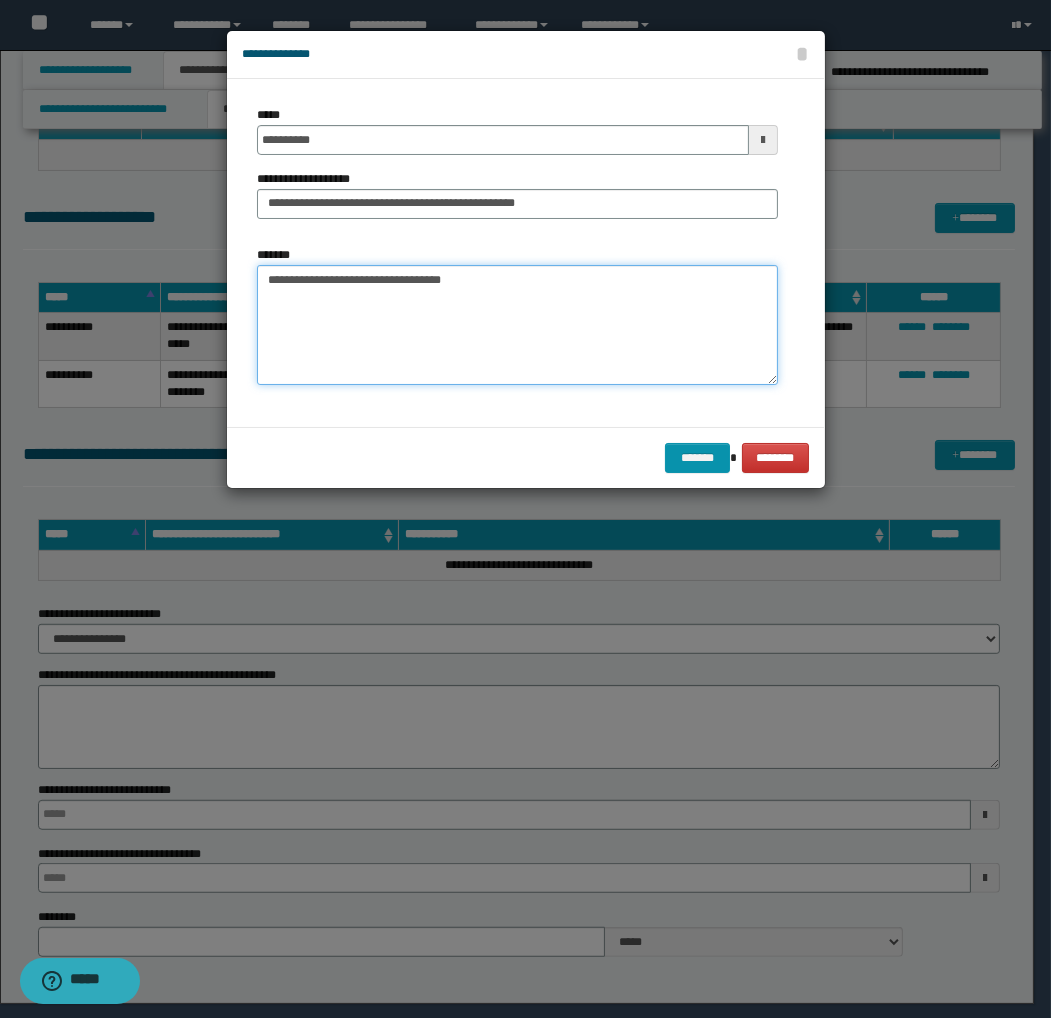 click on "**********" at bounding box center (517, 325) 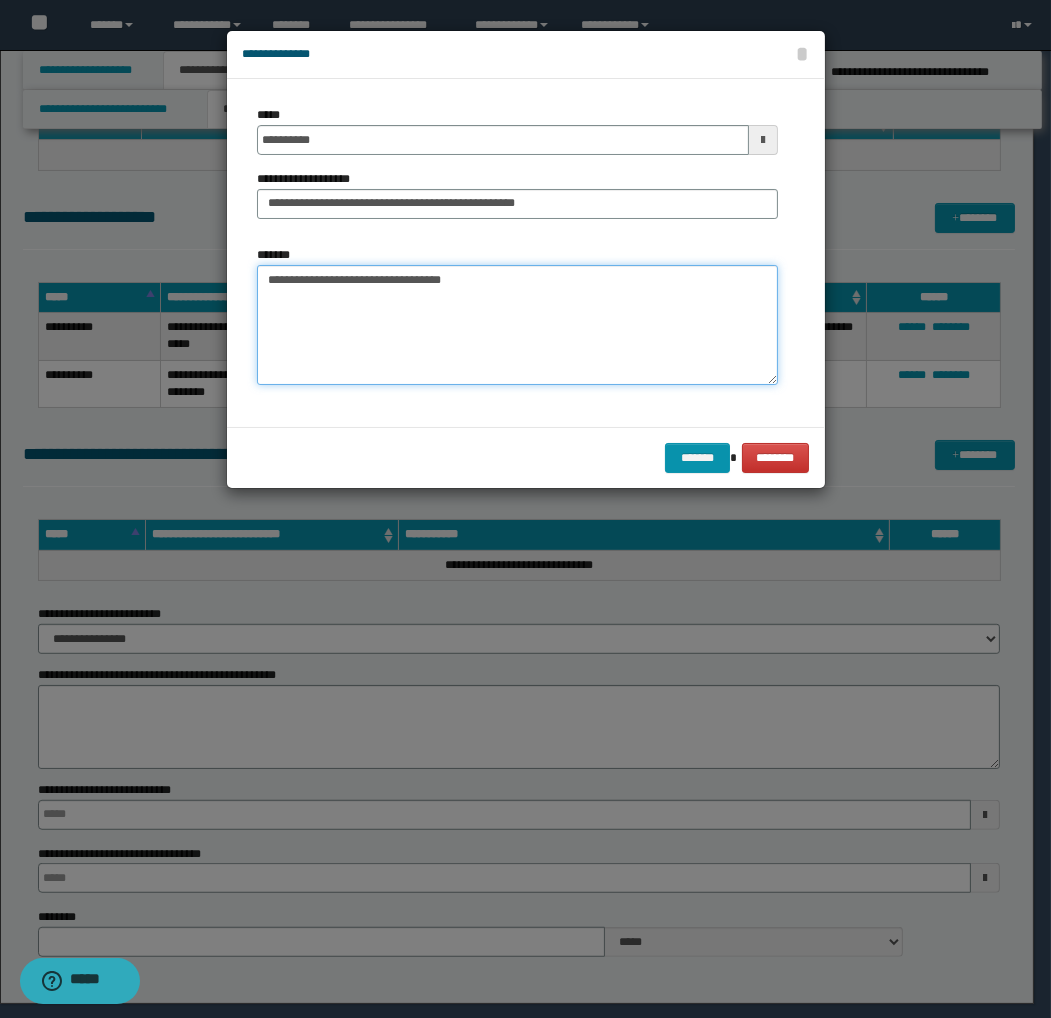 paste on "**********" 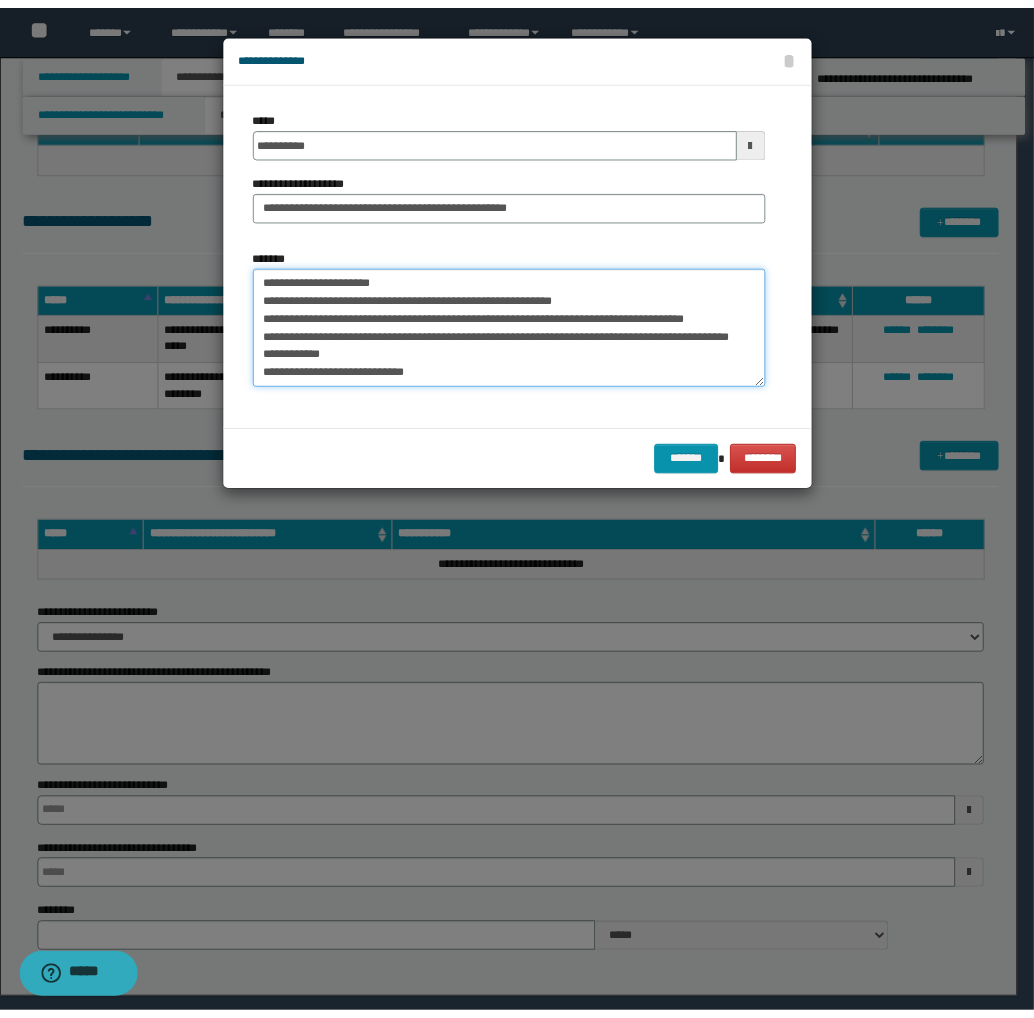 scroll, scrollTop: 0, scrollLeft: 0, axis: both 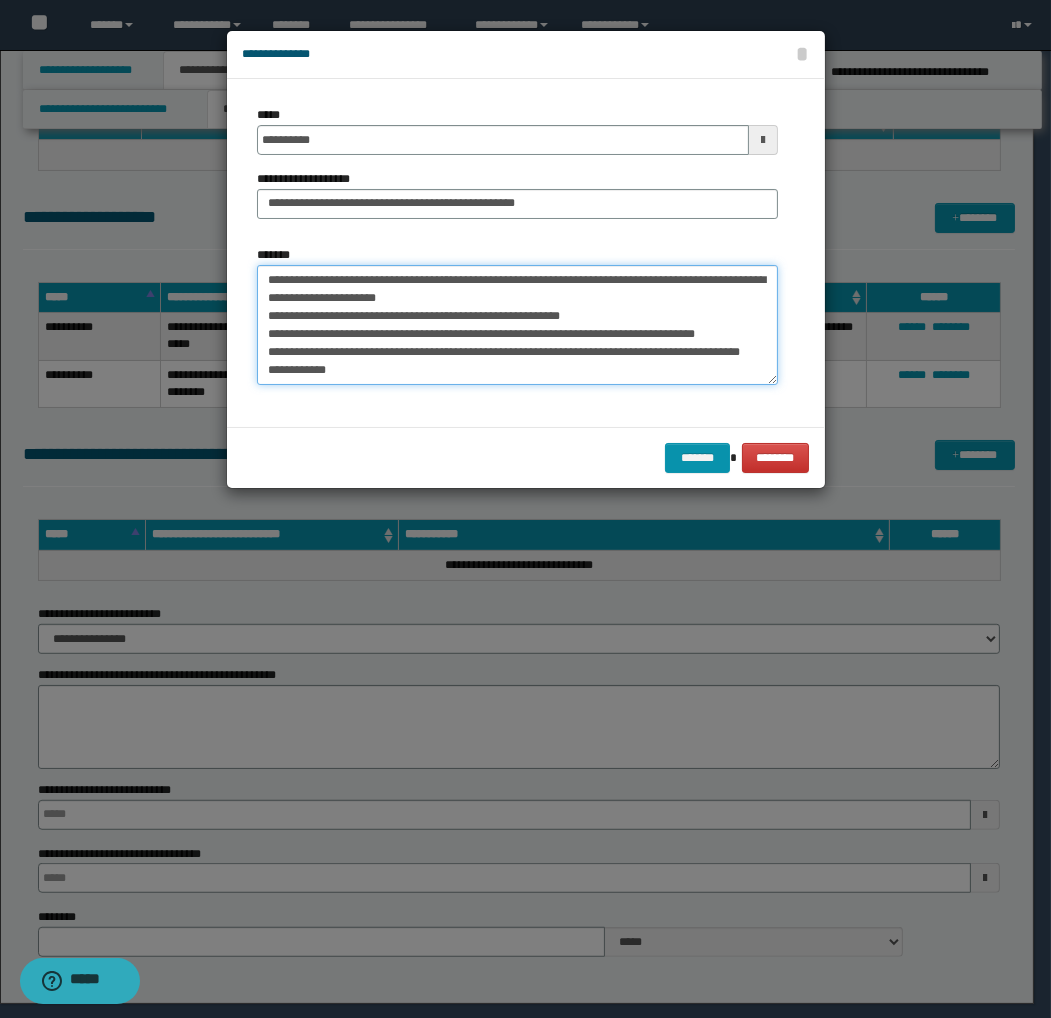 click on "**********" at bounding box center [517, 325] 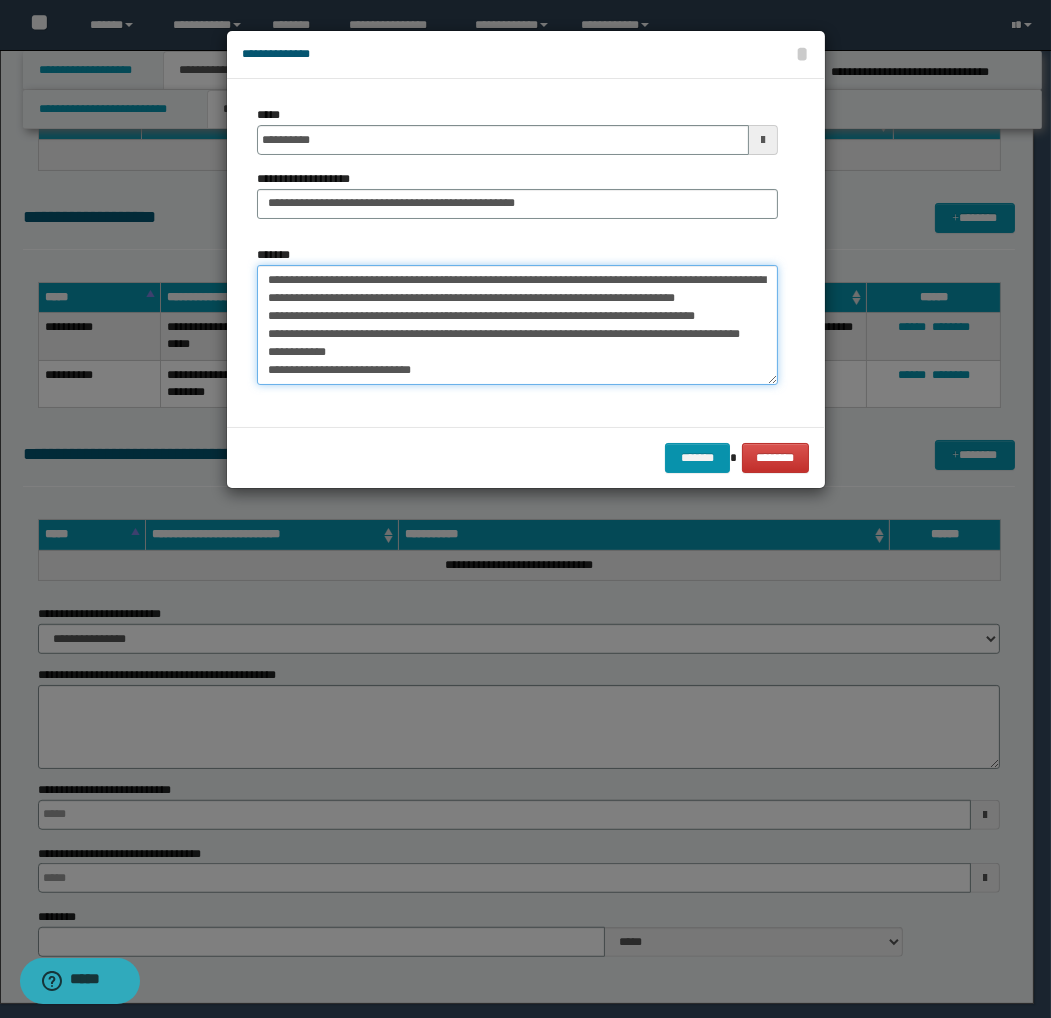 click on "**********" at bounding box center [517, 325] 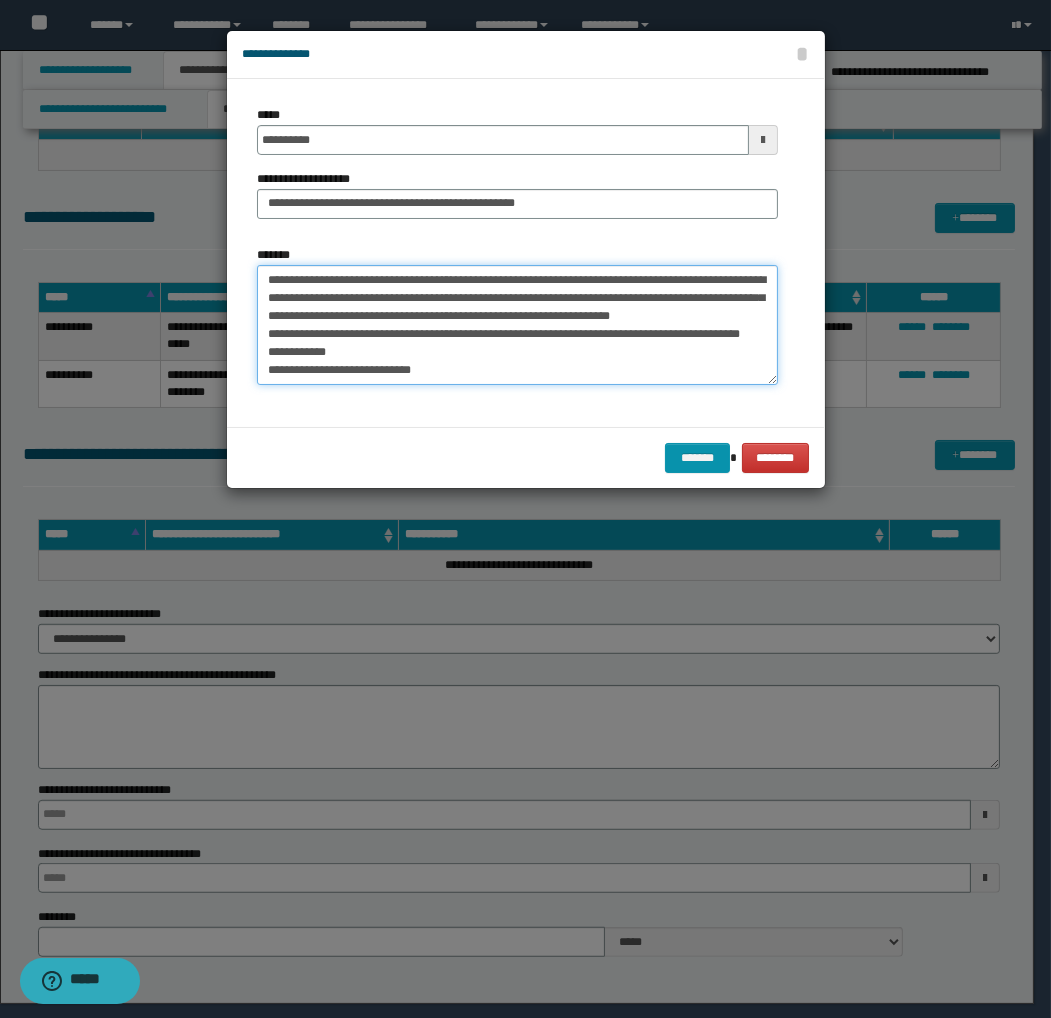 click on "**********" at bounding box center [517, 325] 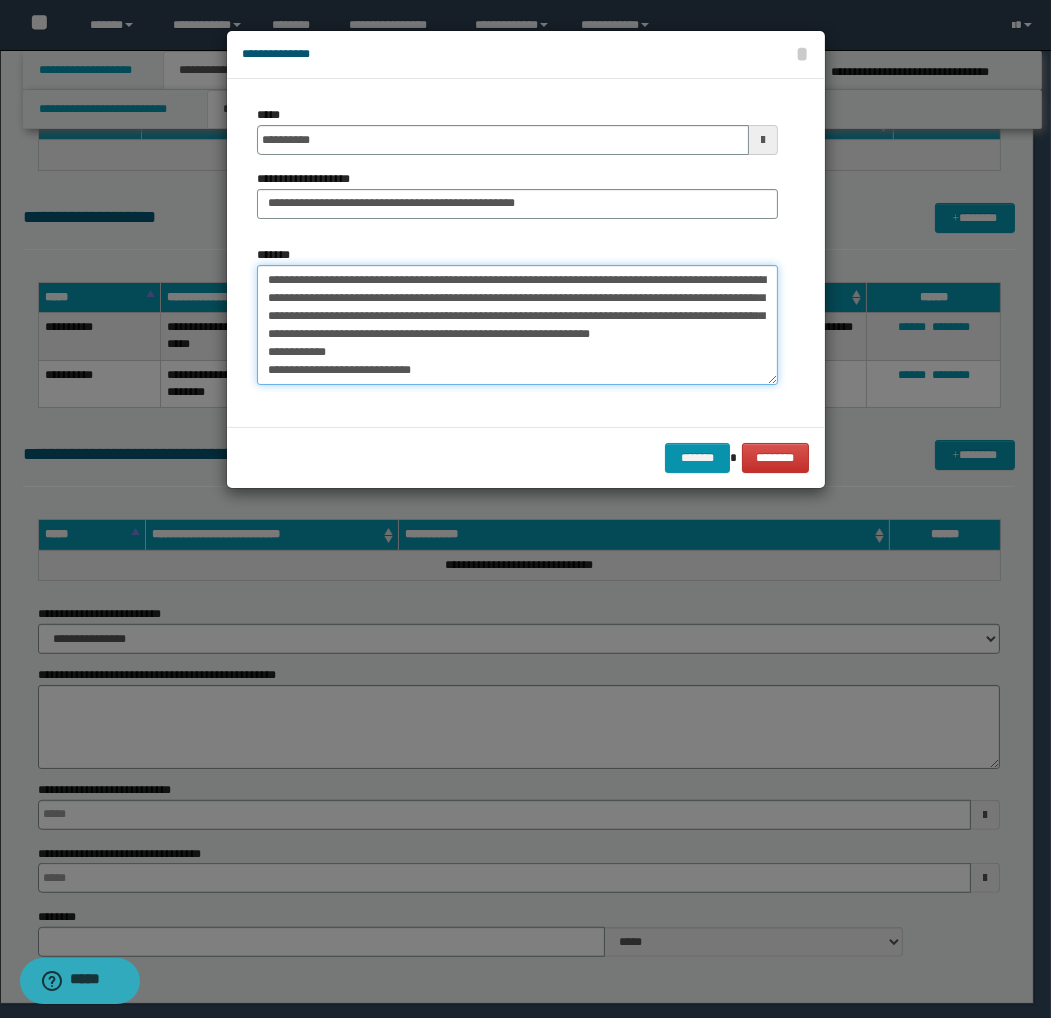 click on "**********" at bounding box center [517, 325] 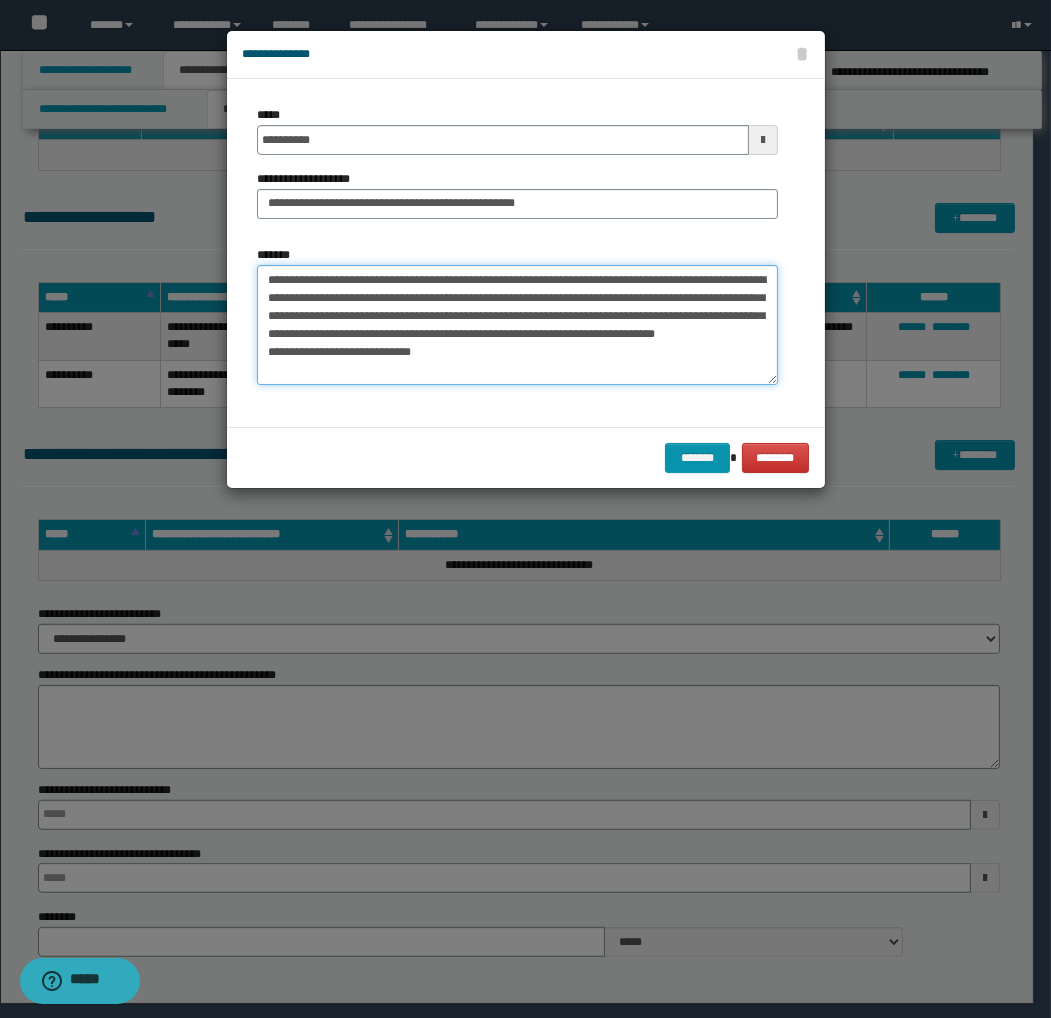 click on "**********" at bounding box center (517, 325) 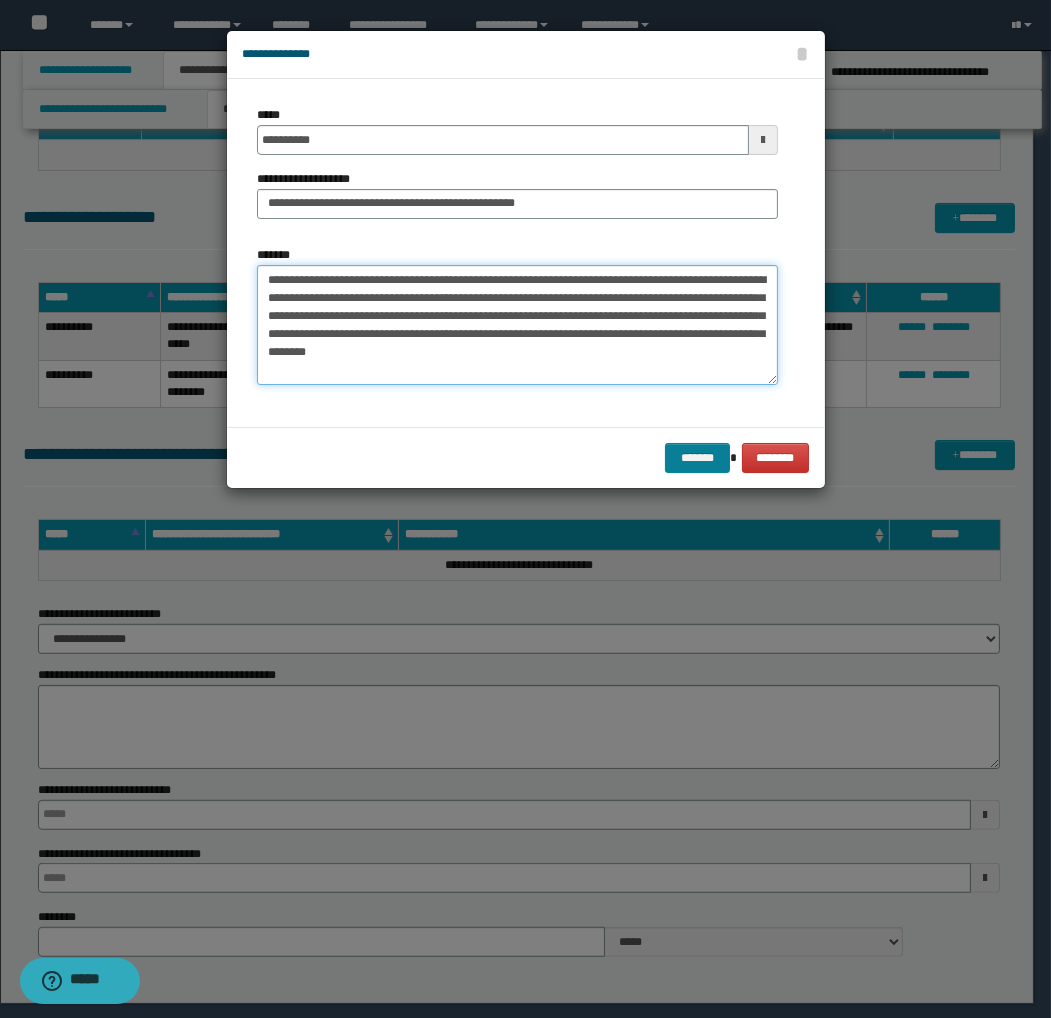 type on "**********" 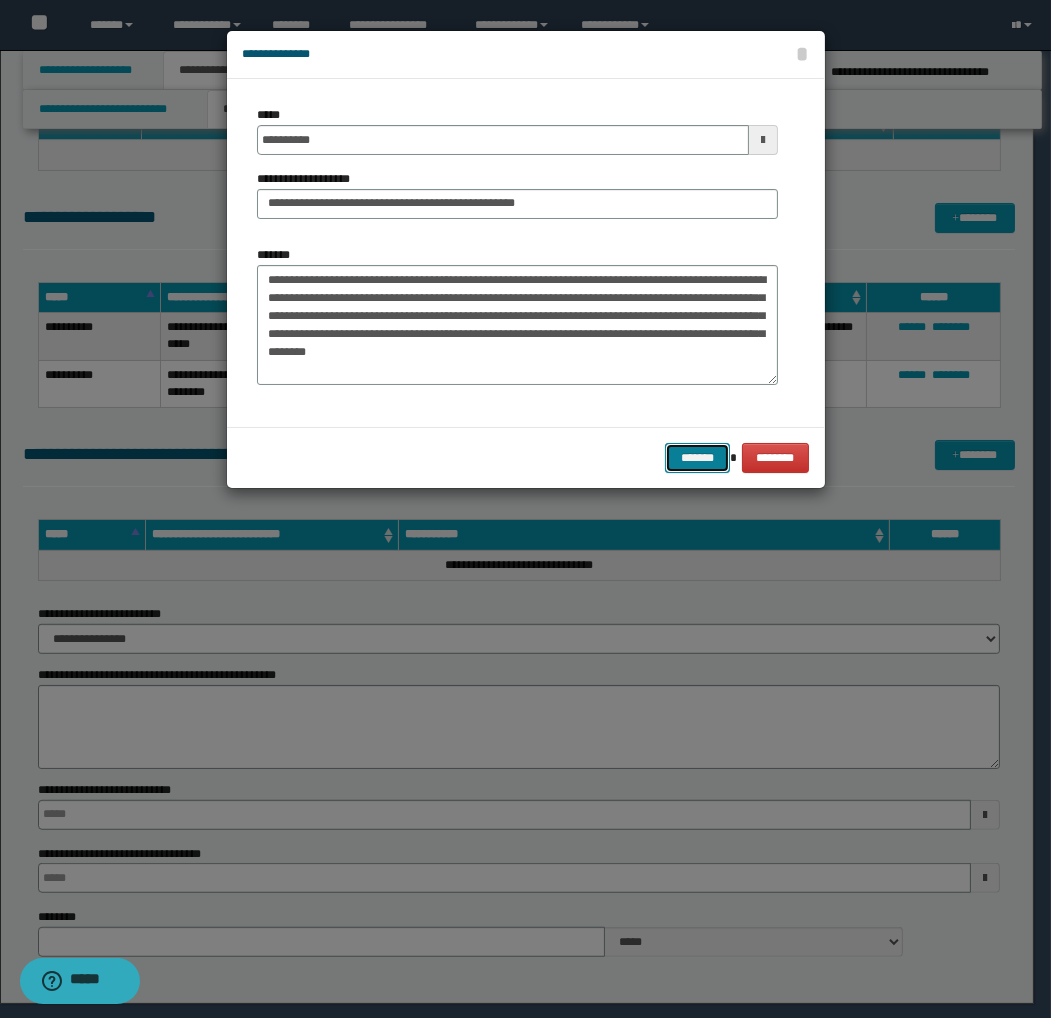 click on "*******" at bounding box center (697, 458) 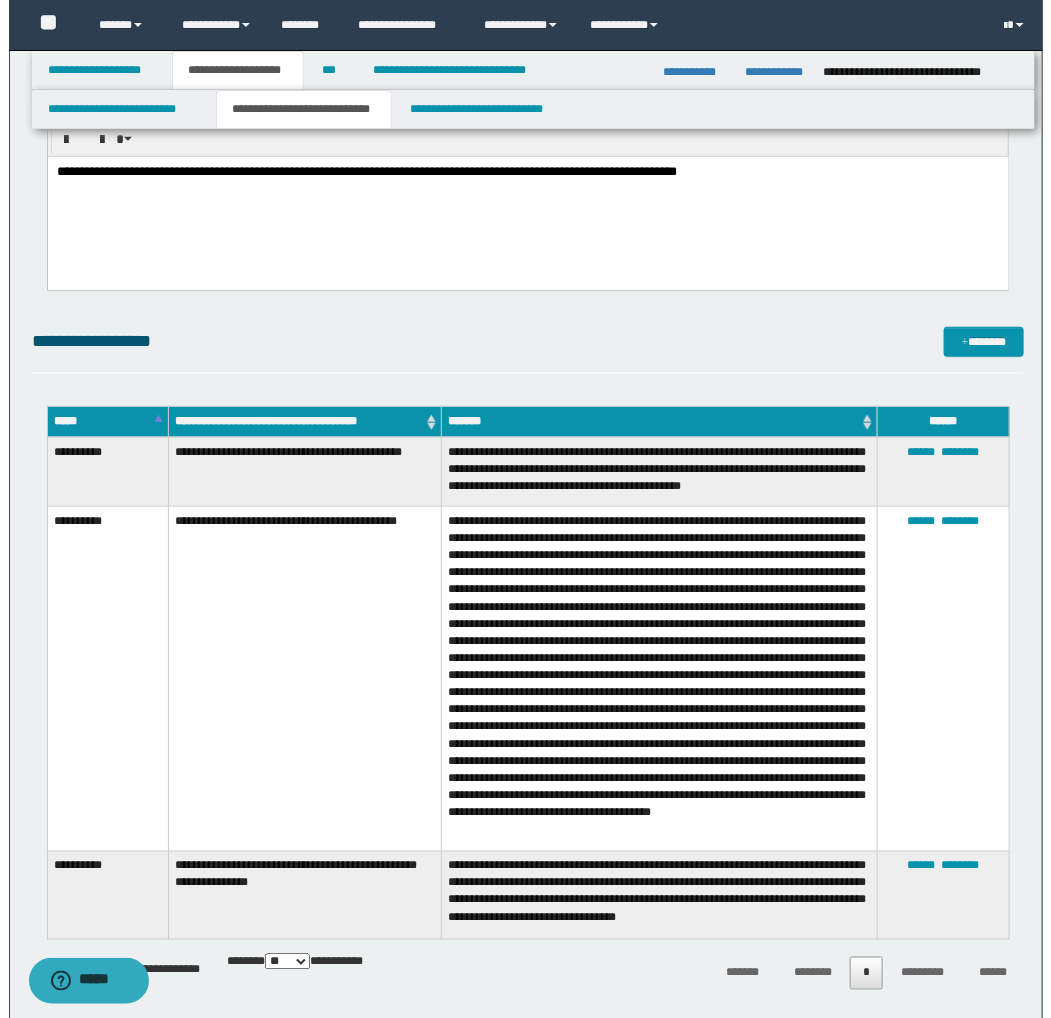 scroll, scrollTop: 333, scrollLeft: 0, axis: vertical 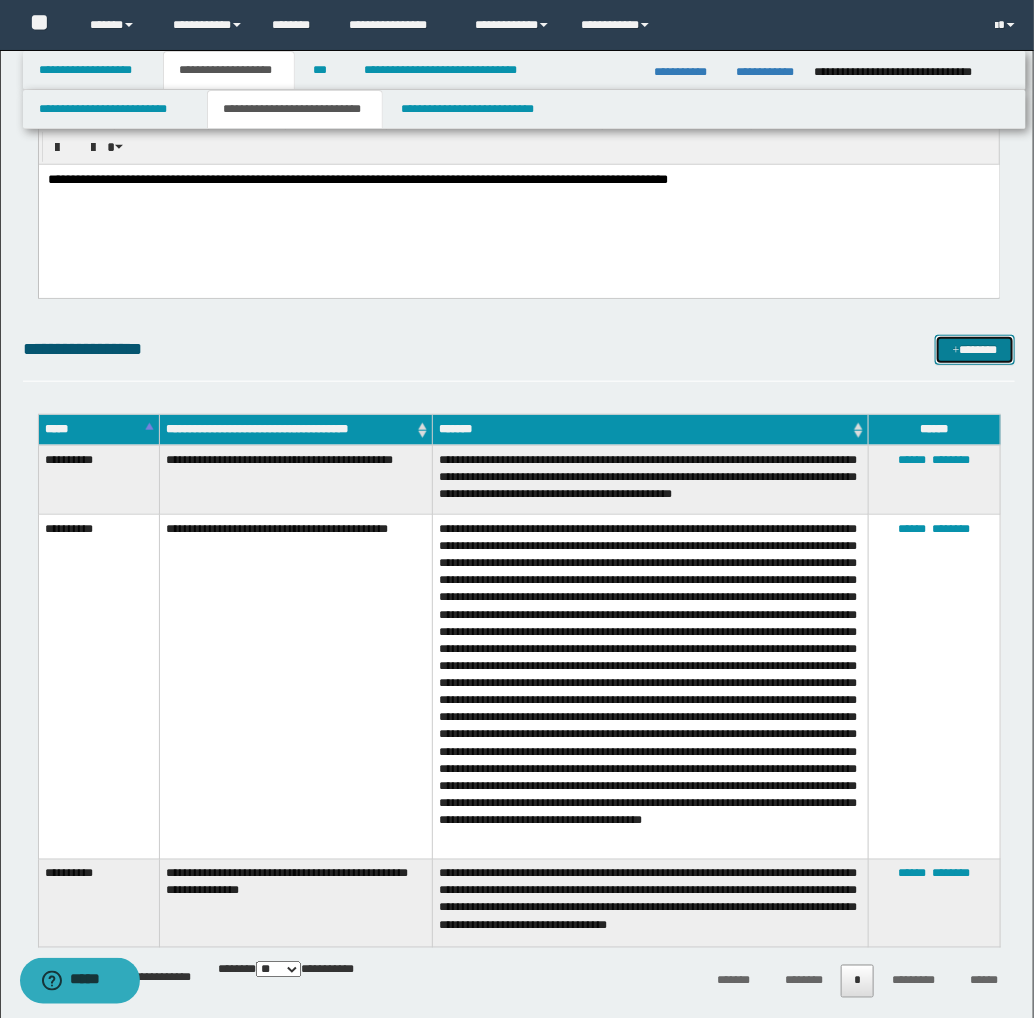 click on "*******" at bounding box center [975, 350] 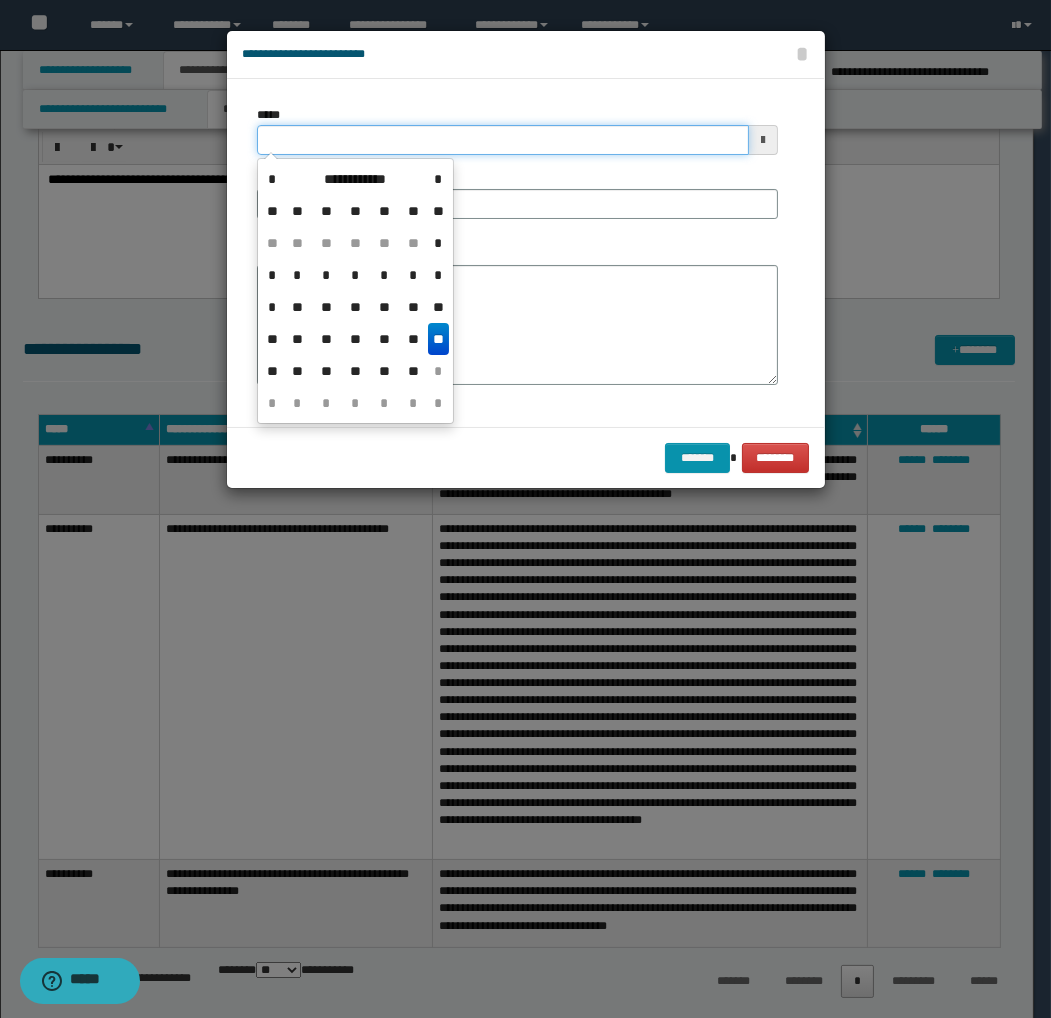 click on "*****" at bounding box center (503, 140) 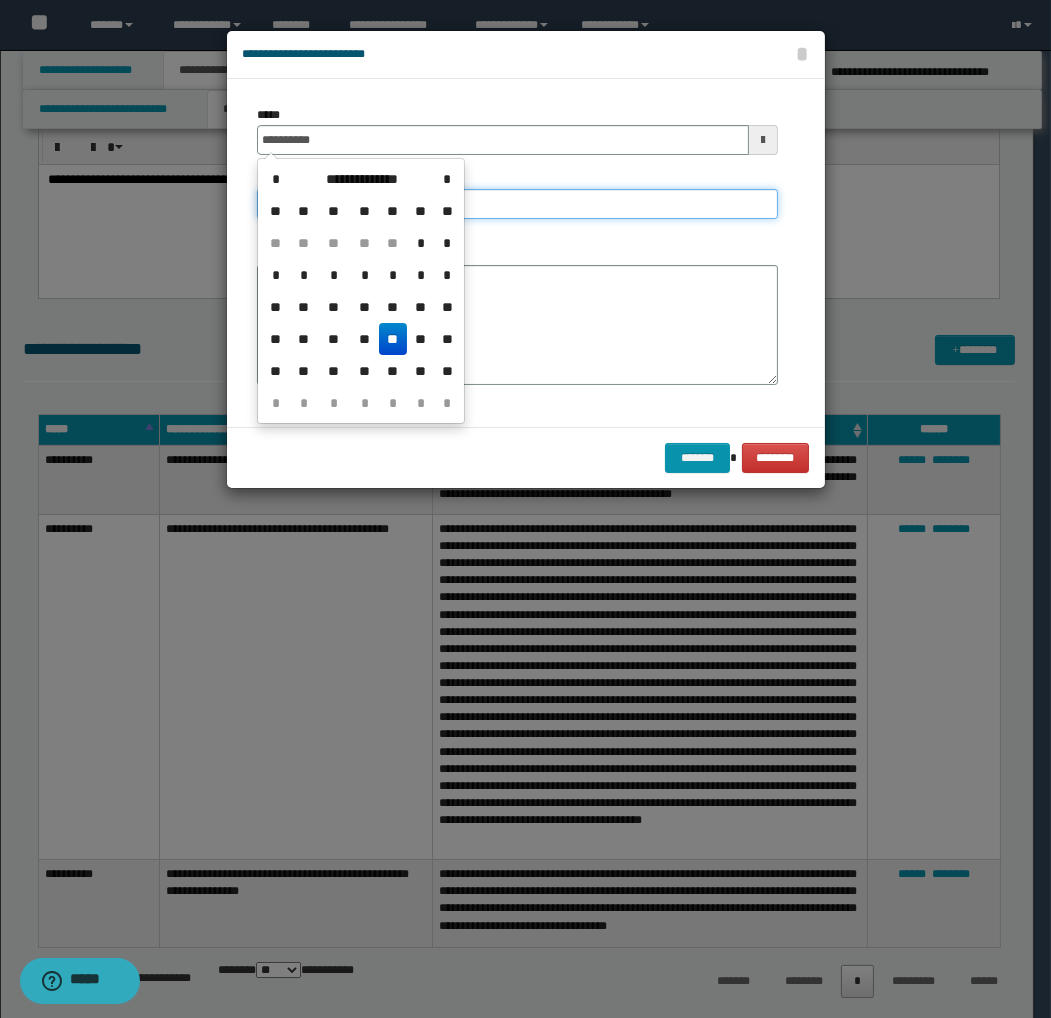 type on "**********" 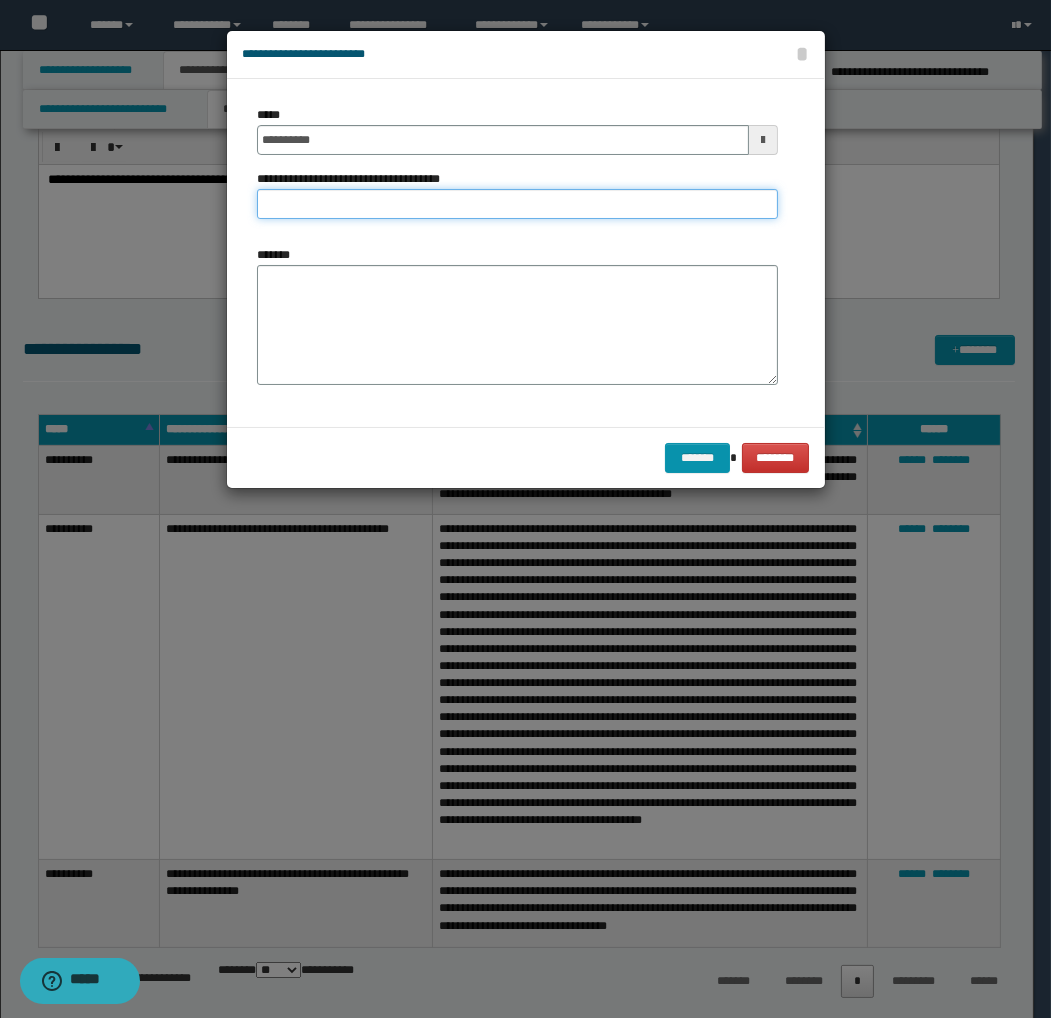 click on "**********" at bounding box center (517, 204) 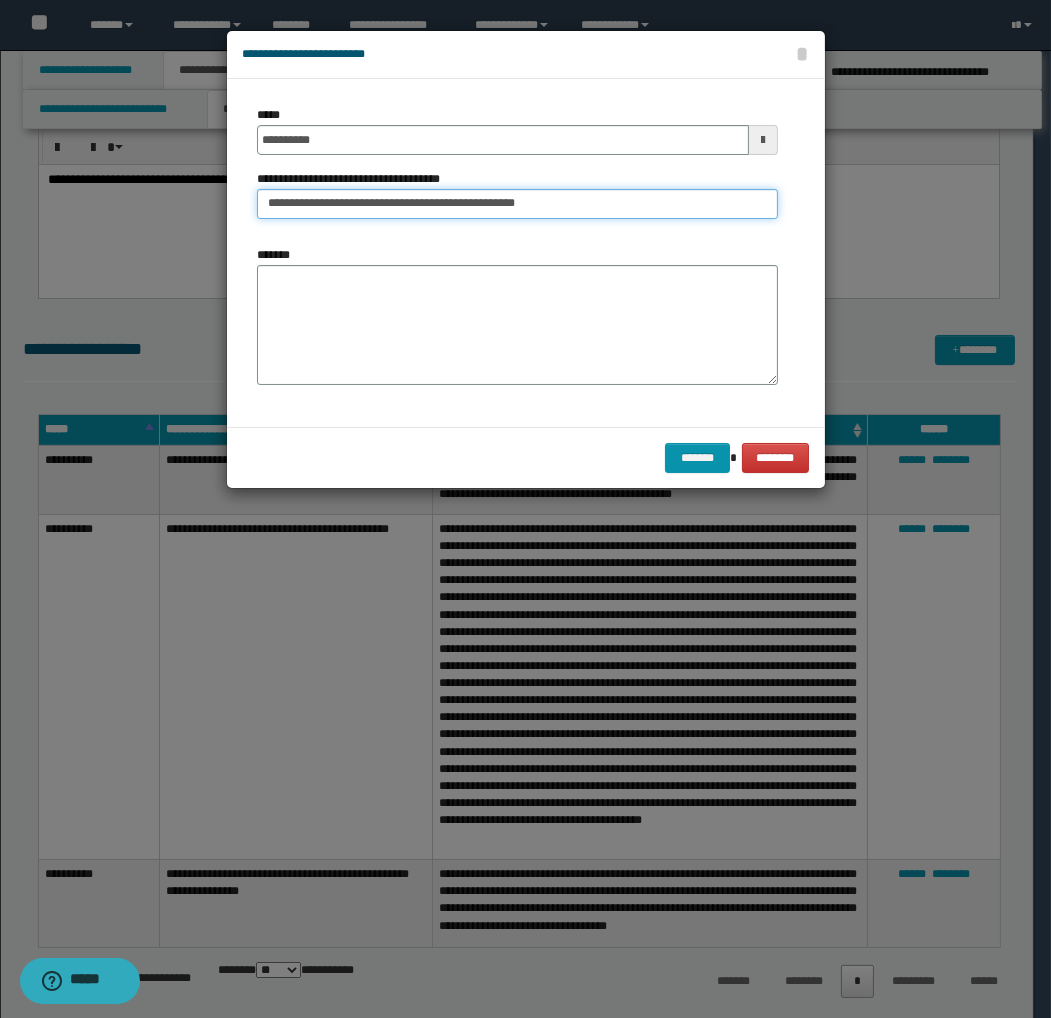 drag, startPoint x: 560, startPoint y: 205, endPoint x: 375, endPoint y: 195, distance: 185.27008 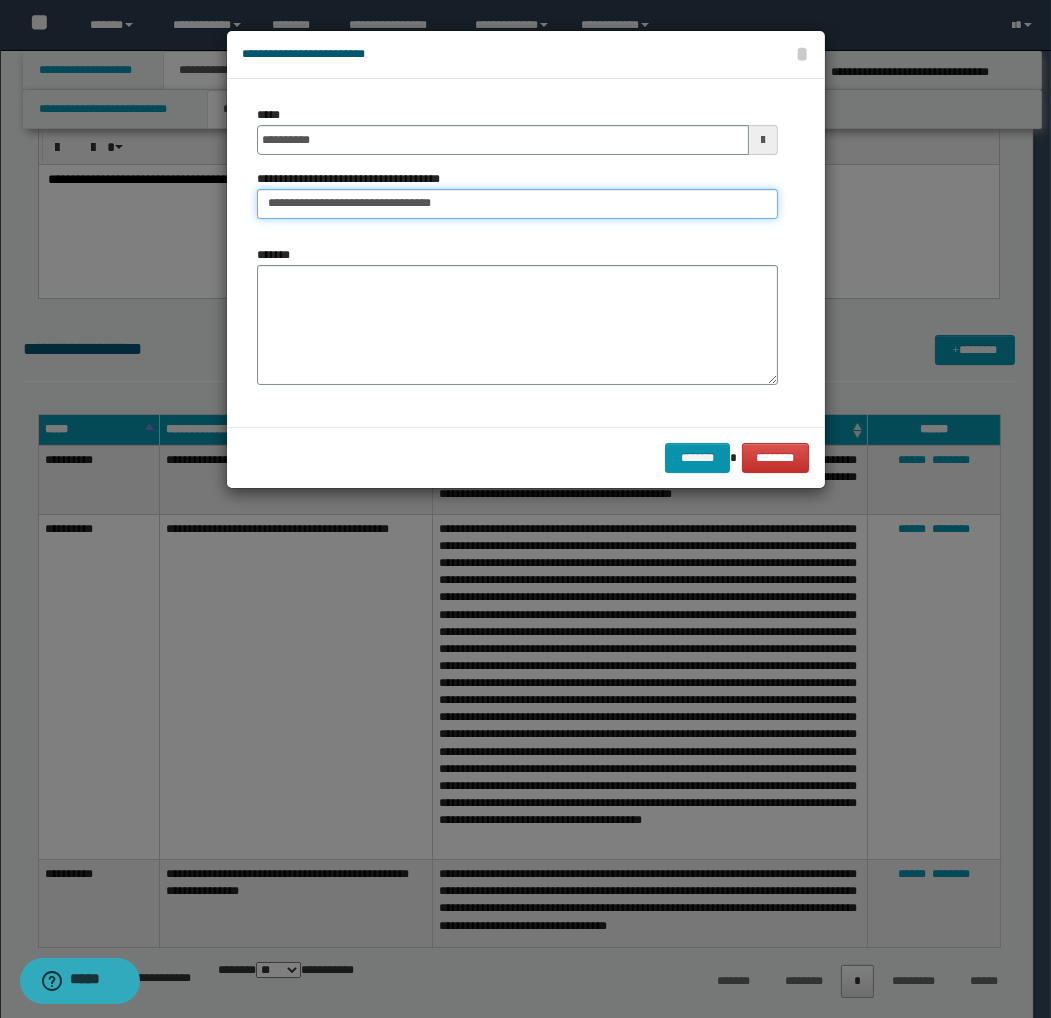 type on "**********" 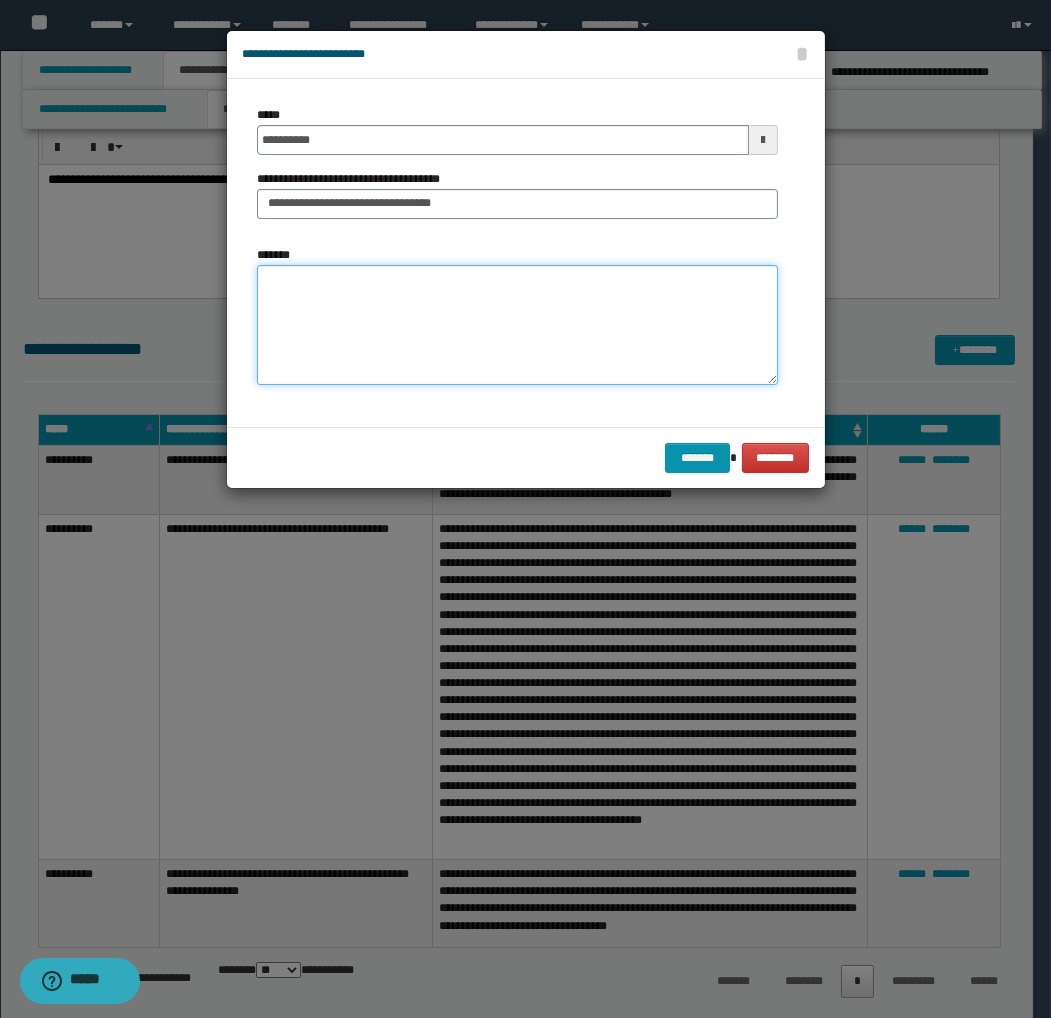 click on "*******" at bounding box center [517, 325] 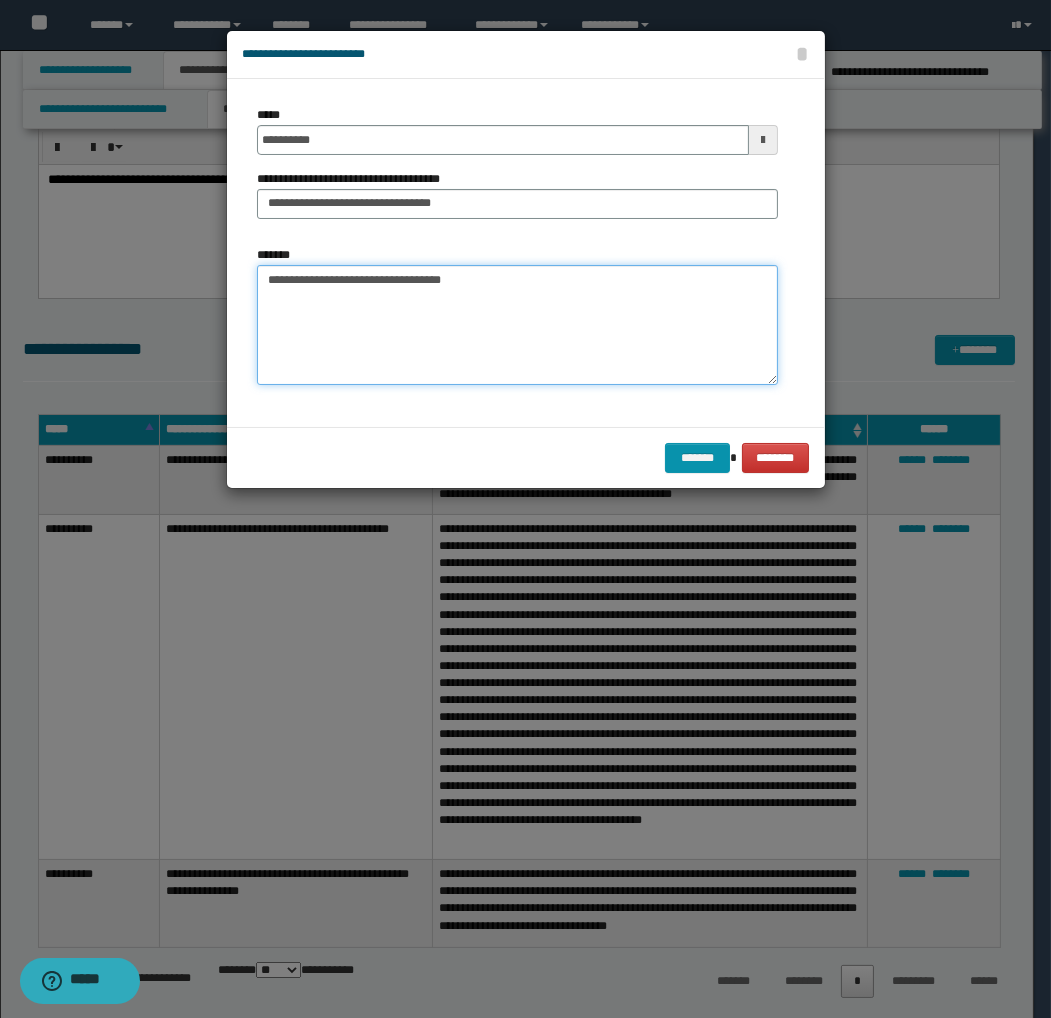 paste on "**********" 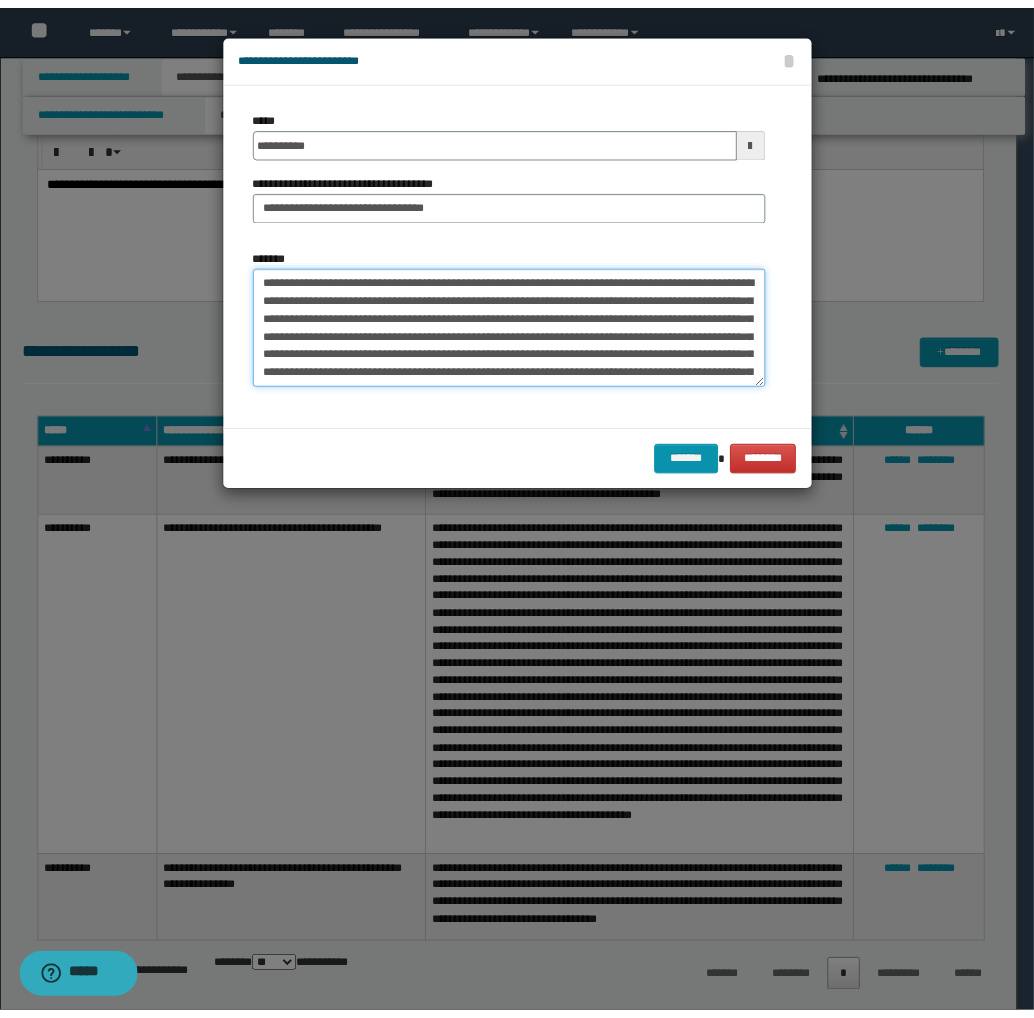 scroll, scrollTop: 66, scrollLeft: 0, axis: vertical 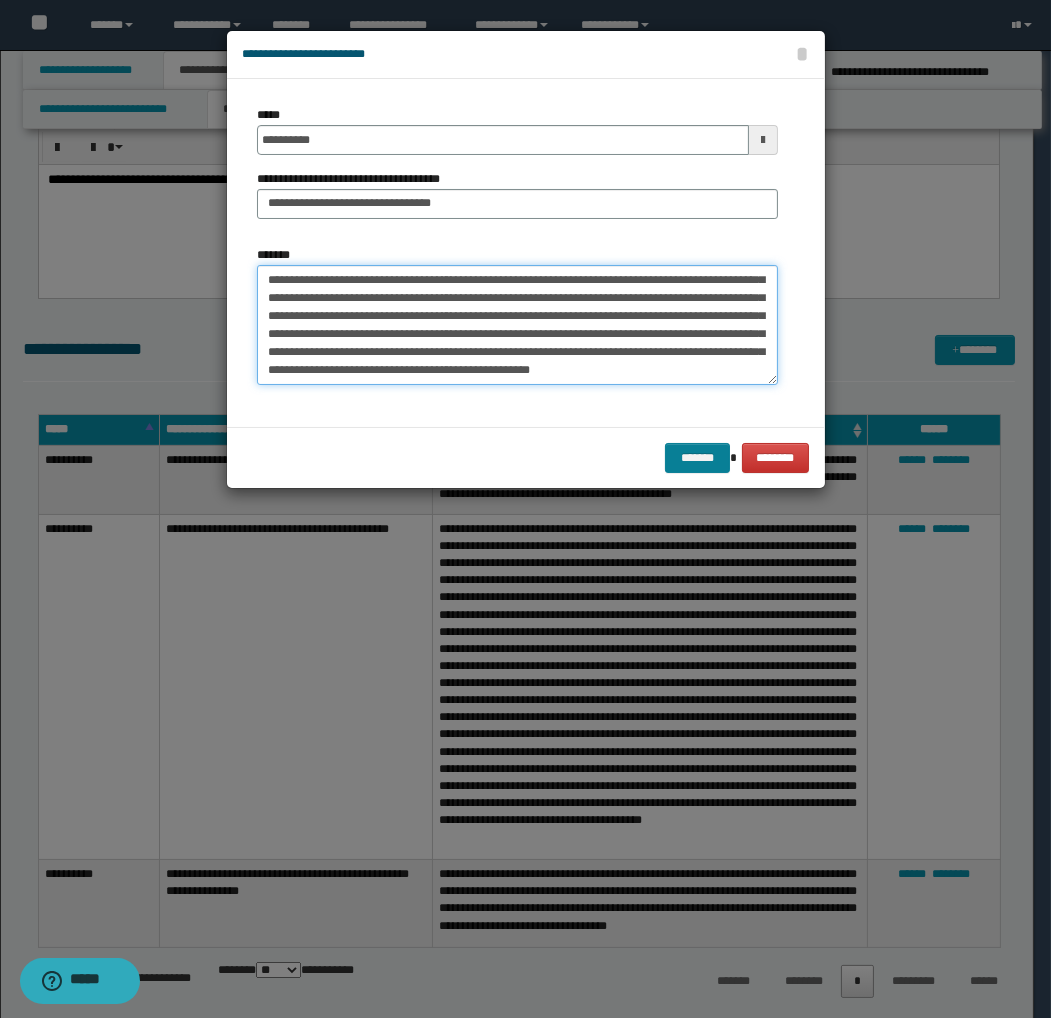 type on "**********" 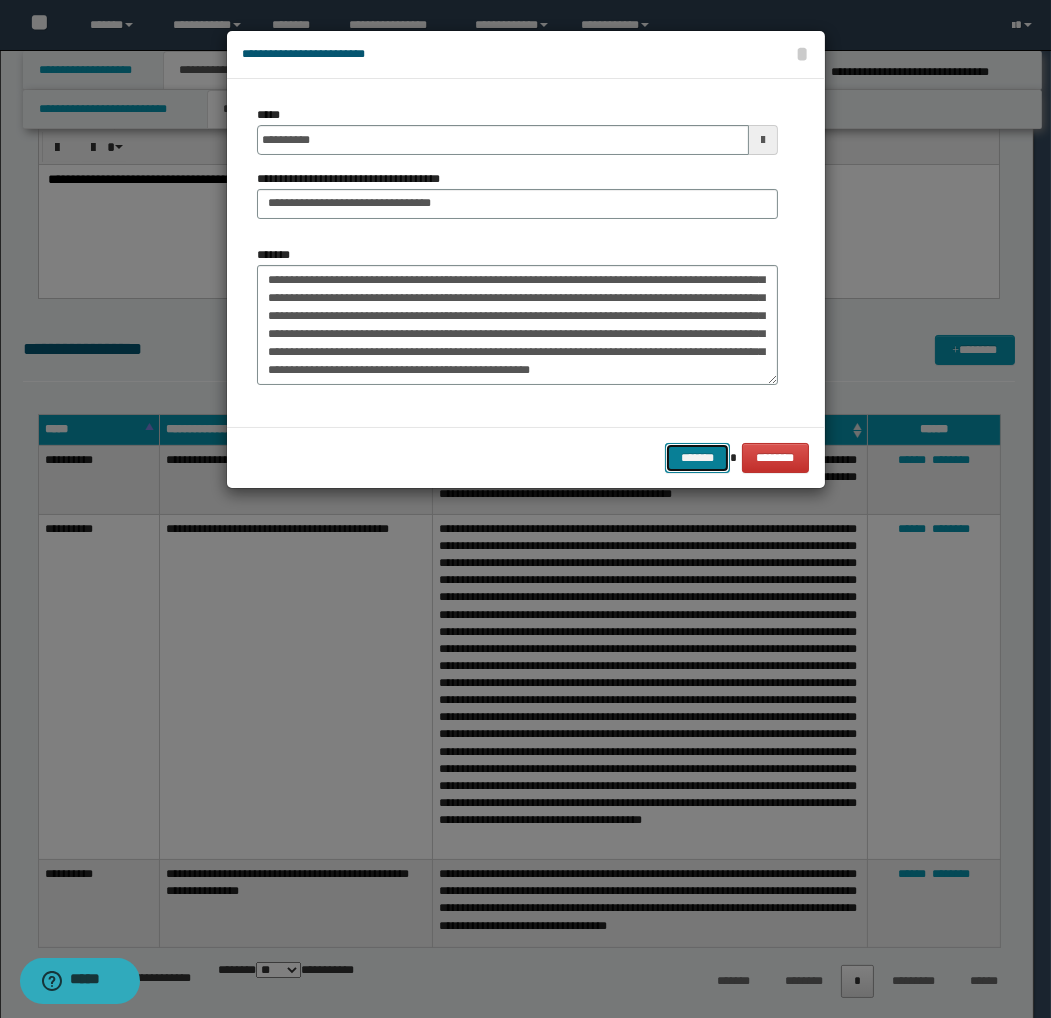 click on "*******" at bounding box center (697, 458) 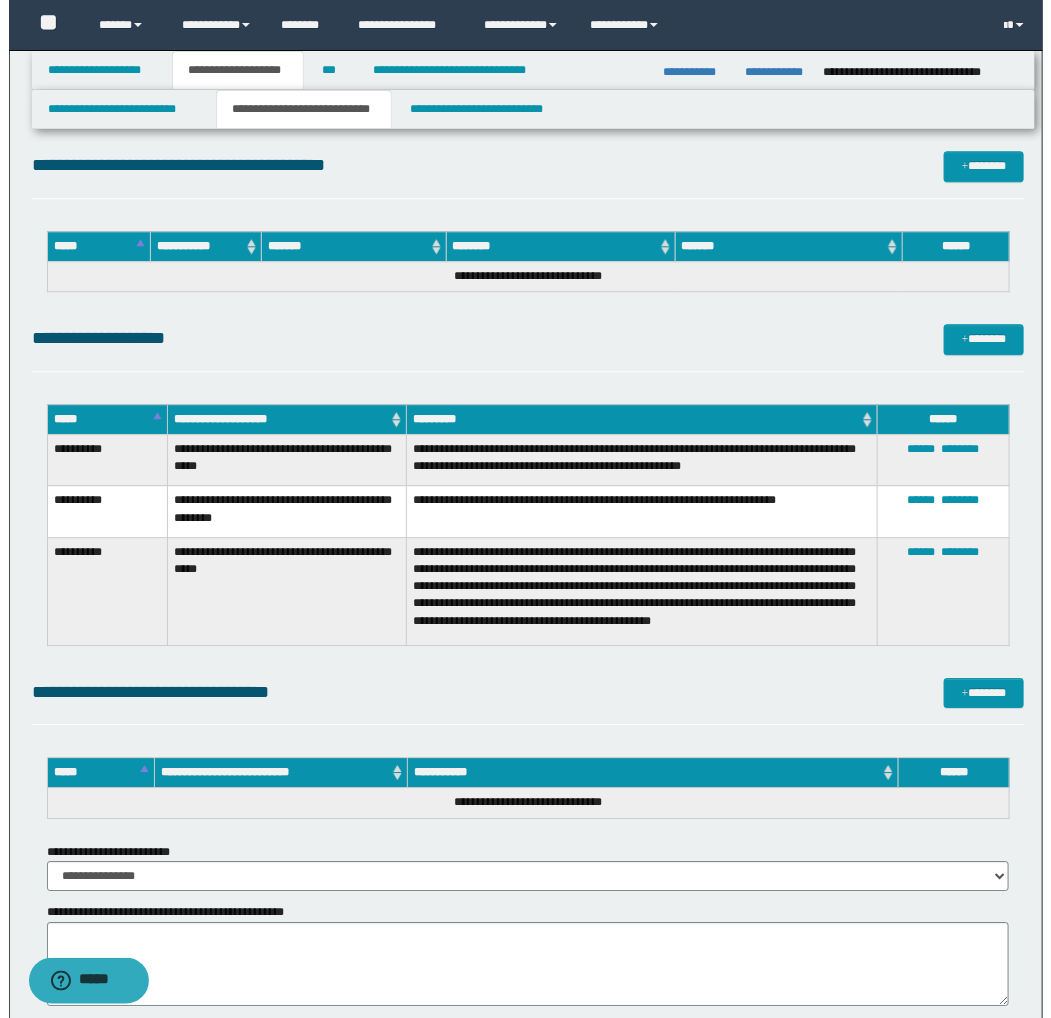 scroll, scrollTop: 1444, scrollLeft: 0, axis: vertical 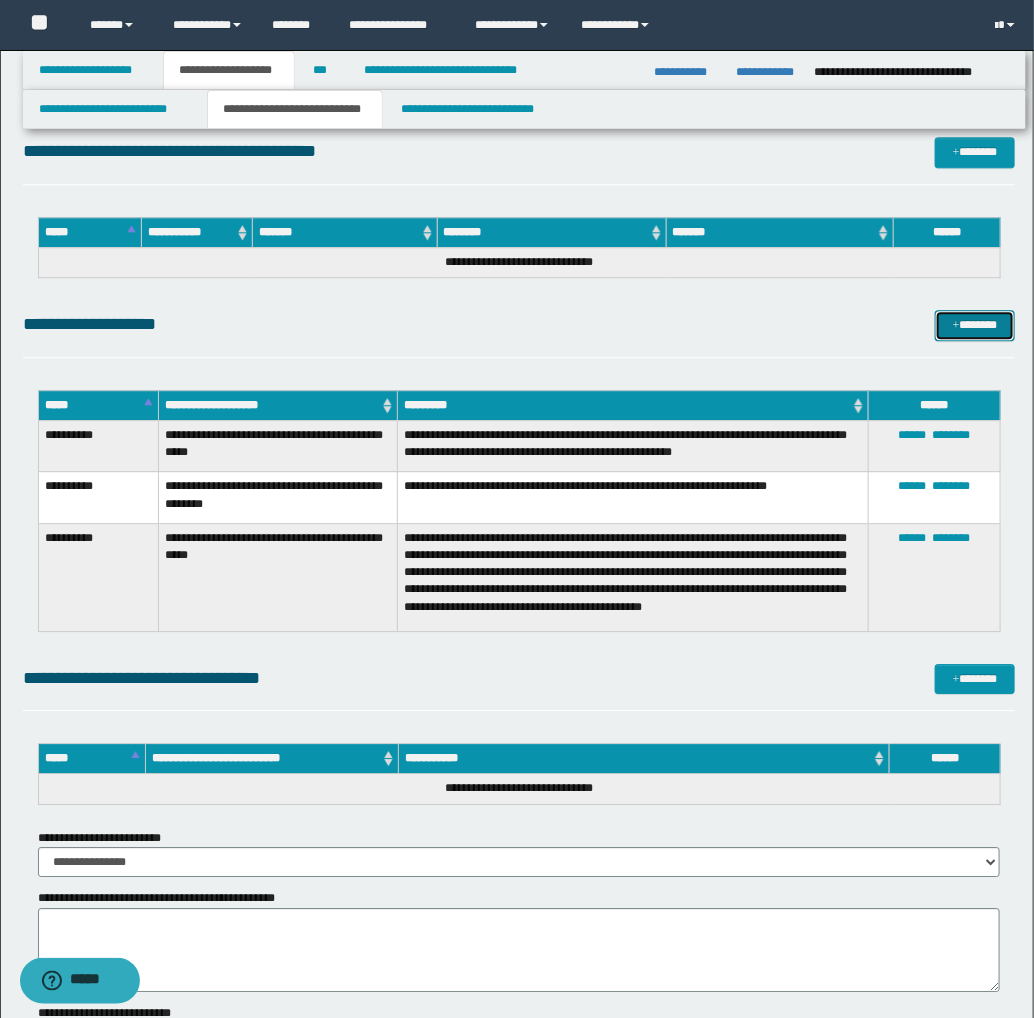 click on "*******" at bounding box center [975, 325] 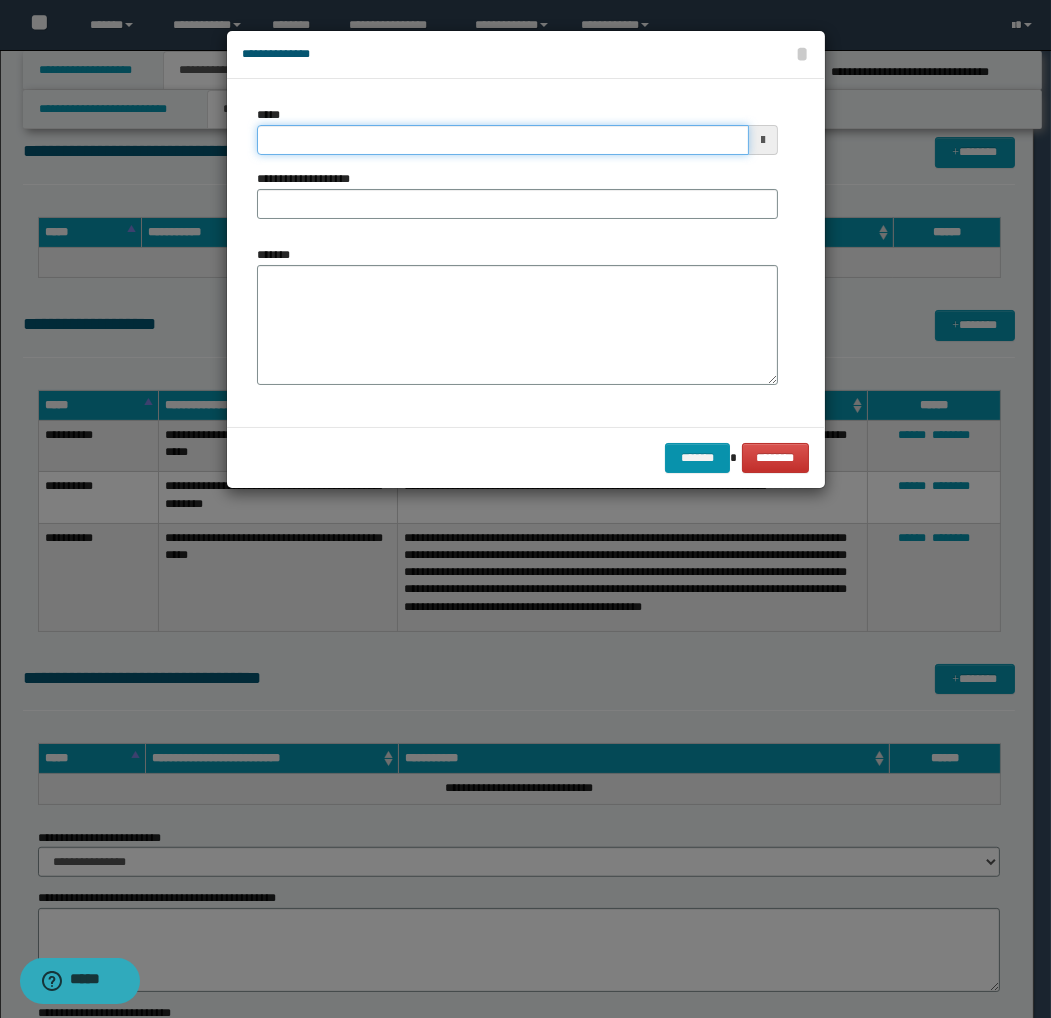 click on "*****" at bounding box center (503, 140) 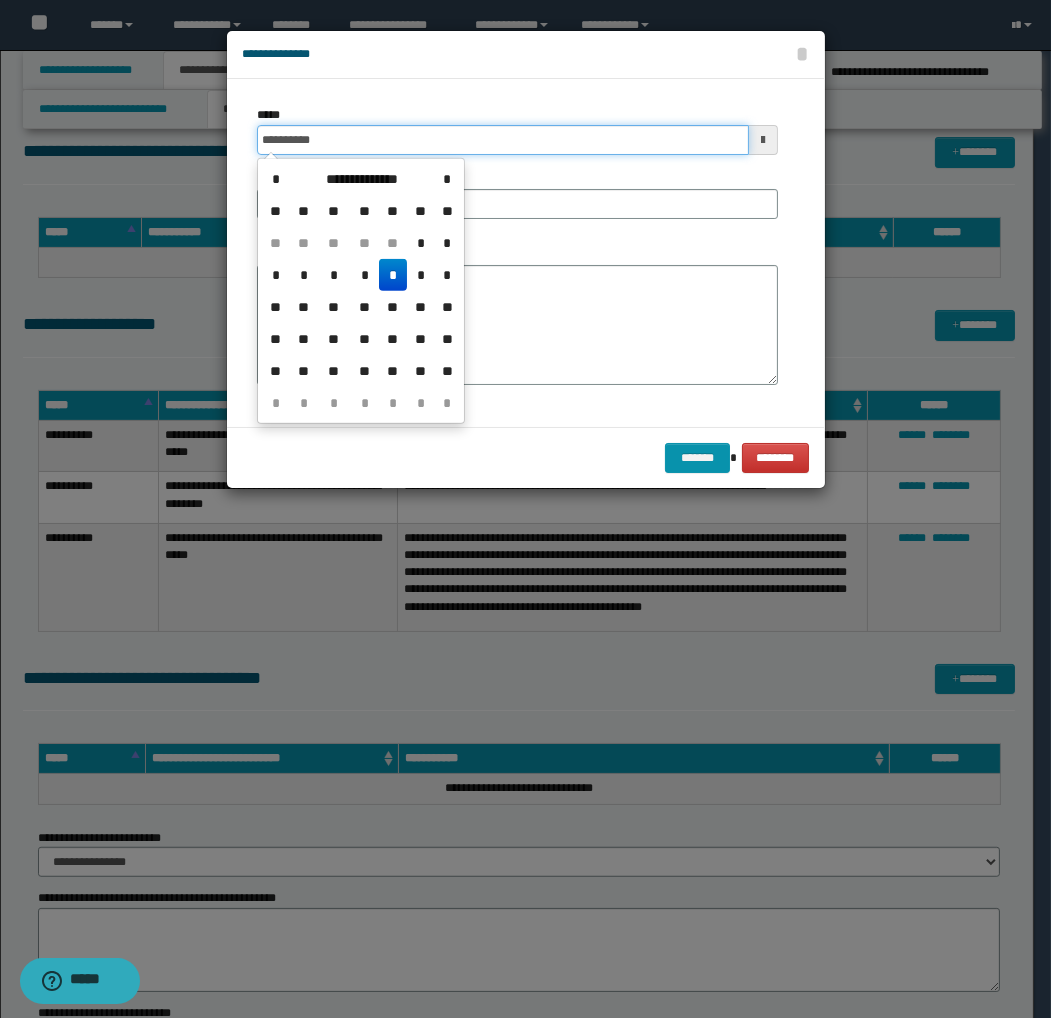 type on "**********" 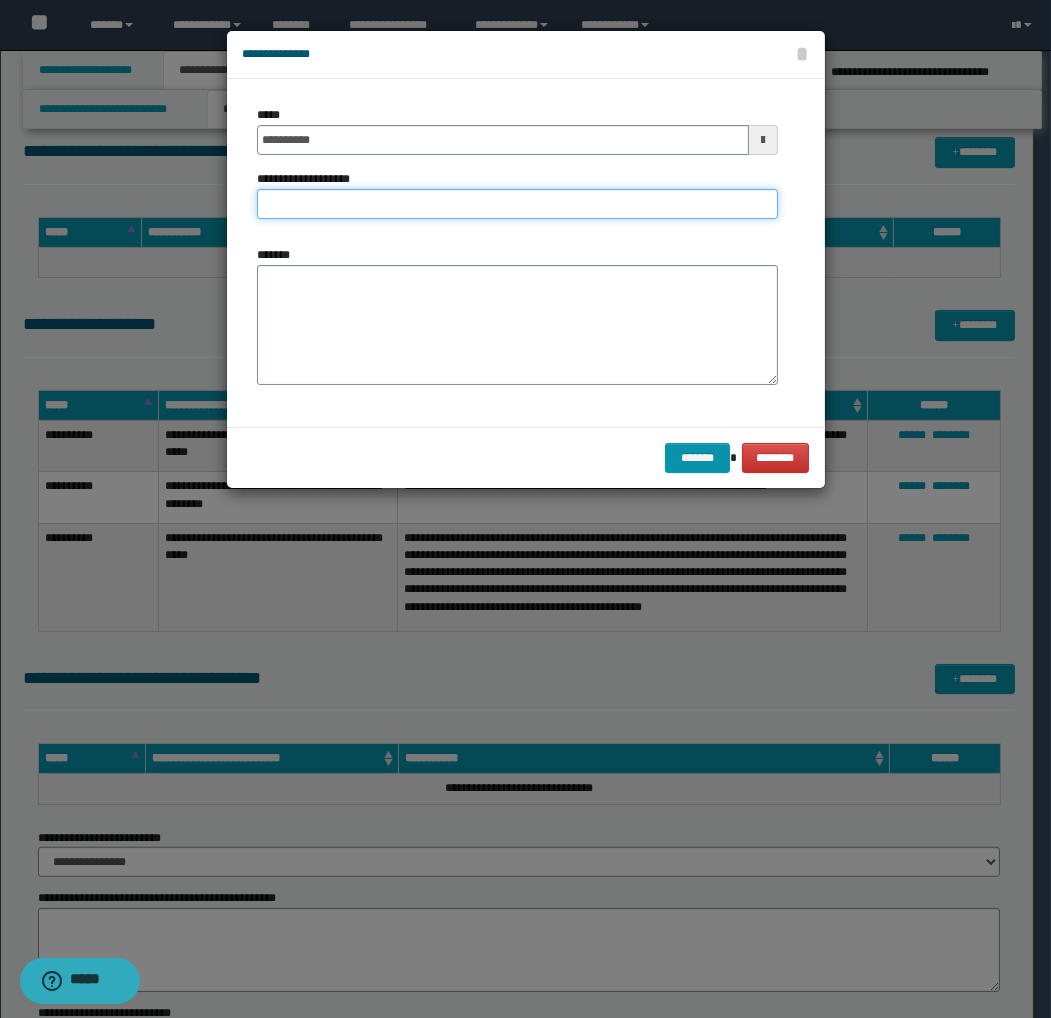 click on "**********" at bounding box center [517, 204] 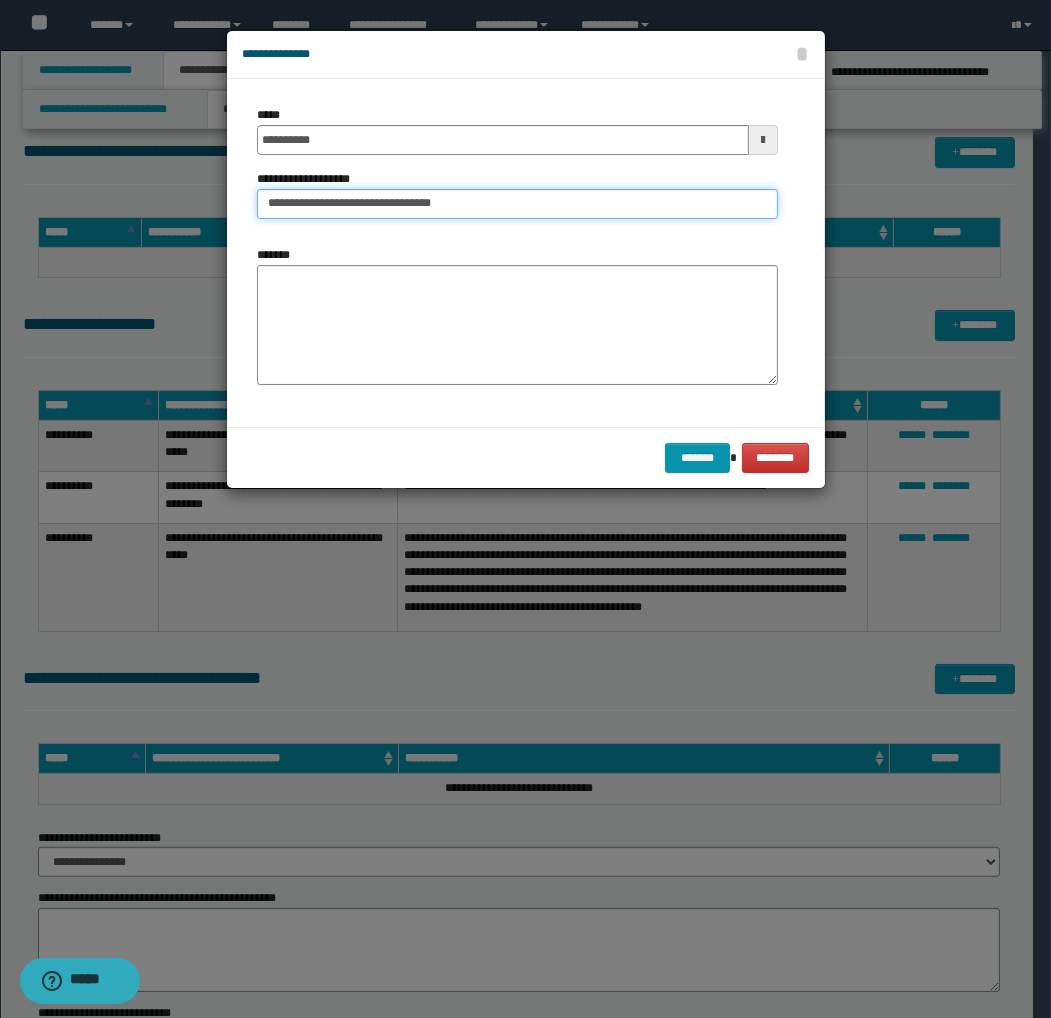 click on "**********" at bounding box center [517, 204] 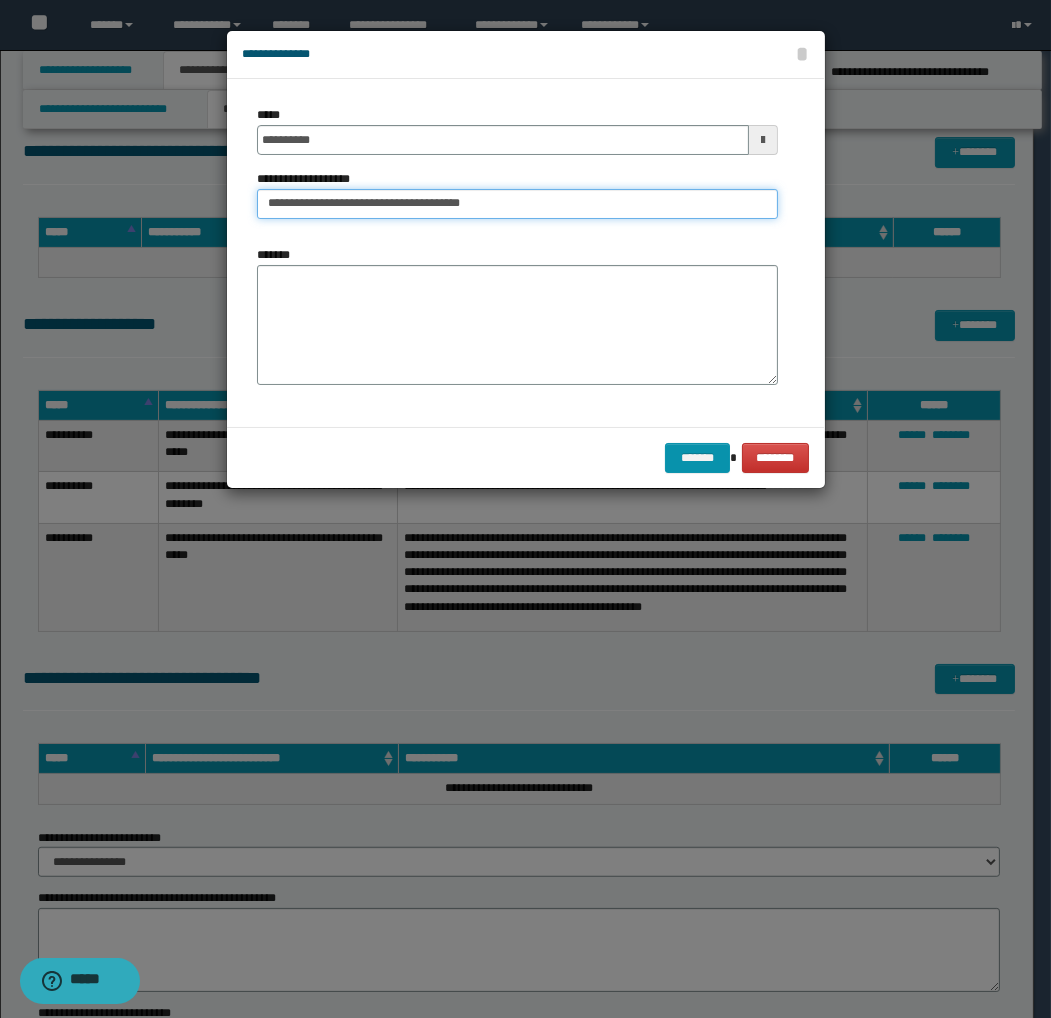 click on "**********" at bounding box center [517, 204] 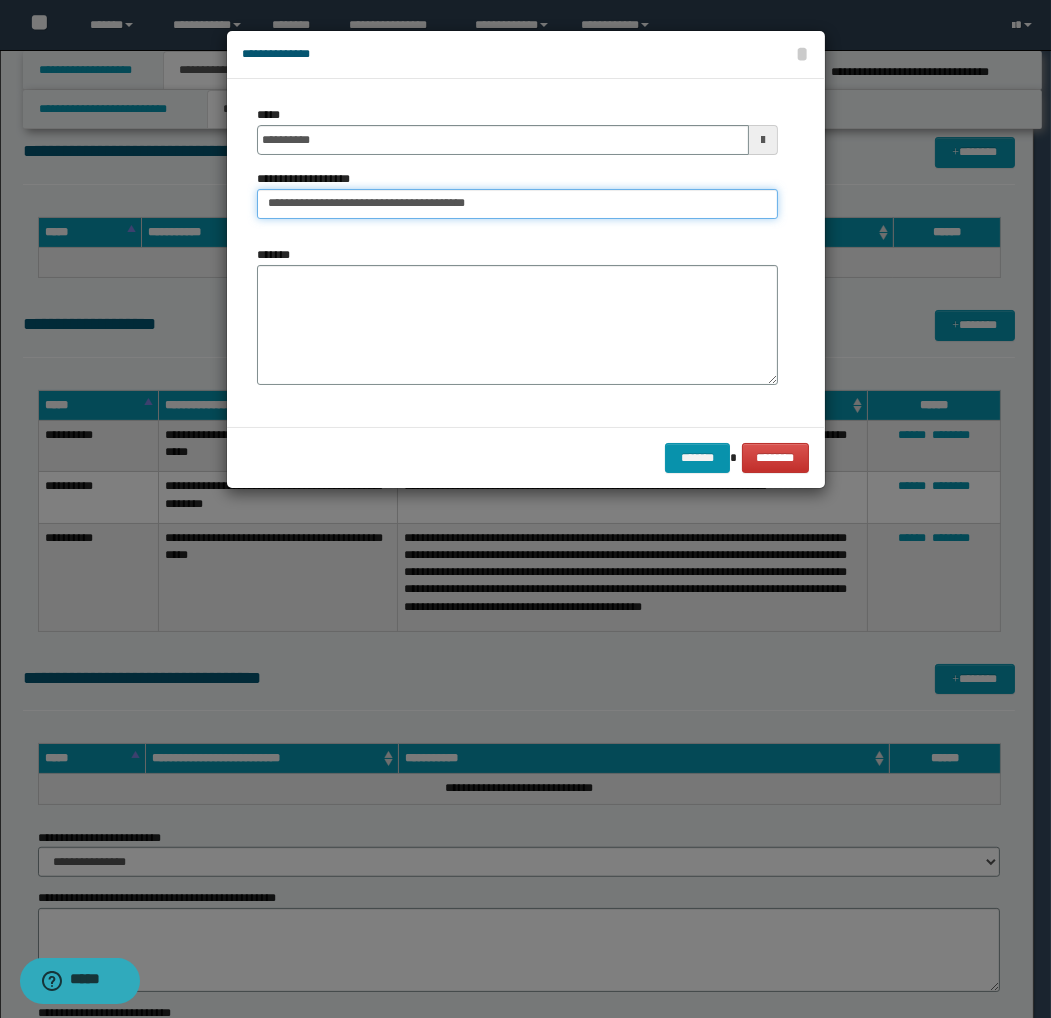 click on "**********" at bounding box center (517, 204) 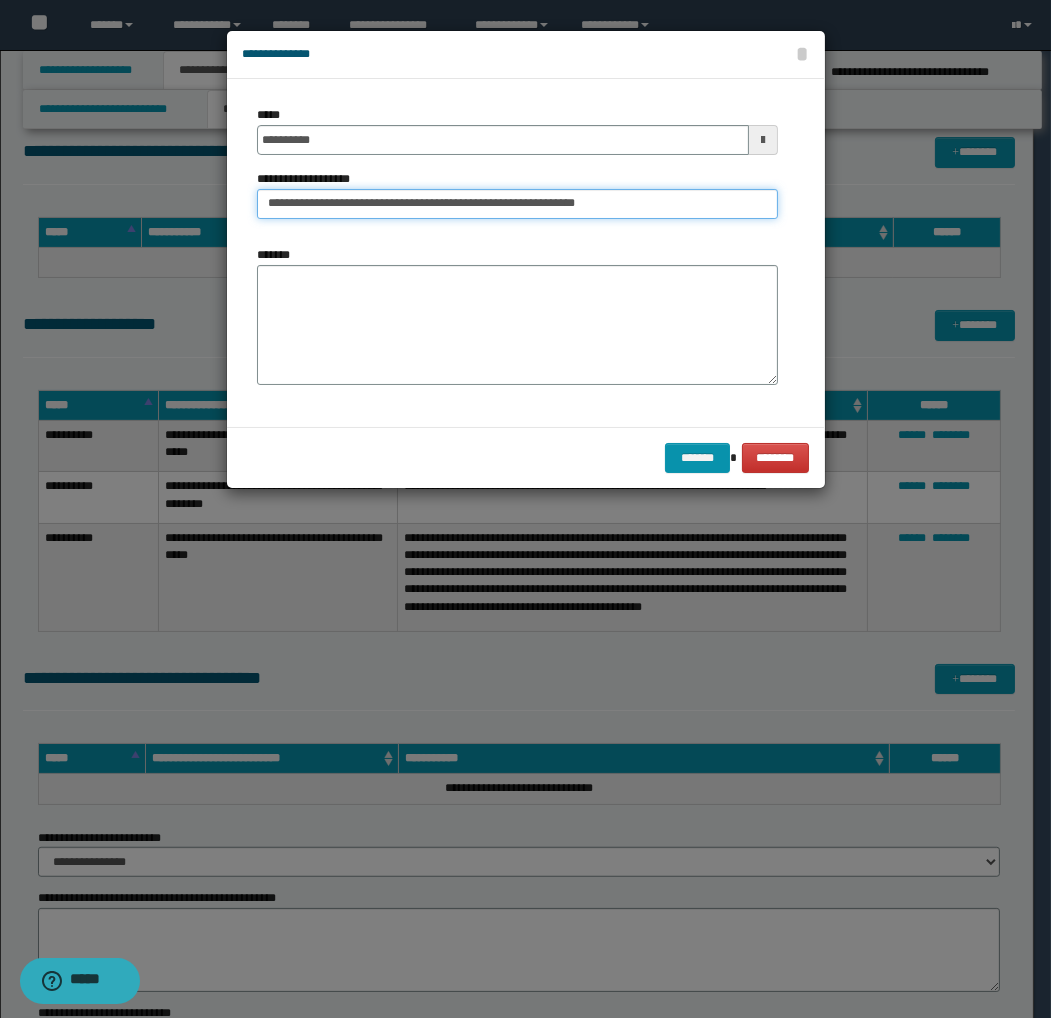 type on "**********" 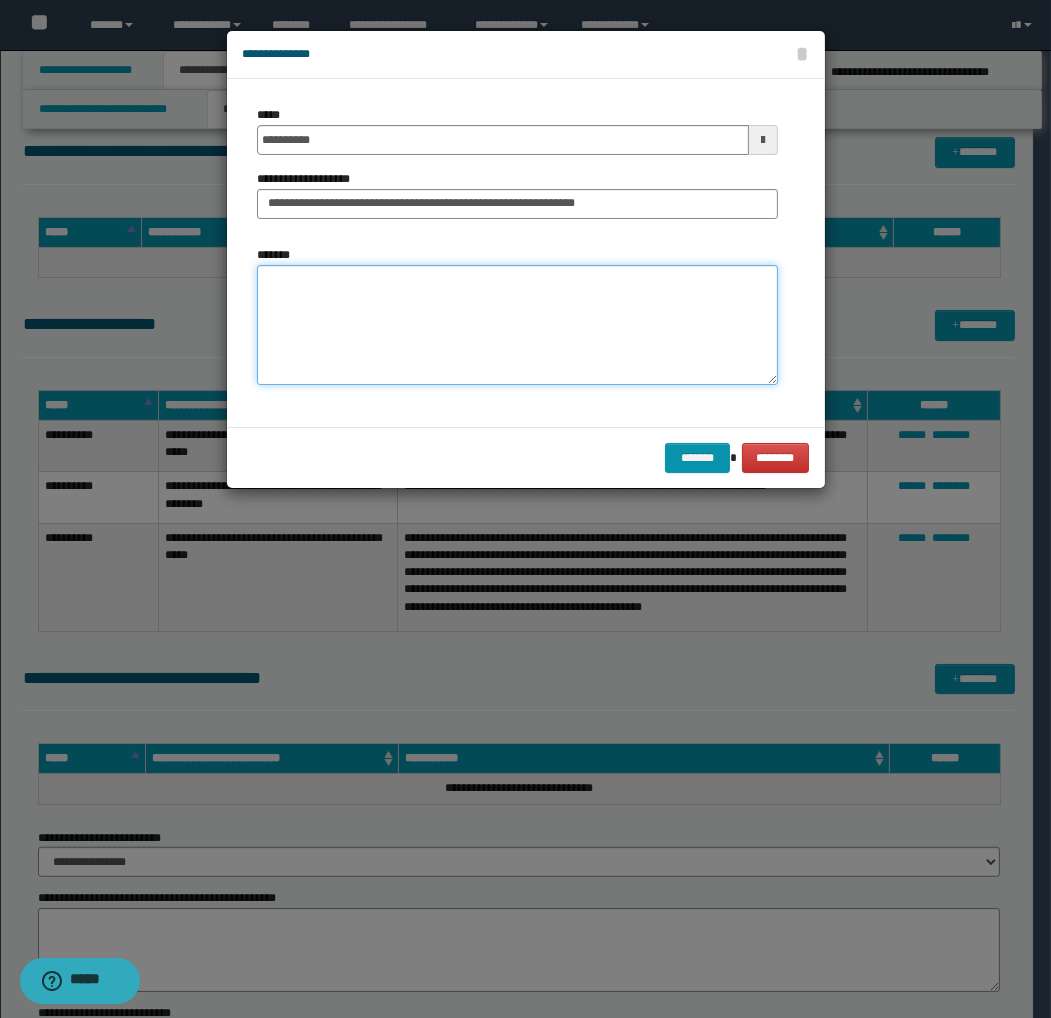 click on "*******" at bounding box center [517, 325] 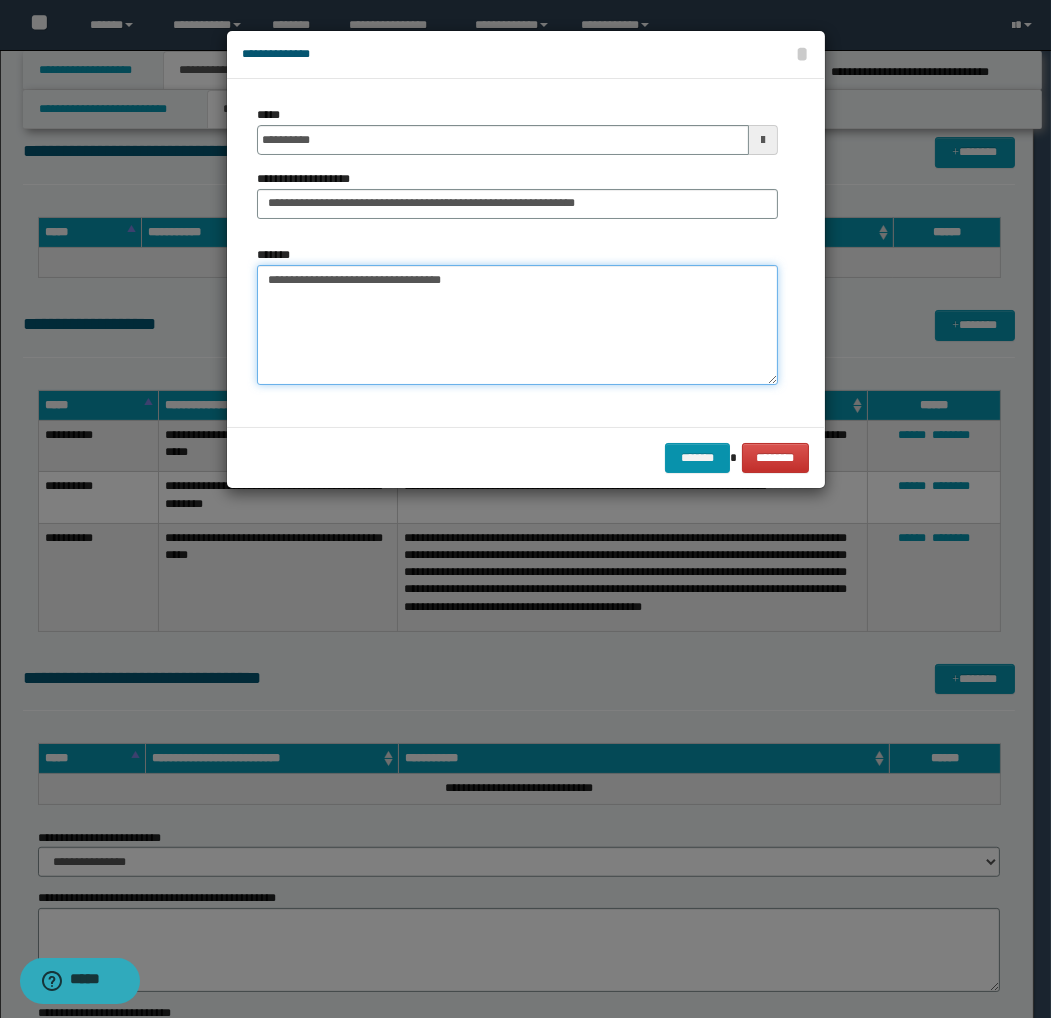 paste on "**********" 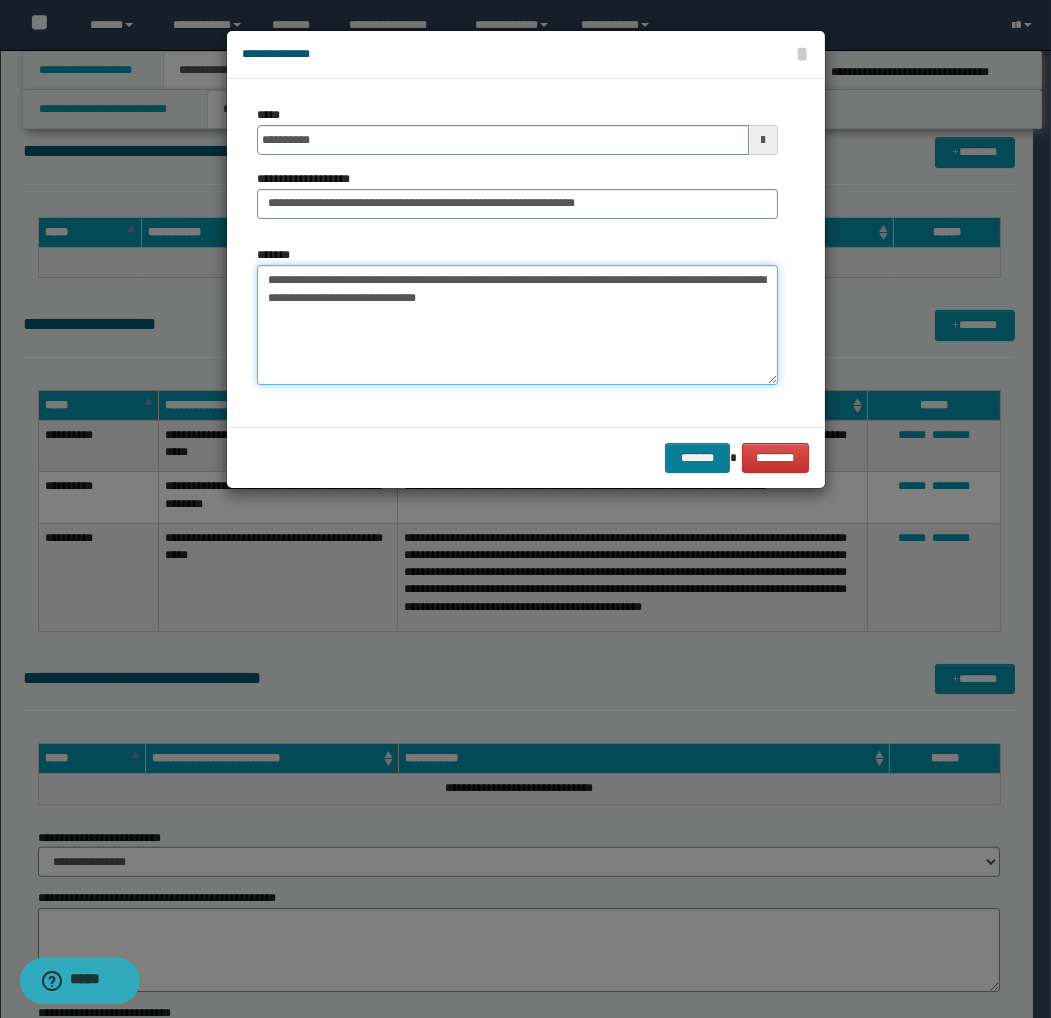 type on "**********" 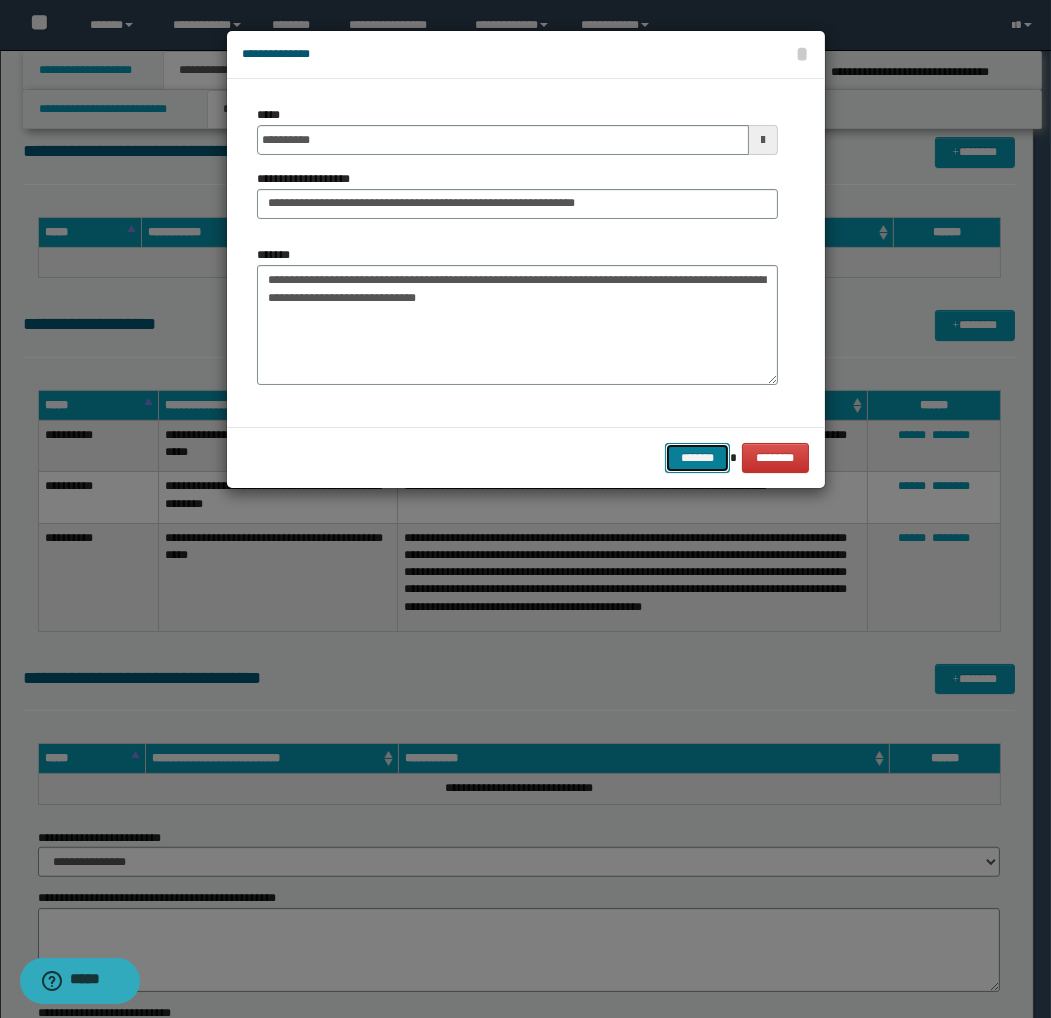 click on "*******" at bounding box center (697, 458) 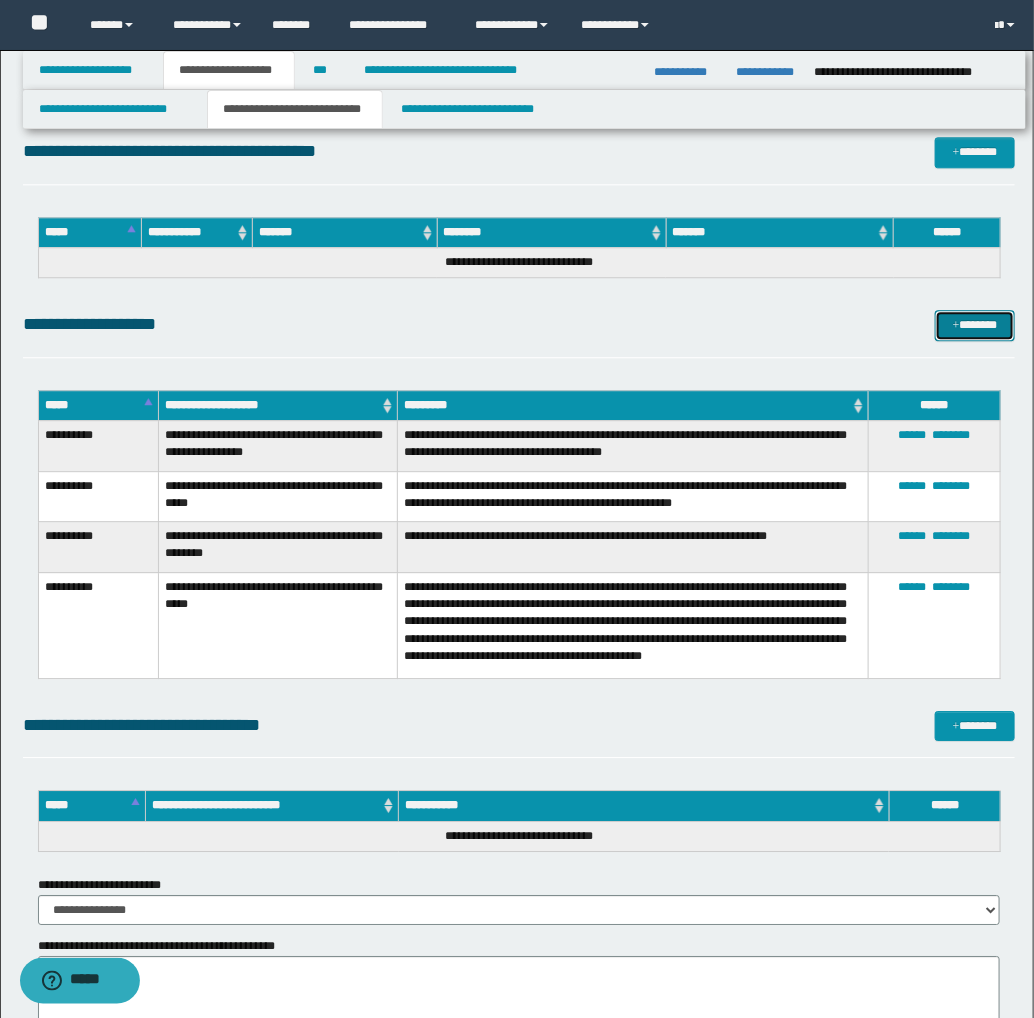 click on "*******" at bounding box center [975, 325] 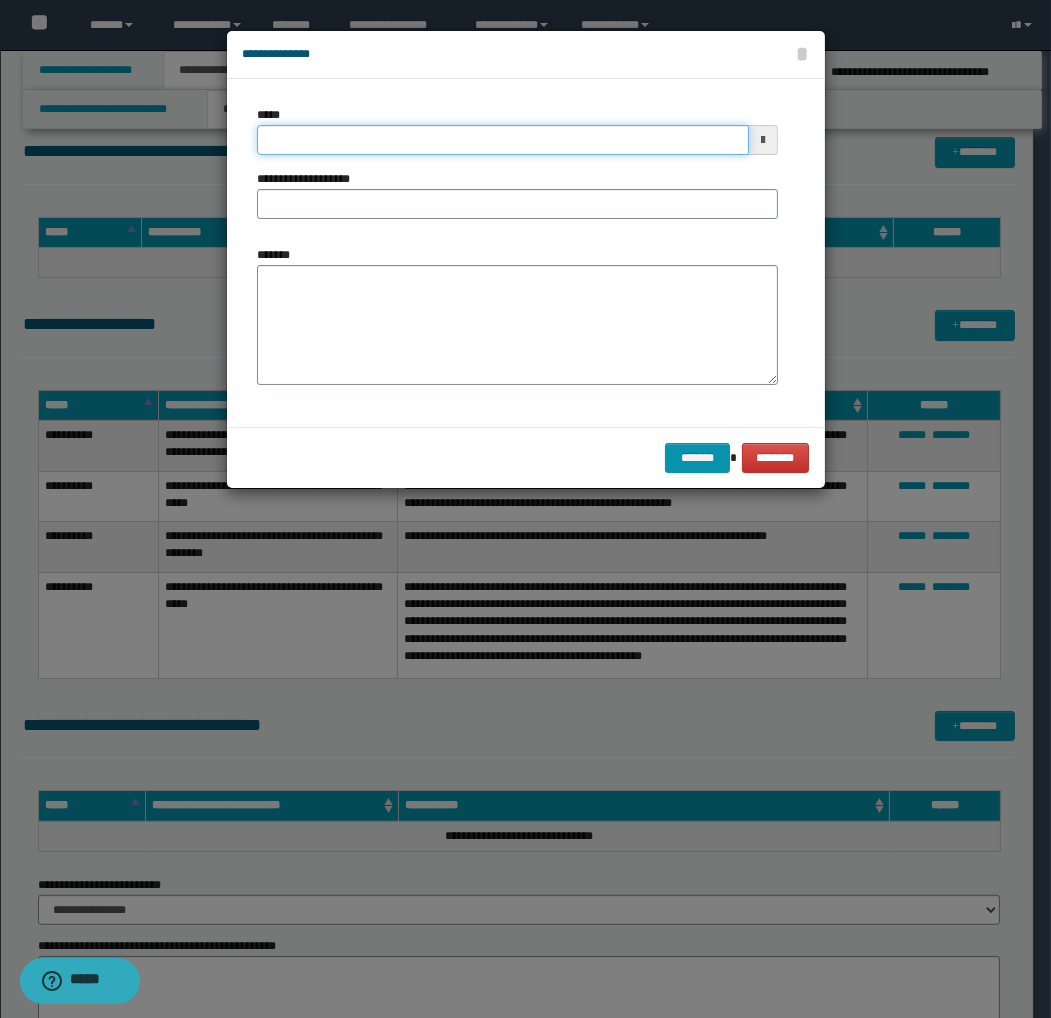 click on "*****" at bounding box center [503, 140] 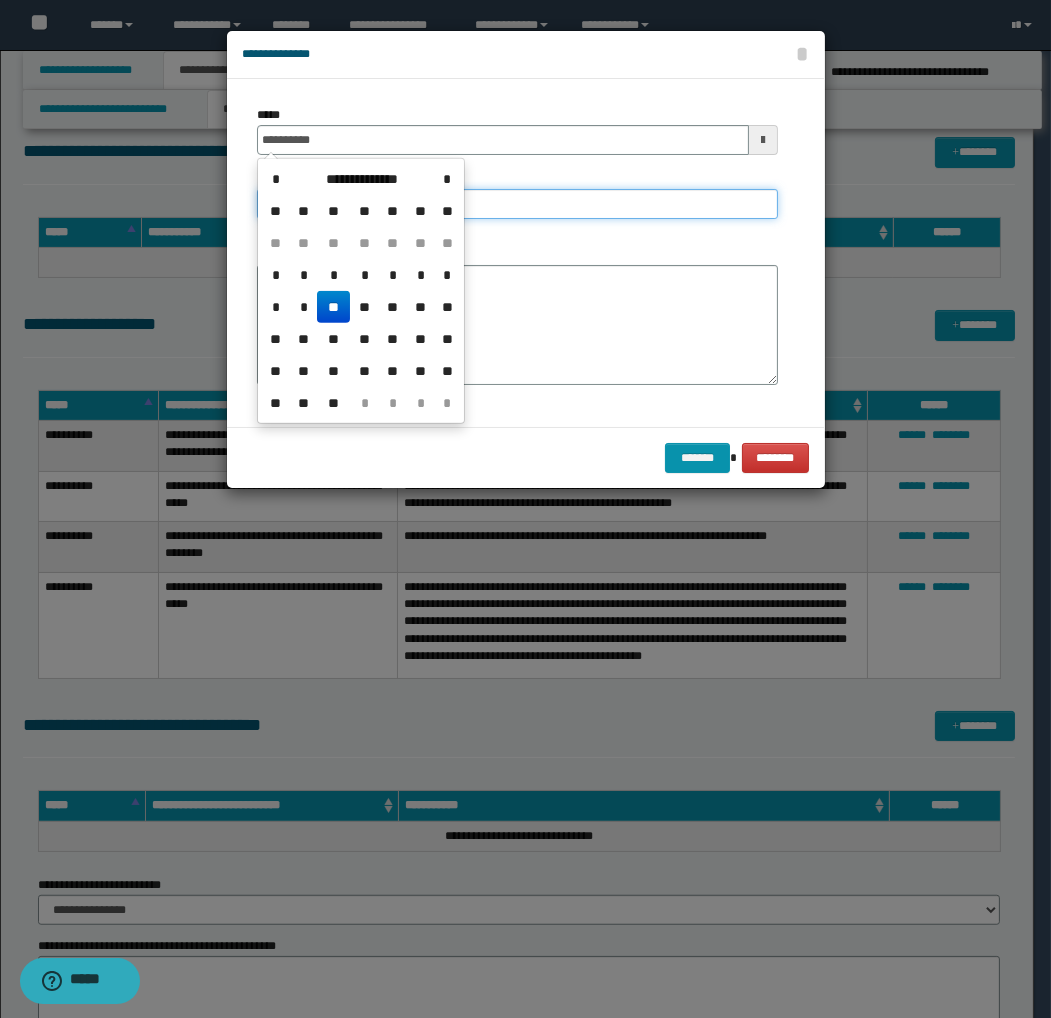 type on "**********" 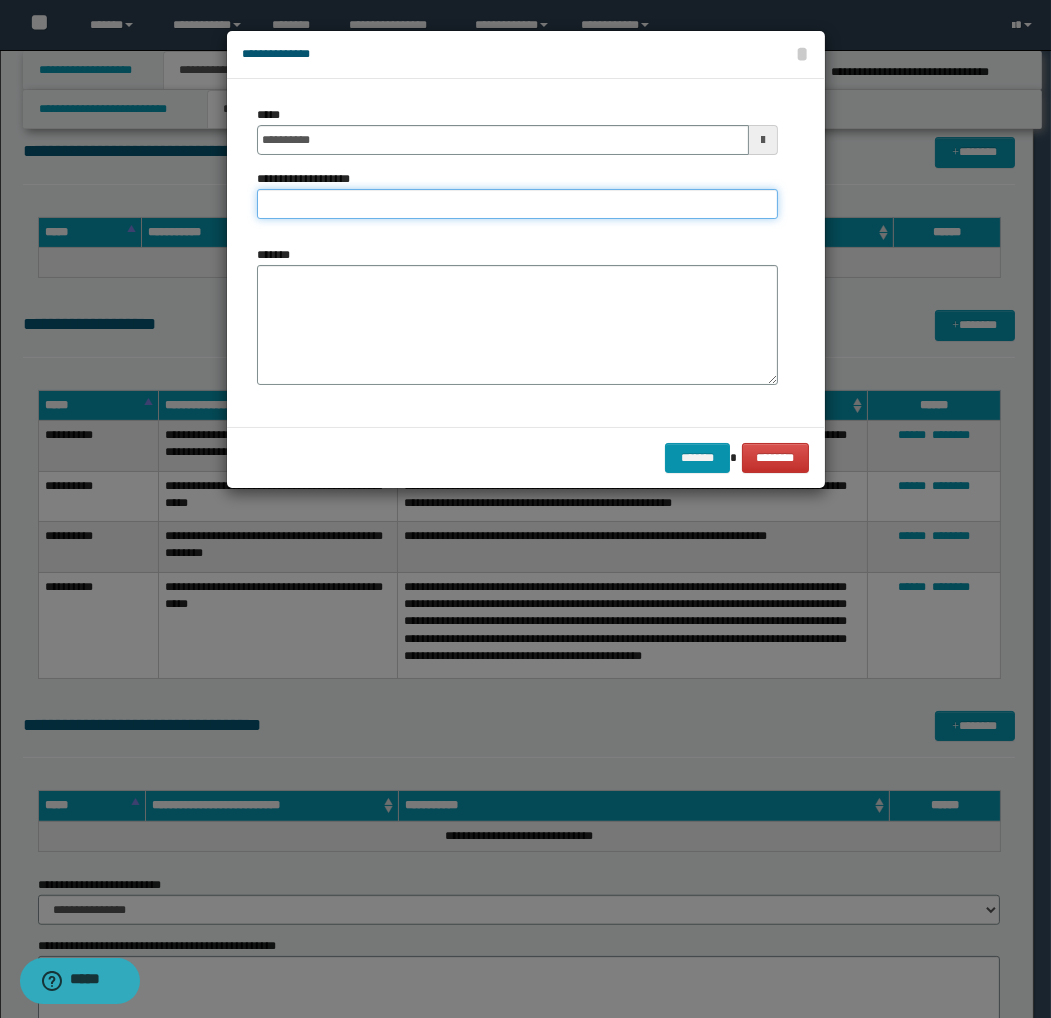 click on "**********" at bounding box center (517, 204) 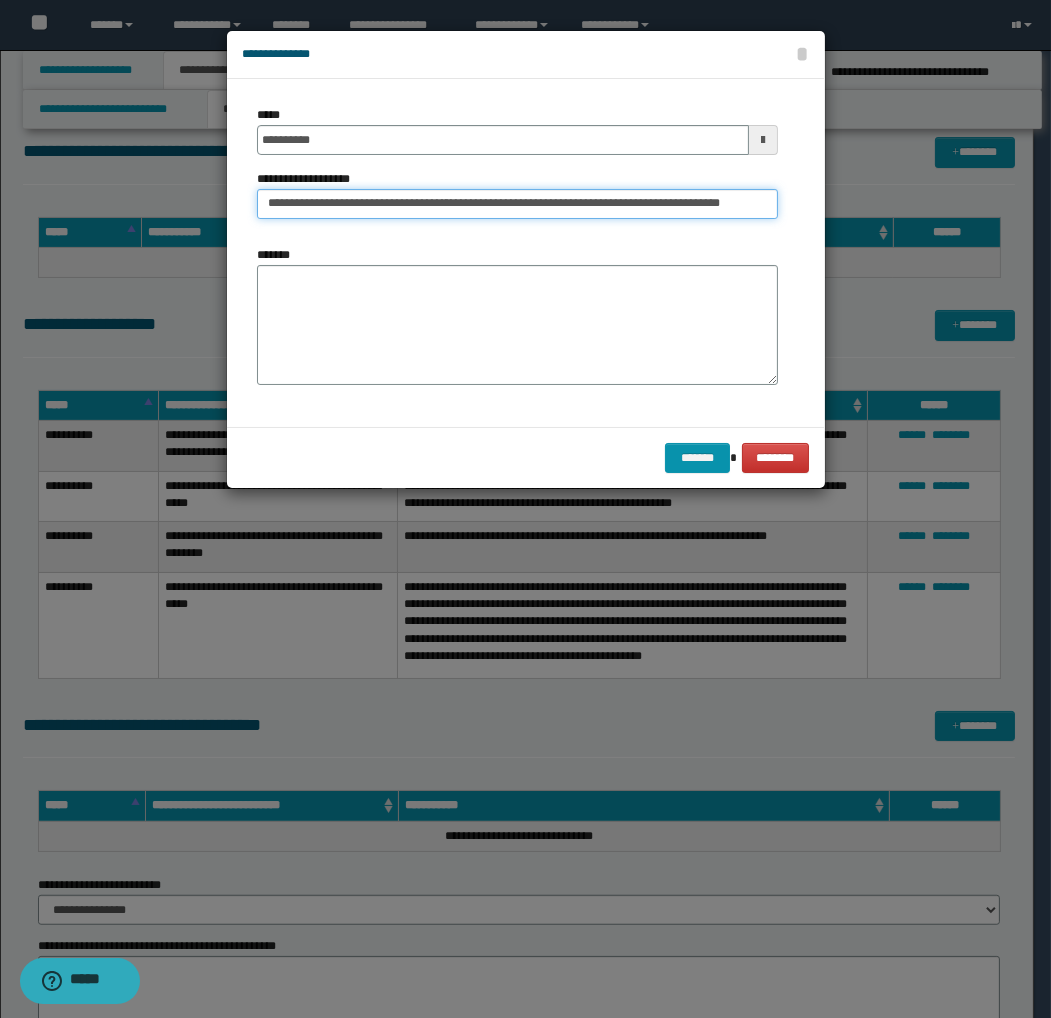 click on "**********" at bounding box center (517, 204) 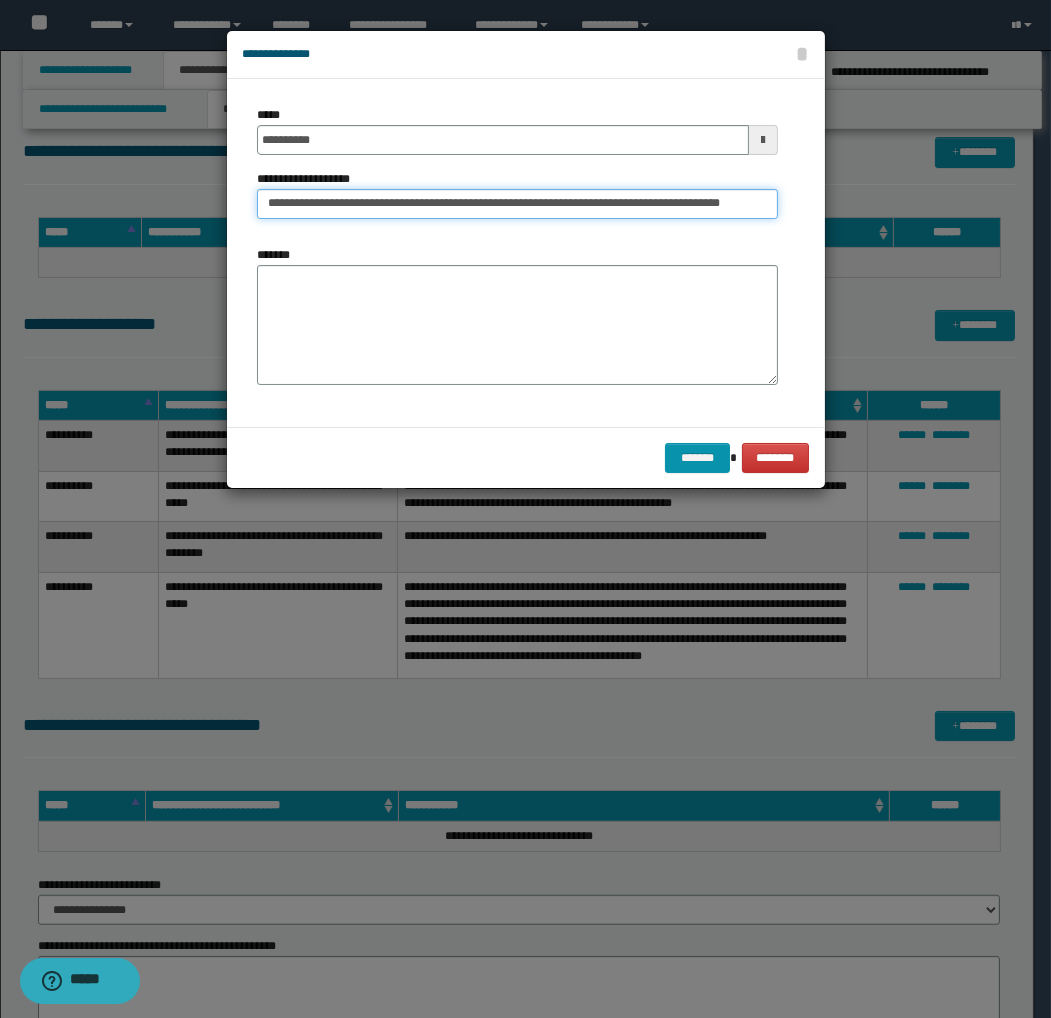 scroll, scrollTop: 0, scrollLeft: 11, axis: horizontal 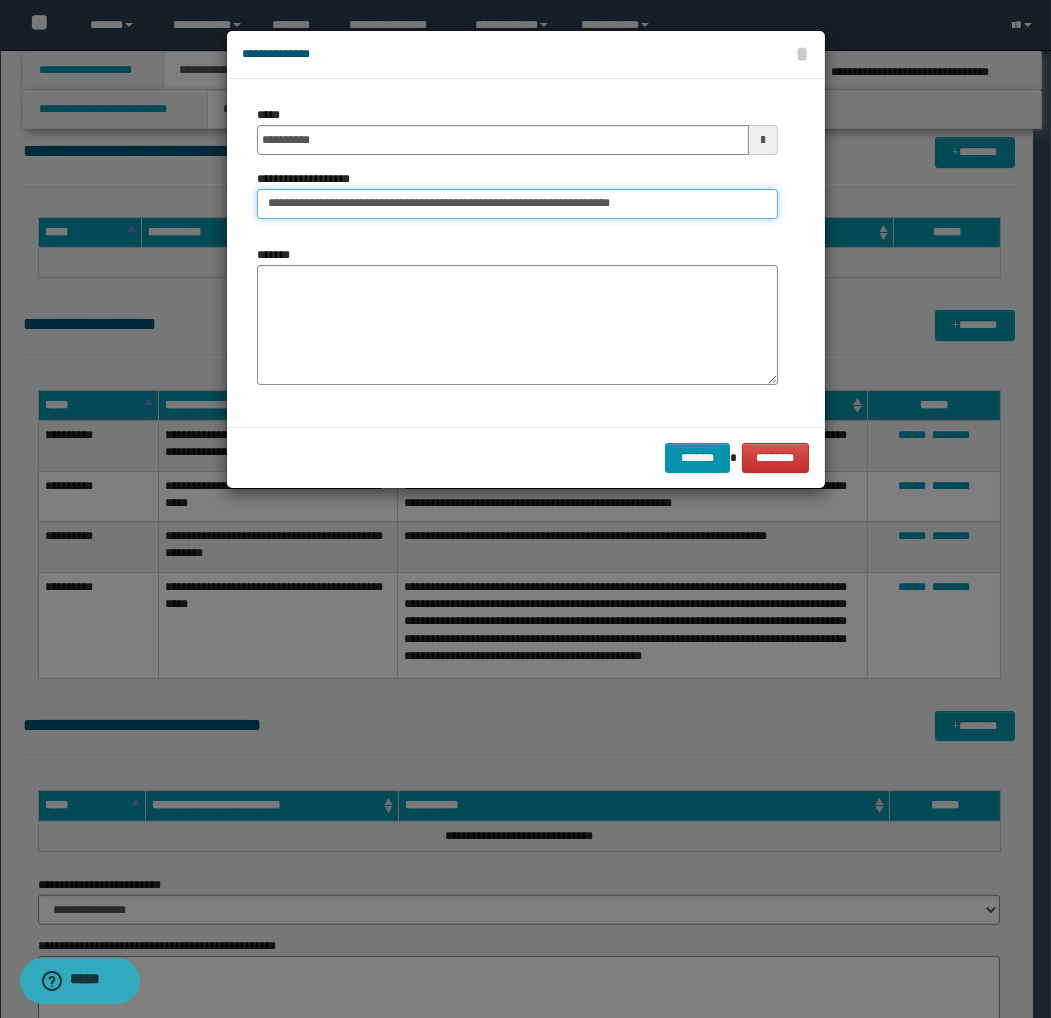 type on "**********" 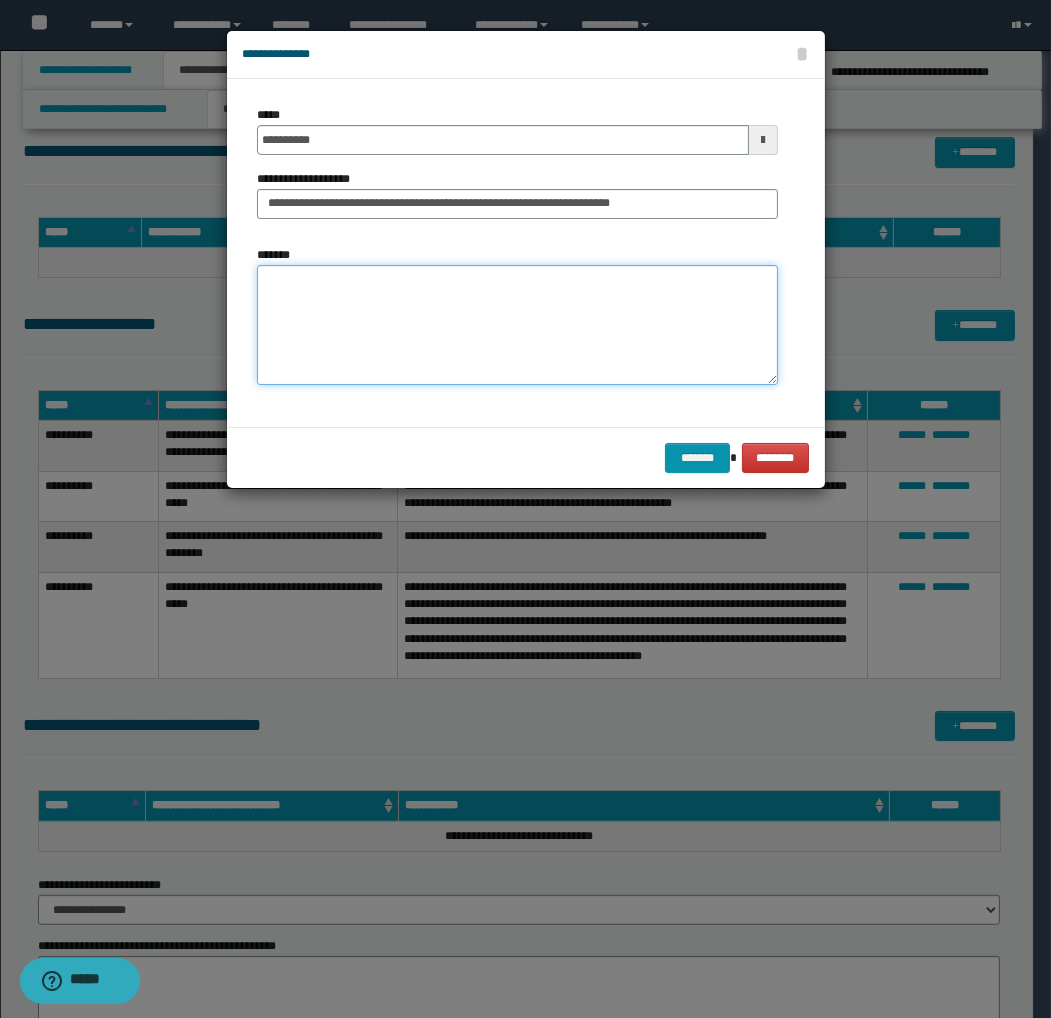 click on "*******" at bounding box center (517, 325) 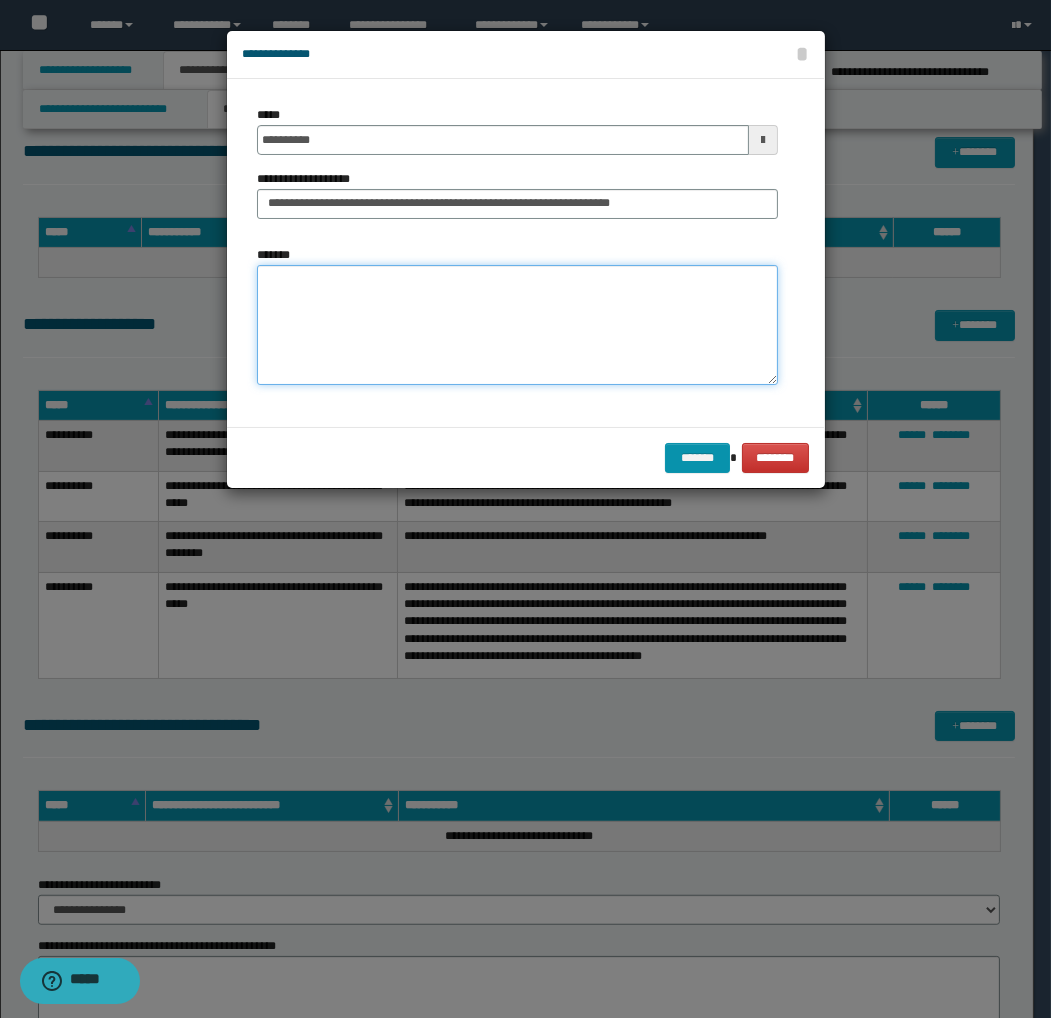 paste on "**********" 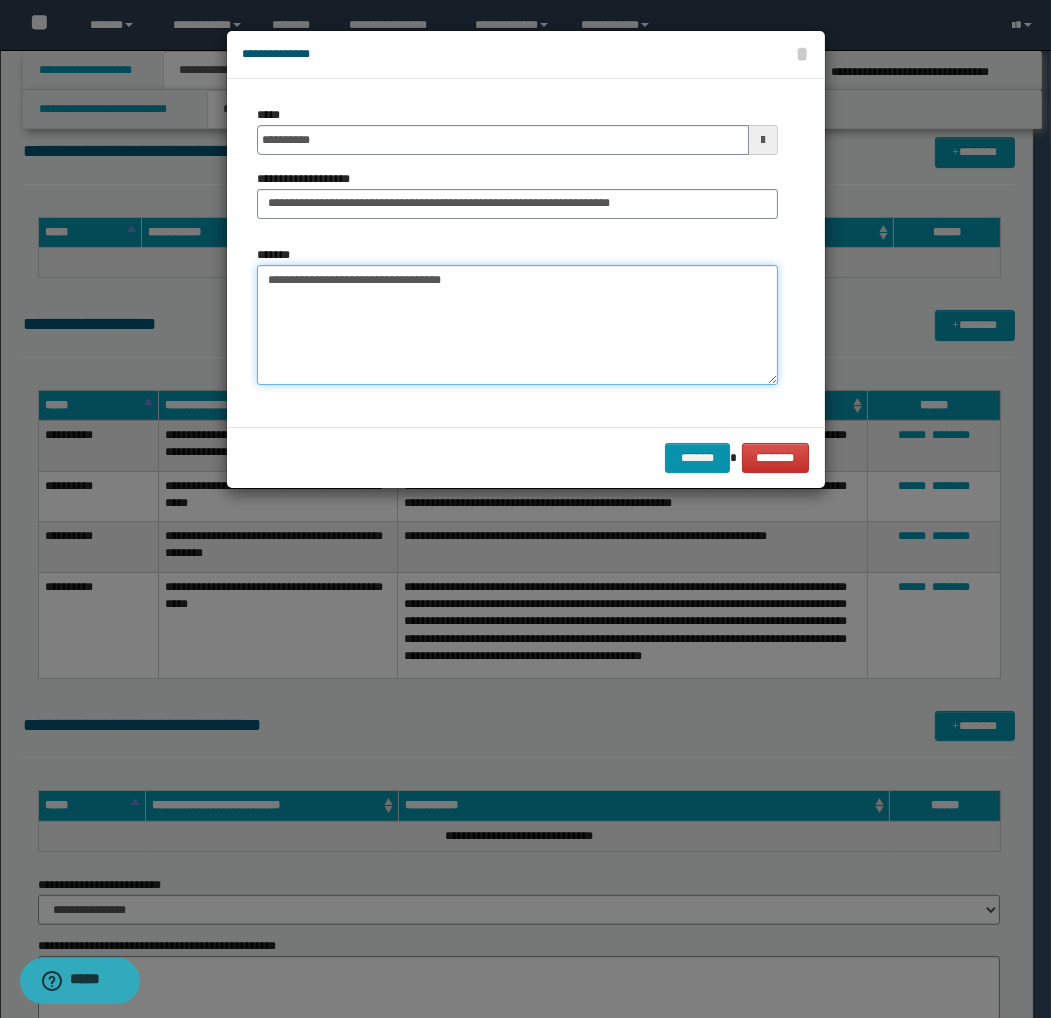 click on "**********" at bounding box center (517, 325) 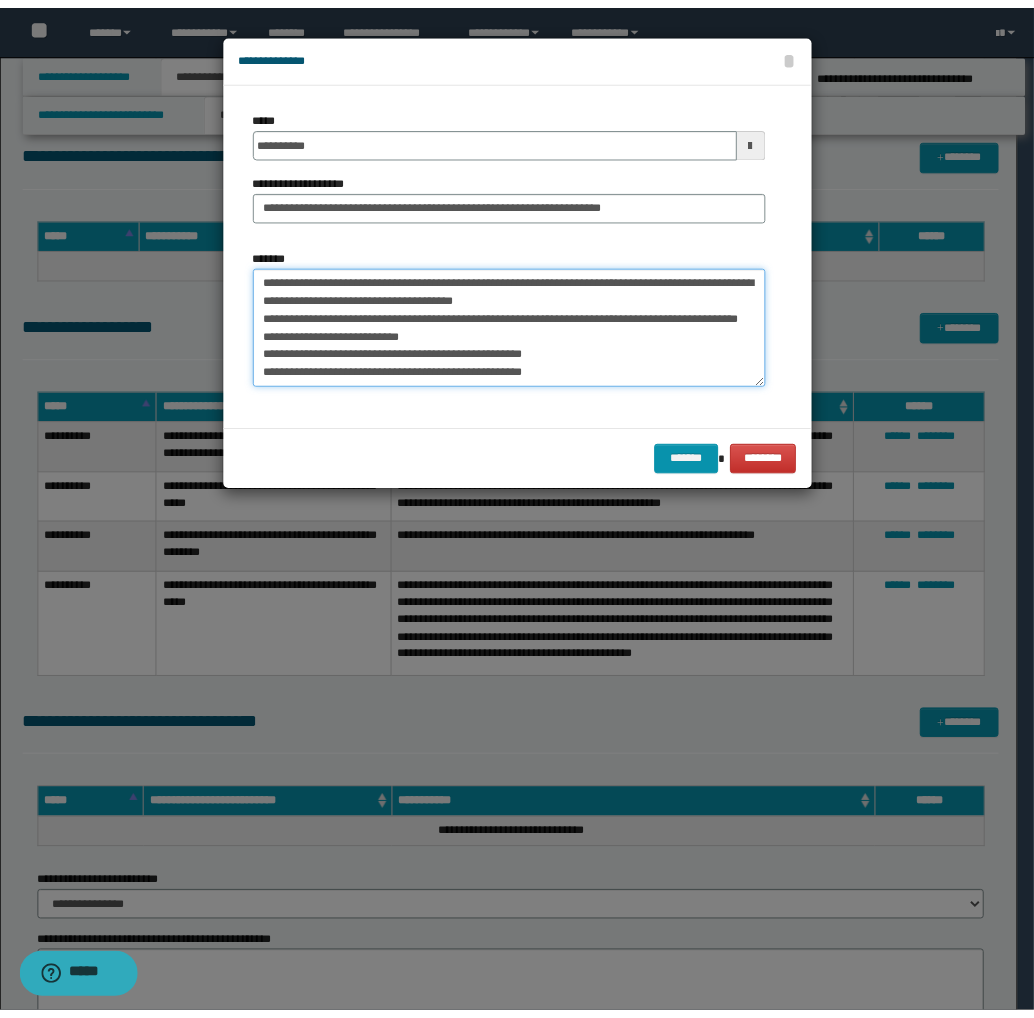 scroll, scrollTop: 0, scrollLeft: 0, axis: both 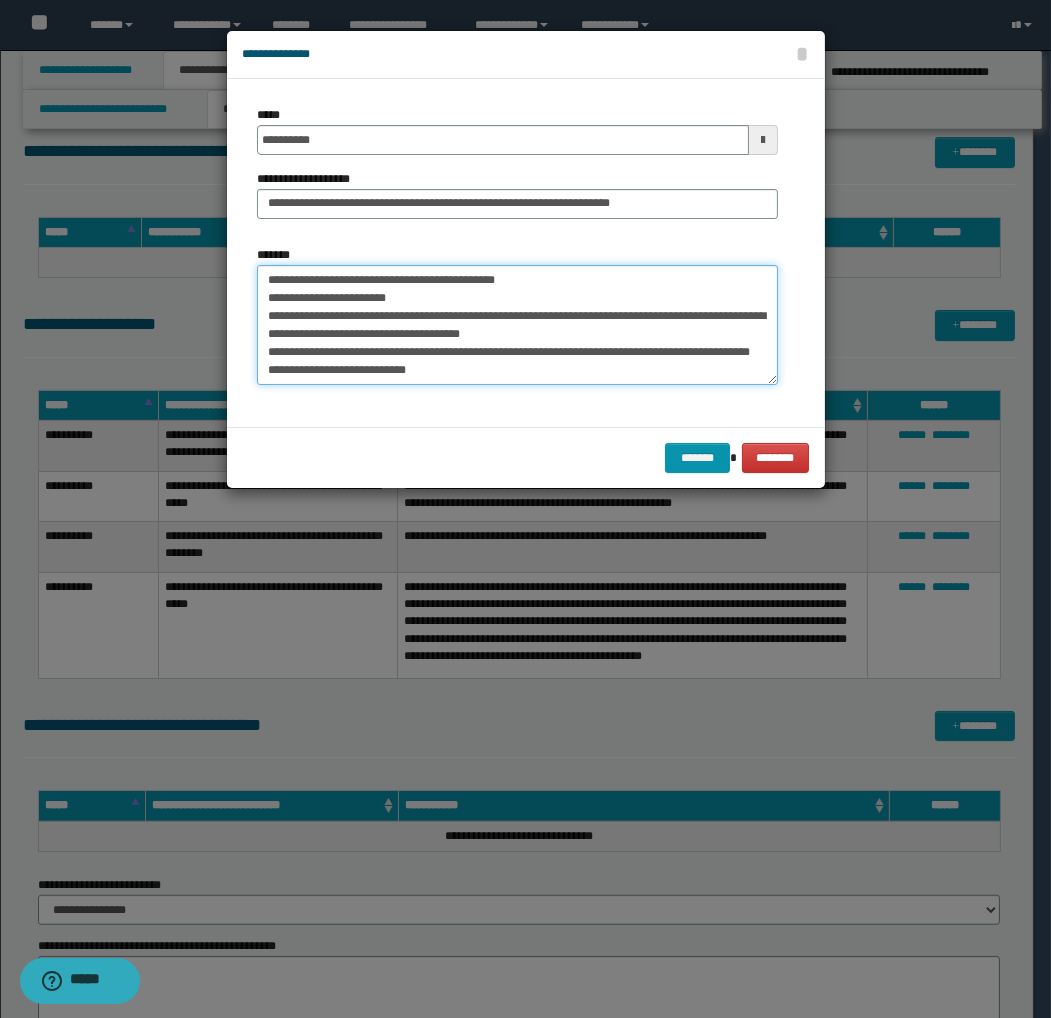 click on "**********" at bounding box center (517, 325) 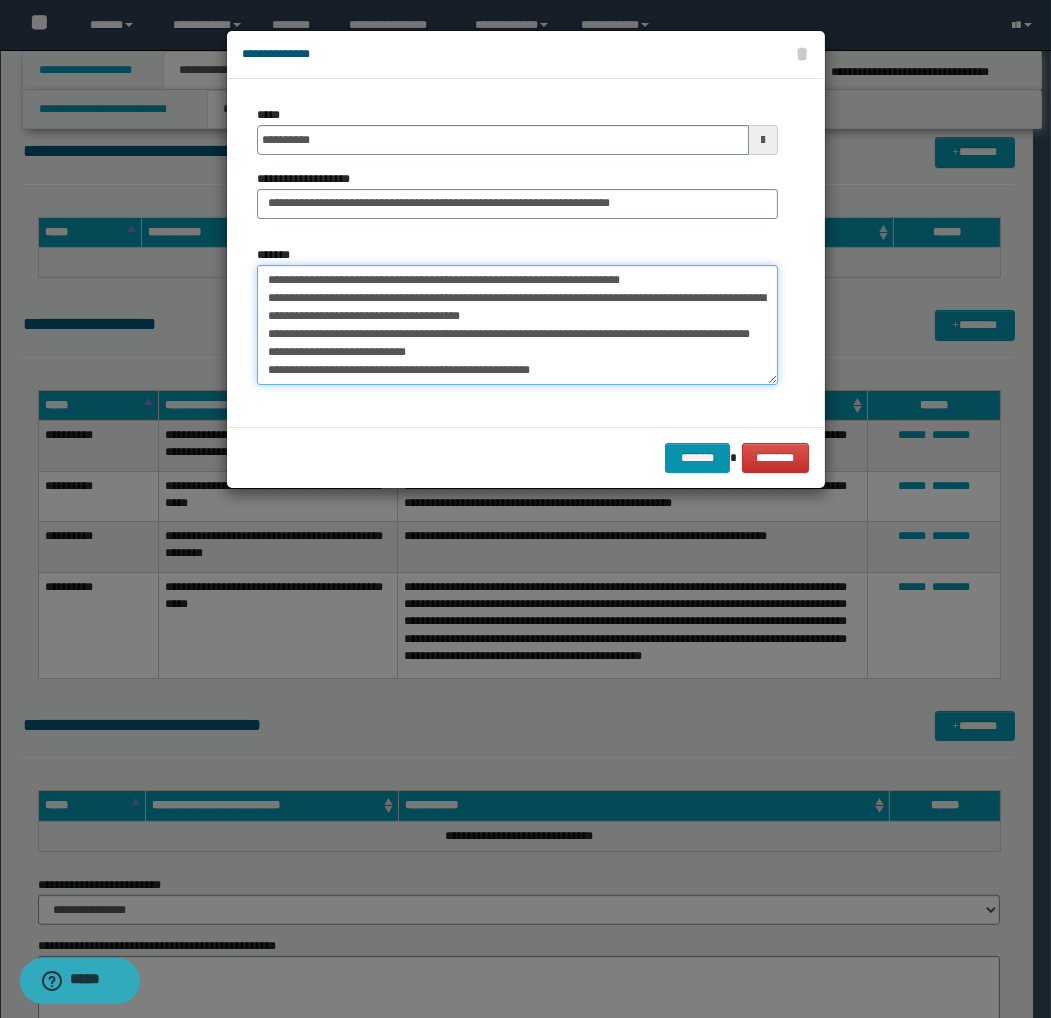 click on "**********" at bounding box center (517, 325) 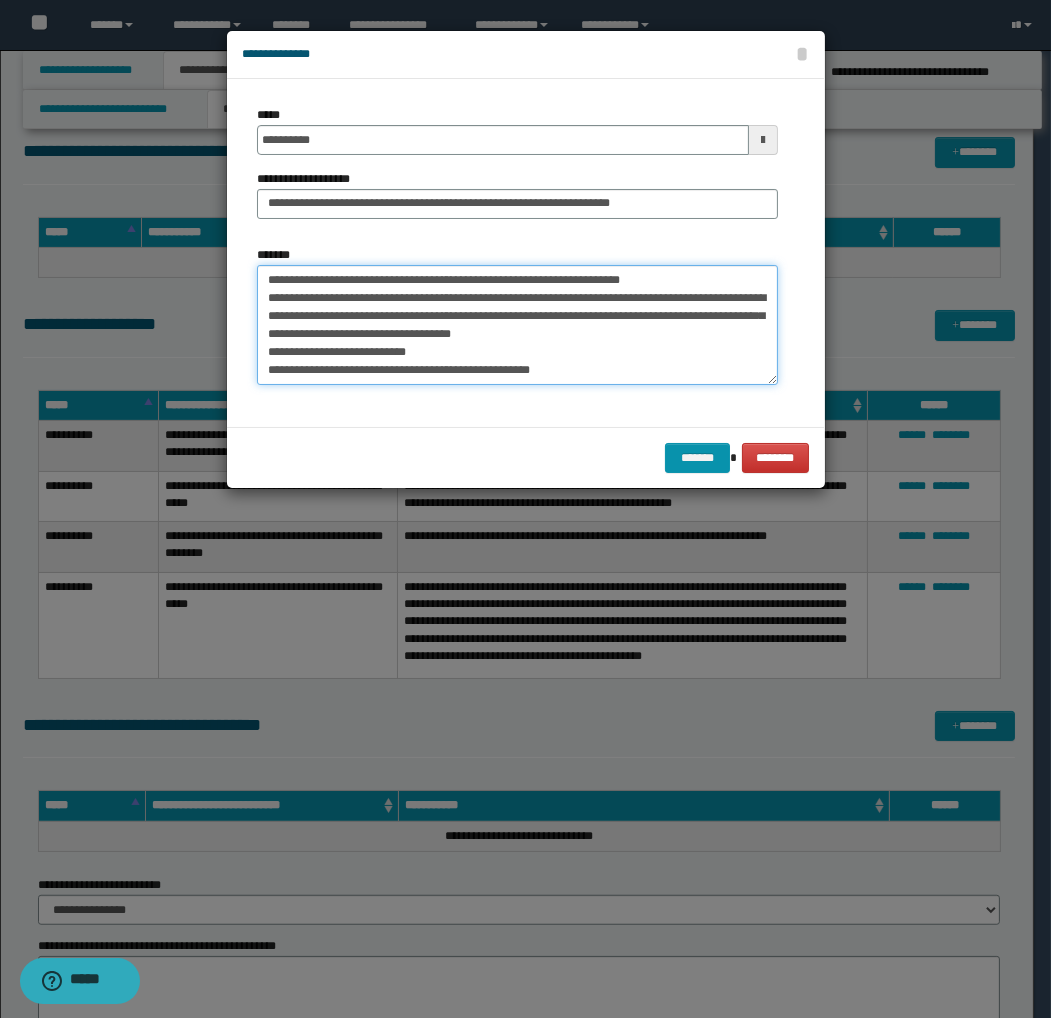 click on "**********" at bounding box center [517, 325] 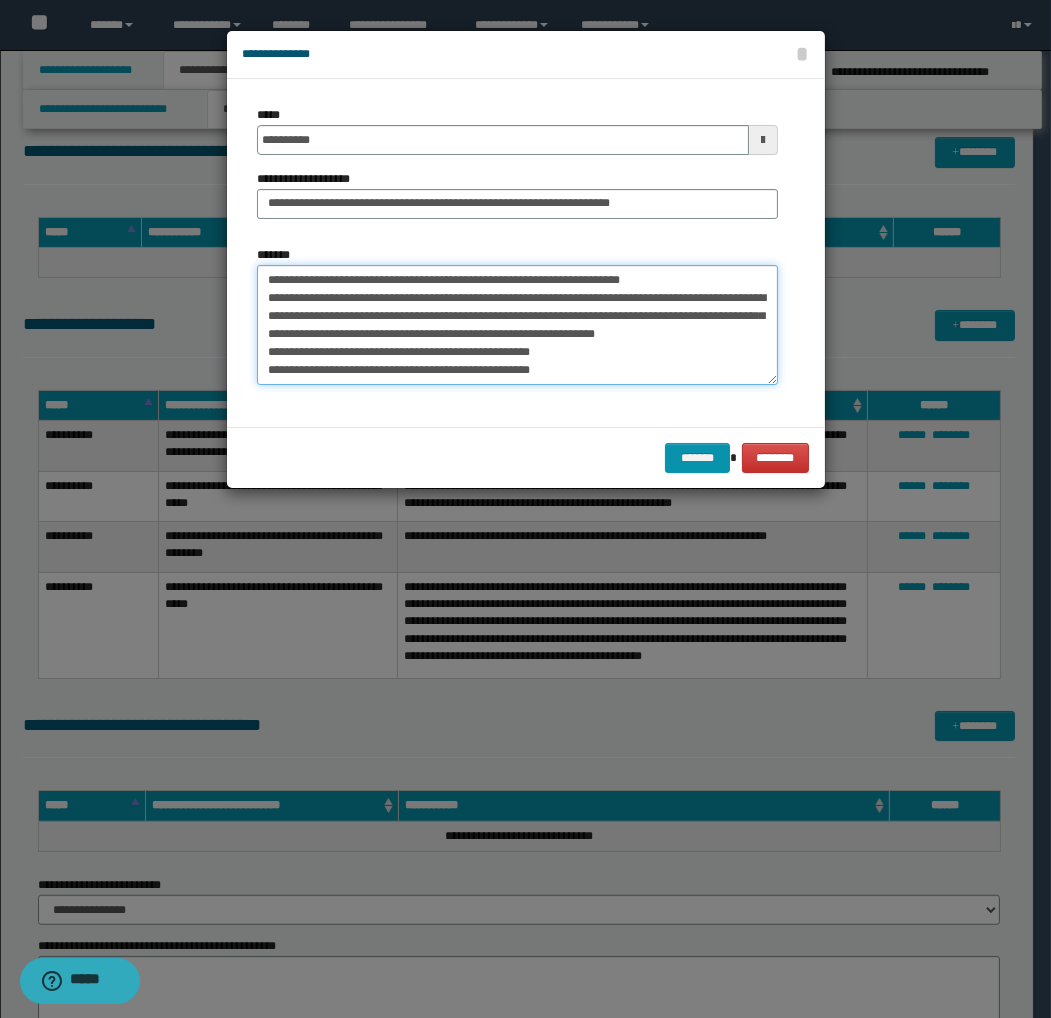 click on "**********" at bounding box center [517, 325] 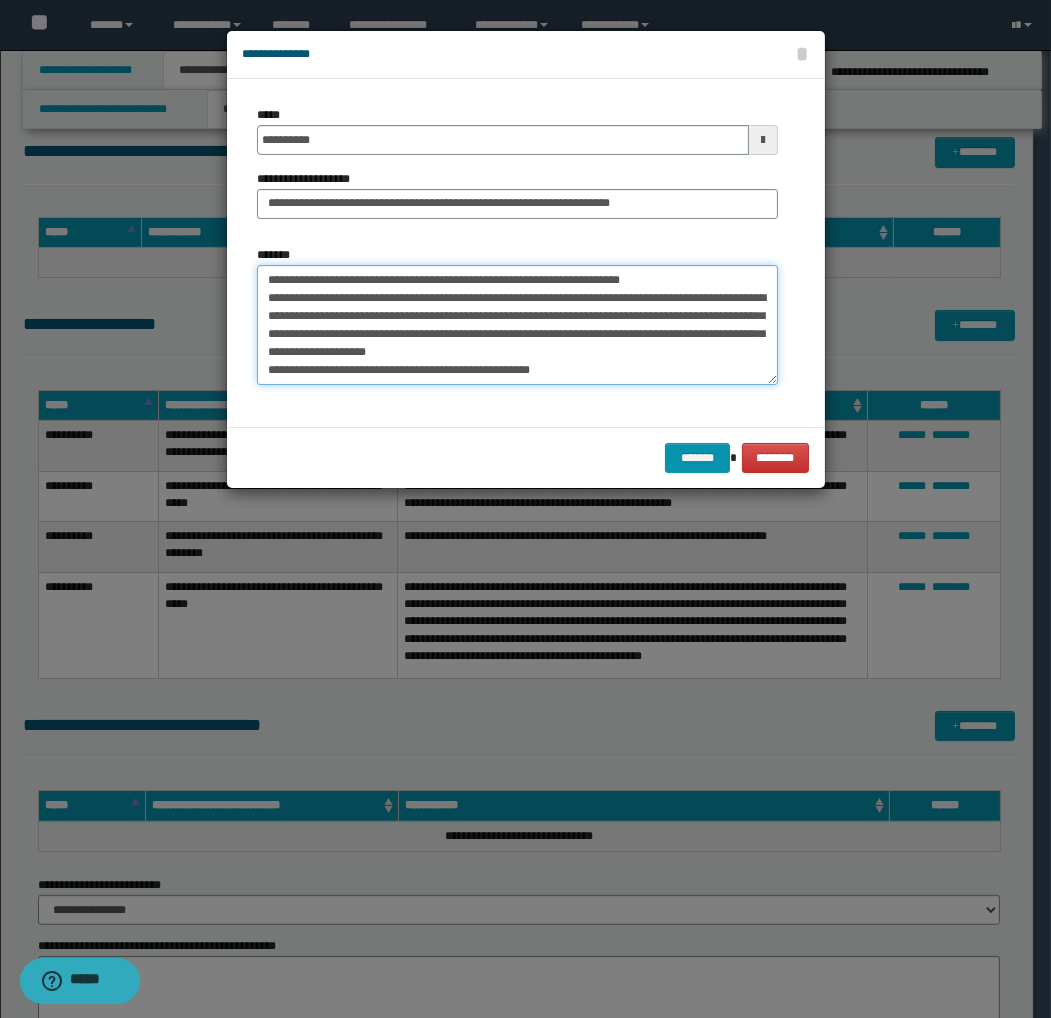 click on "**********" at bounding box center (517, 325) 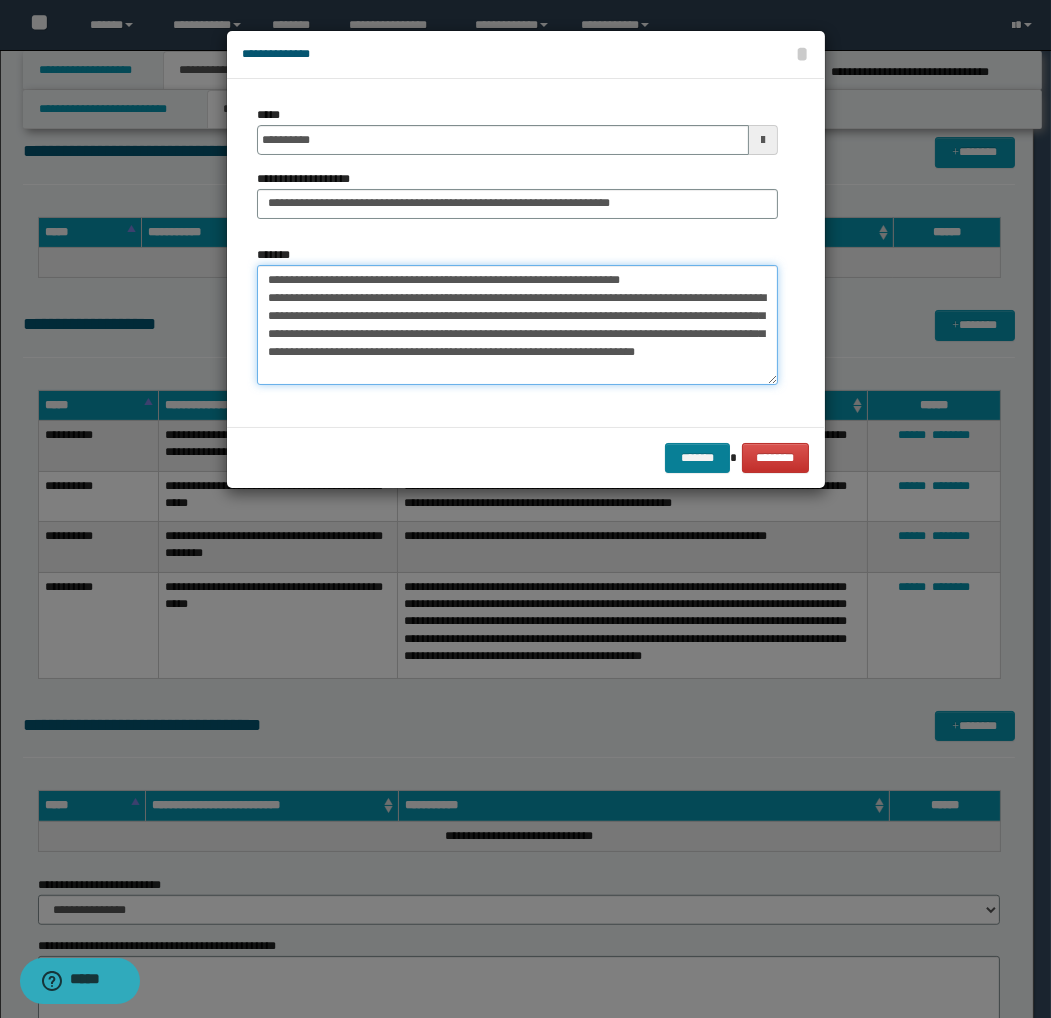 type on "**********" 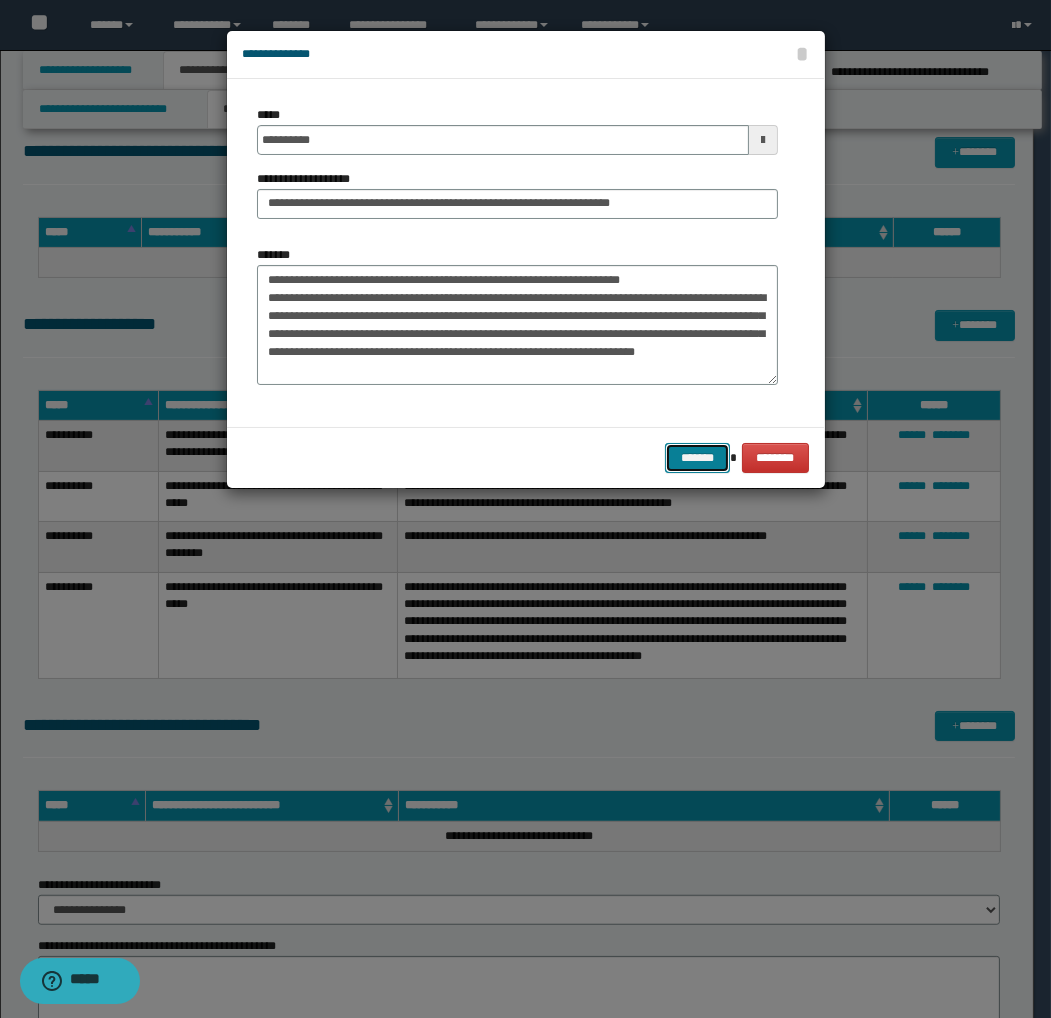 click on "*******" at bounding box center (697, 458) 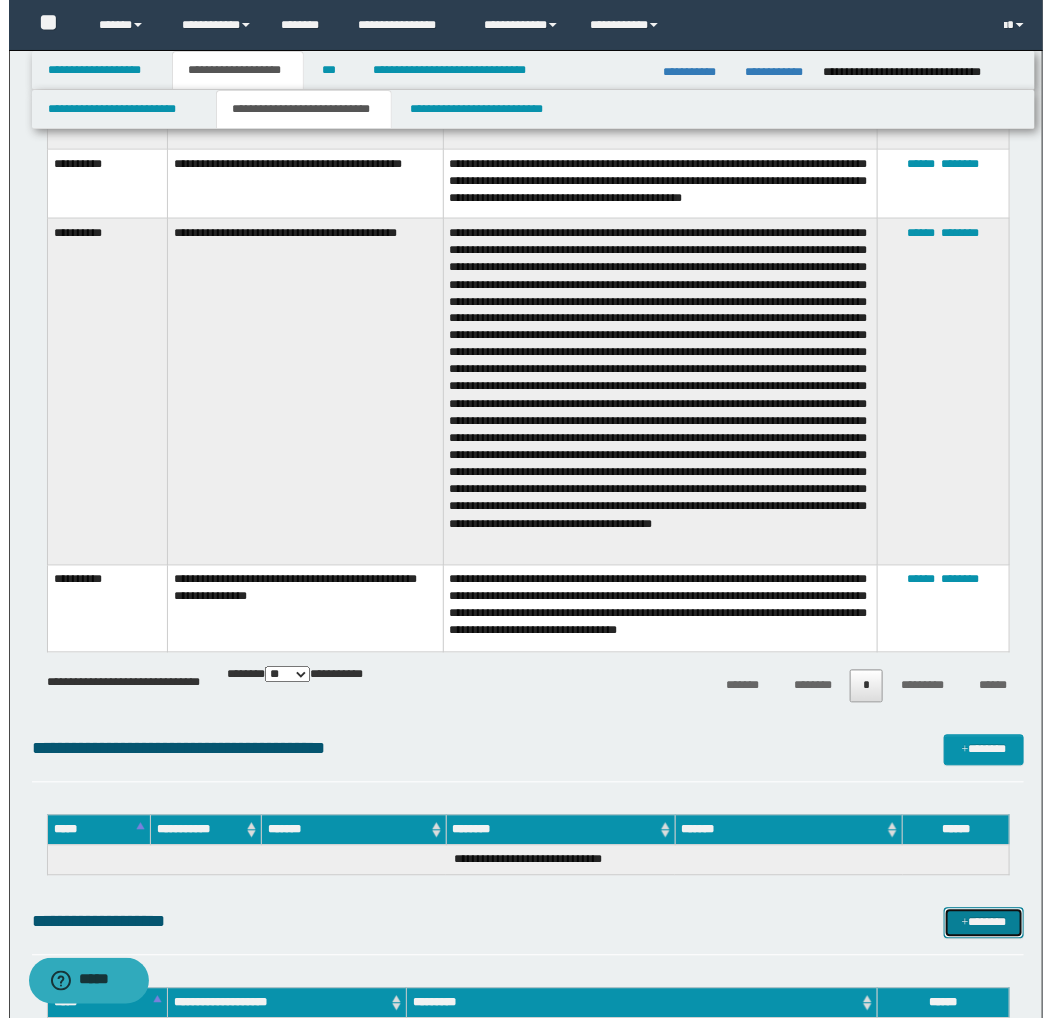 scroll, scrollTop: 555, scrollLeft: 0, axis: vertical 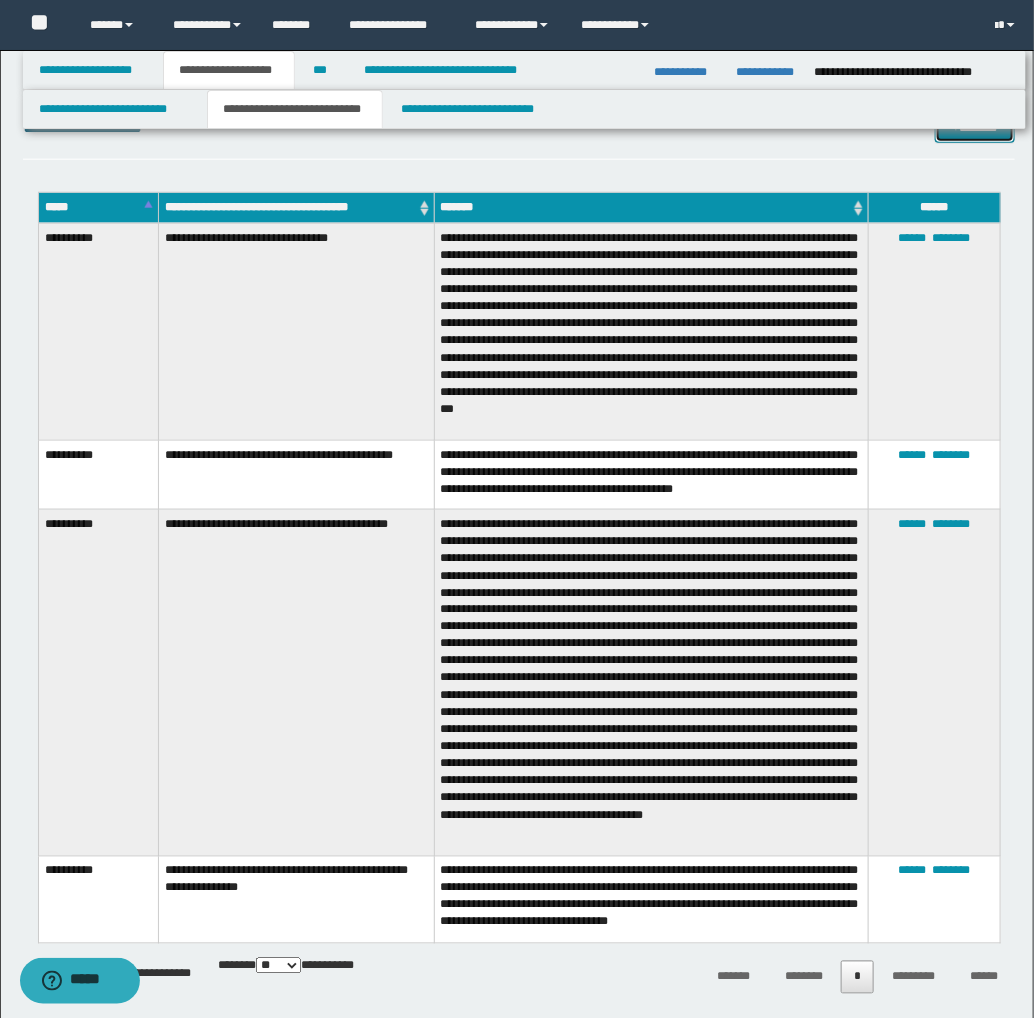 click on "*******" at bounding box center [975, 128] 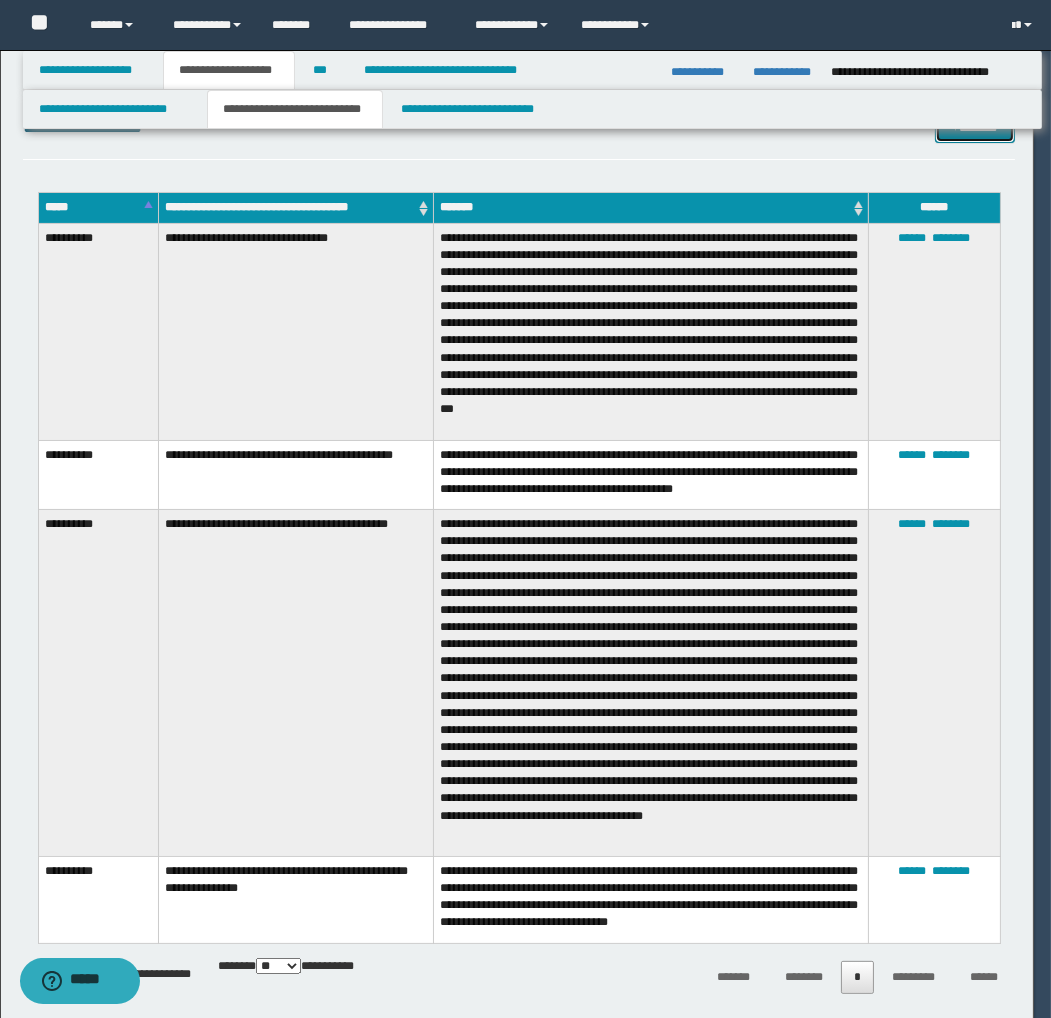 scroll, scrollTop: 0, scrollLeft: 0, axis: both 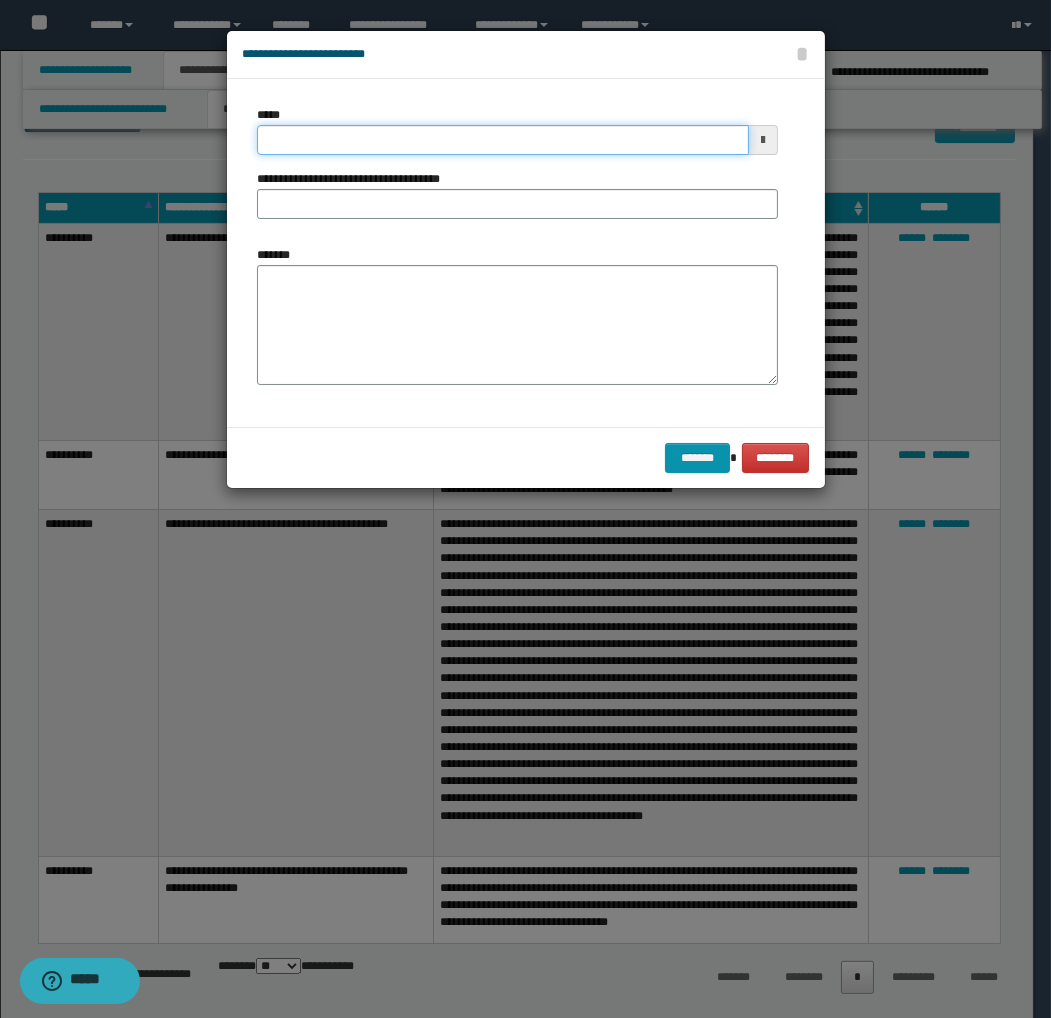 click on "*****" at bounding box center [503, 140] 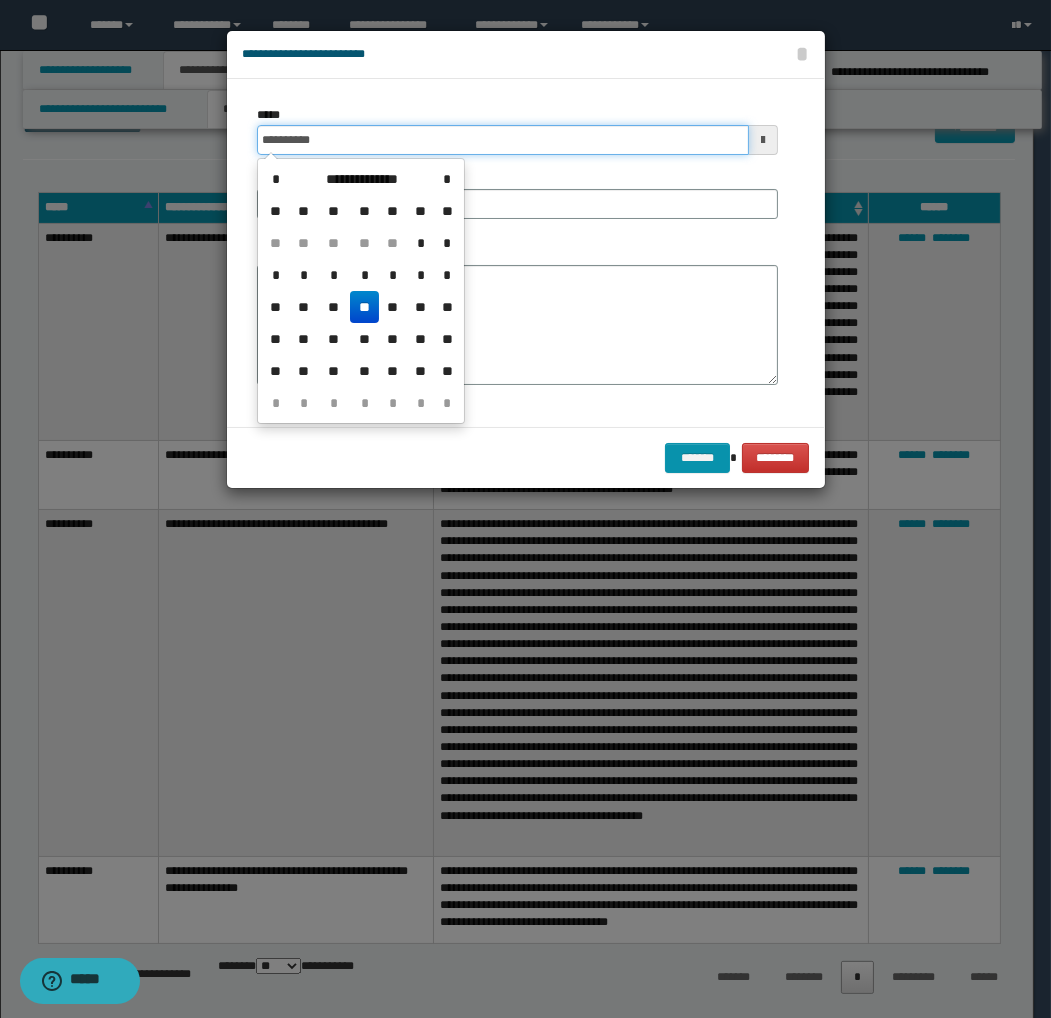 type on "**********" 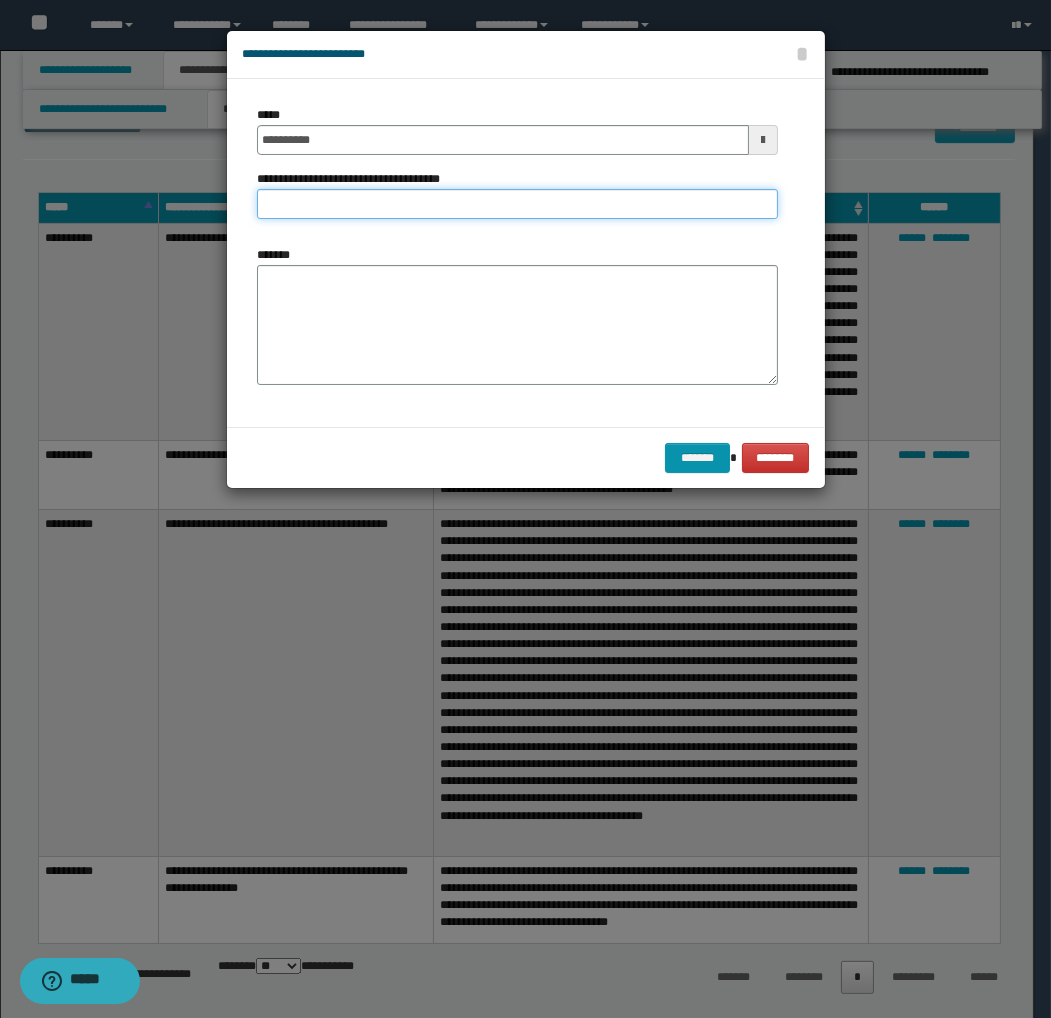 click on "**********" at bounding box center (517, 204) 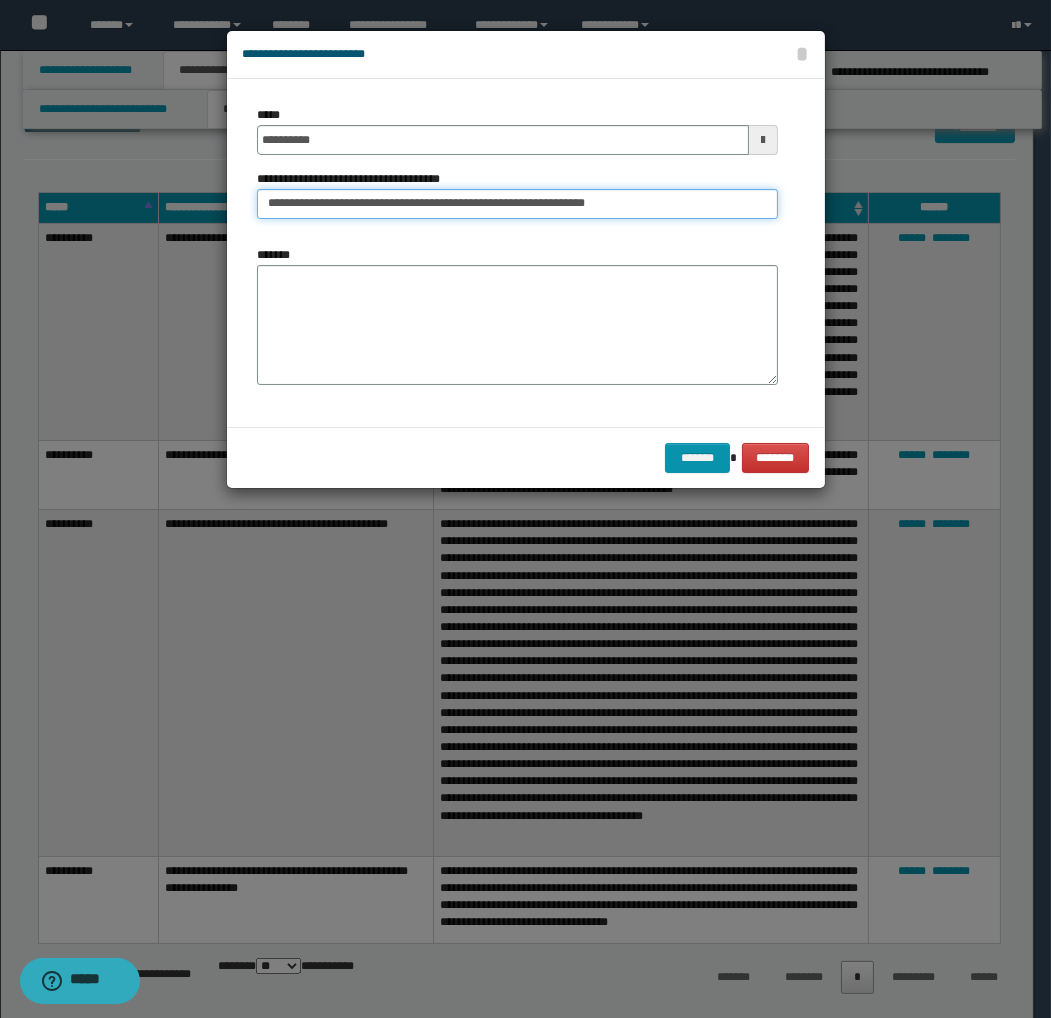 drag, startPoint x: 633, startPoint y: 203, endPoint x: 444, endPoint y: 220, distance: 189.76302 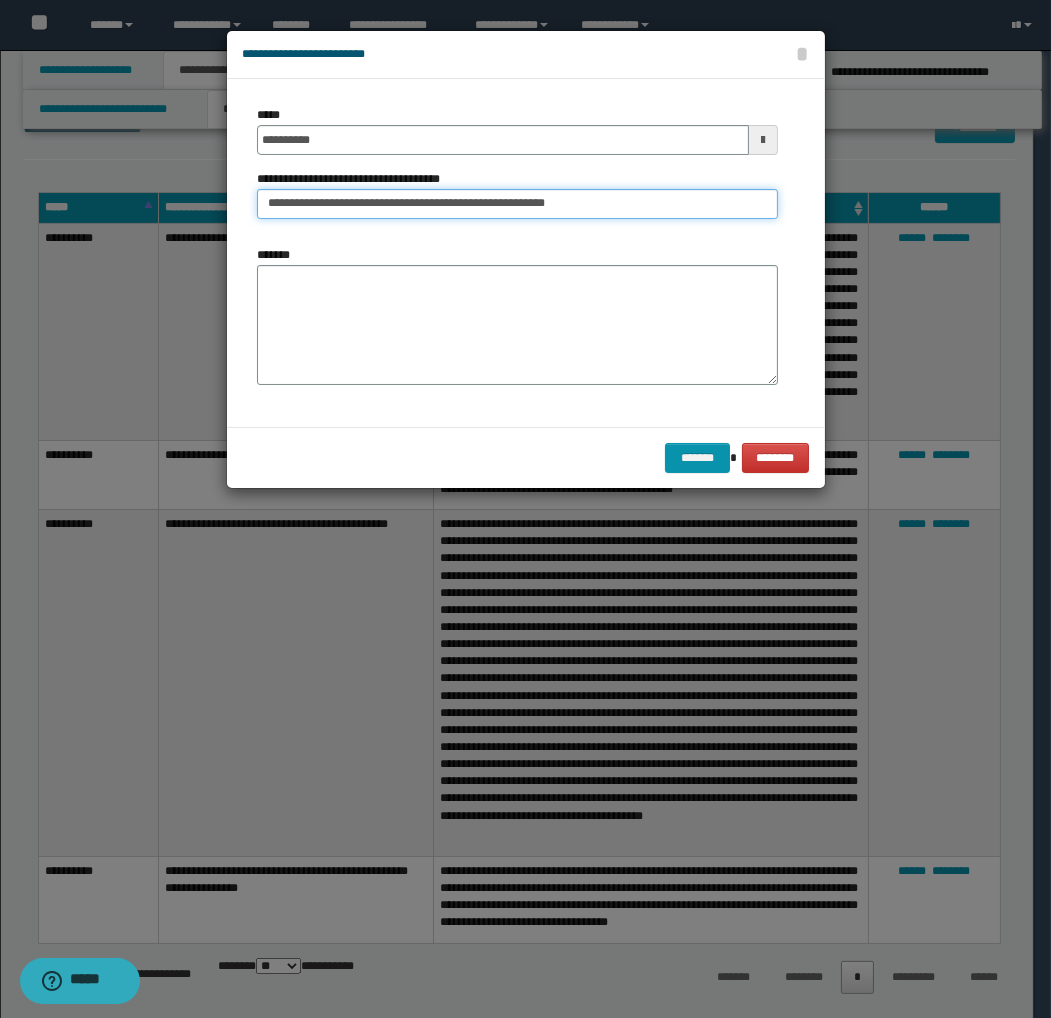 type on "**********" 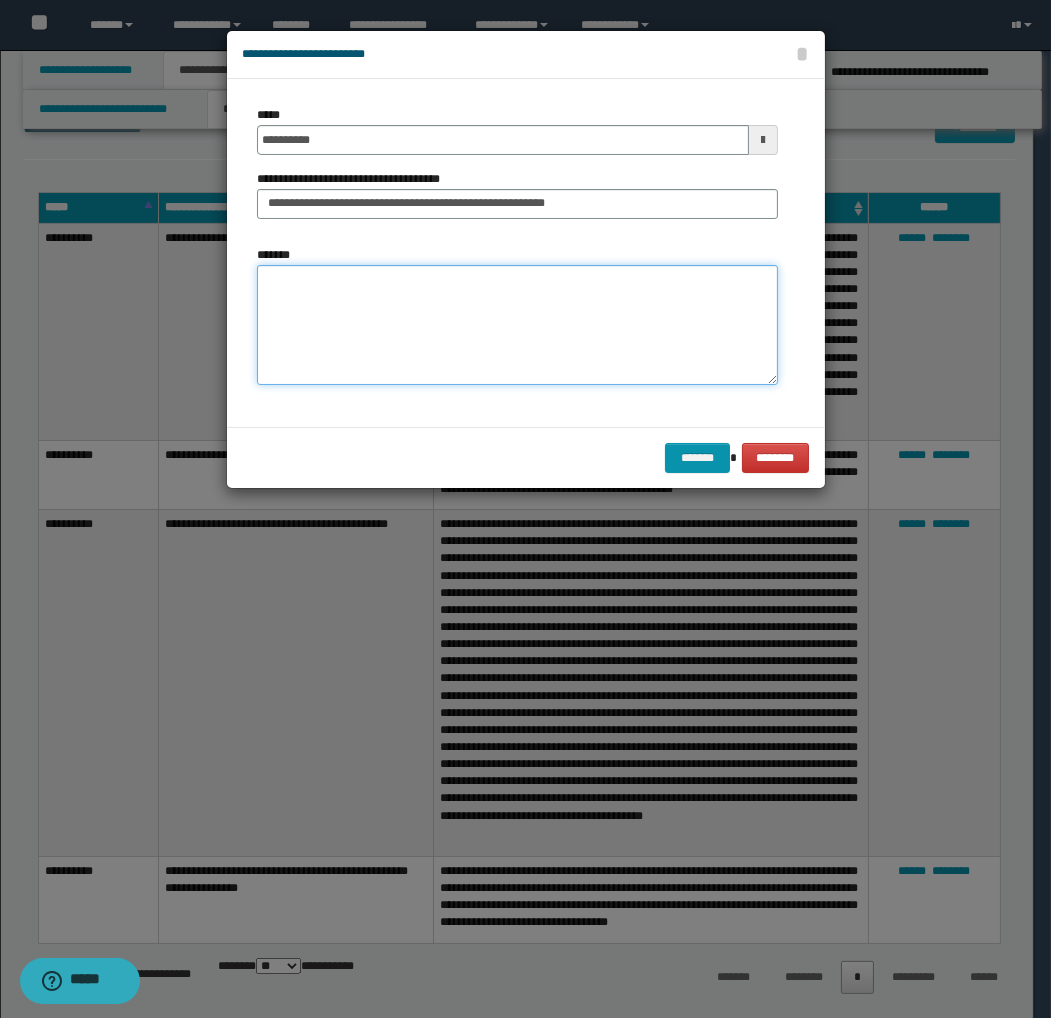 click on "*******" at bounding box center (517, 325) 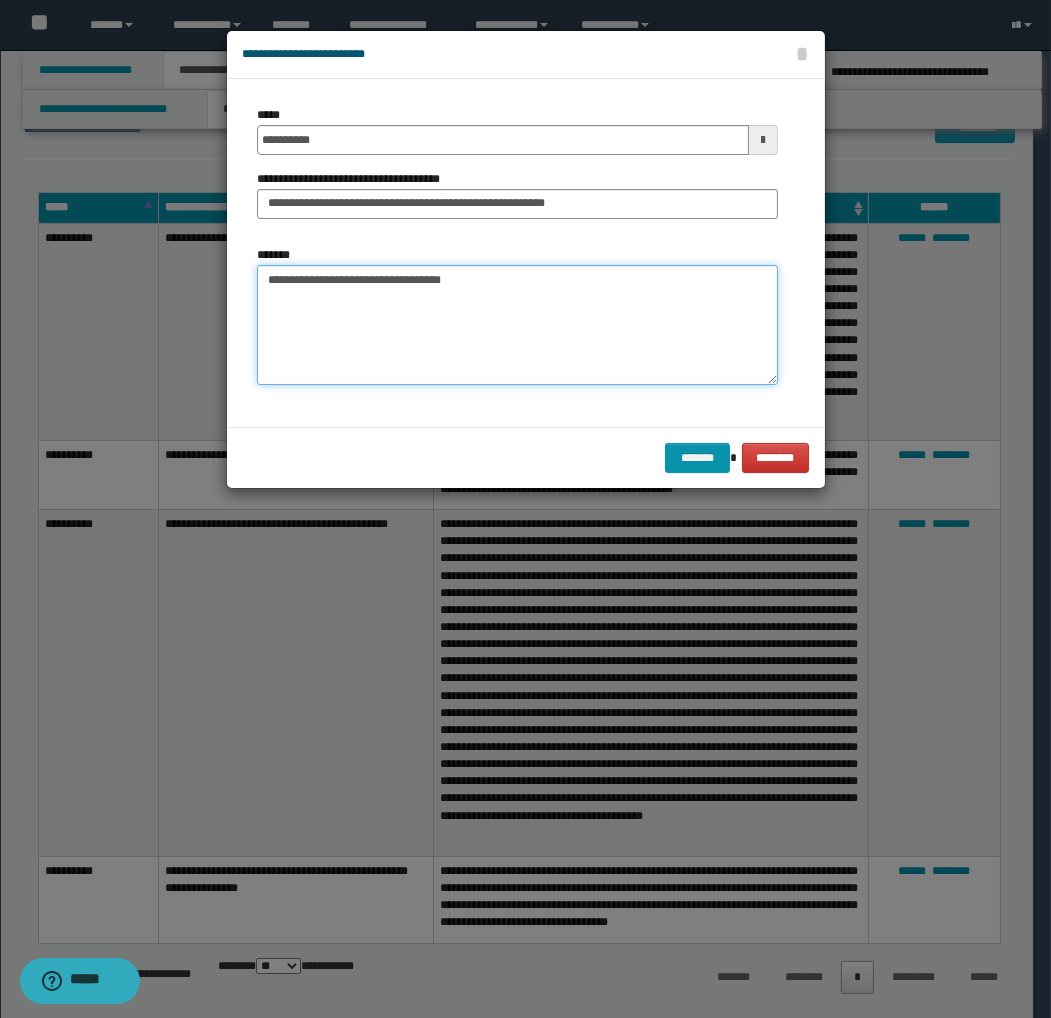 paste on "**********" 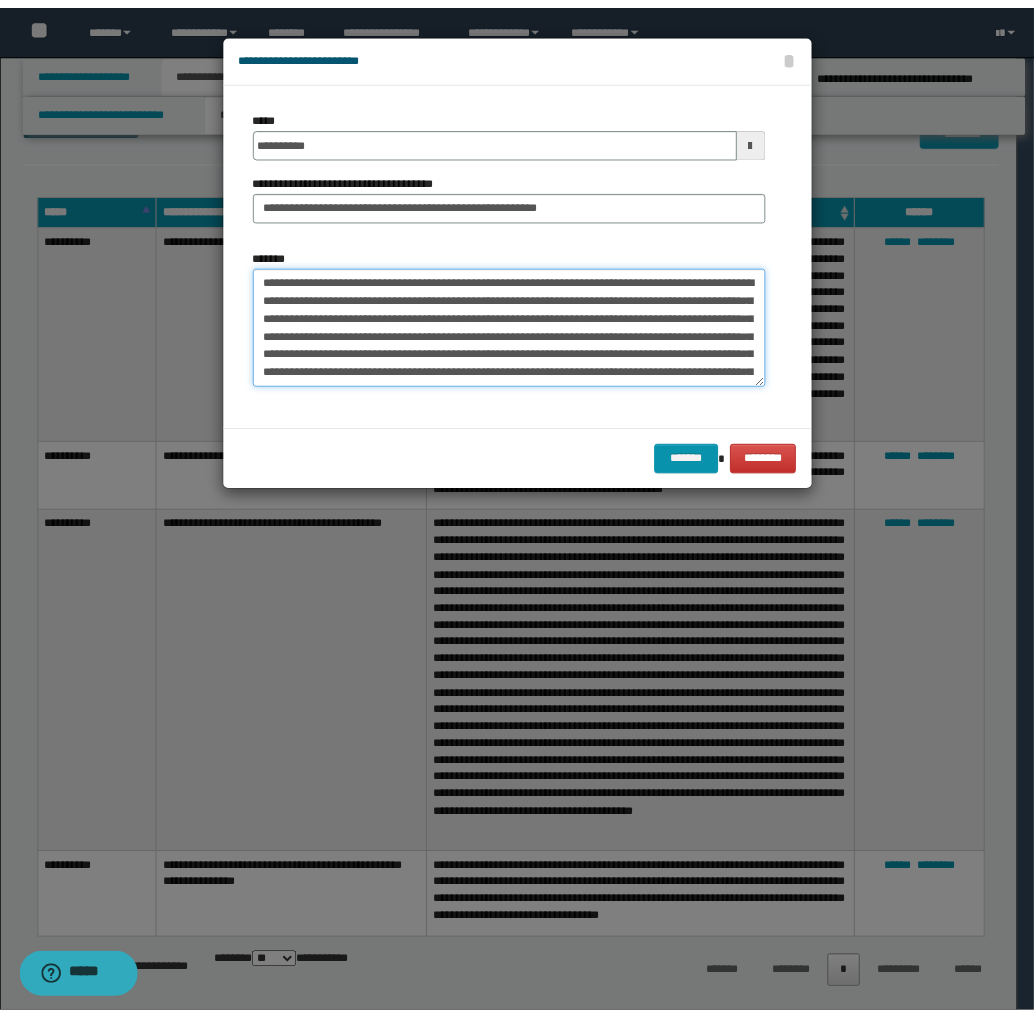 scroll, scrollTop: 66, scrollLeft: 0, axis: vertical 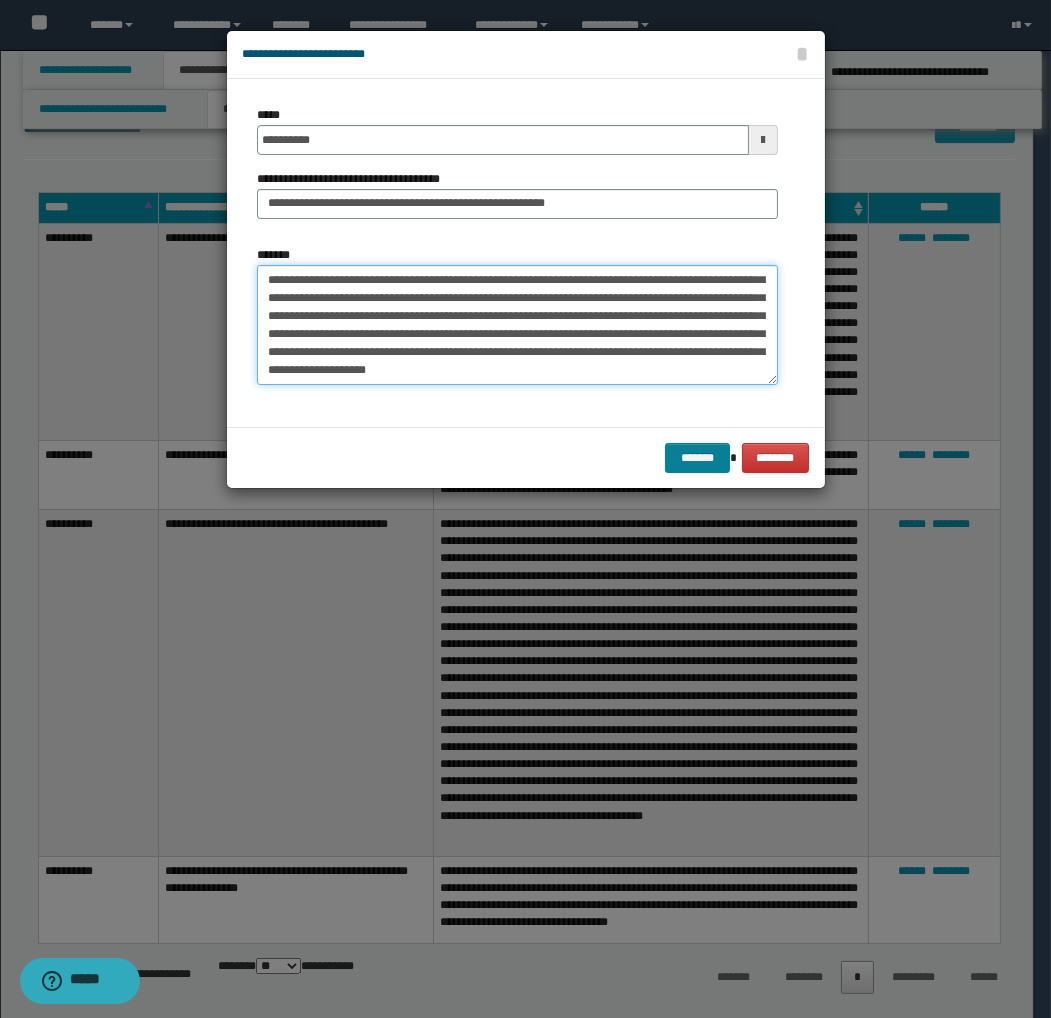 type on "**********" 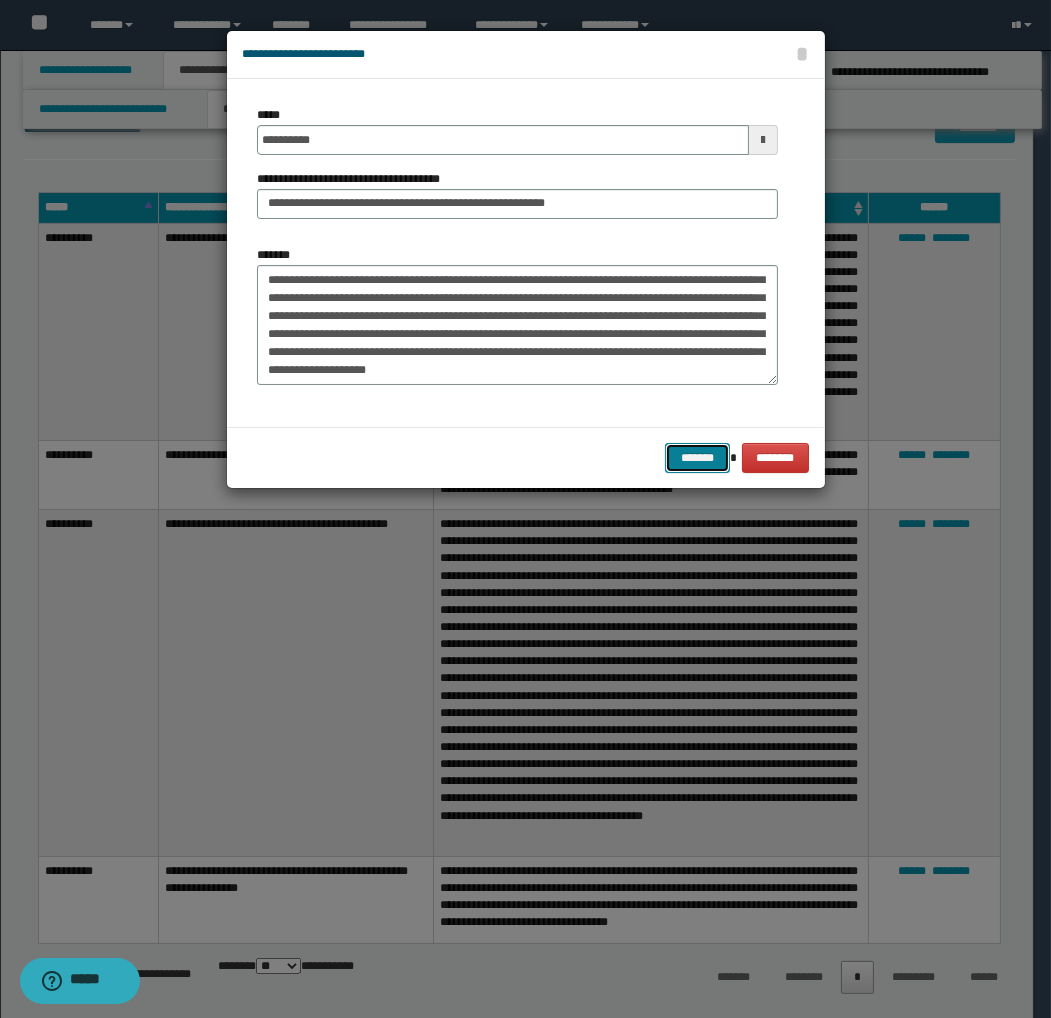 click on "*******" at bounding box center [697, 458] 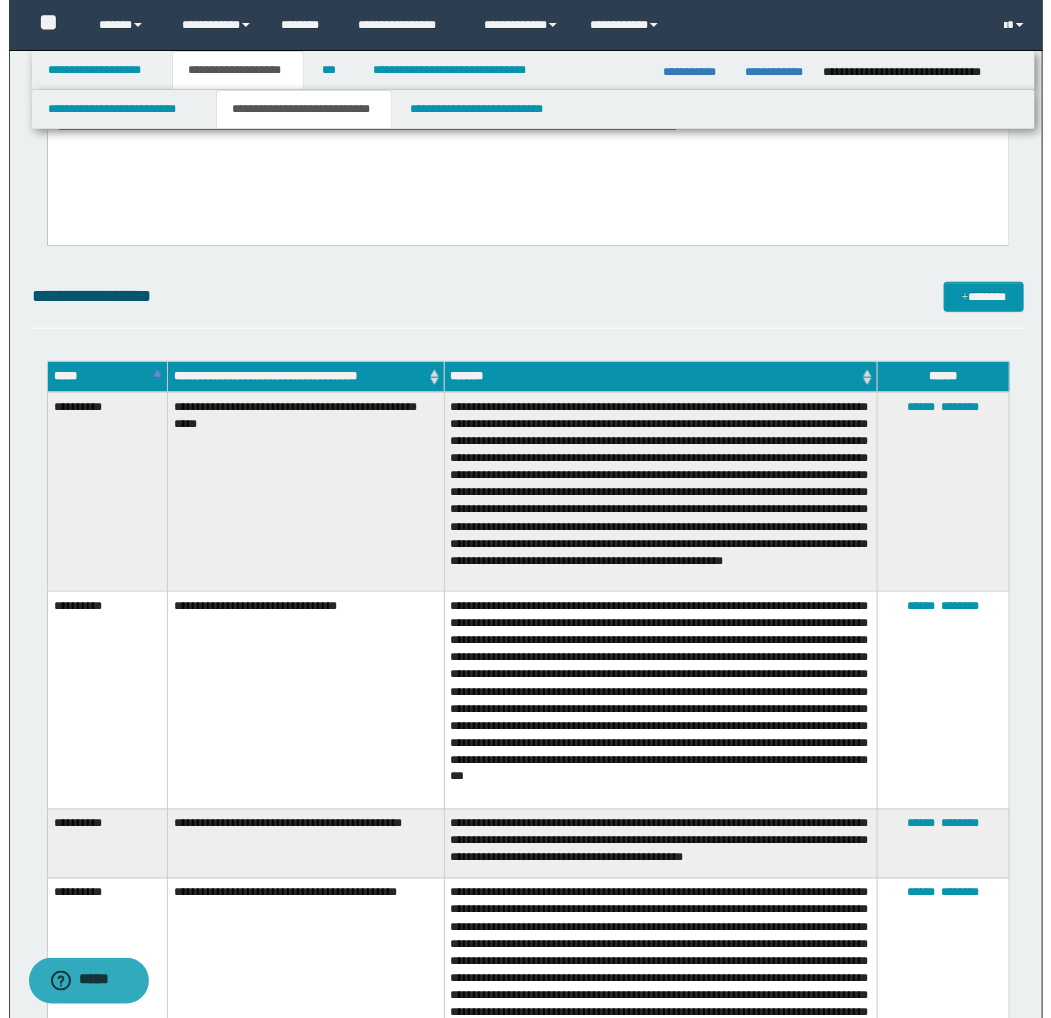 scroll, scrollTop: 333, scrollLeft: 0, axis: vertical 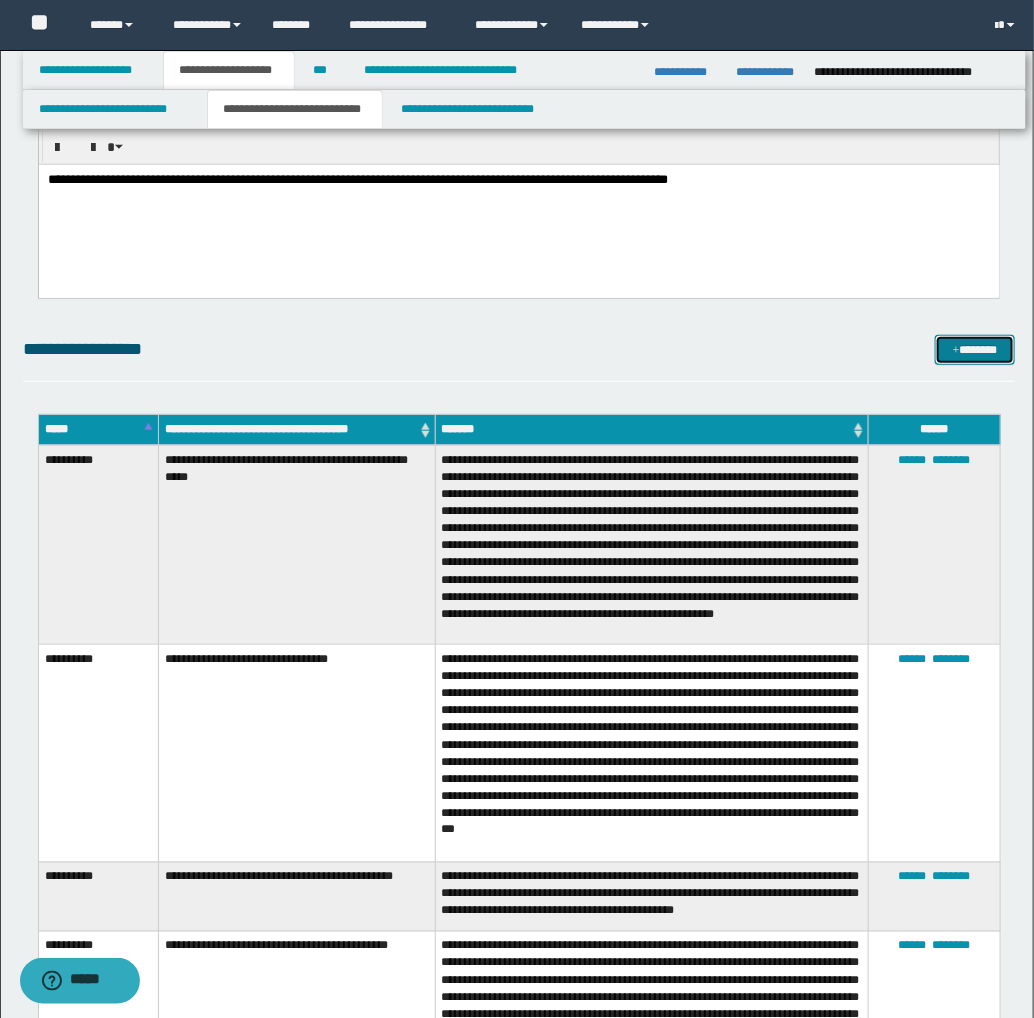 click on "*******" at bounding box center (975, 350) 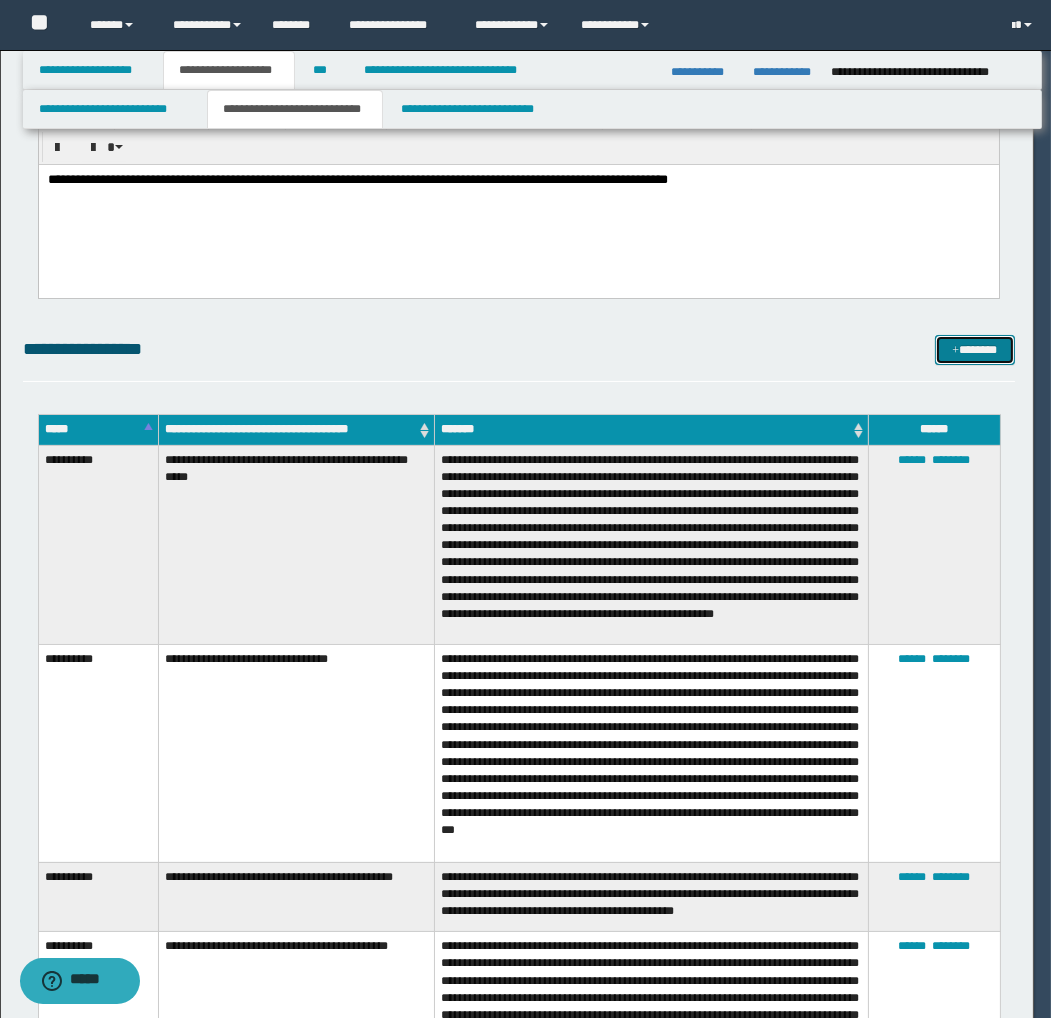 scroll, scrollTop: 0, scrollLeft: 0, axis: both 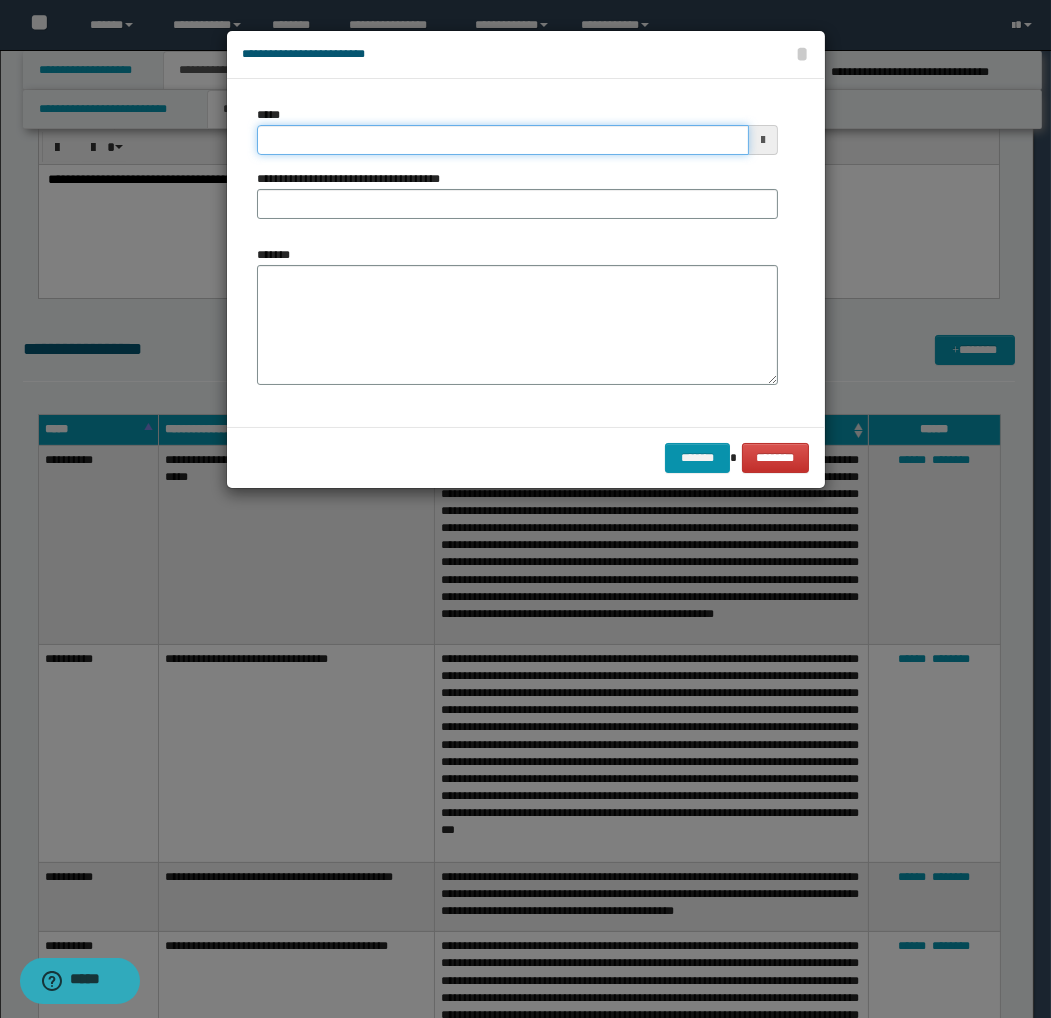 click on "*****" at bounding box center [503, 140] 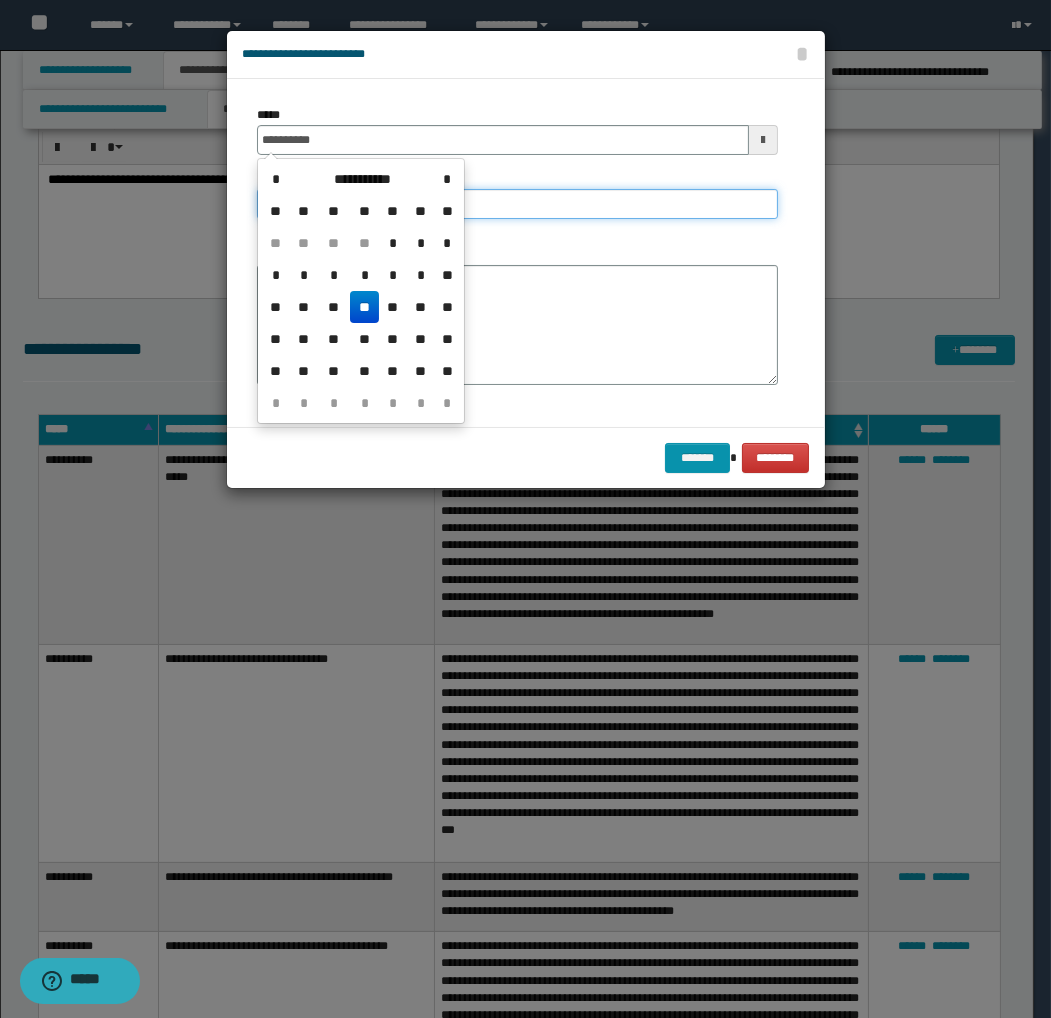 type on "**********" 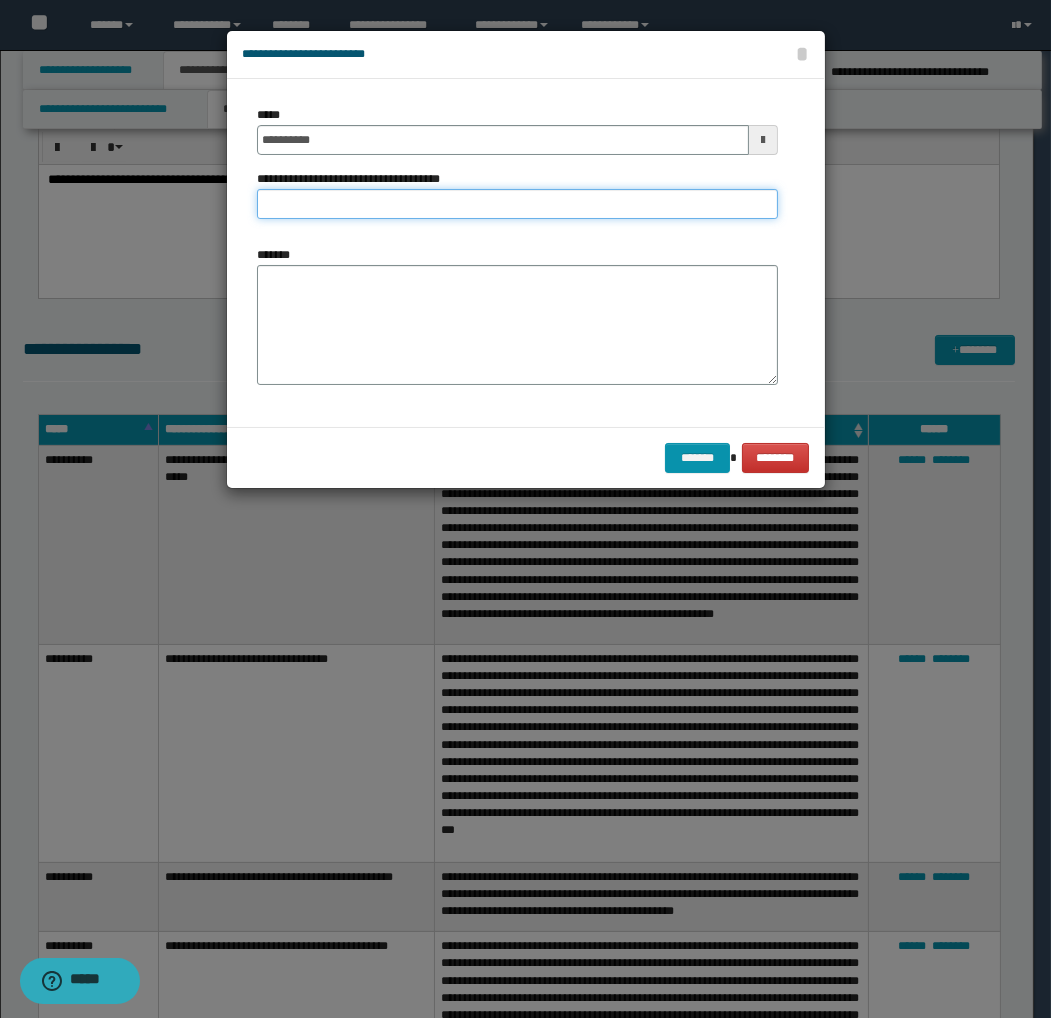 click on "**********" at bounding box center (517, 204) 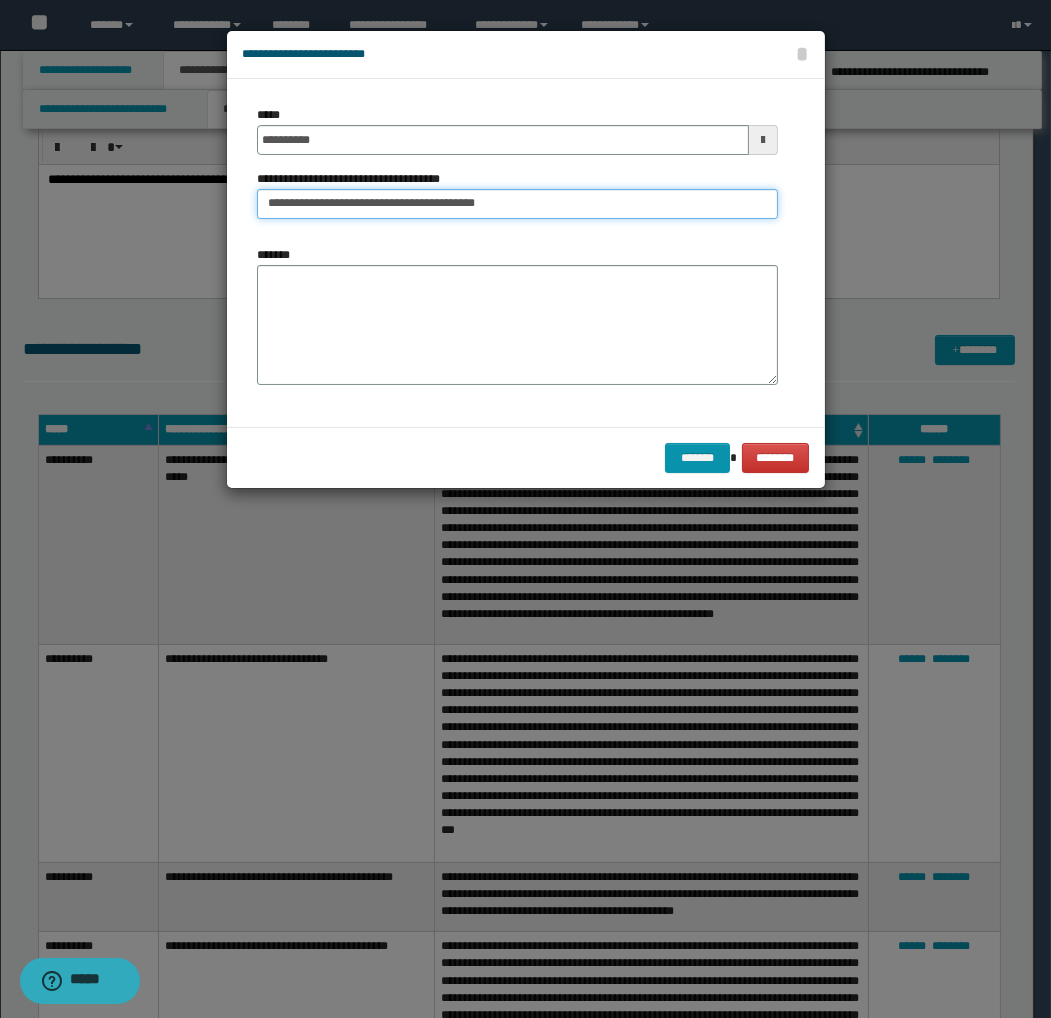 drag, startPoint x: 510, startPoint y: 203, endPoint x: 382, endPoint y: 212, distance: 128.31601 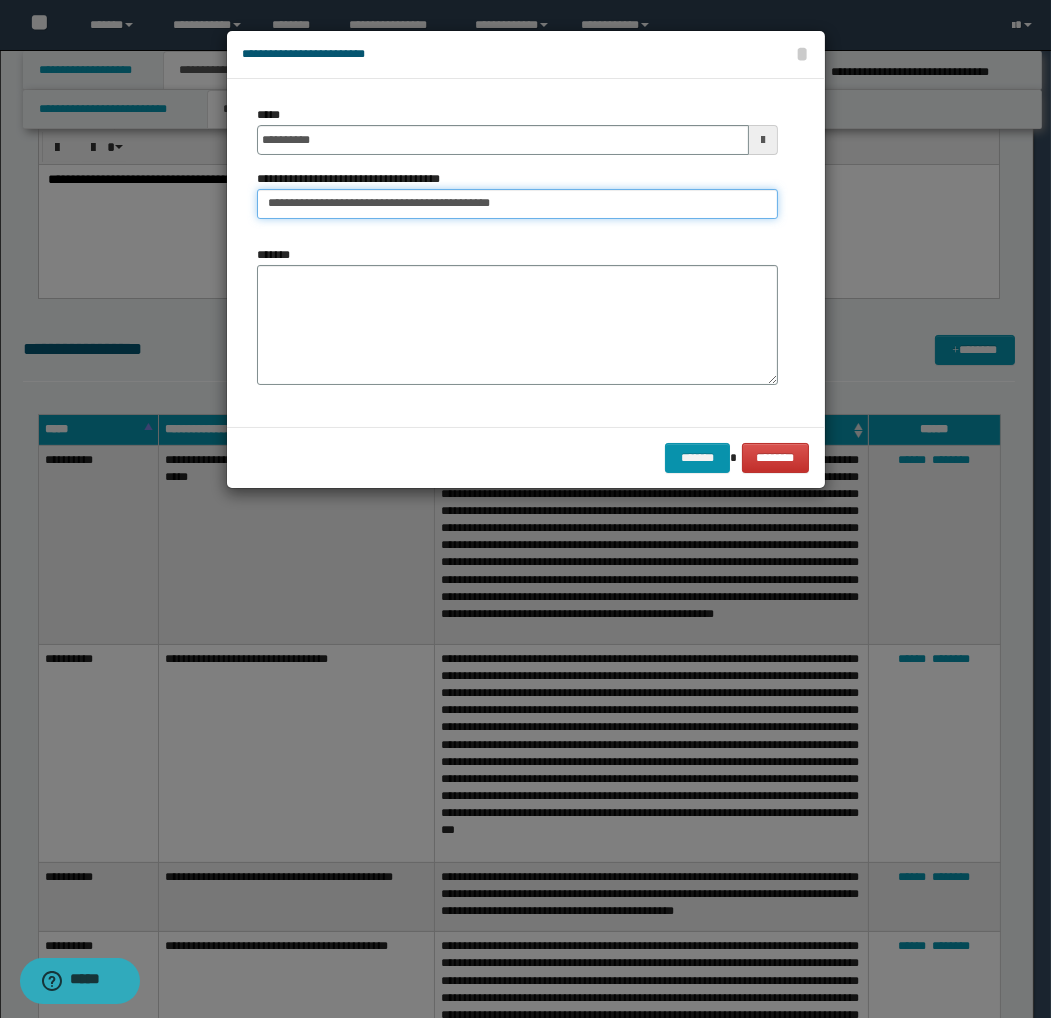 drag, startPoint x: 533, startPoint y: 202, endPoint x: 417, endPoint y: 187, distance: 116.965805 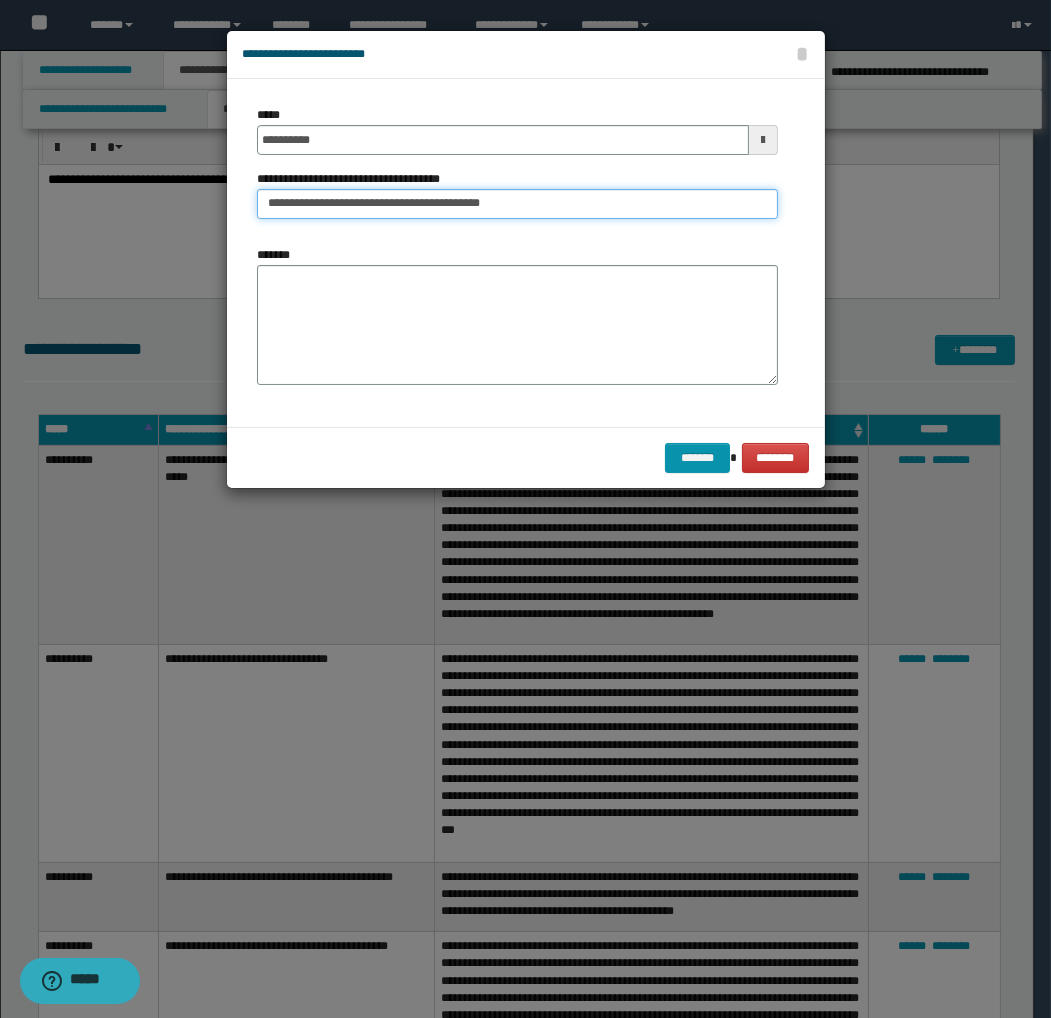 type on "**********" 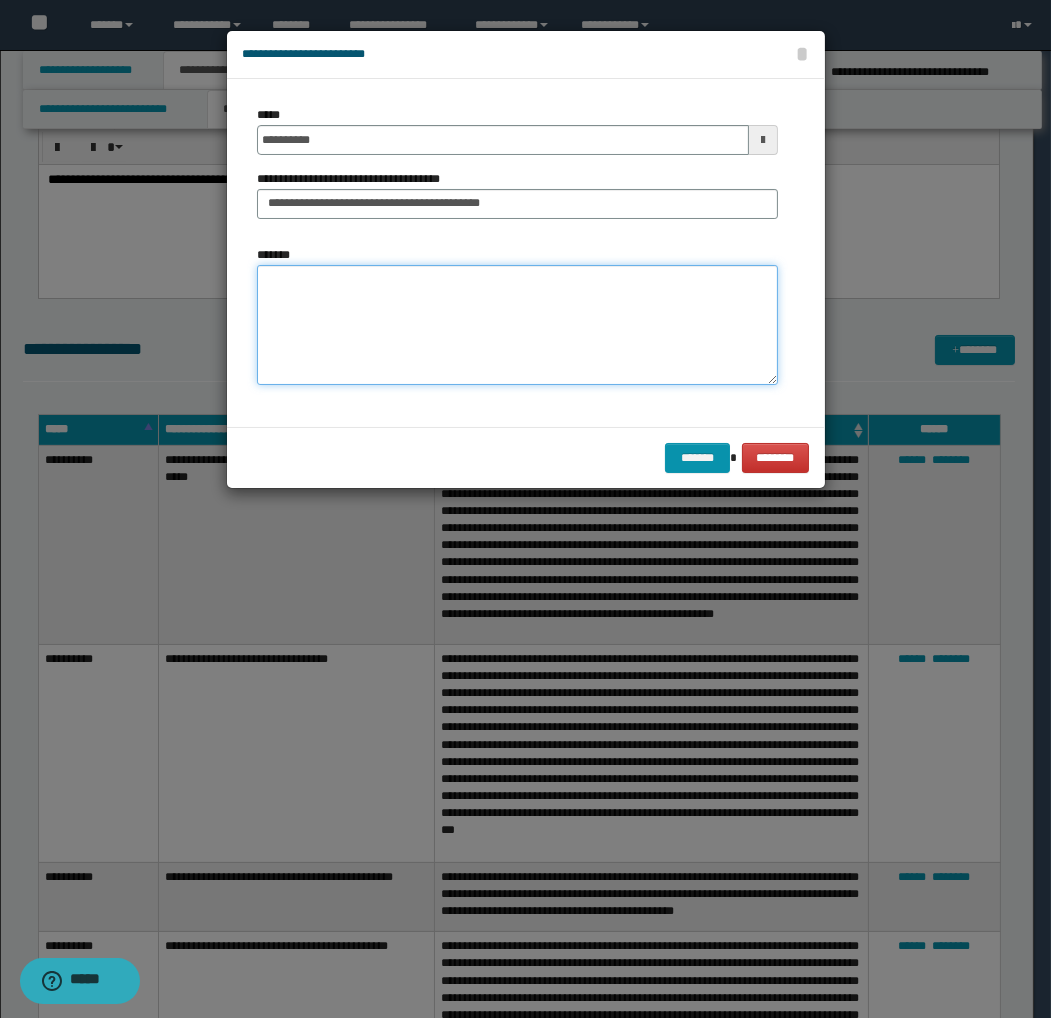 click on "*******" at bounding box center [517, 325] 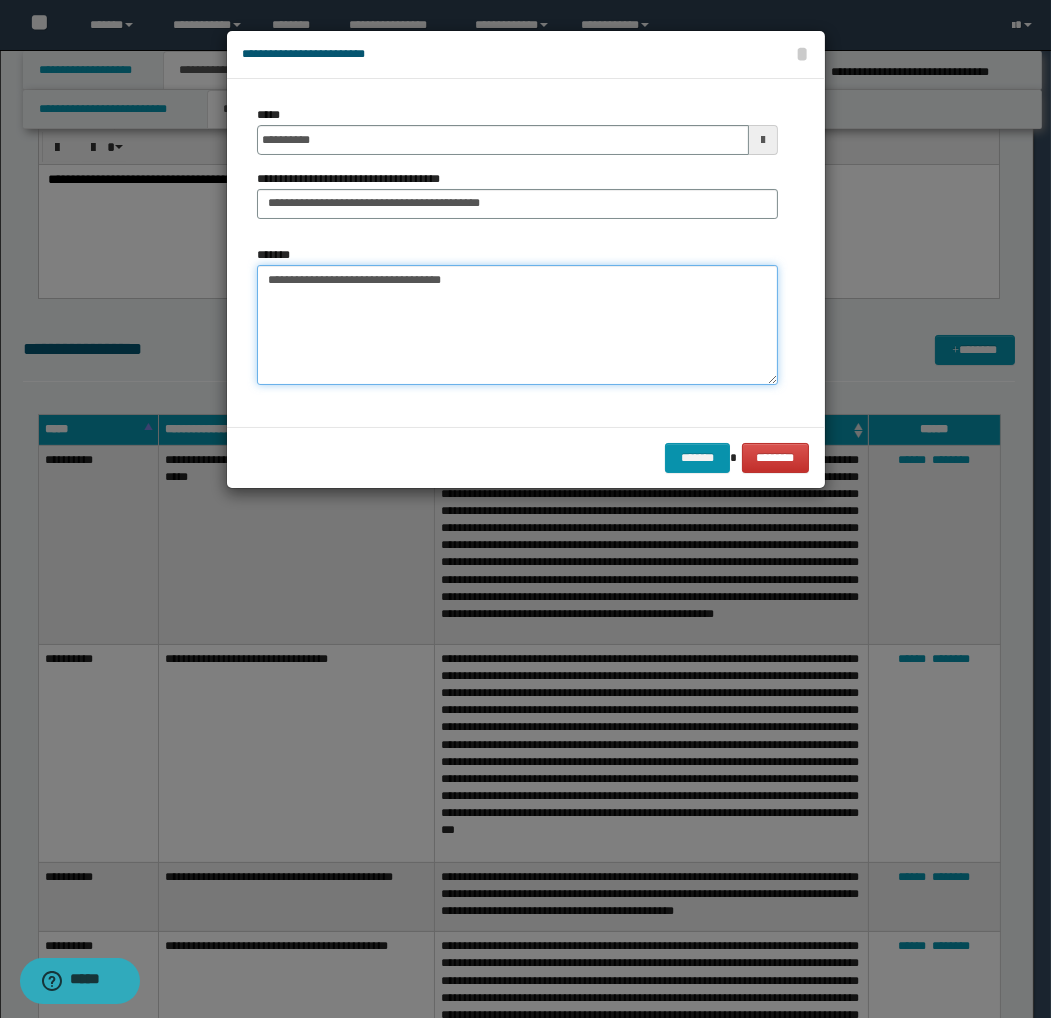 paste on "**********" 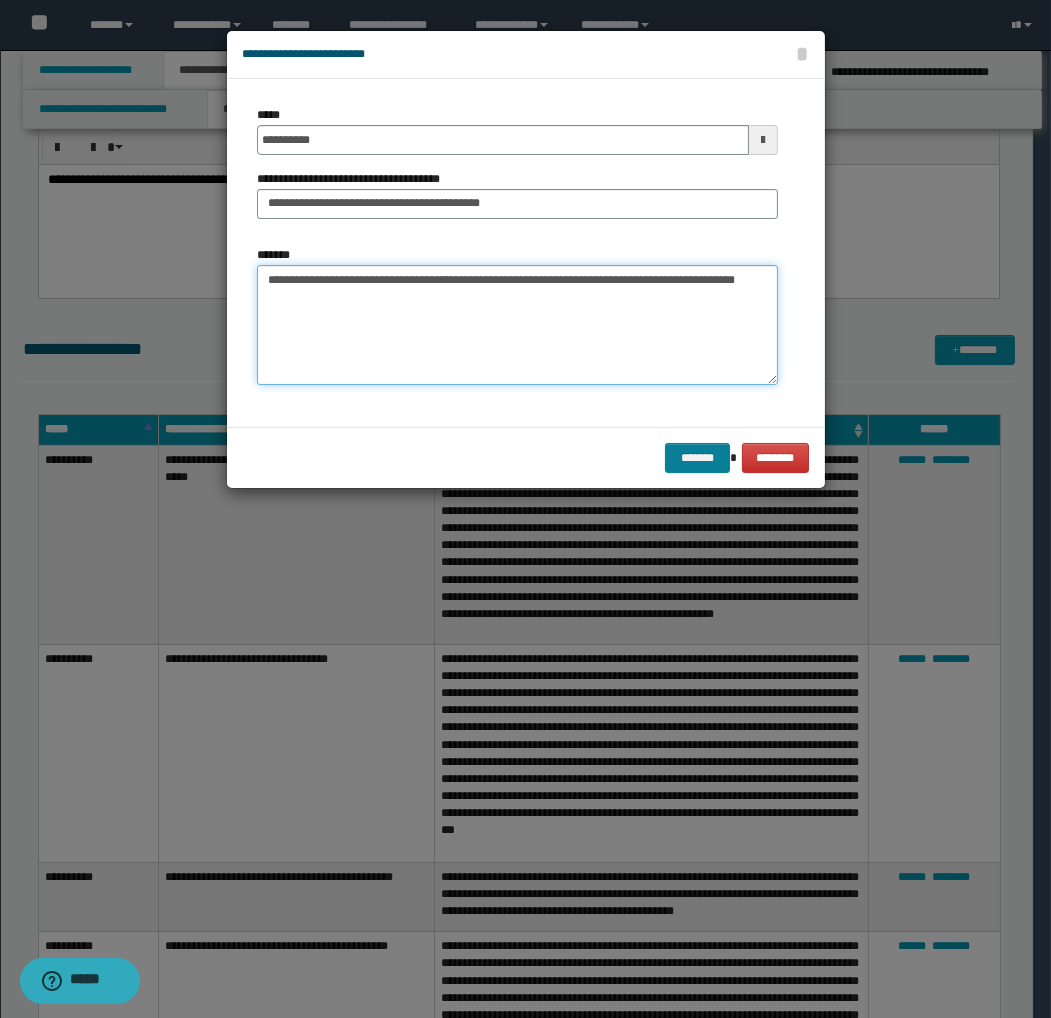 type on "**********" 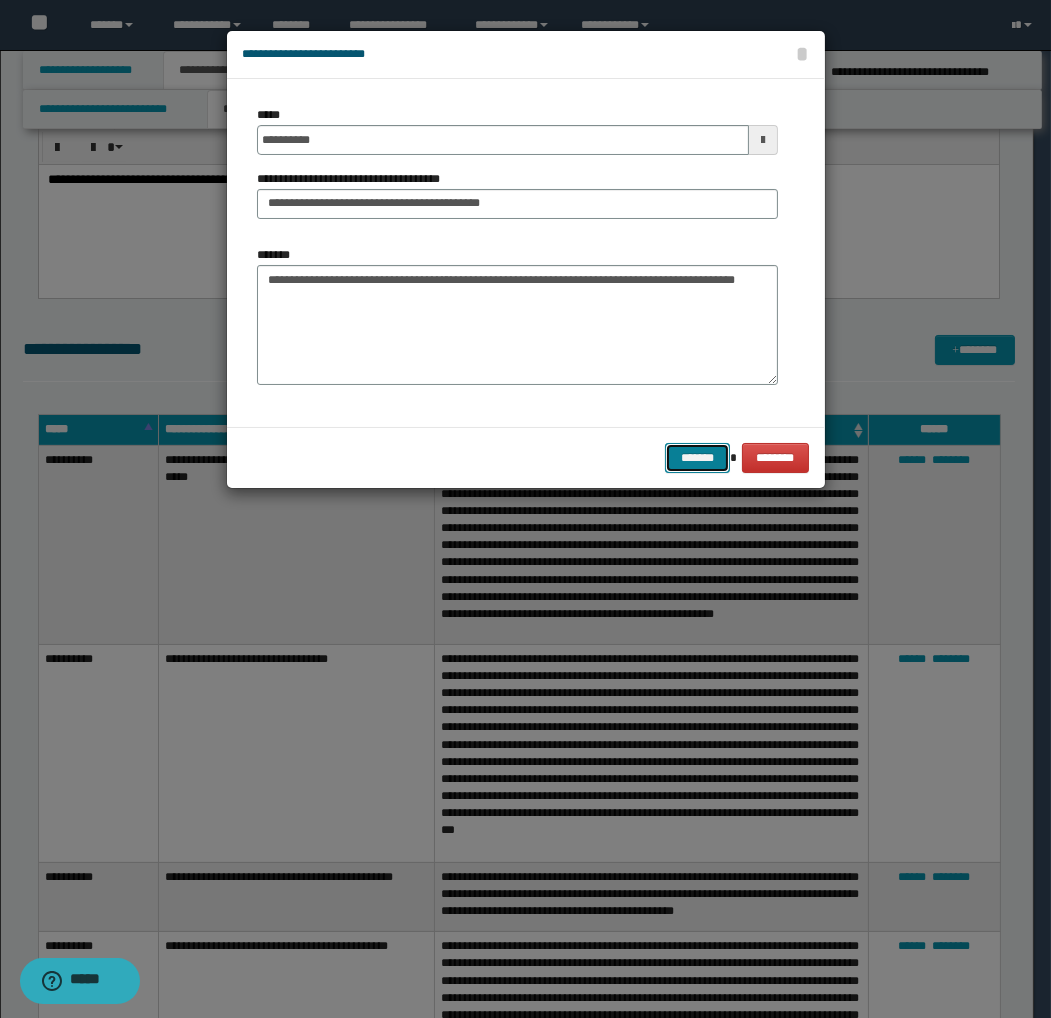 click on "*******" at bounding box center (697, 458) 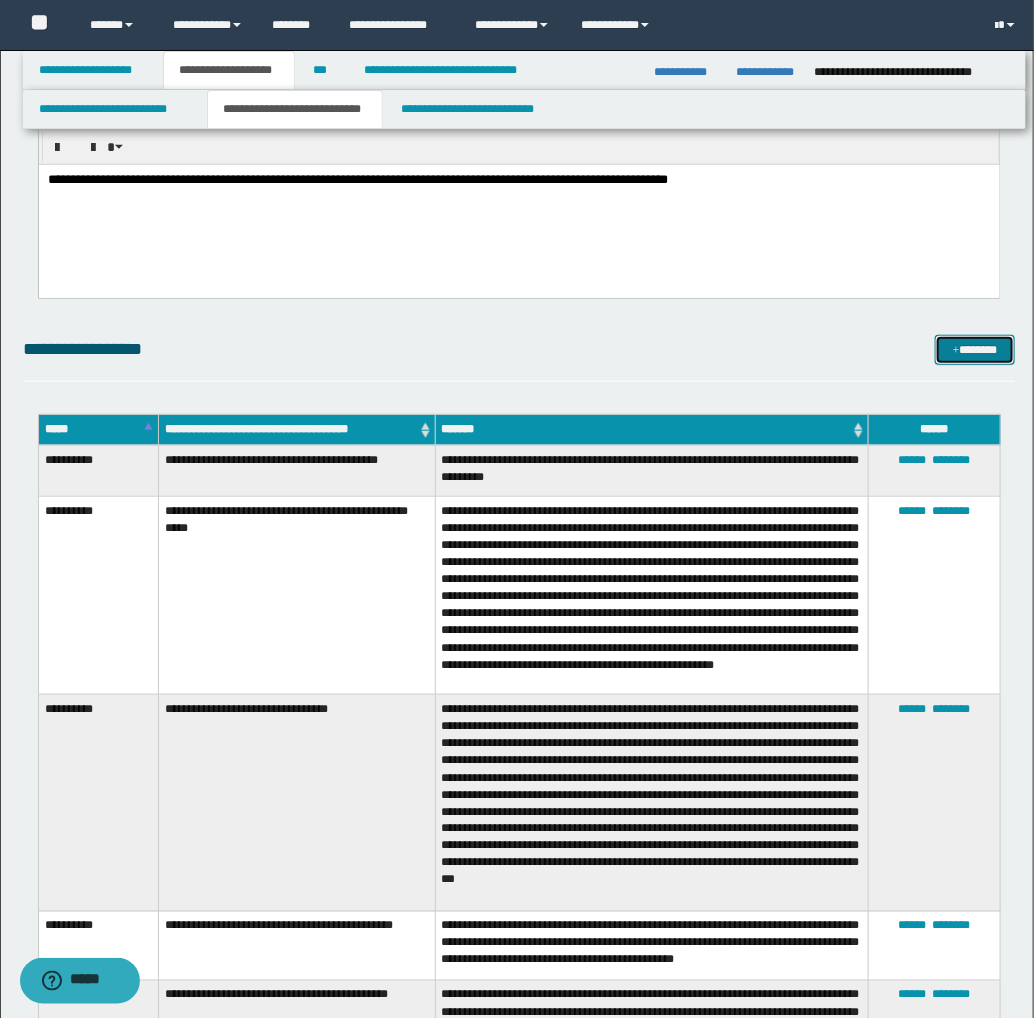 click on "*******" at bounding box center (975, 350) 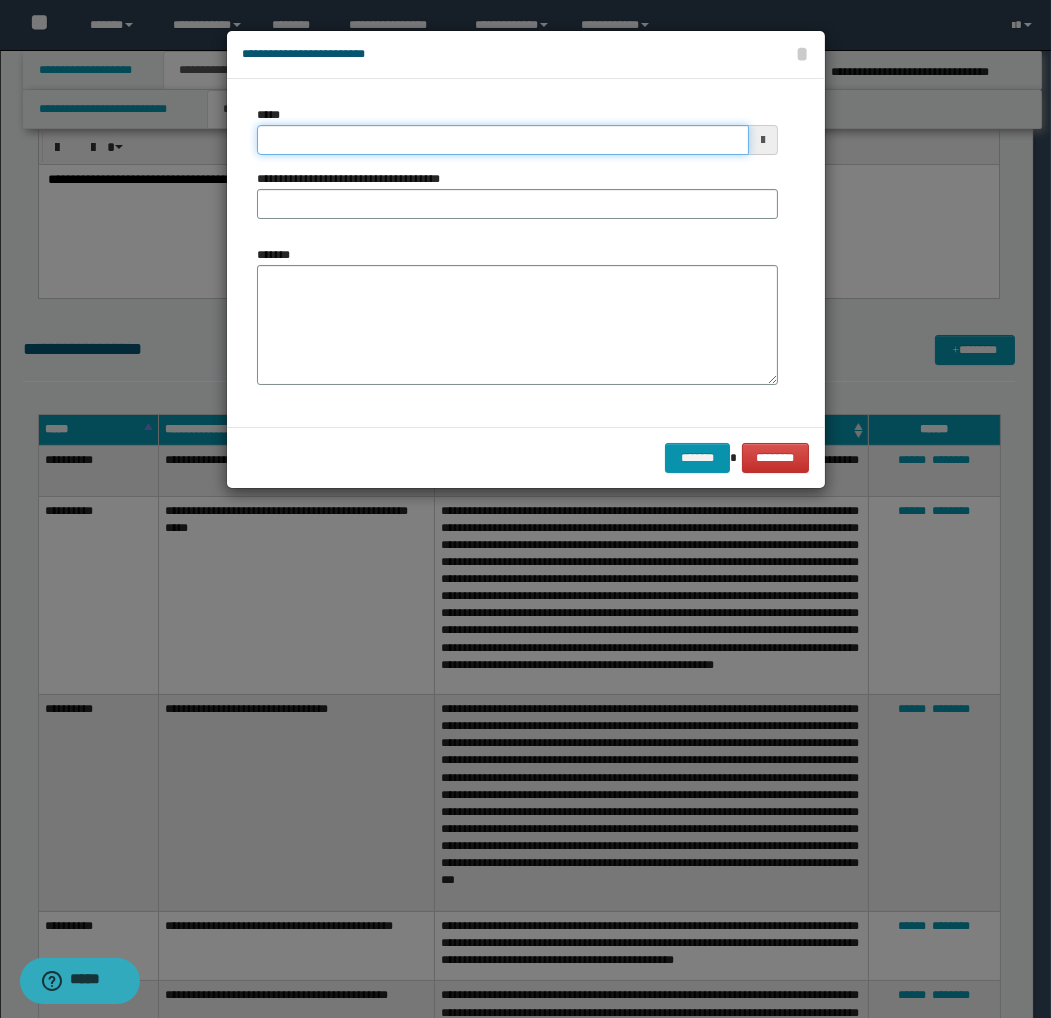 click on "*****" at bounding box center [503, 140] 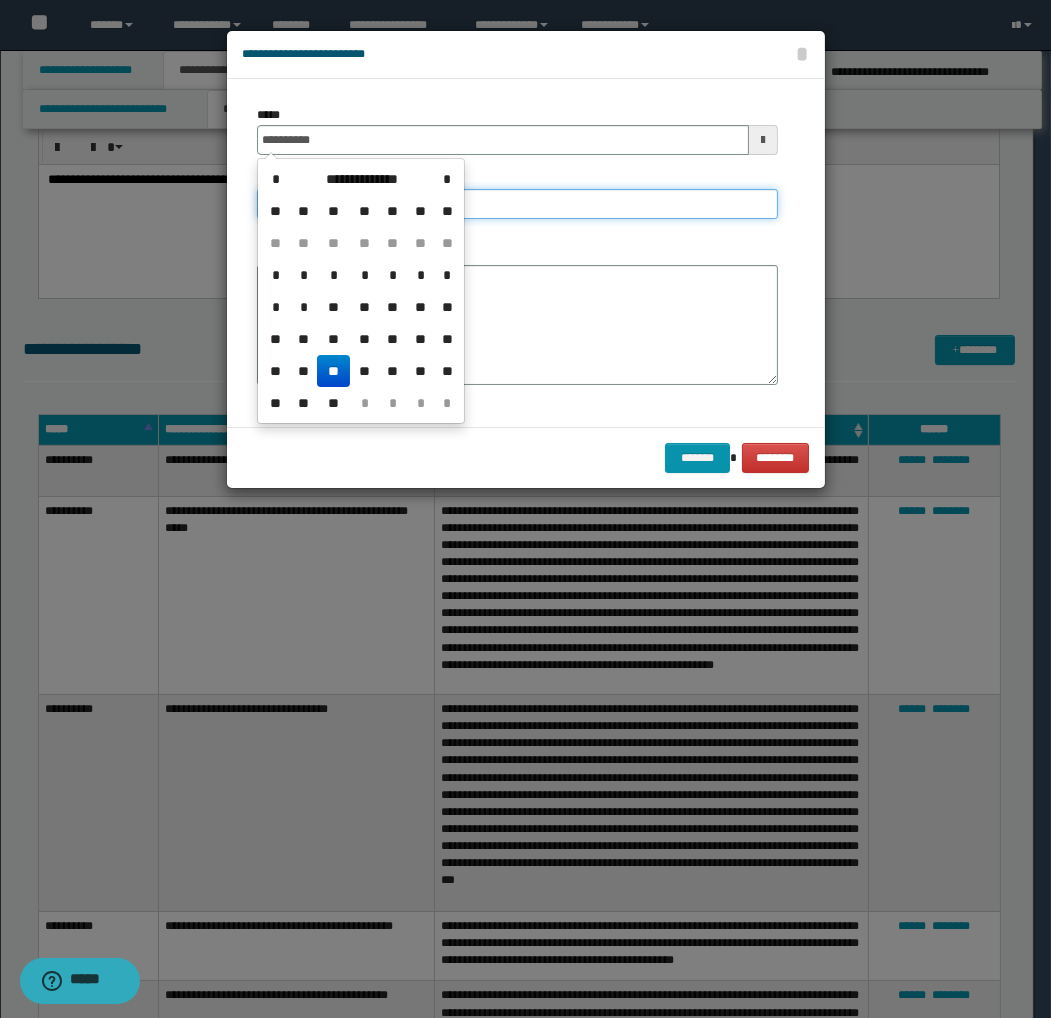 type on "**********" 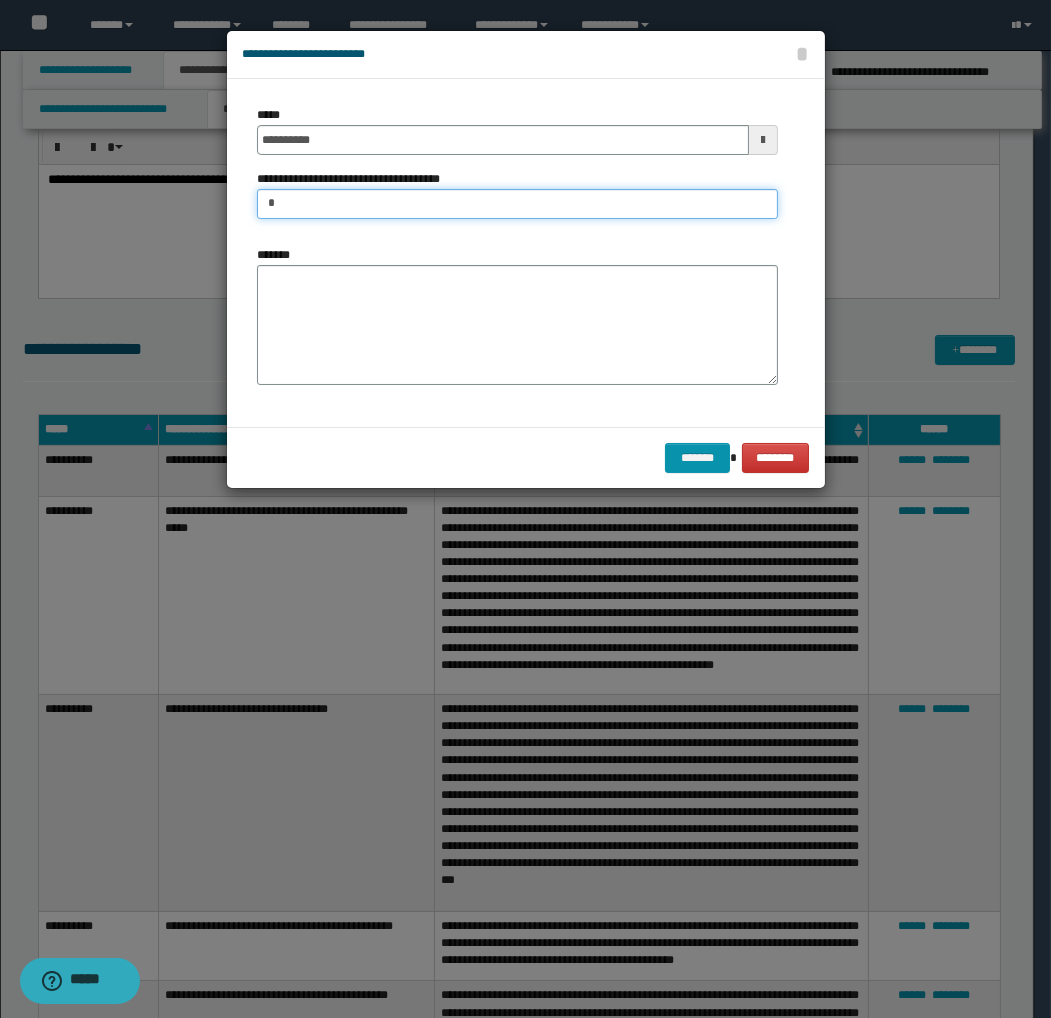 type on "**********" 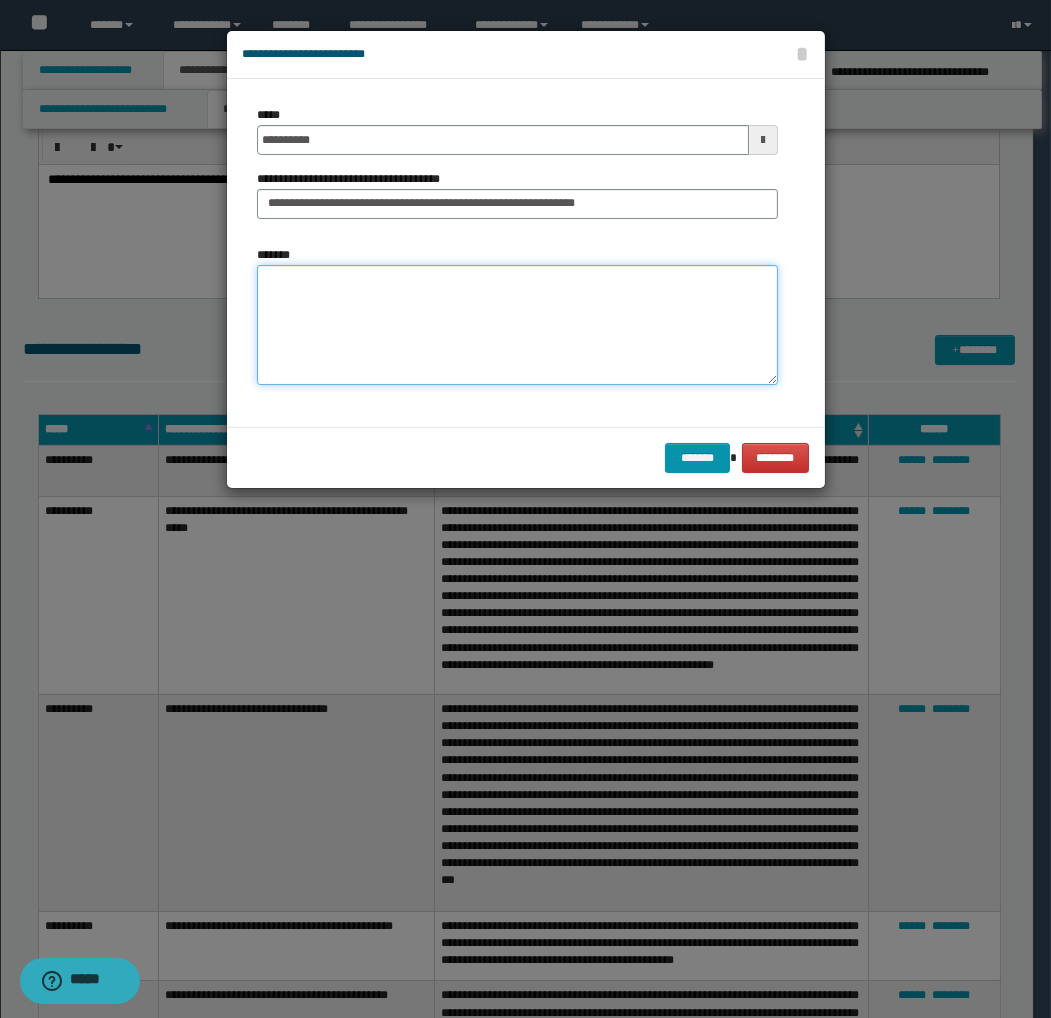 click on "*******" at bounding box center [517, 325] 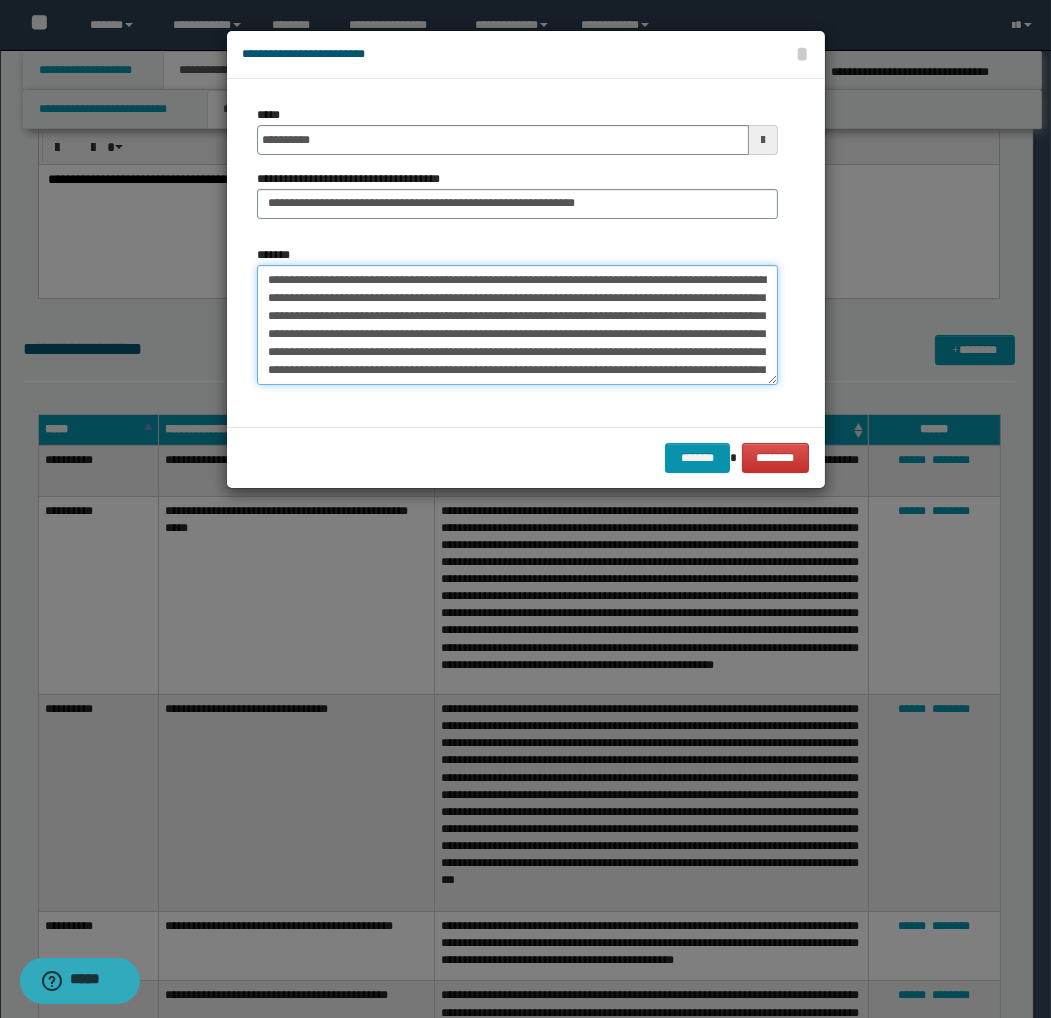 scroll, scrollTop: 102, scrollLeft: 0, axis: vertical 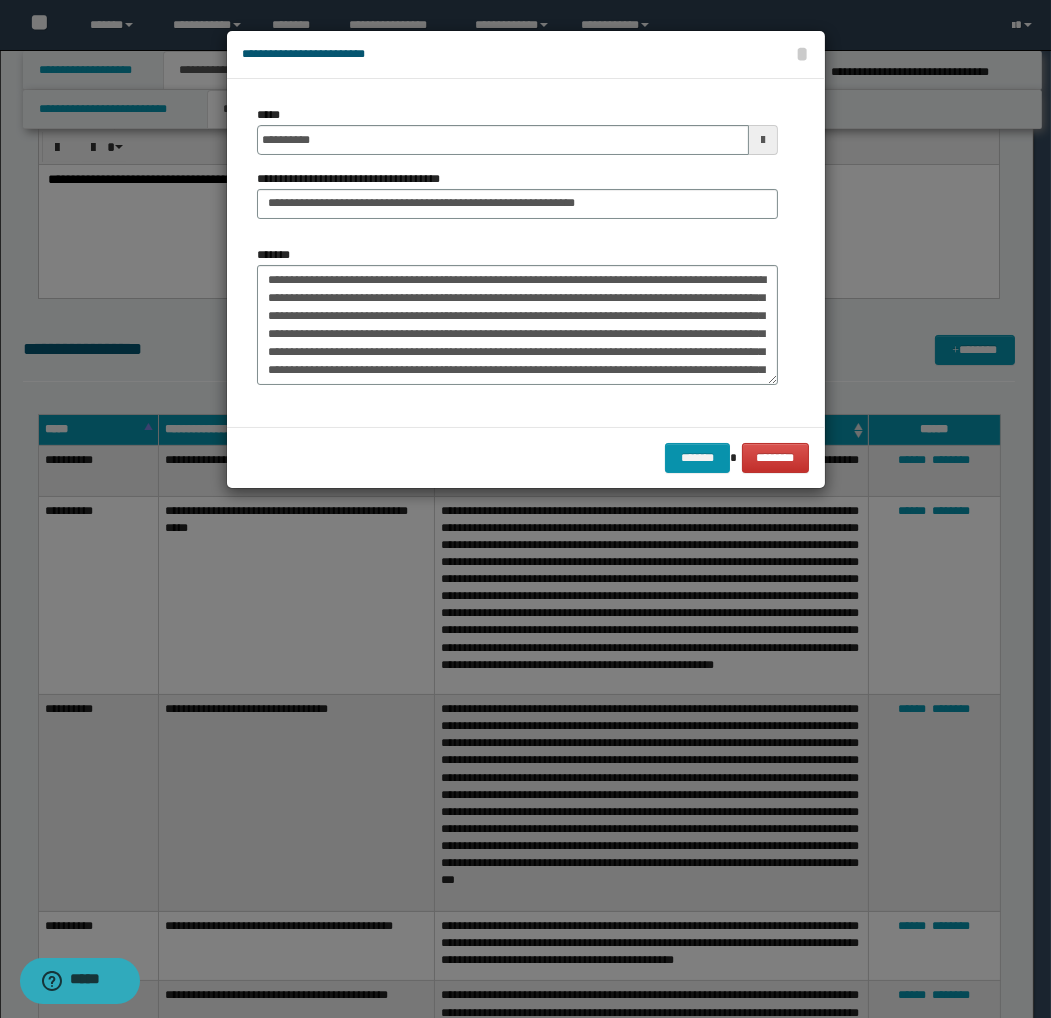 click on "*******" at bounding box center [517, 315] 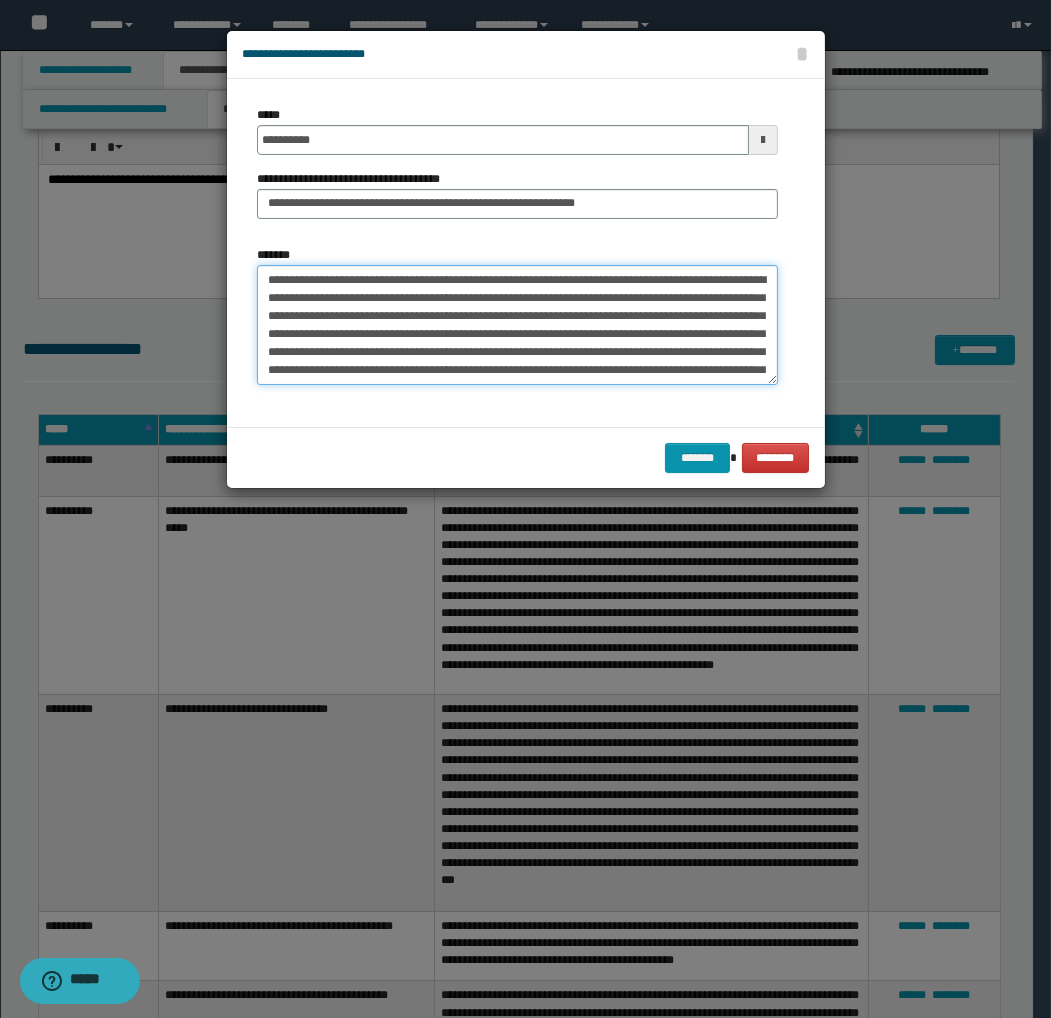 click on "**********" at bounding box center (517, 325) 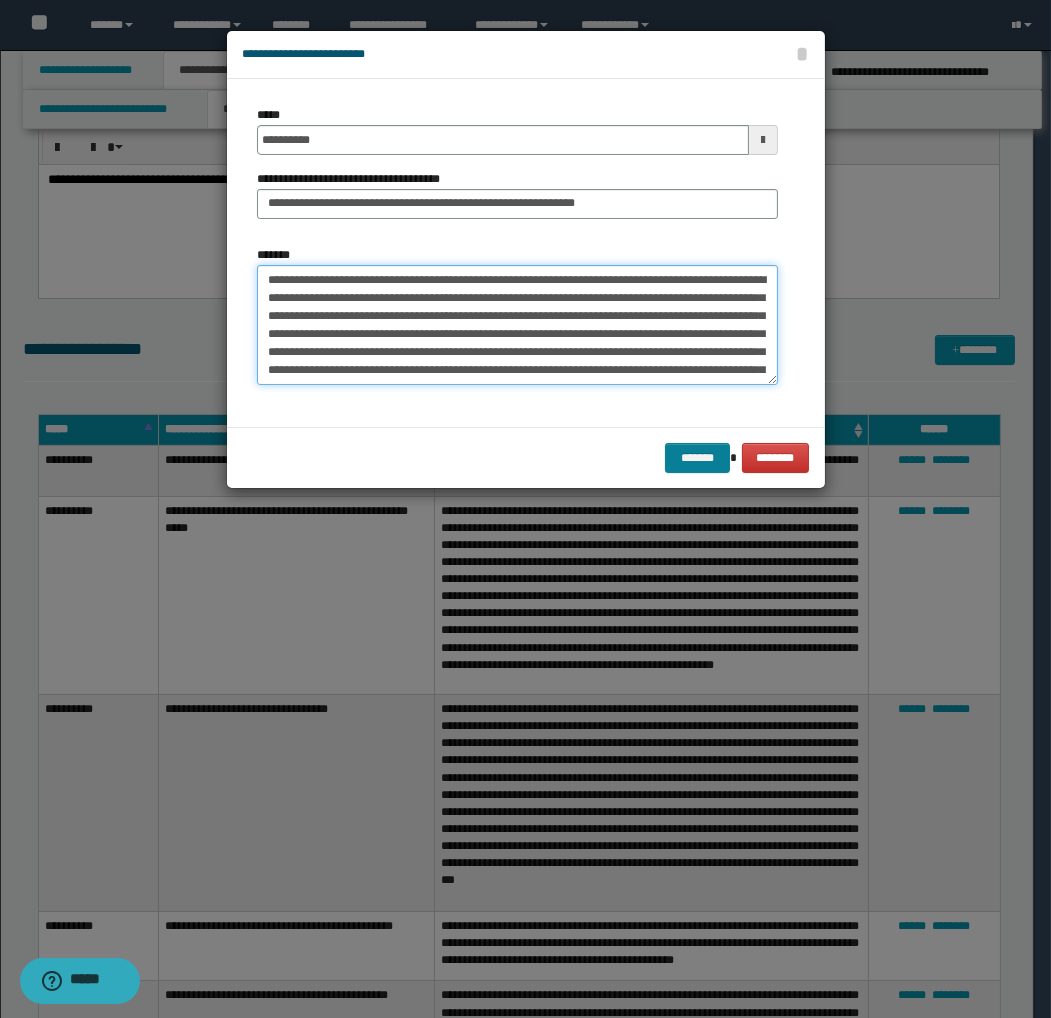 type on "**********" 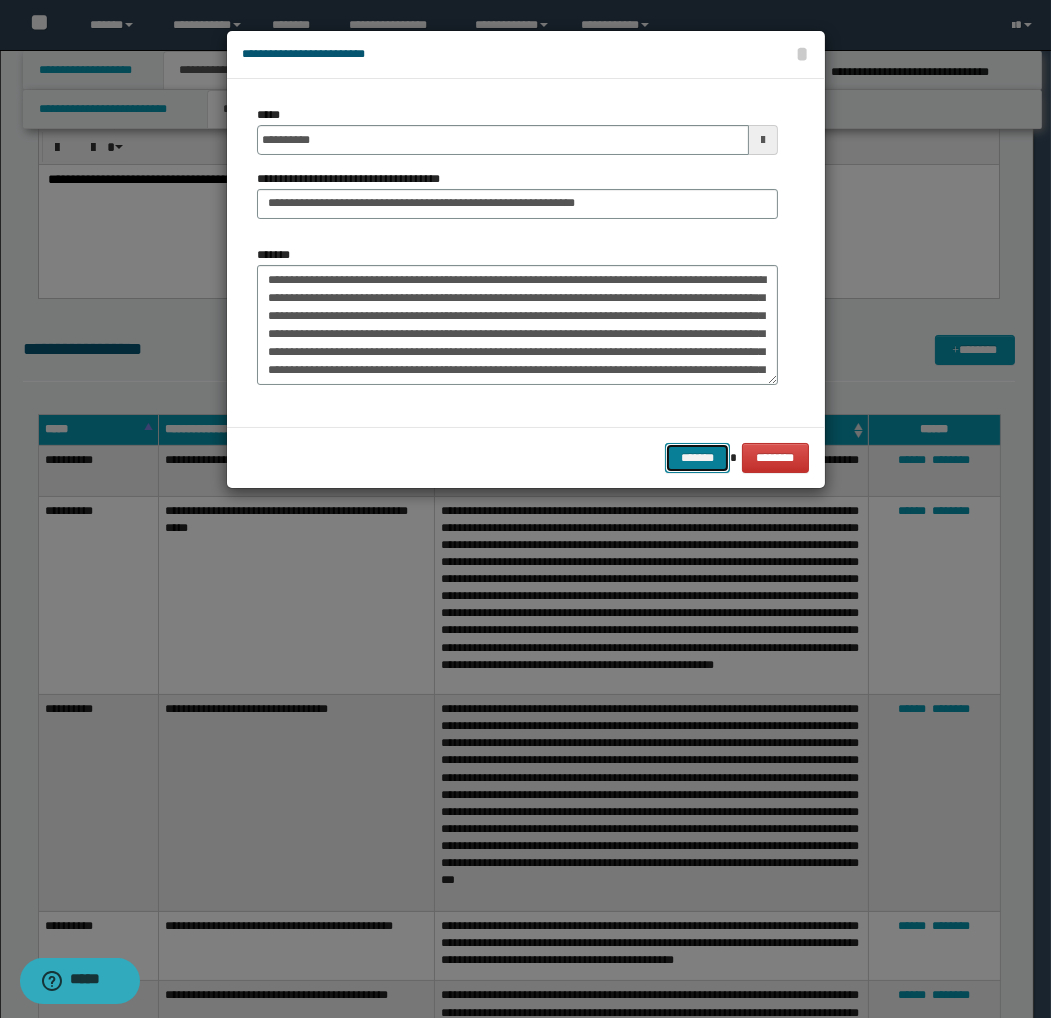 click on "*******" at bounding box center (697, 458) 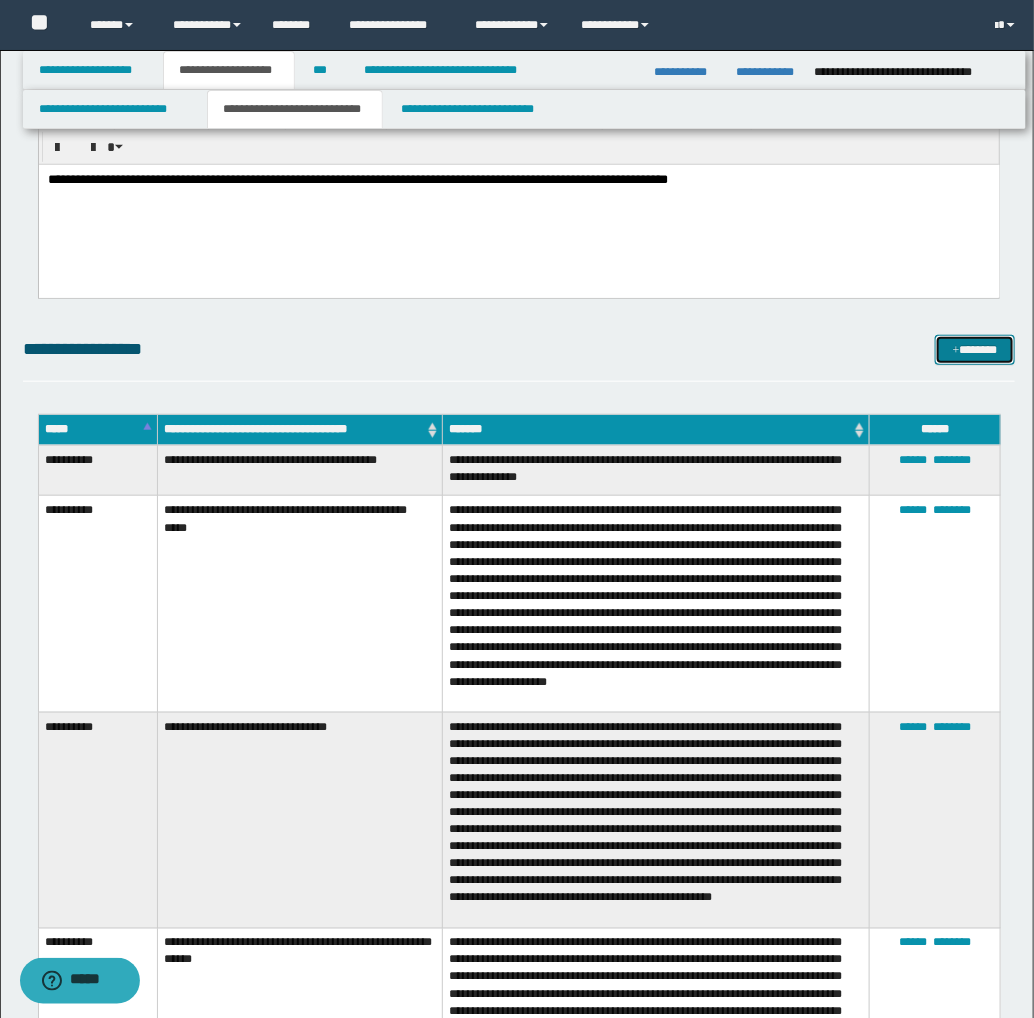 click on "*******" at bounding box center (975, 350) 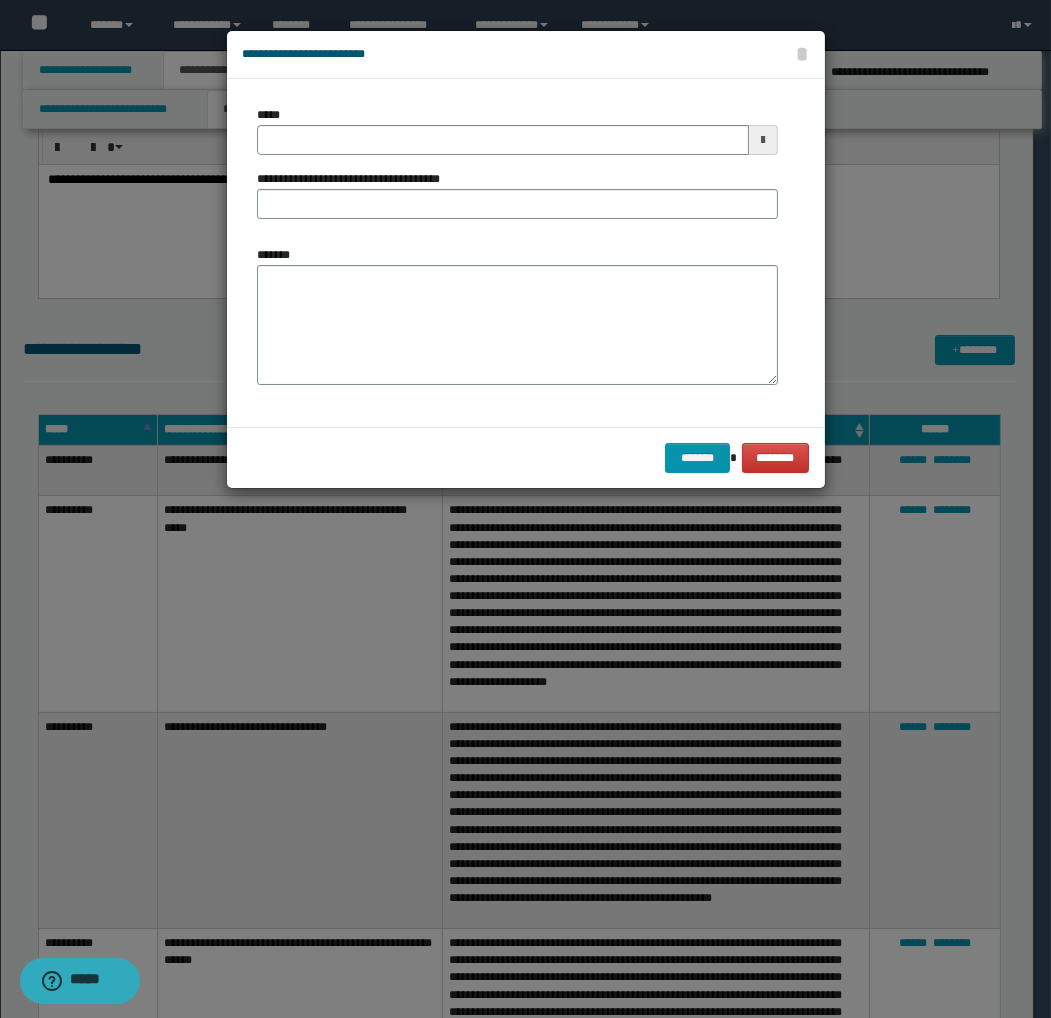 type 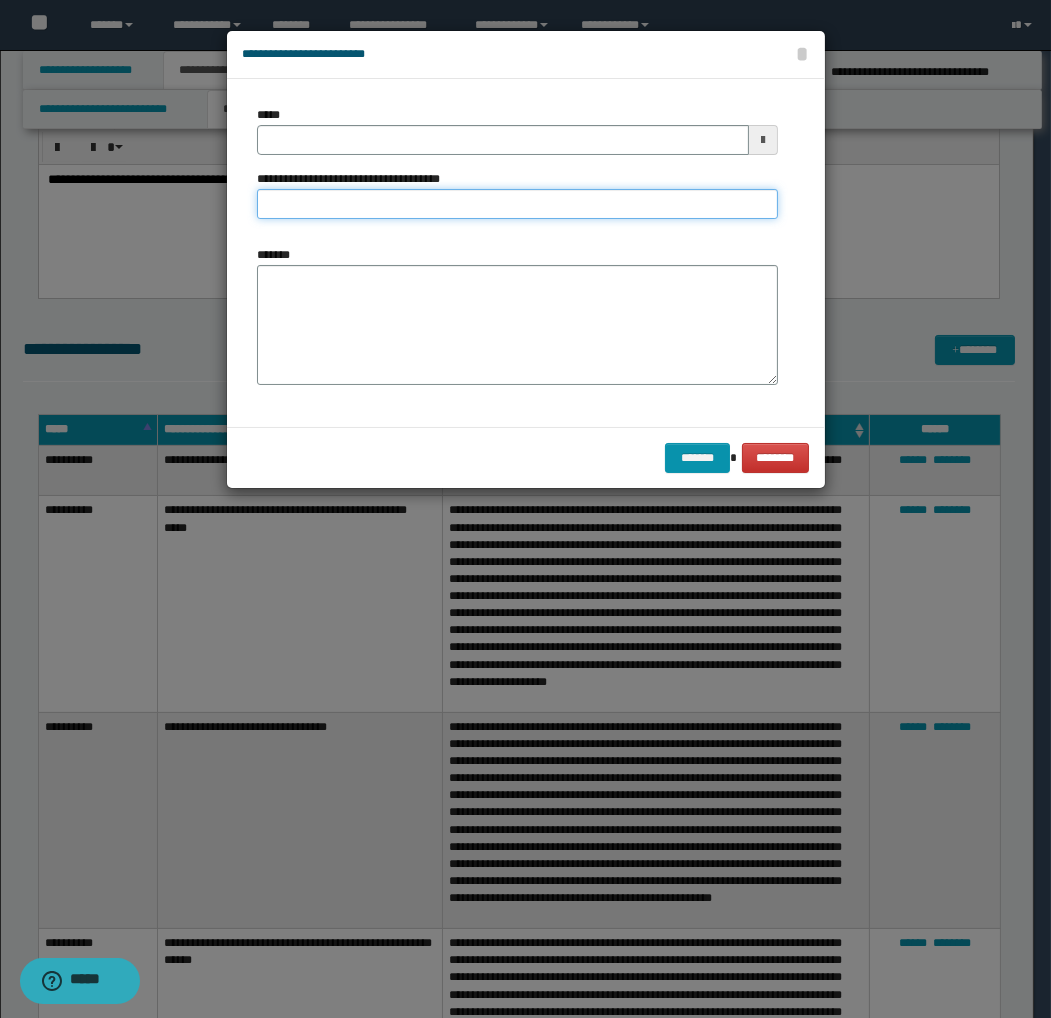 click on "**********" at bounding box center (517, 204) 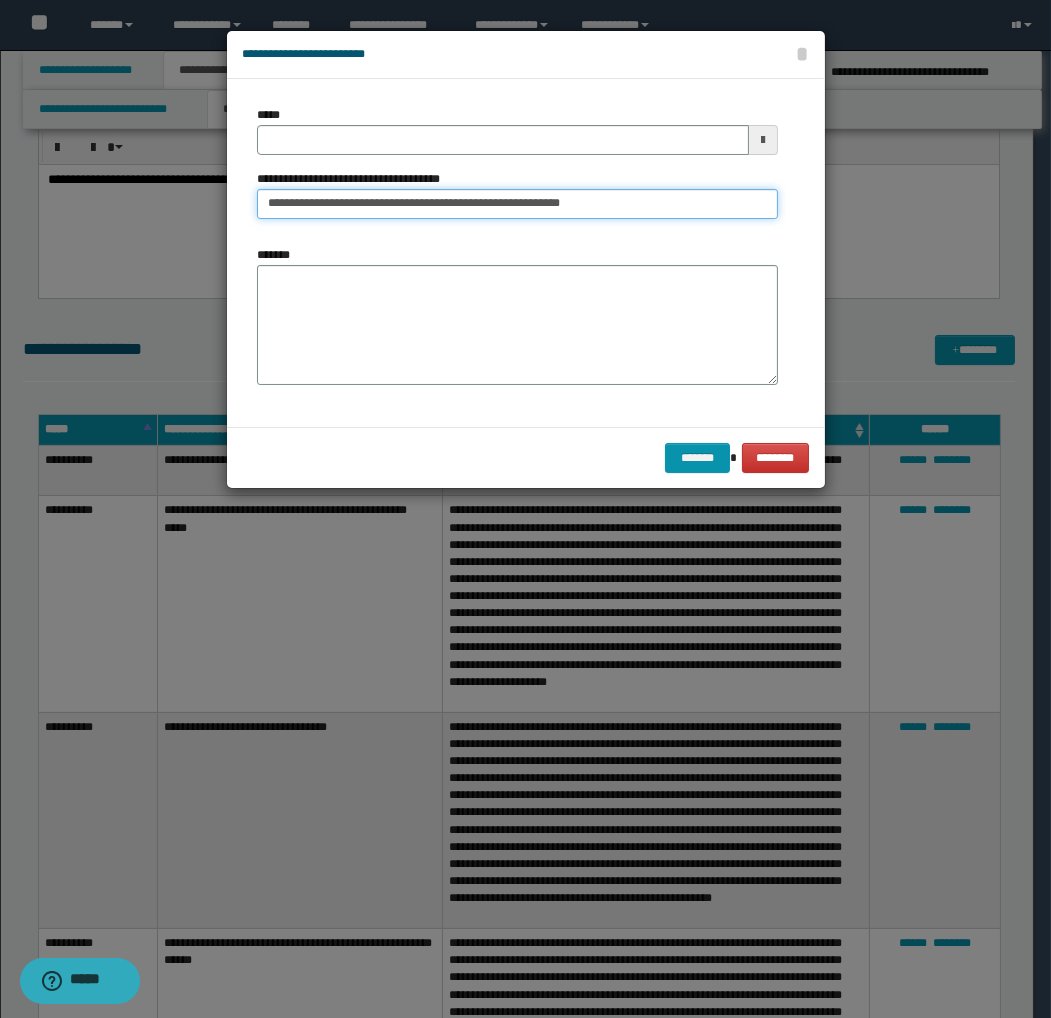 drag, startPoint x: 592, startPoint y: 200, endPoint x: 448, endPoint y: 212, distance: 144.49913 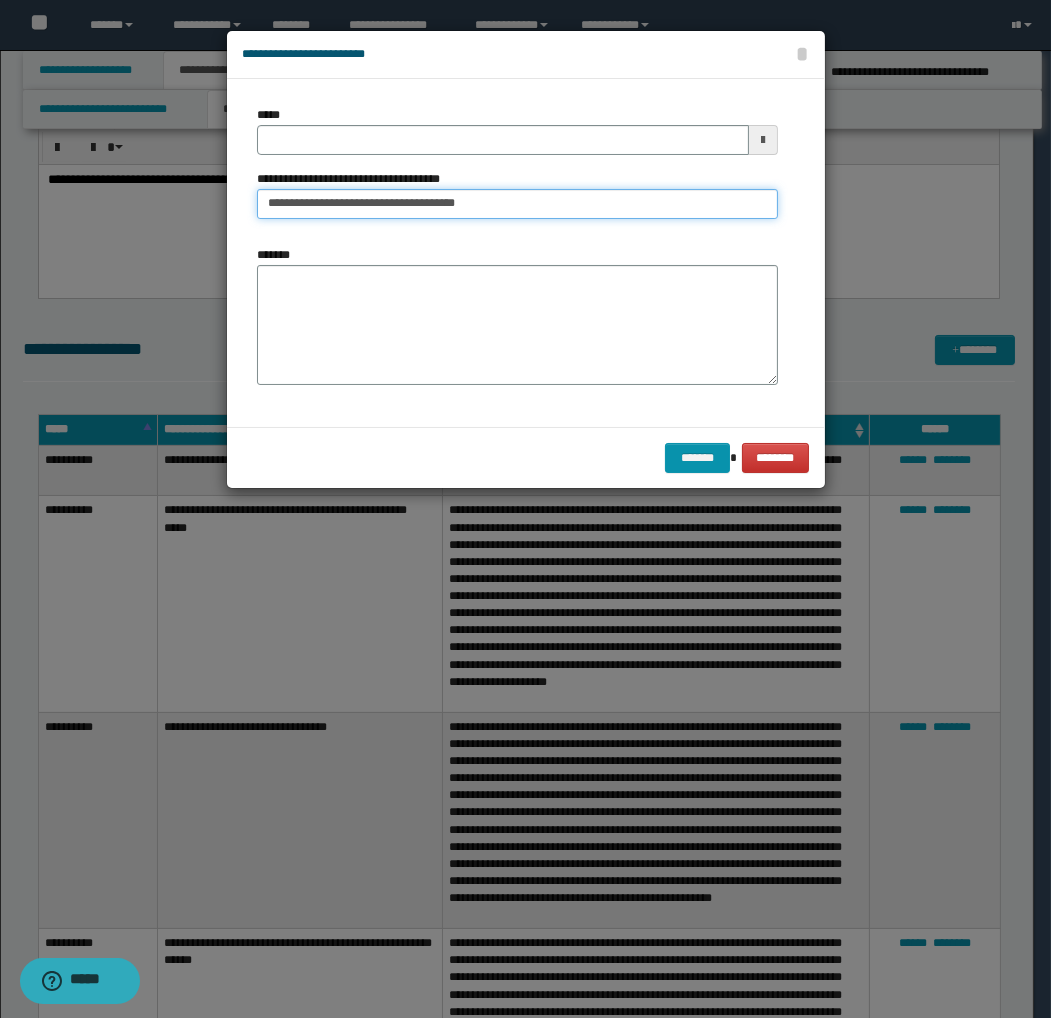 type on "**********" 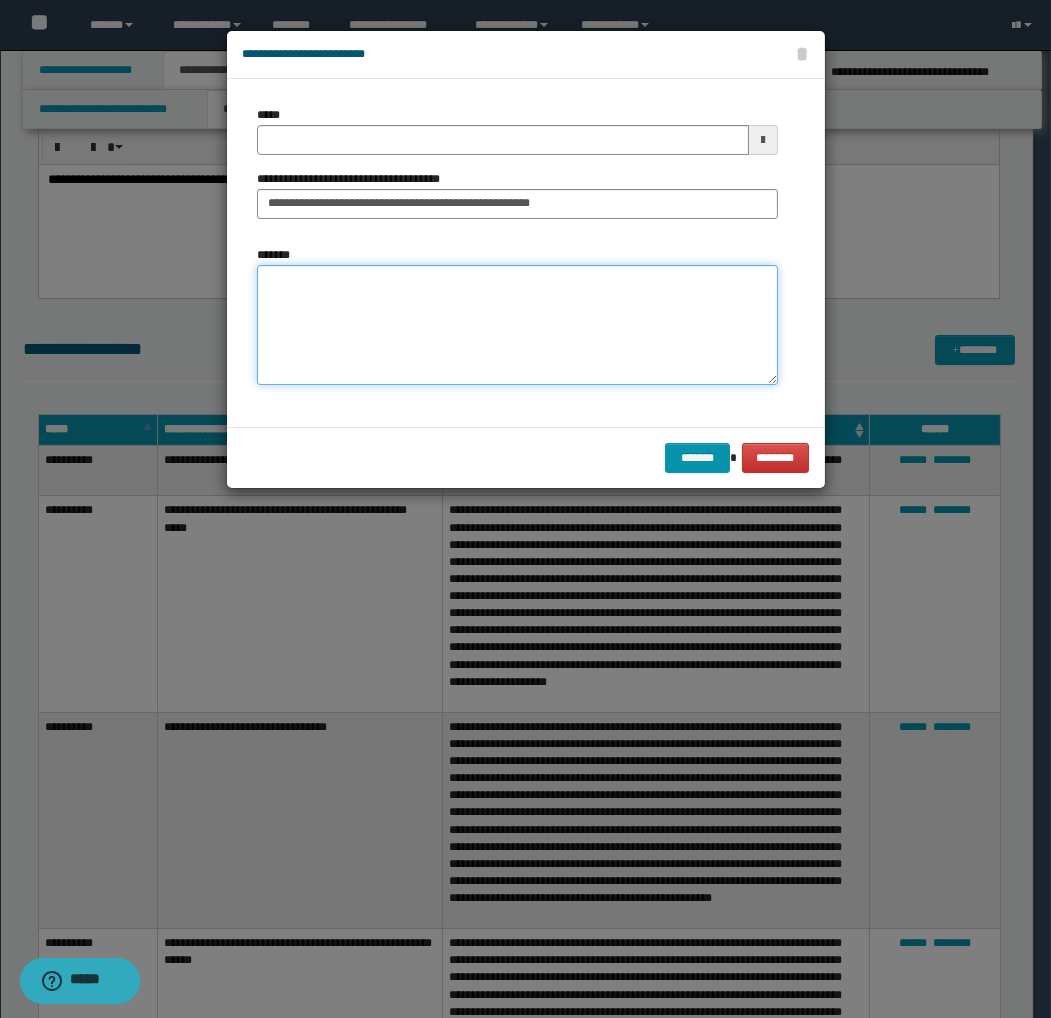 click on "*******" at bounding box center [517, 325] 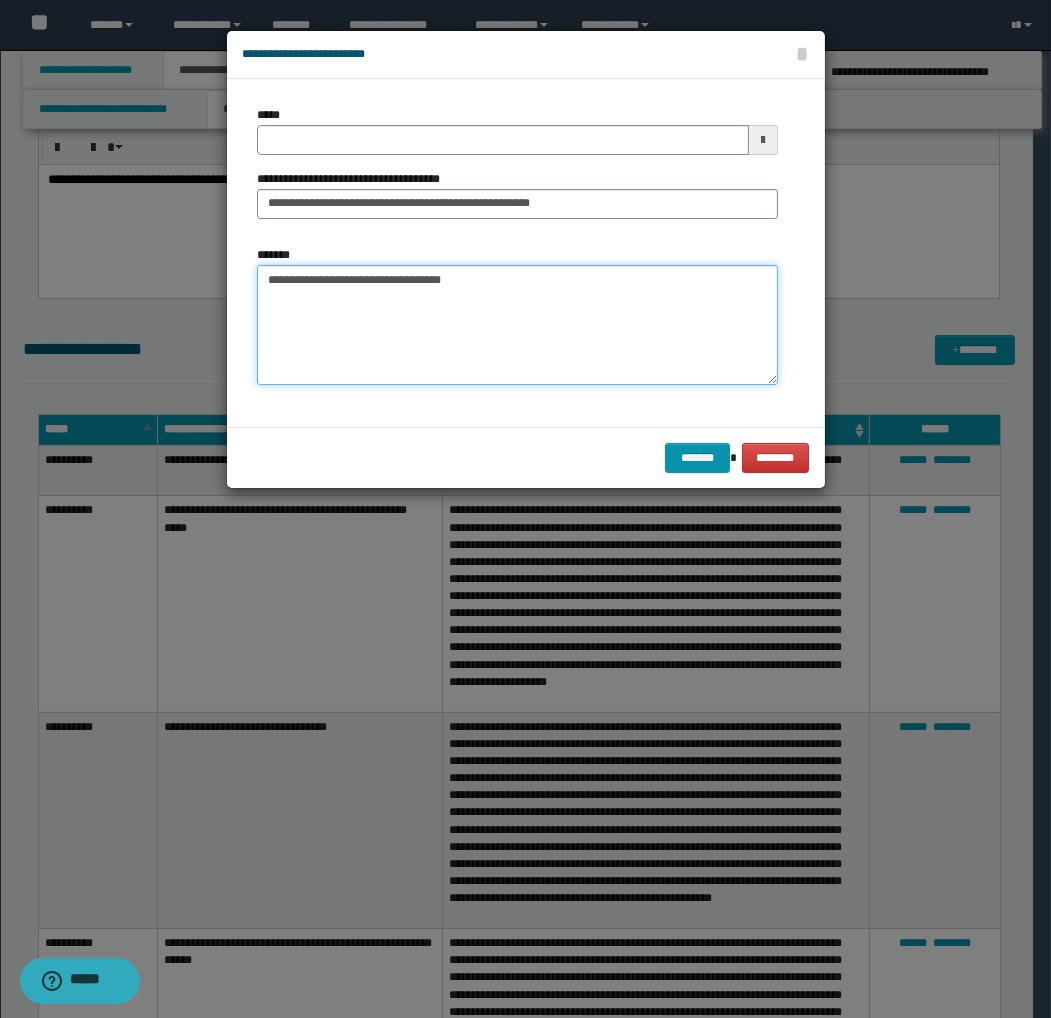 paste on "**********" 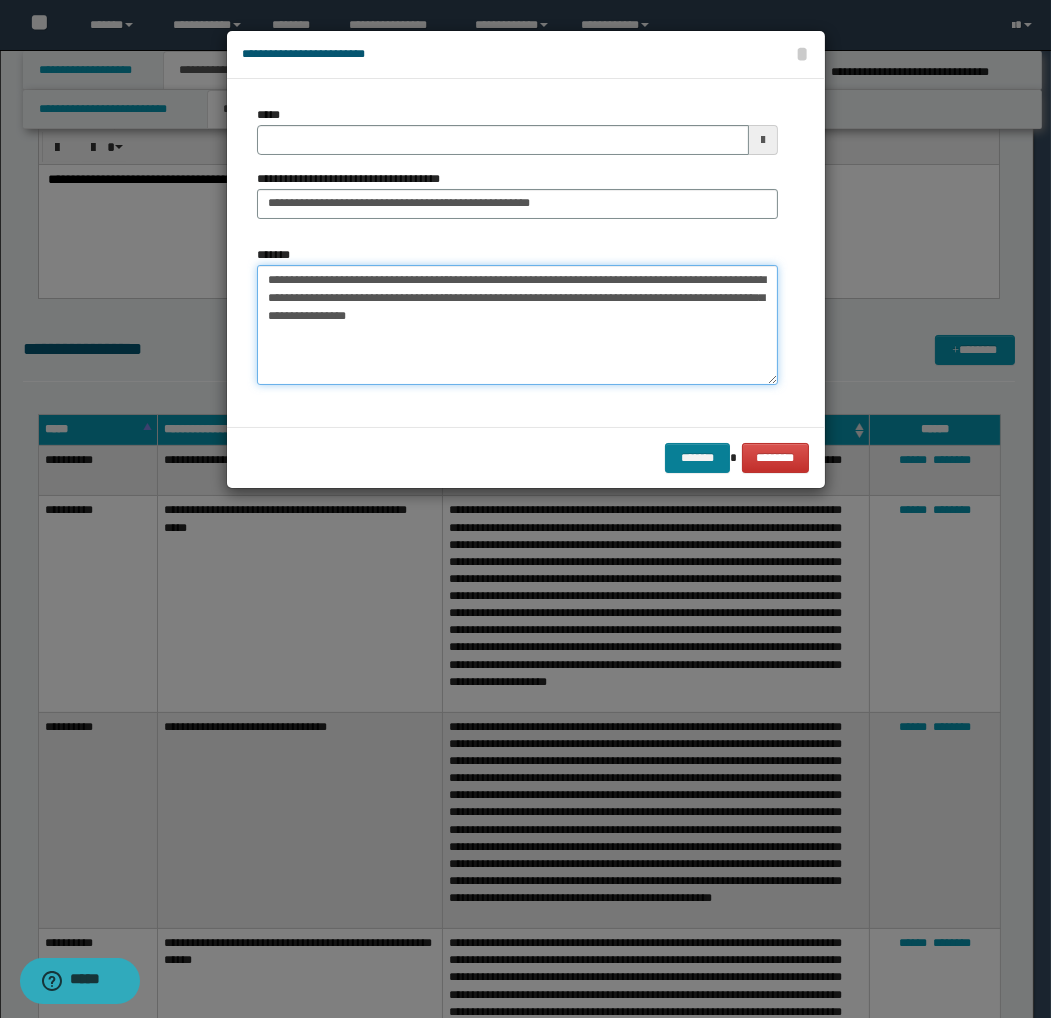 type on "**********" 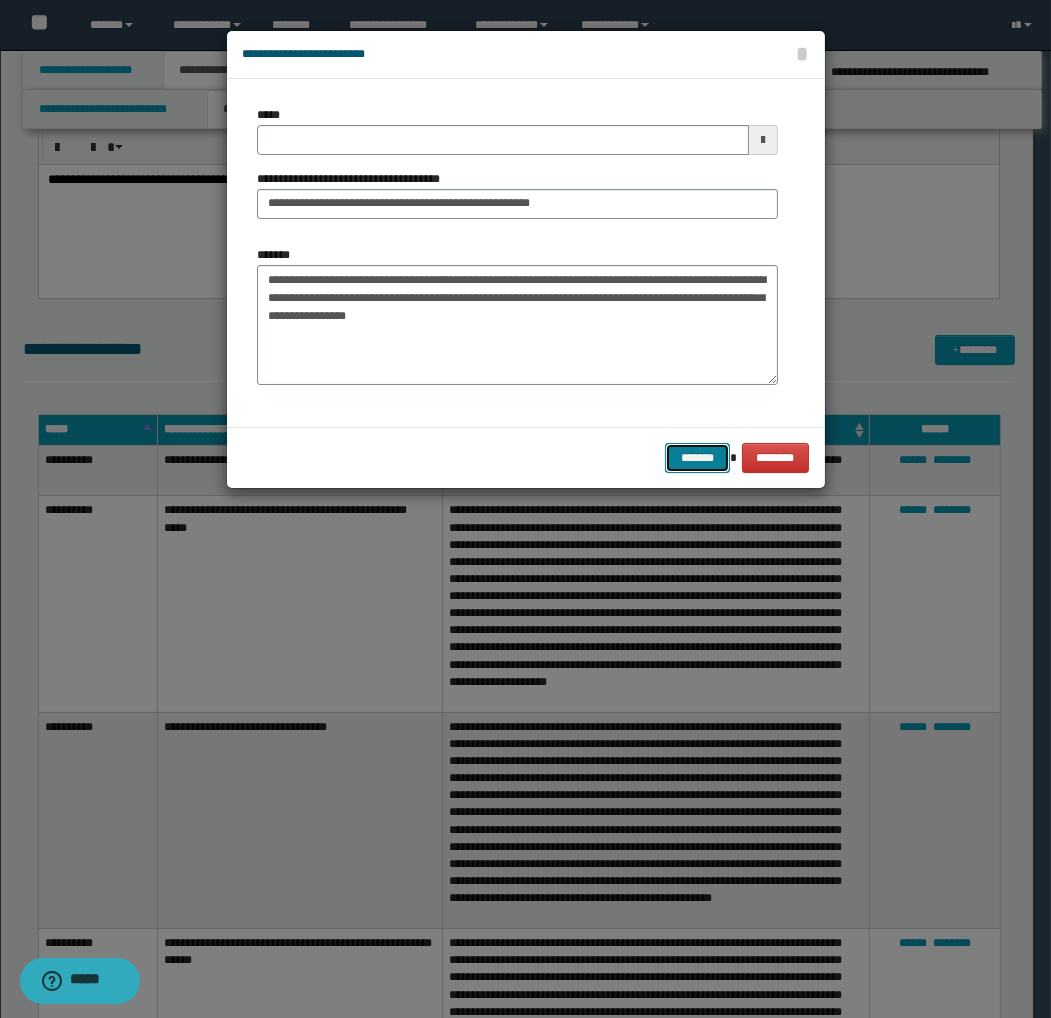 click on "*******" at bounding box center (697, 458) 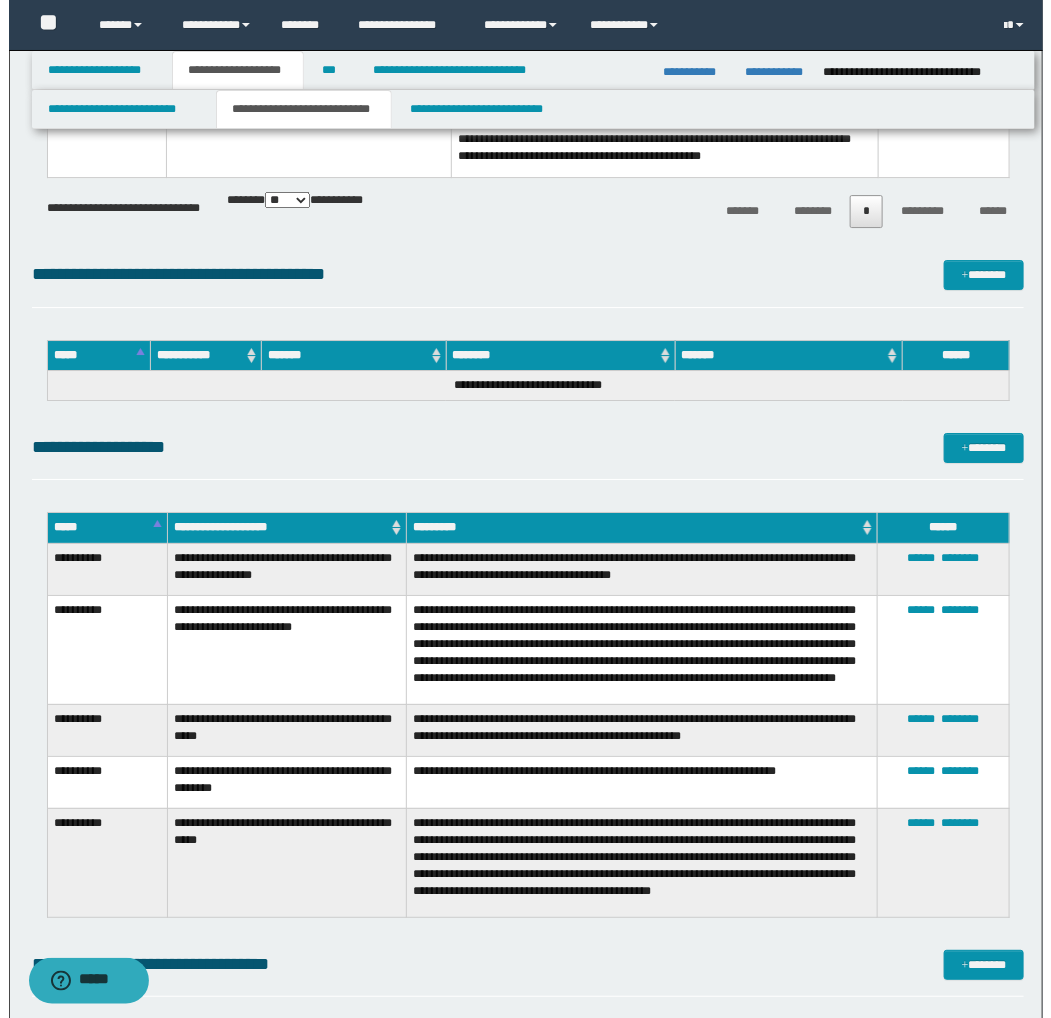 scroll, scrollTop: 2000, scrollLeft: 0, axis: vertical 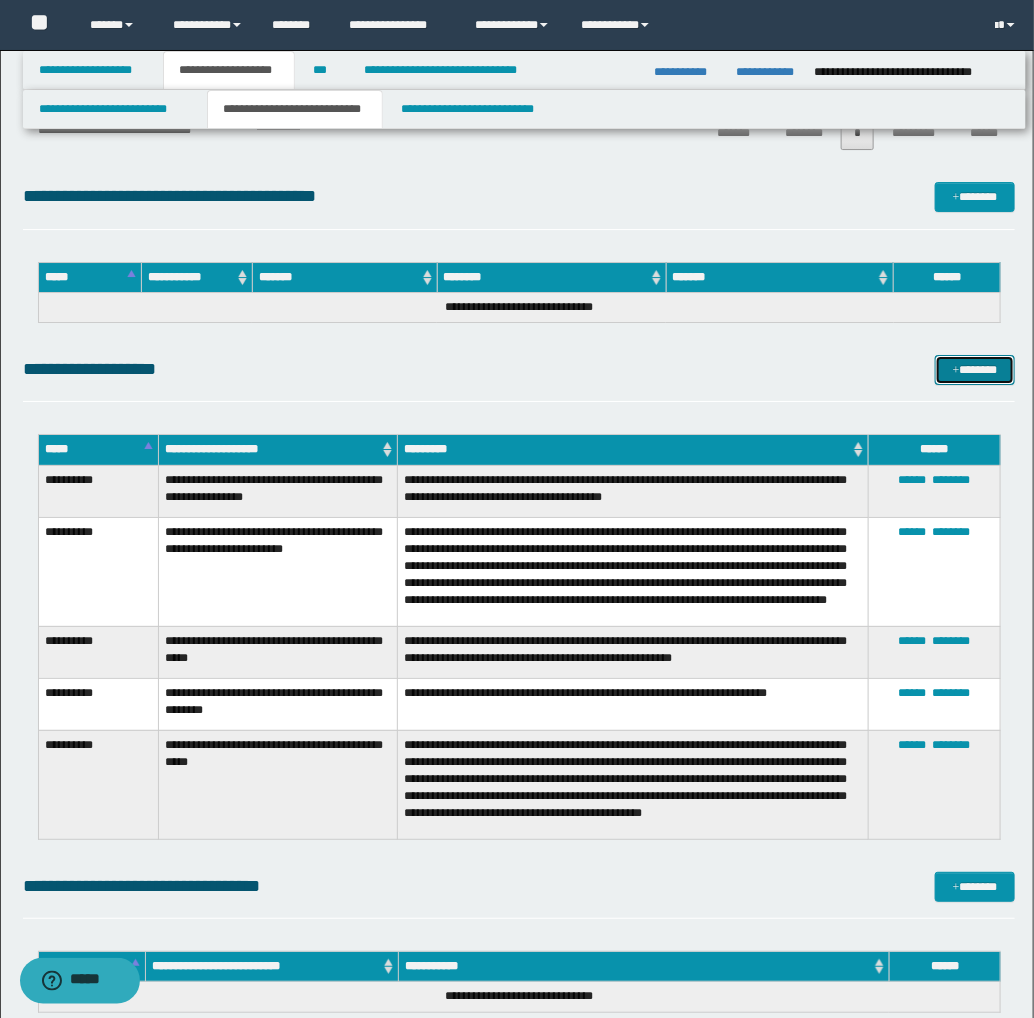 click at bounding box center (956, 371) 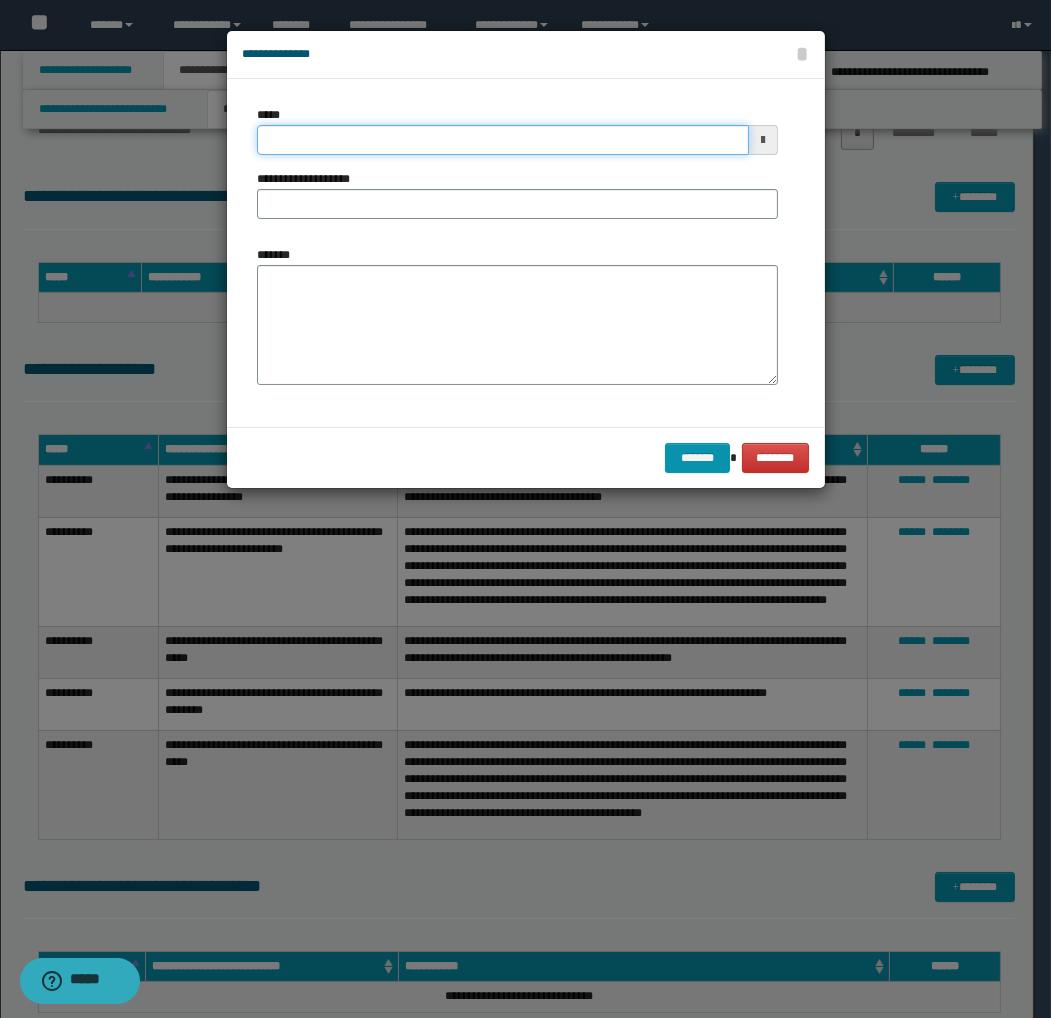 click on "*****" at bounding box center (503, 140) 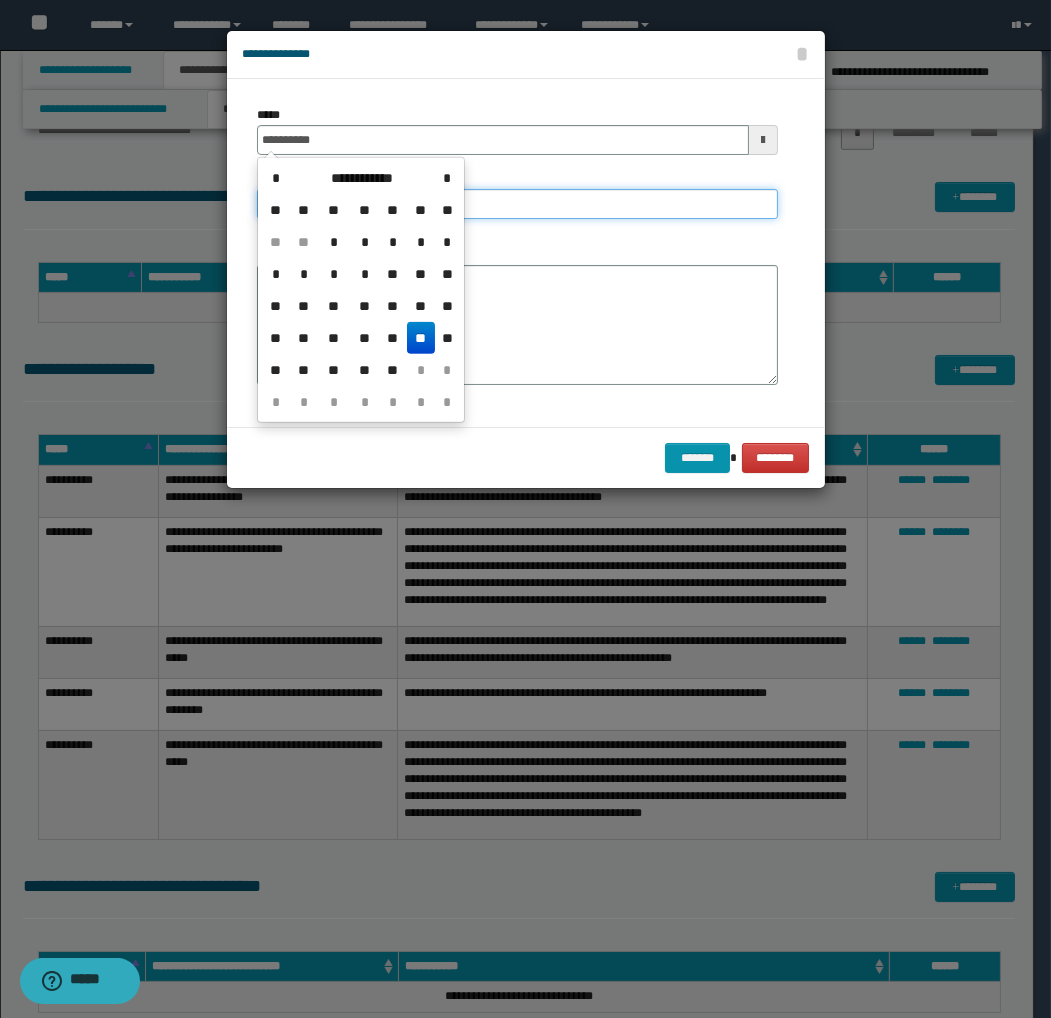 type on "**********" 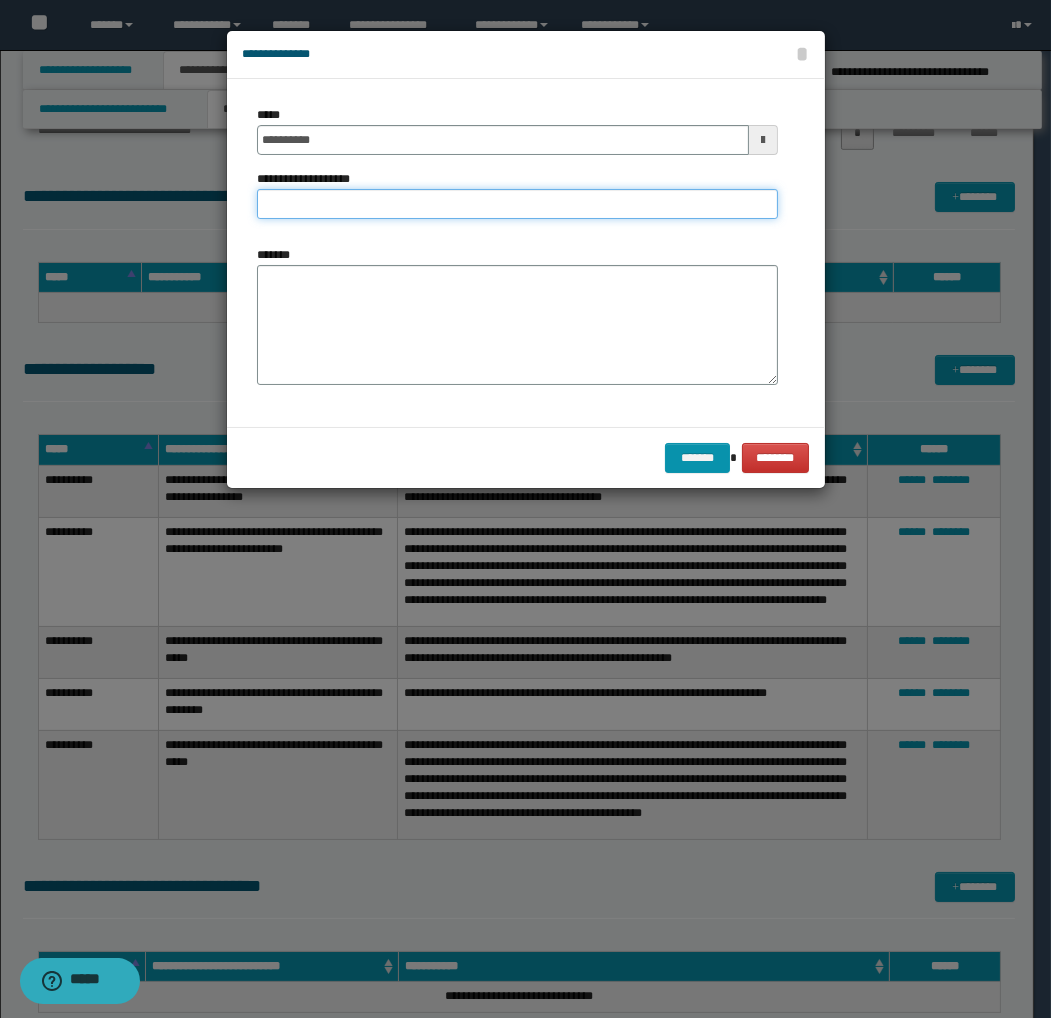 click on "**********" at bounding box center [517, 204] 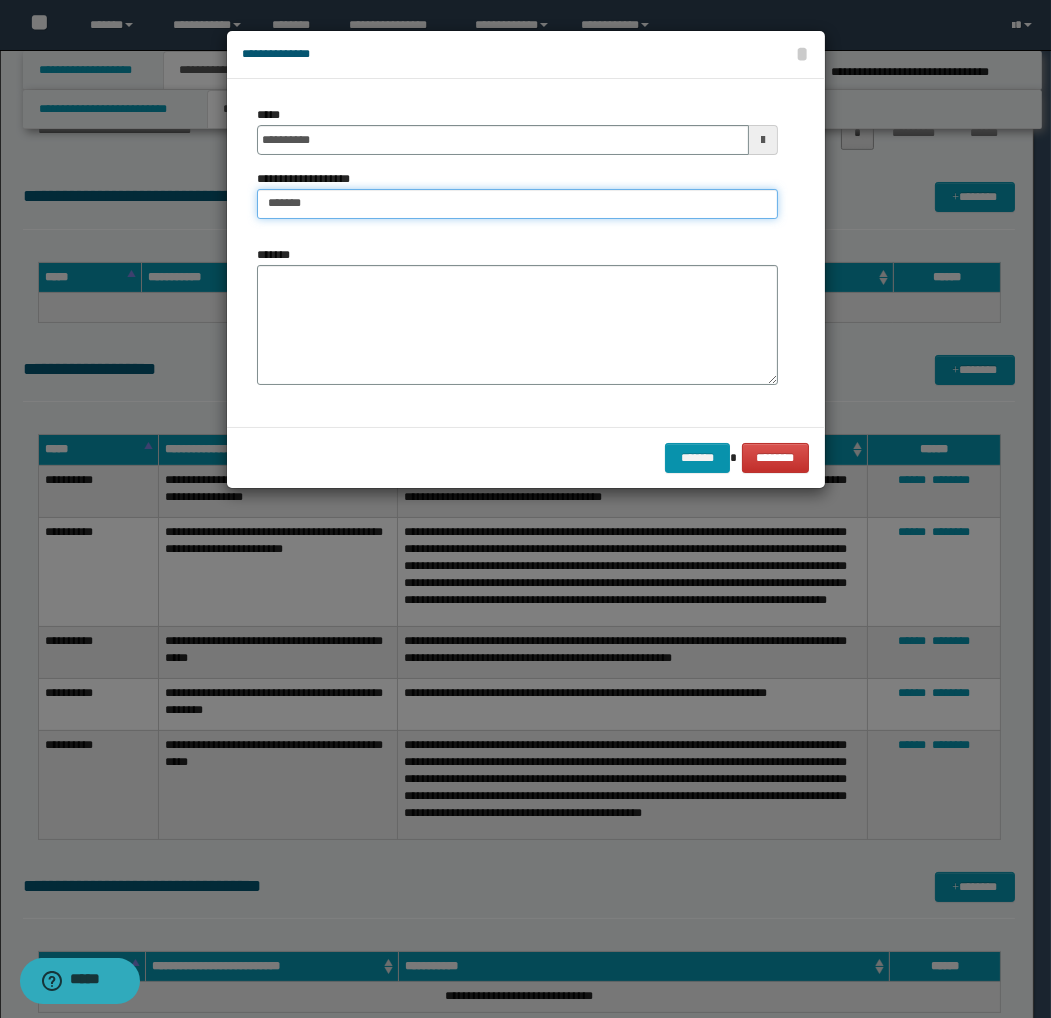 type on "**********" 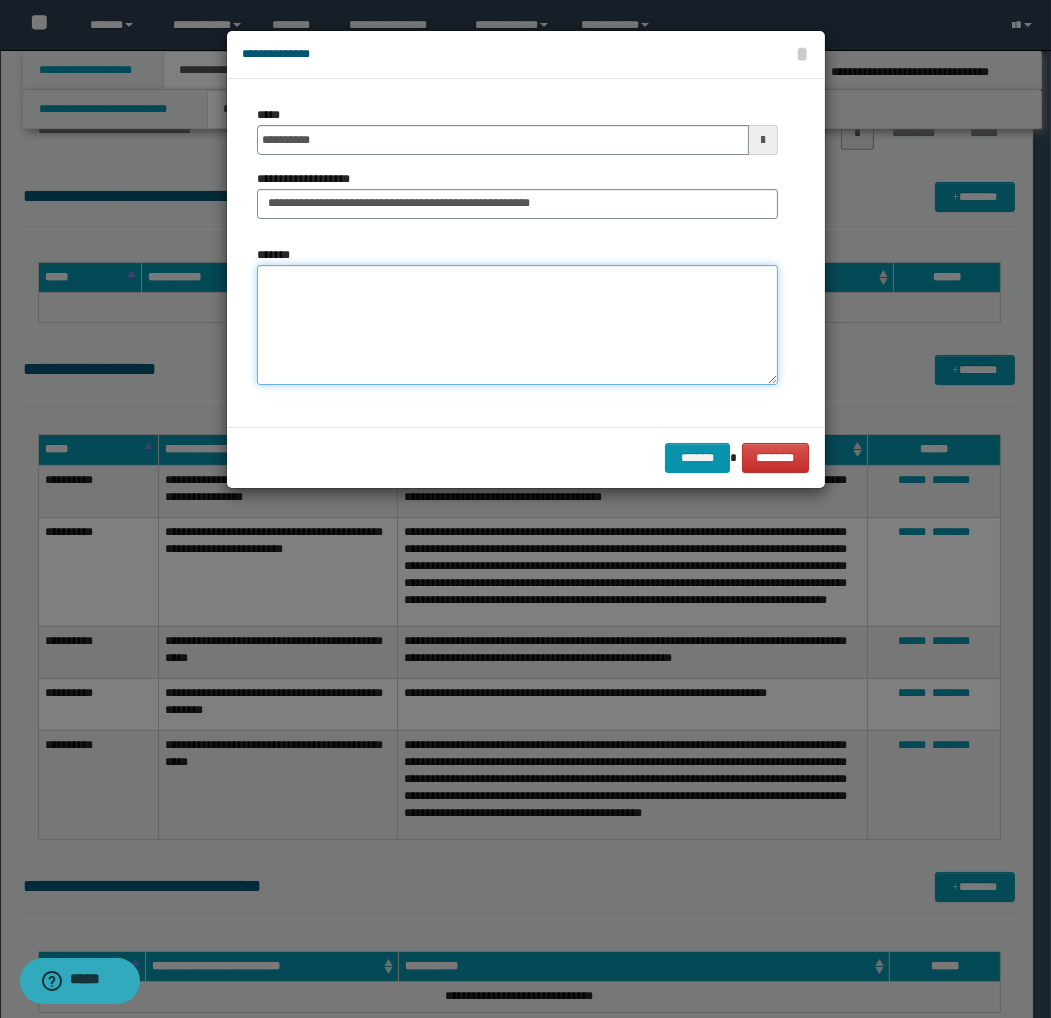 click on "*******" at bounding box center [517, 325] 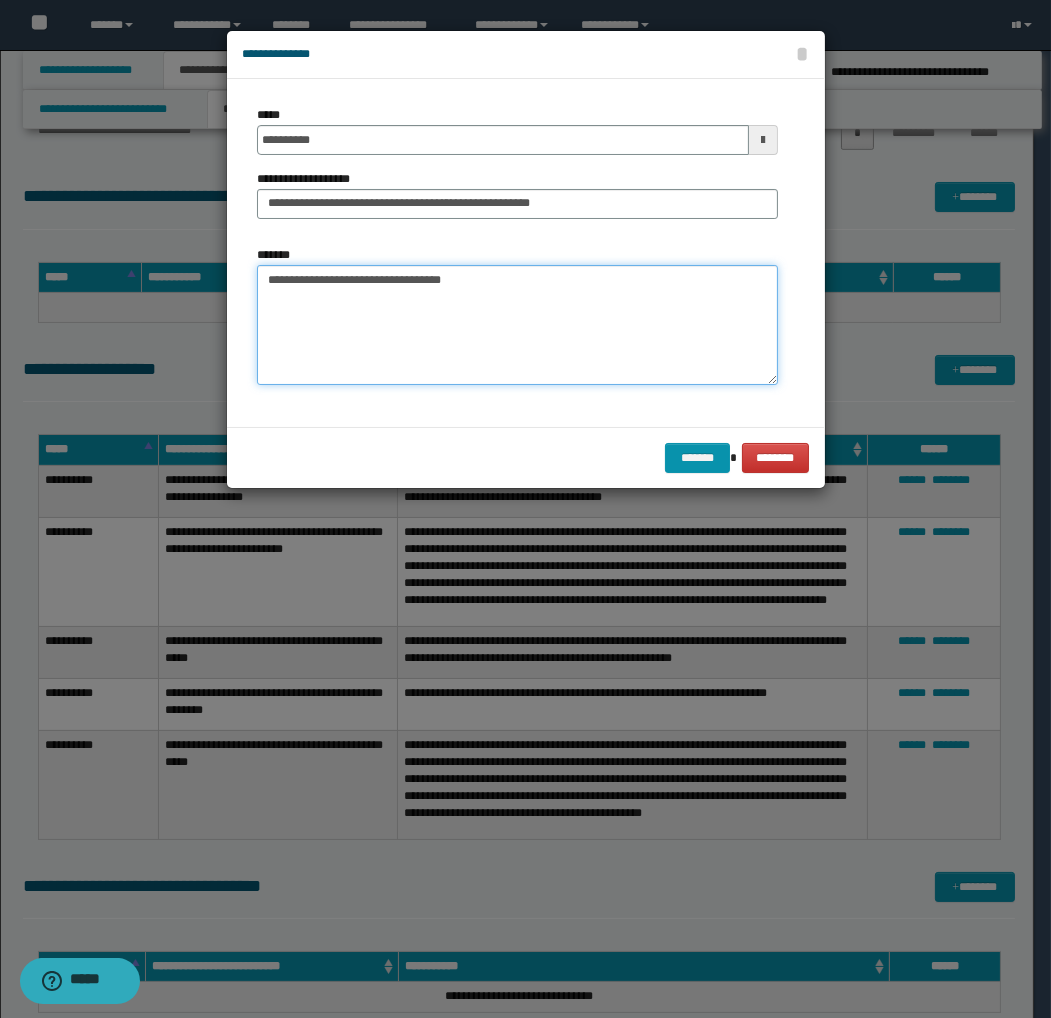 click on "**********" at bounding box center (517, 325) 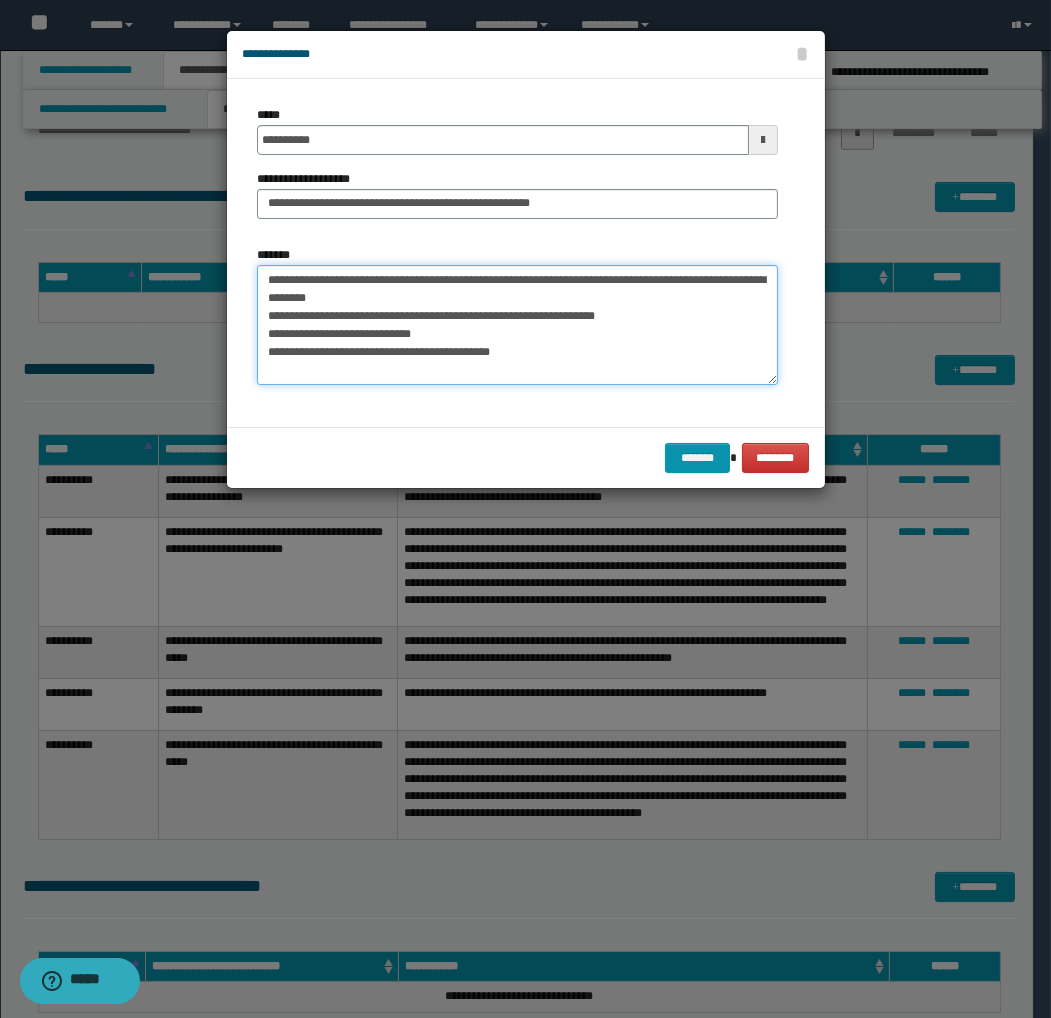 click on "**********" at bounding box center (517, 325) 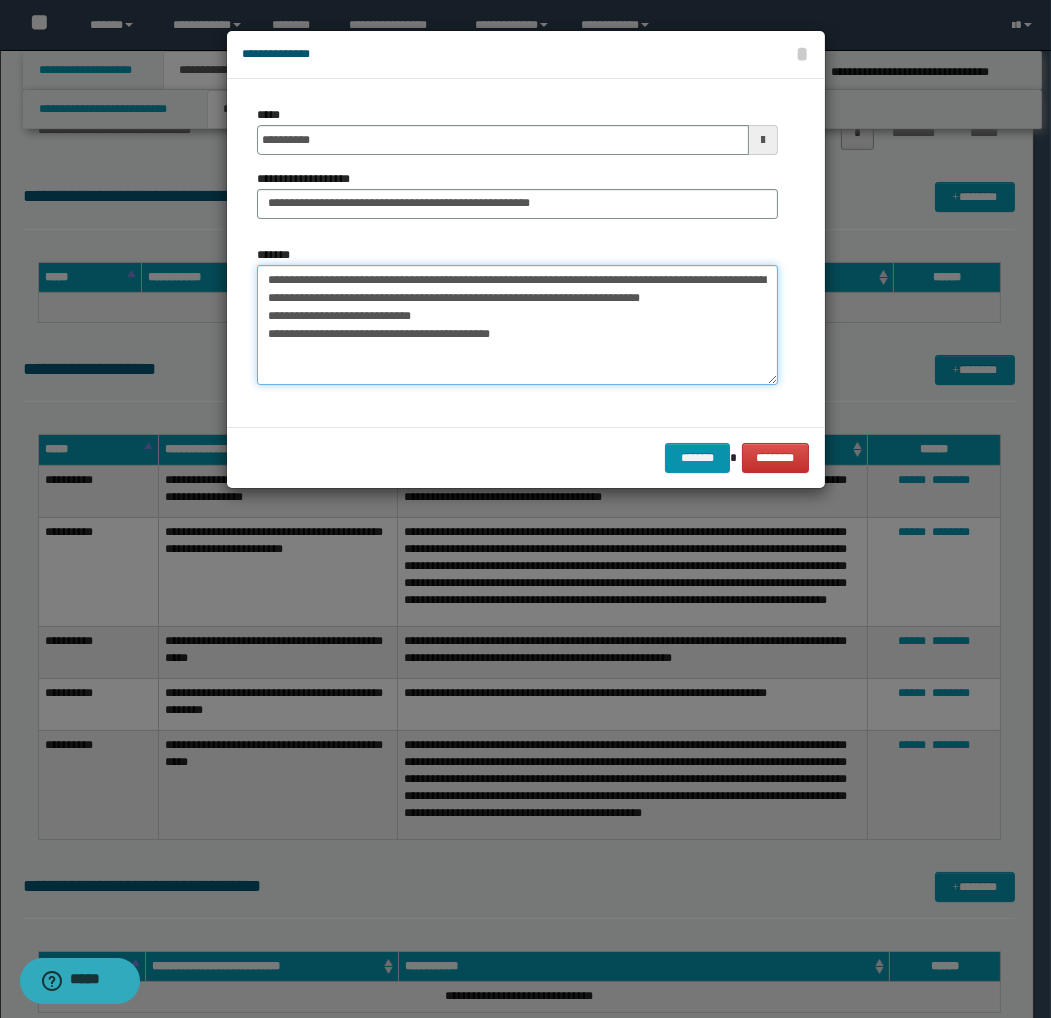 click on "**********" at bounding box center (517, 325) 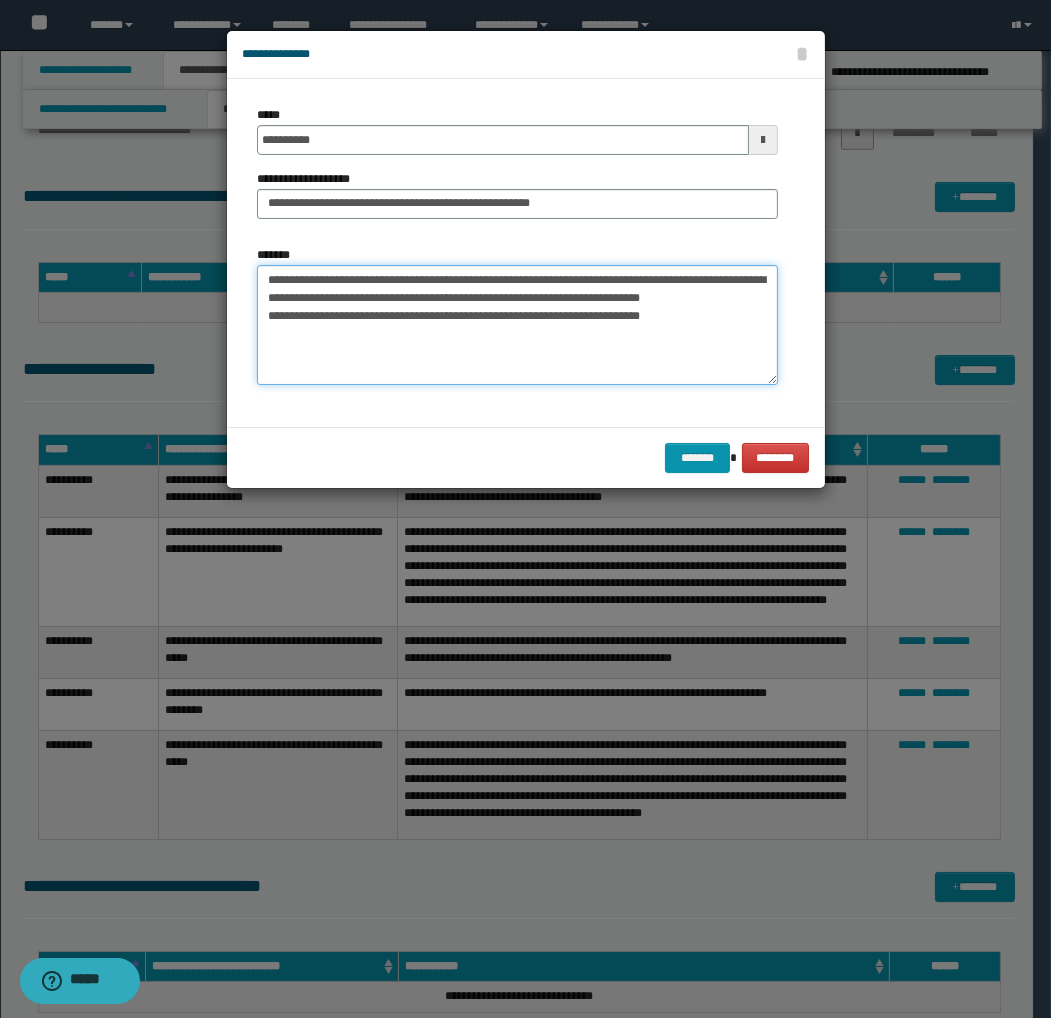 click on "**********" at bounding box center (517, 325) 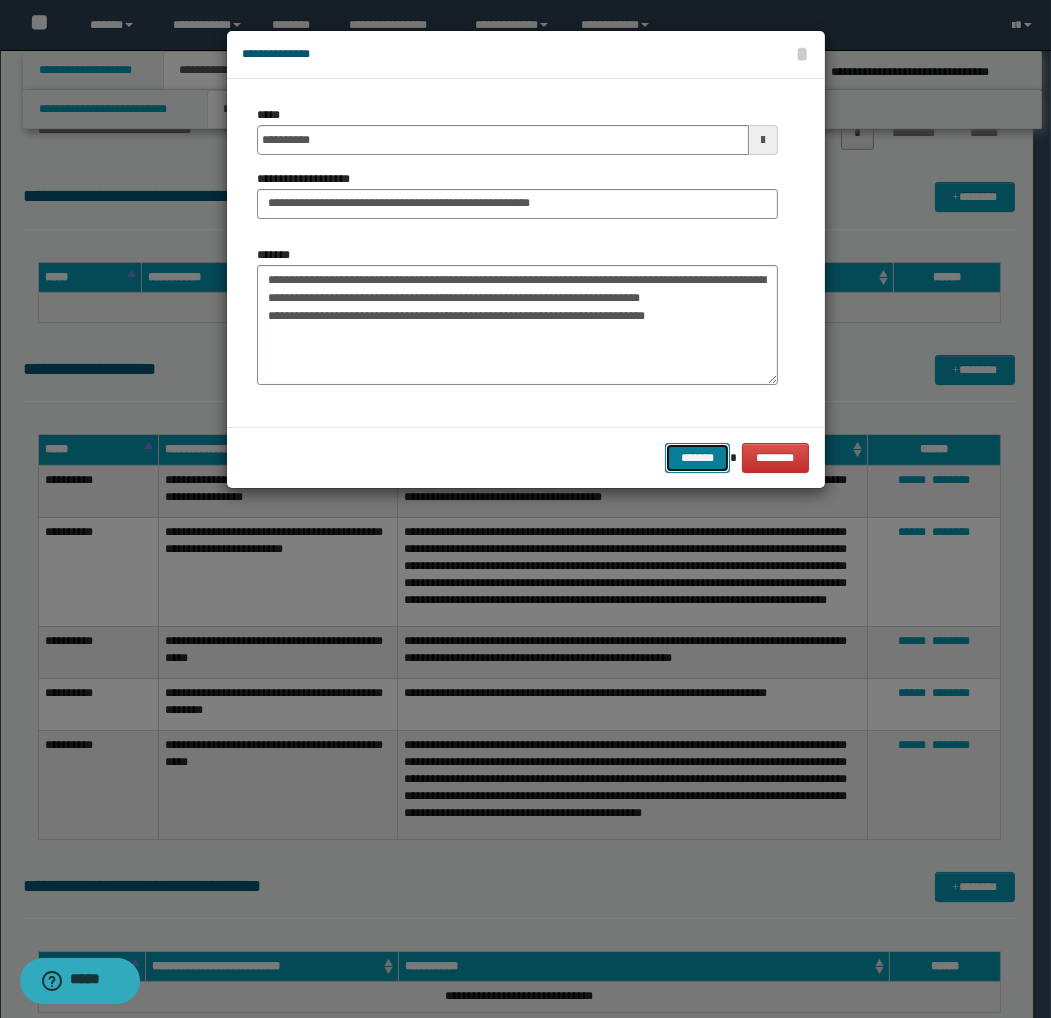 click on "*******" at bounding box center [697, 458] 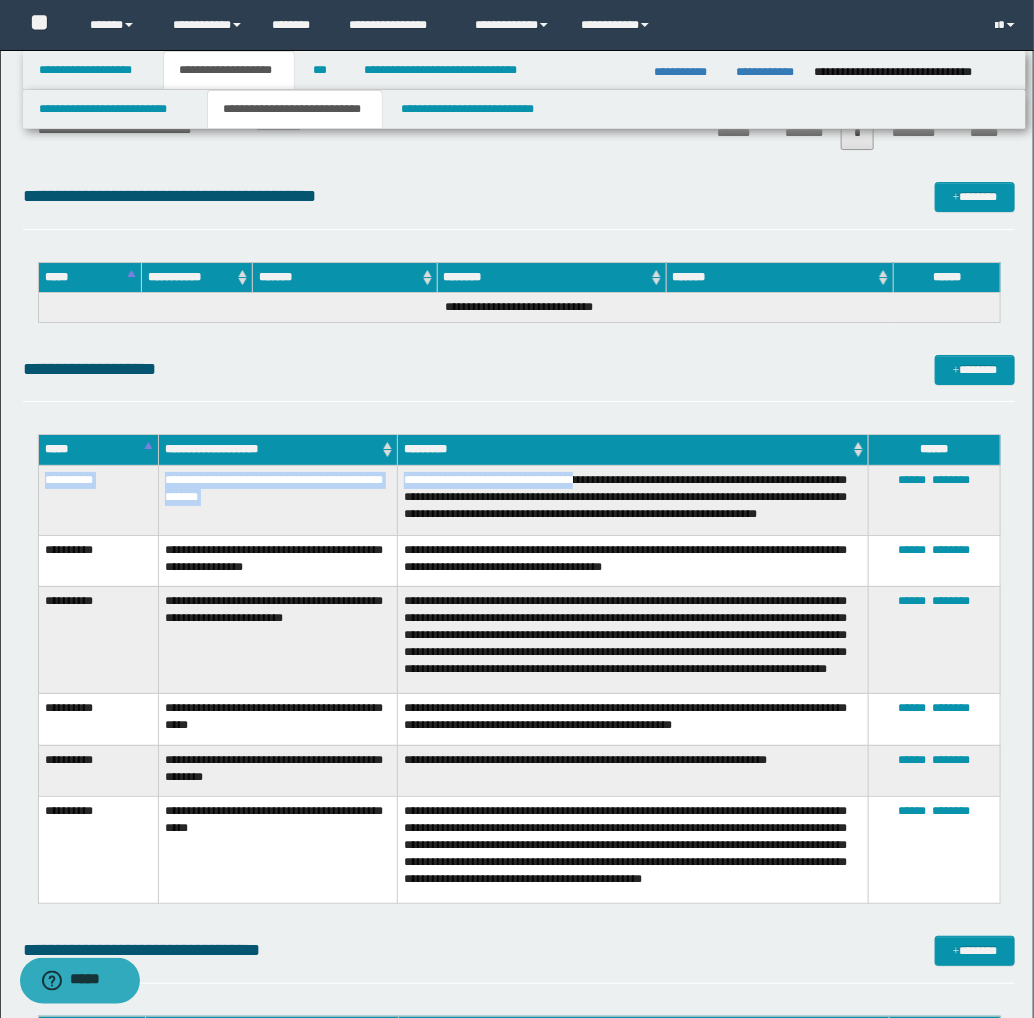 drag, startPoint x: 50, startPoint y: 482, endPoint x: 617, endPoint y: 480, distance: 567.00354 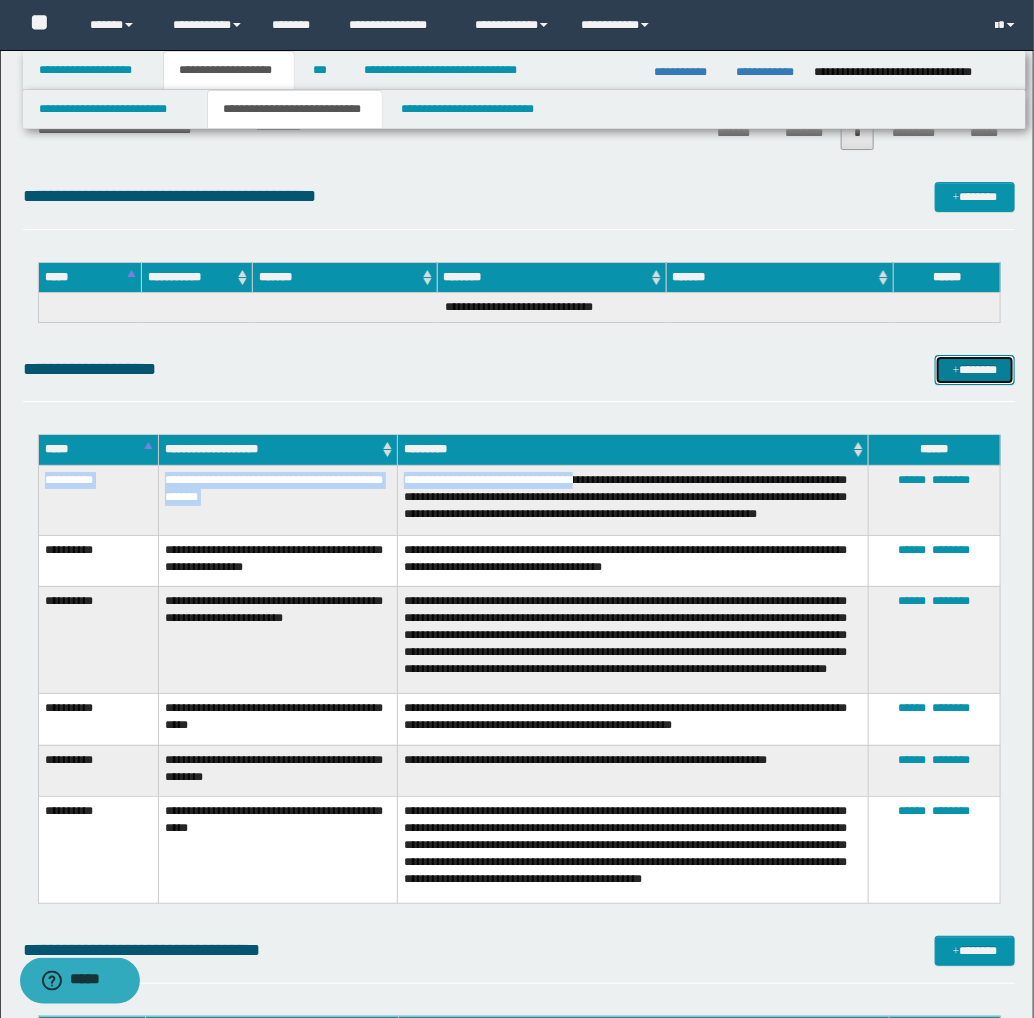 click at bounding box center [956, 371] 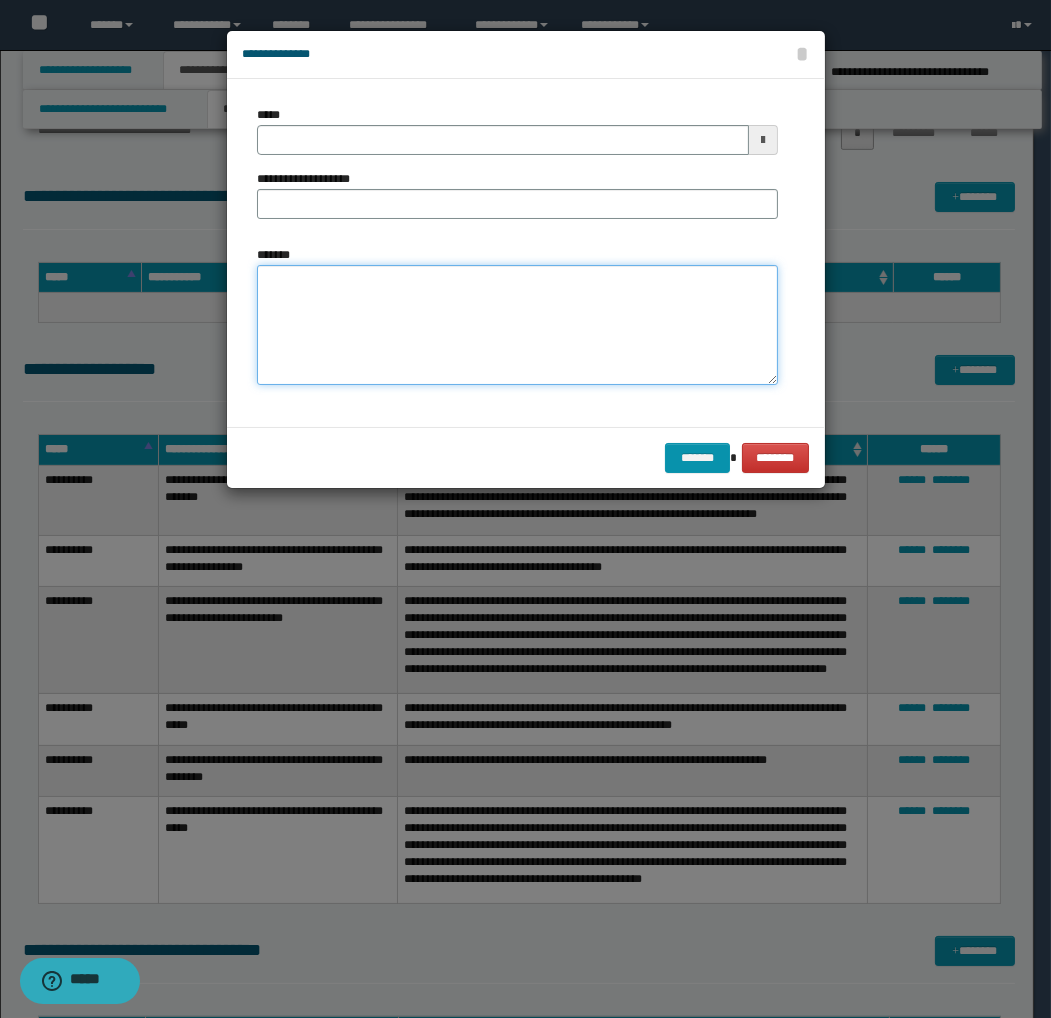 click on "*******" at bounding box center (517, 325) 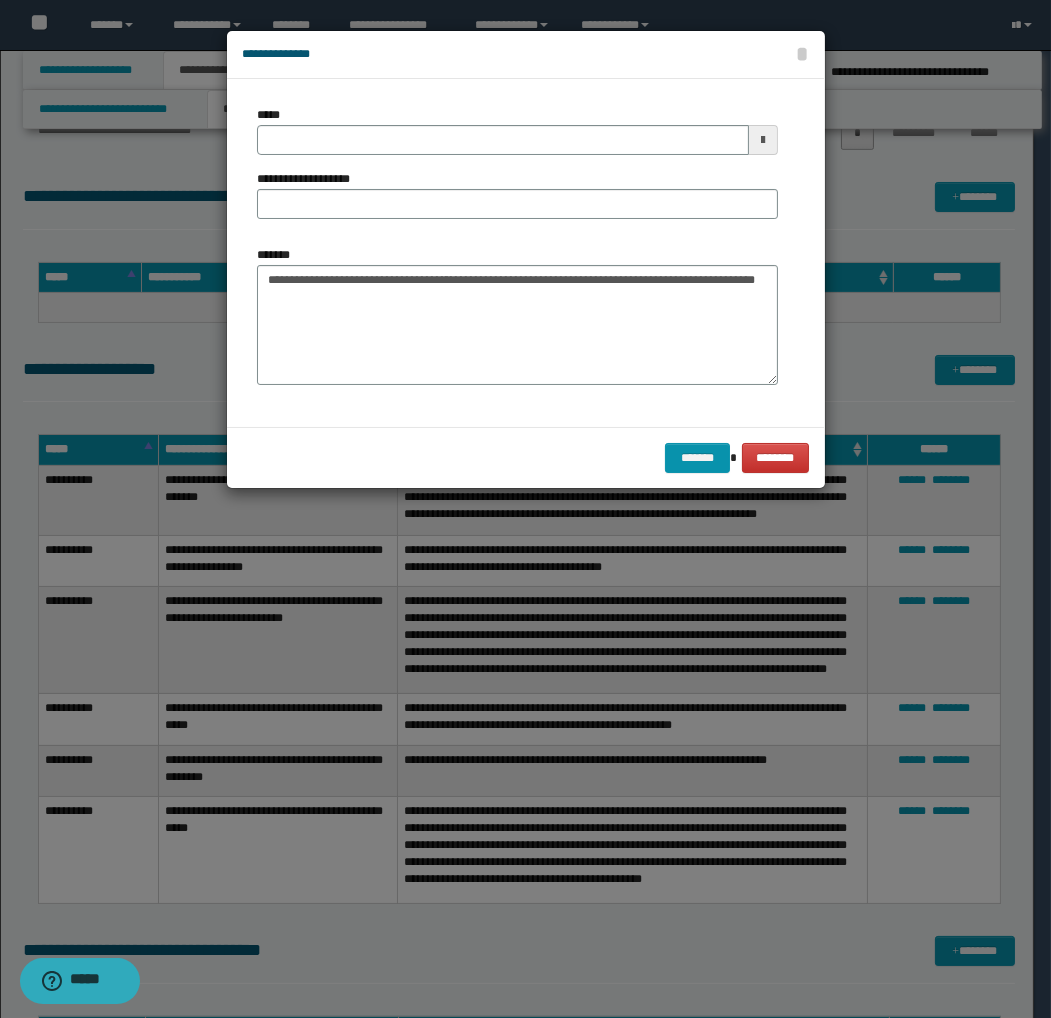 drag, startPoint x: 255, startPoint y: 273, endPoint x: 330, endPoint y: 278, distance: 75.16648 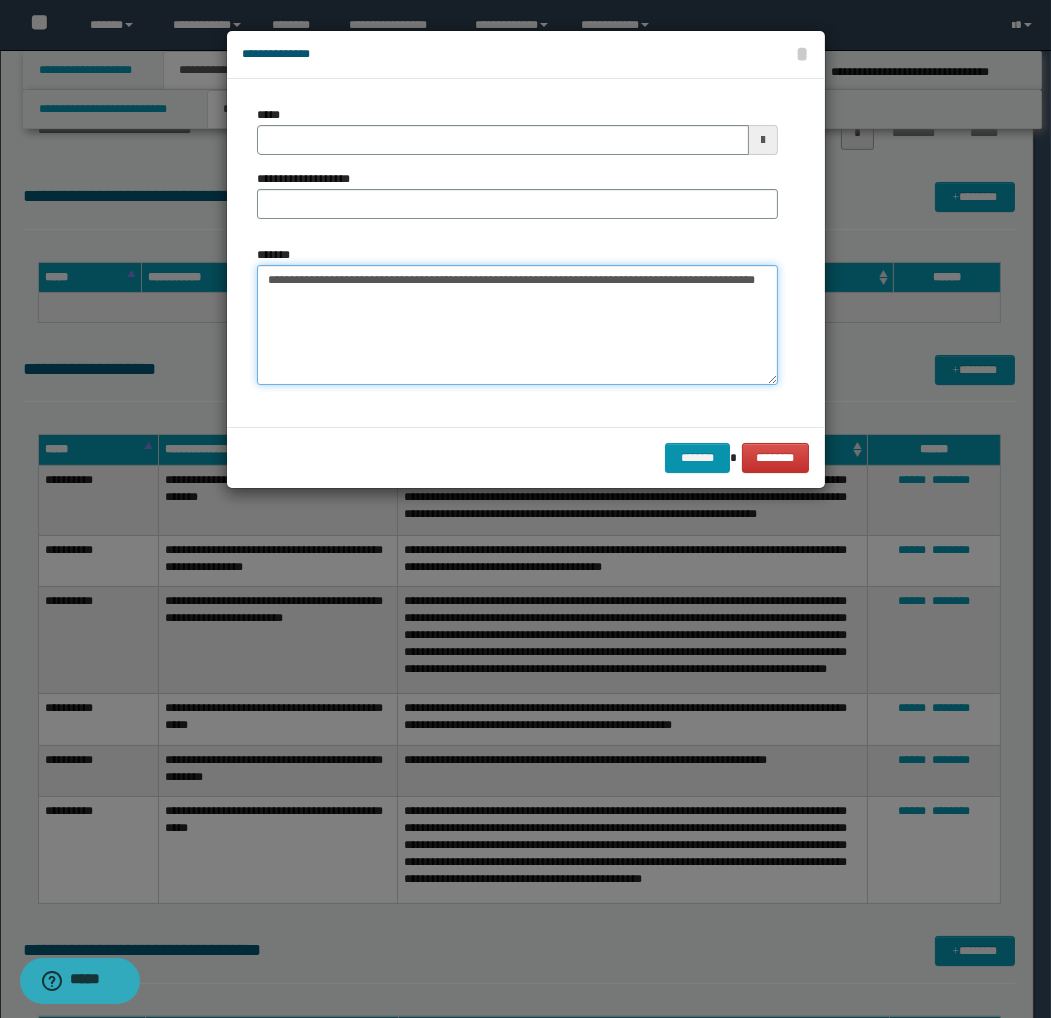 drag, startPoint x: 330, startPoint y: 278, endPoint x: 263, endPoint y: 275, distance: 67.06713 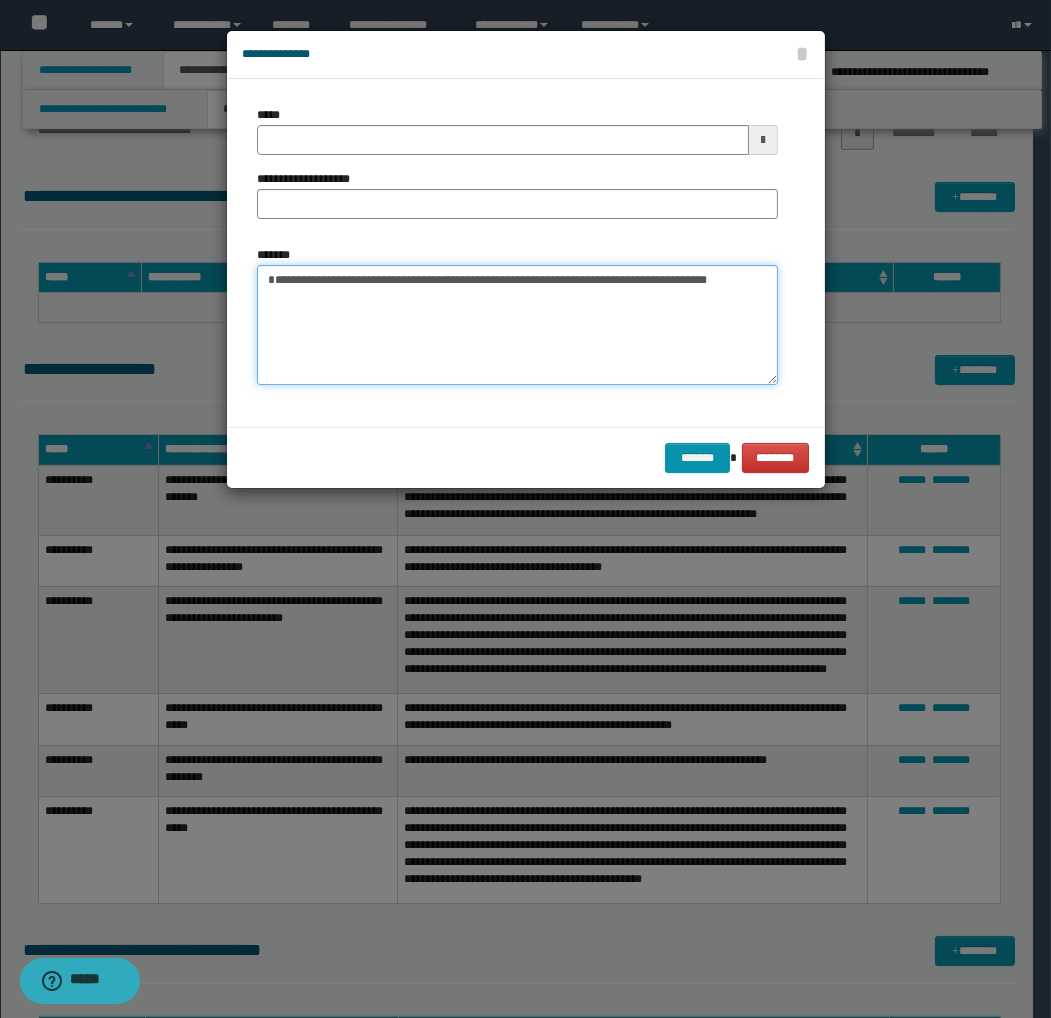 type 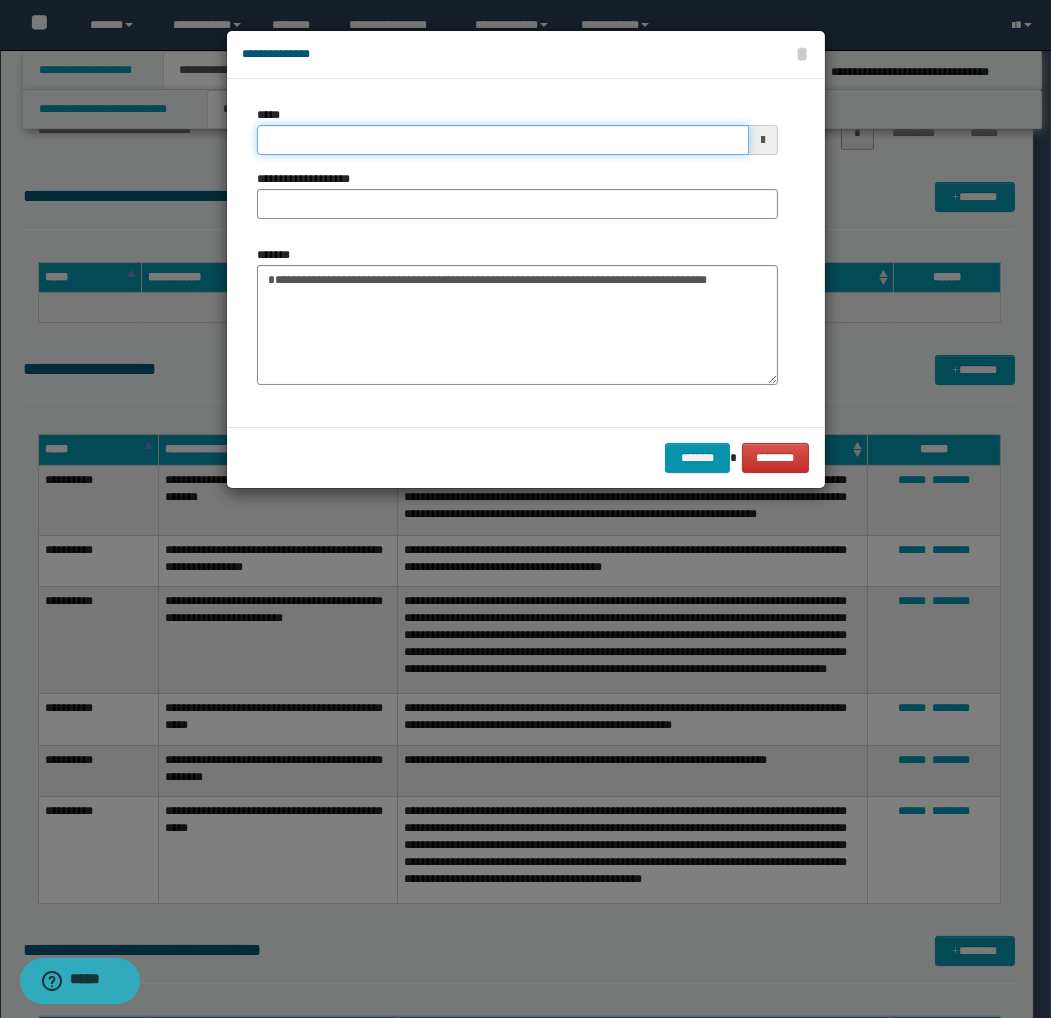 click on "*****" at bounding box center [503, 140] 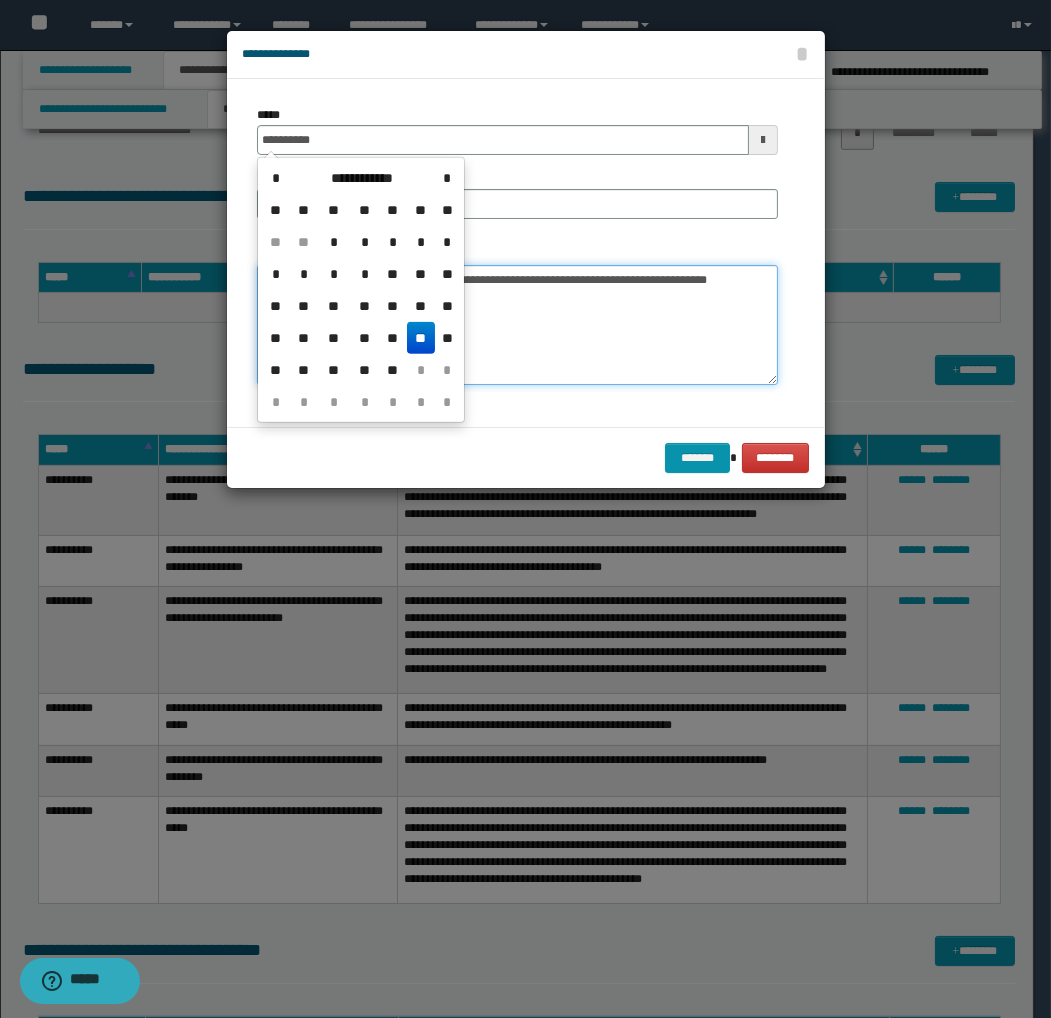 type on "**********" 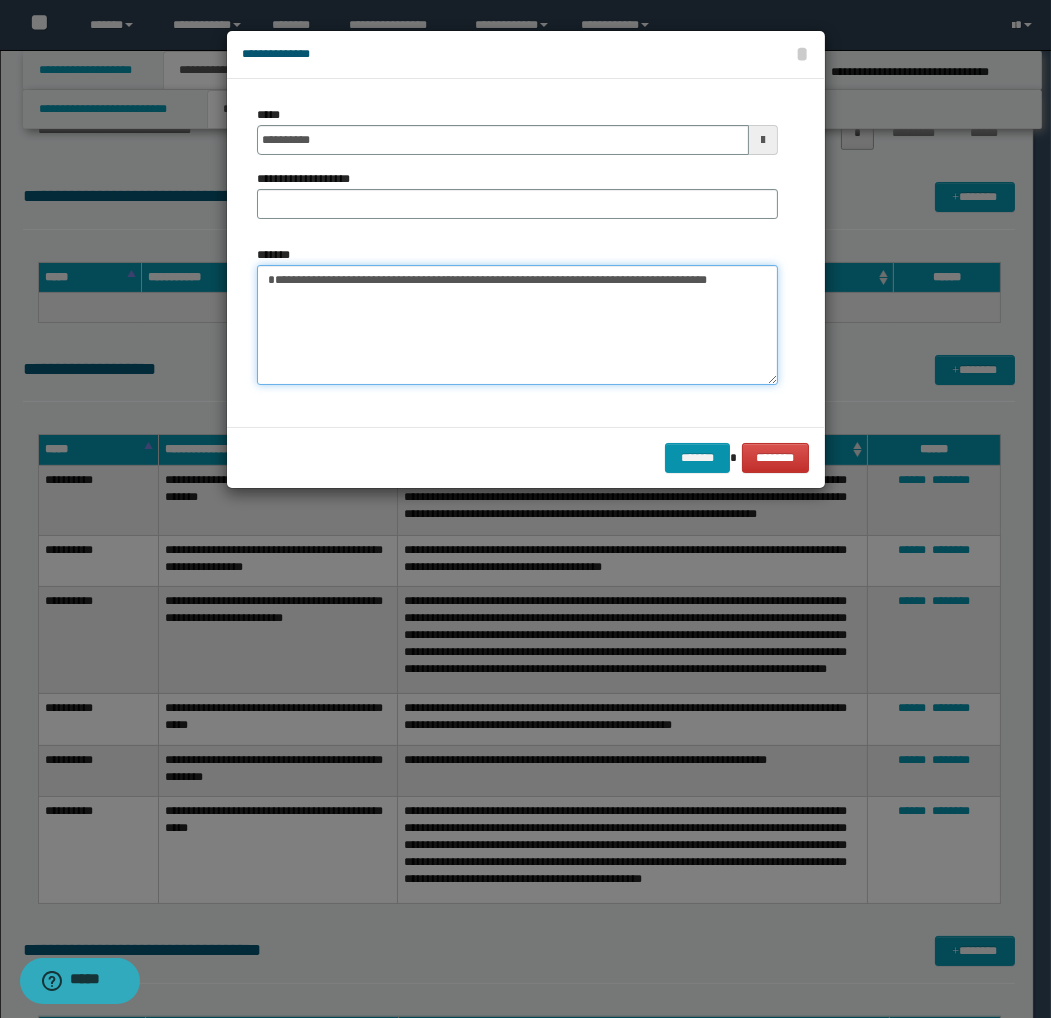 drag, startPoint x: 292, startPoint y: 281, endPoint x: 597, endPoint y: 285, distance: 305.0262 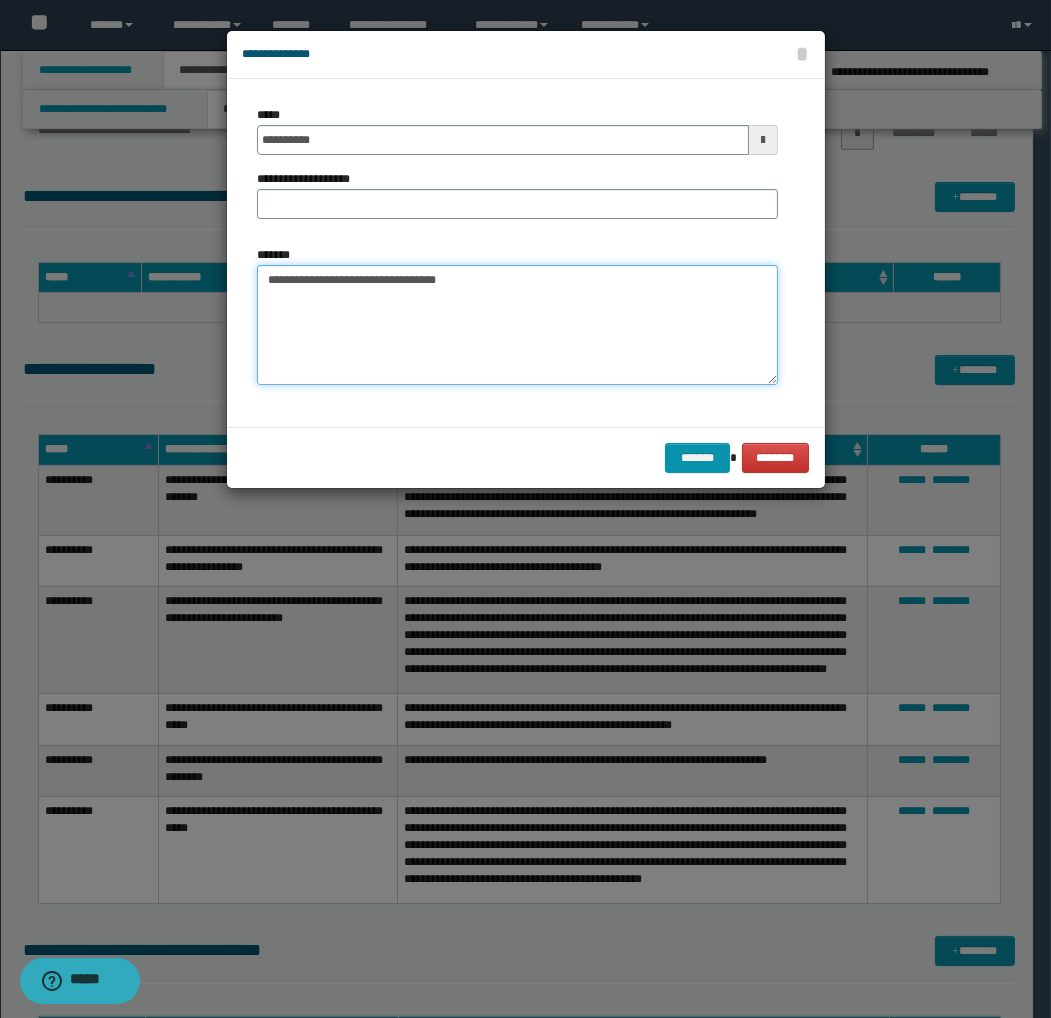type on "**********" 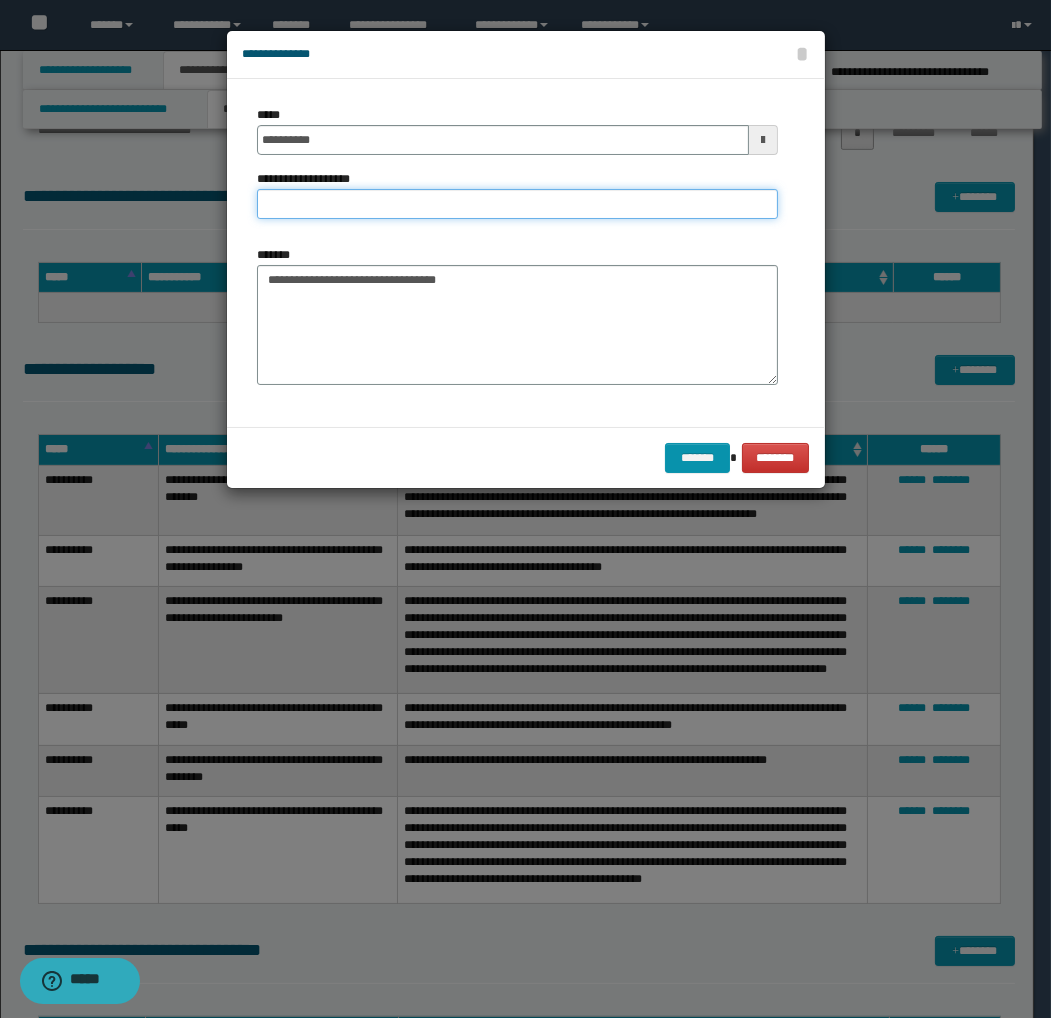 click on "**********" at bounding box center [517, 204] 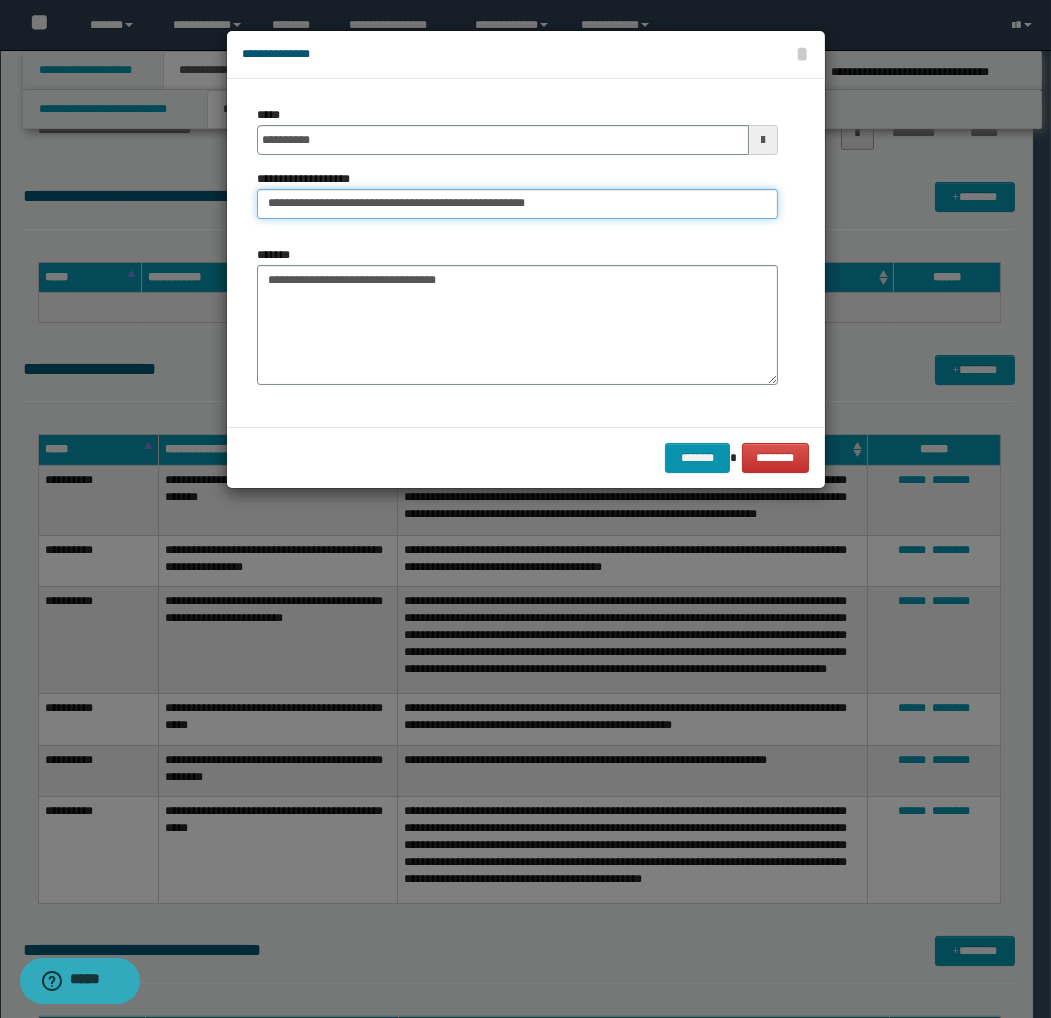 drag, startPoint x: 312, startPoint y: 201, endPoint x: 346, endPoint y: 203, distance: 34.058773 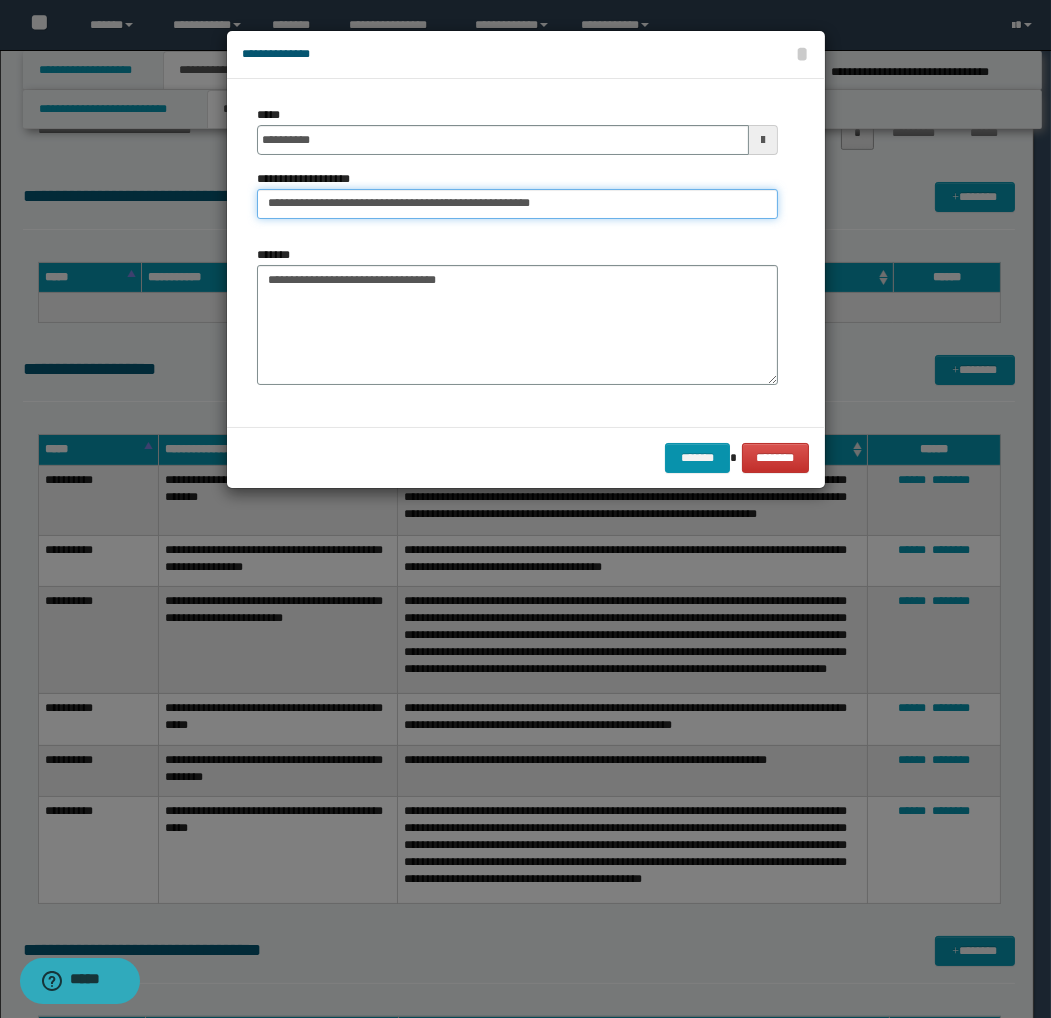 drag, startPoint x: 301, startPoint y: 208, endPoint x: 336, endPoint y: 206, distance: 35.057095 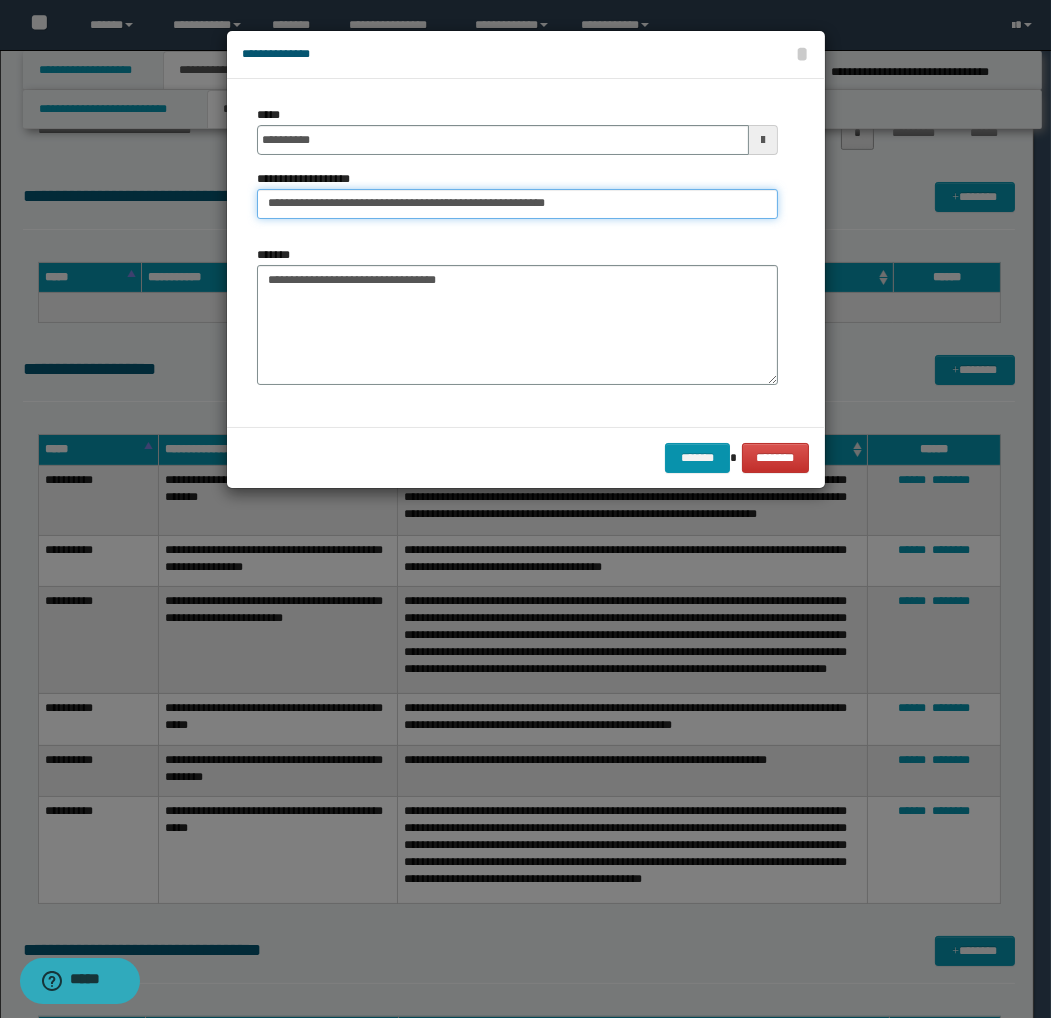 type on "**********" 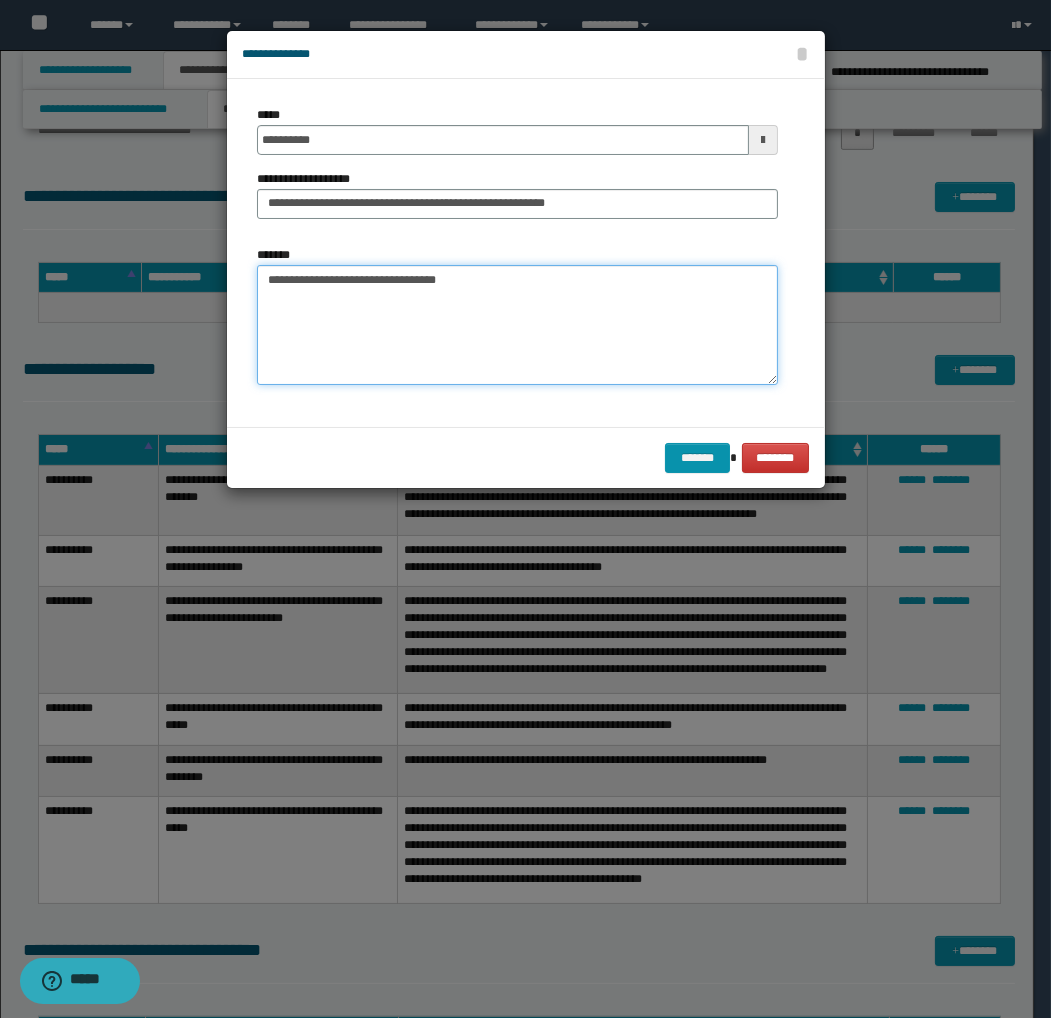 click on "**********" at bounding box center (517, 325) 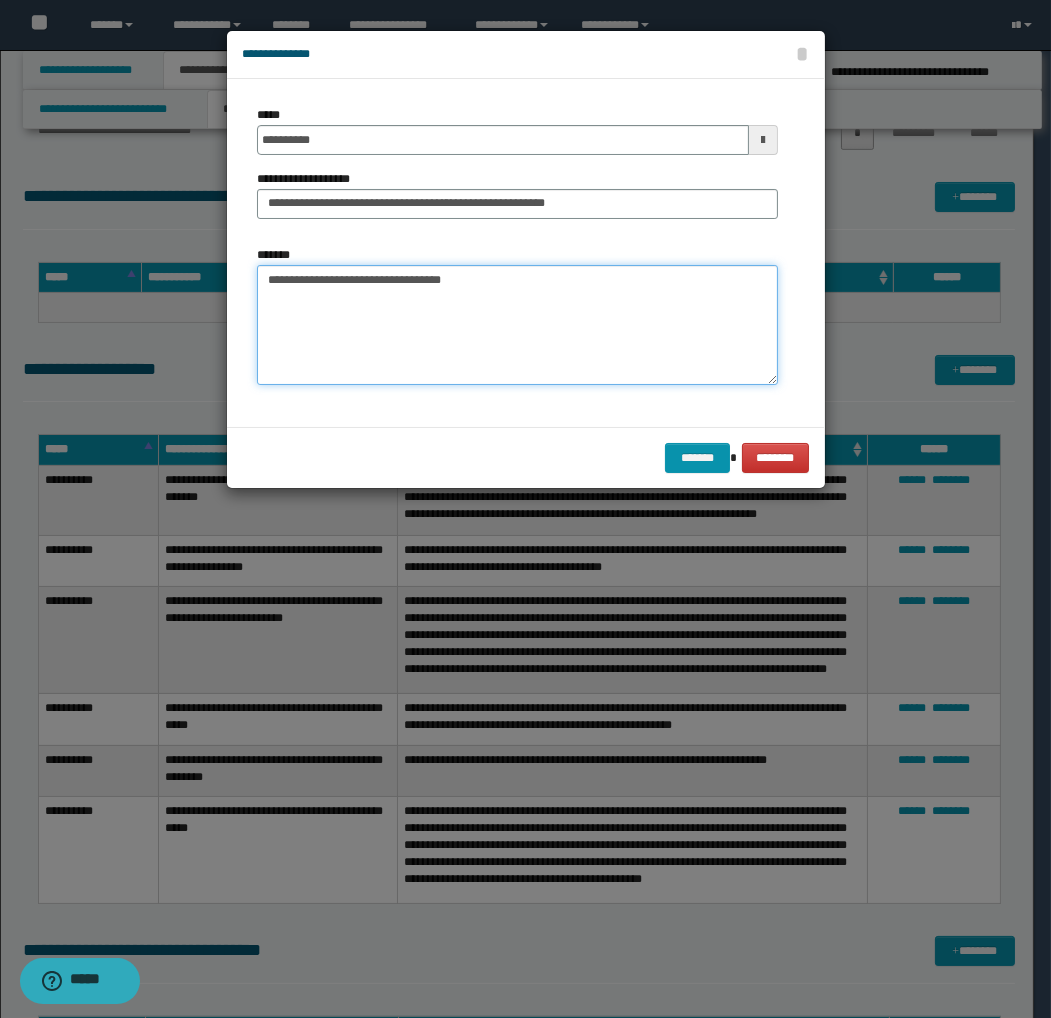 paste on "**********" 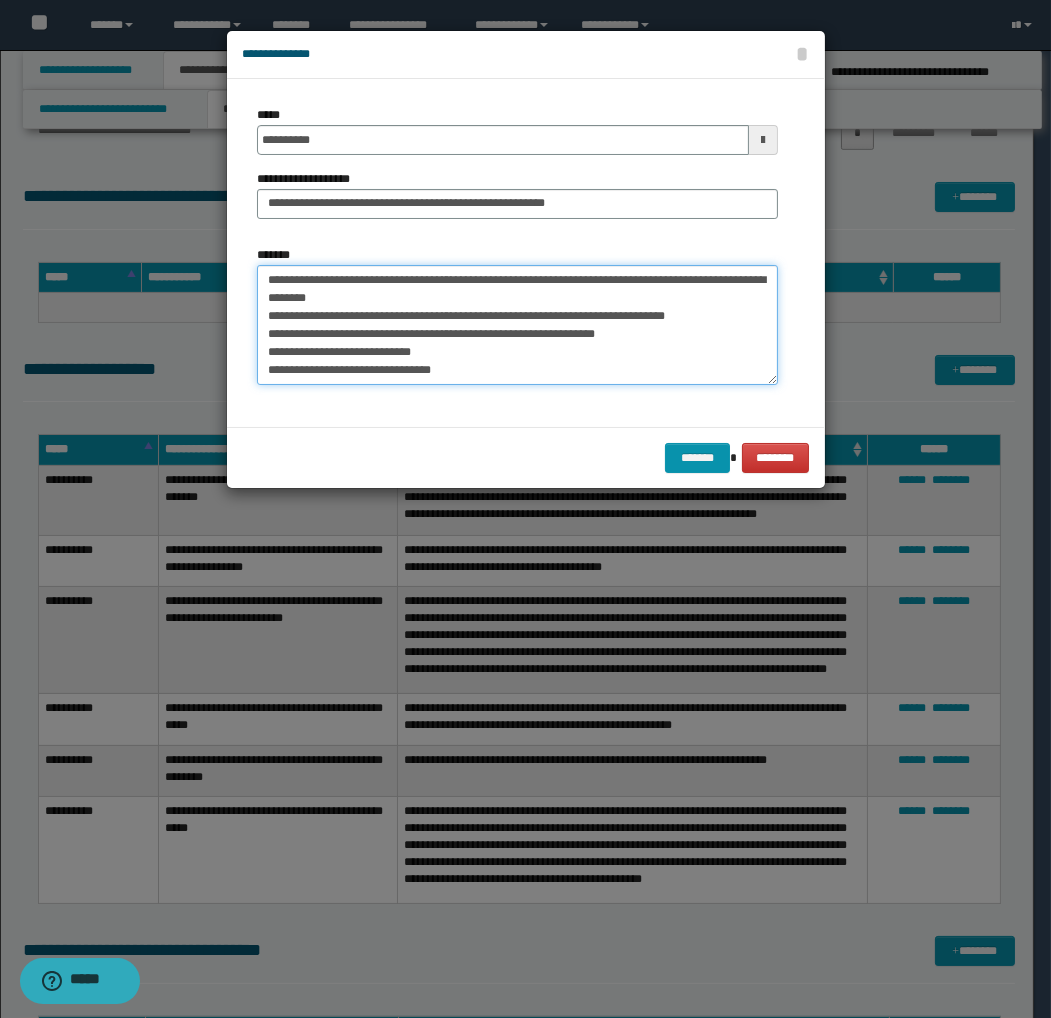 click on "**********" at bounding box center (517, 325) 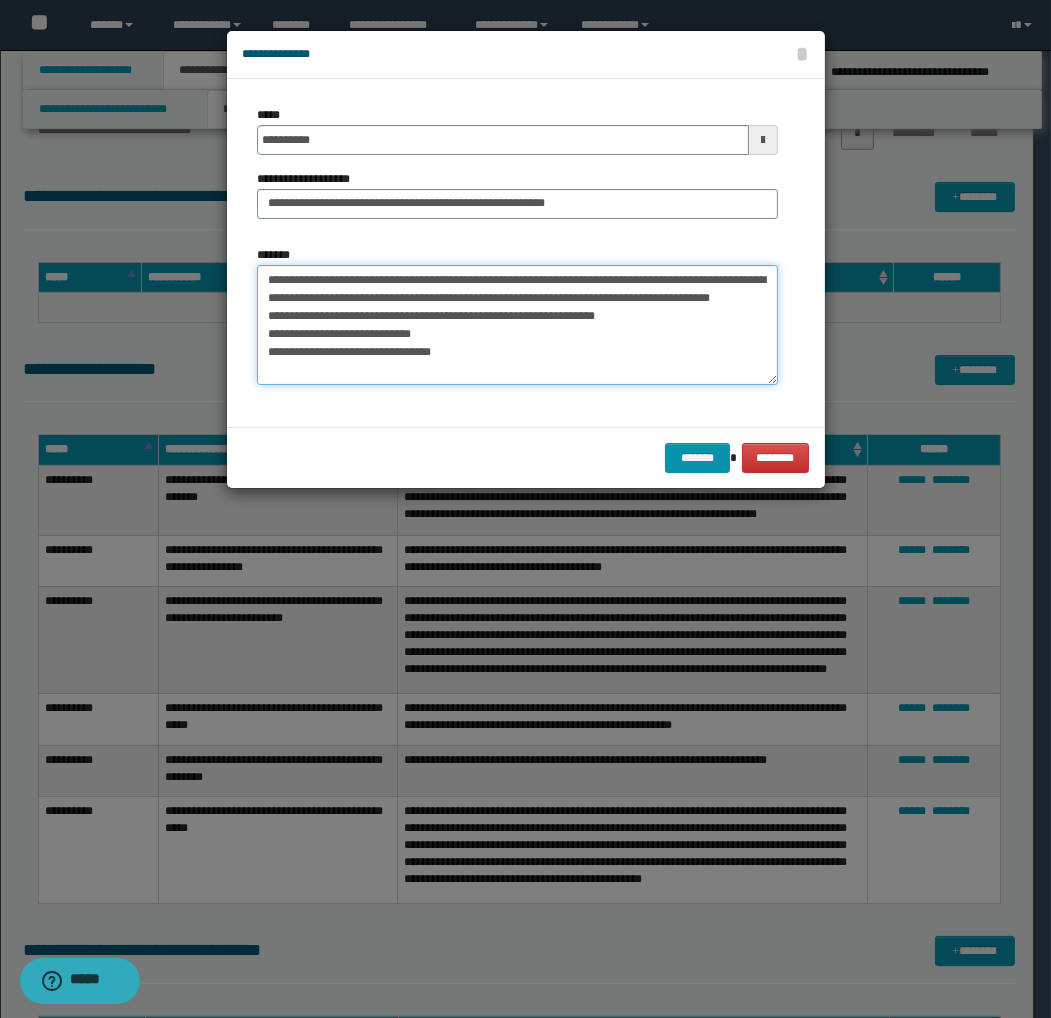 click on "**********" at bounding box center [517, 325] 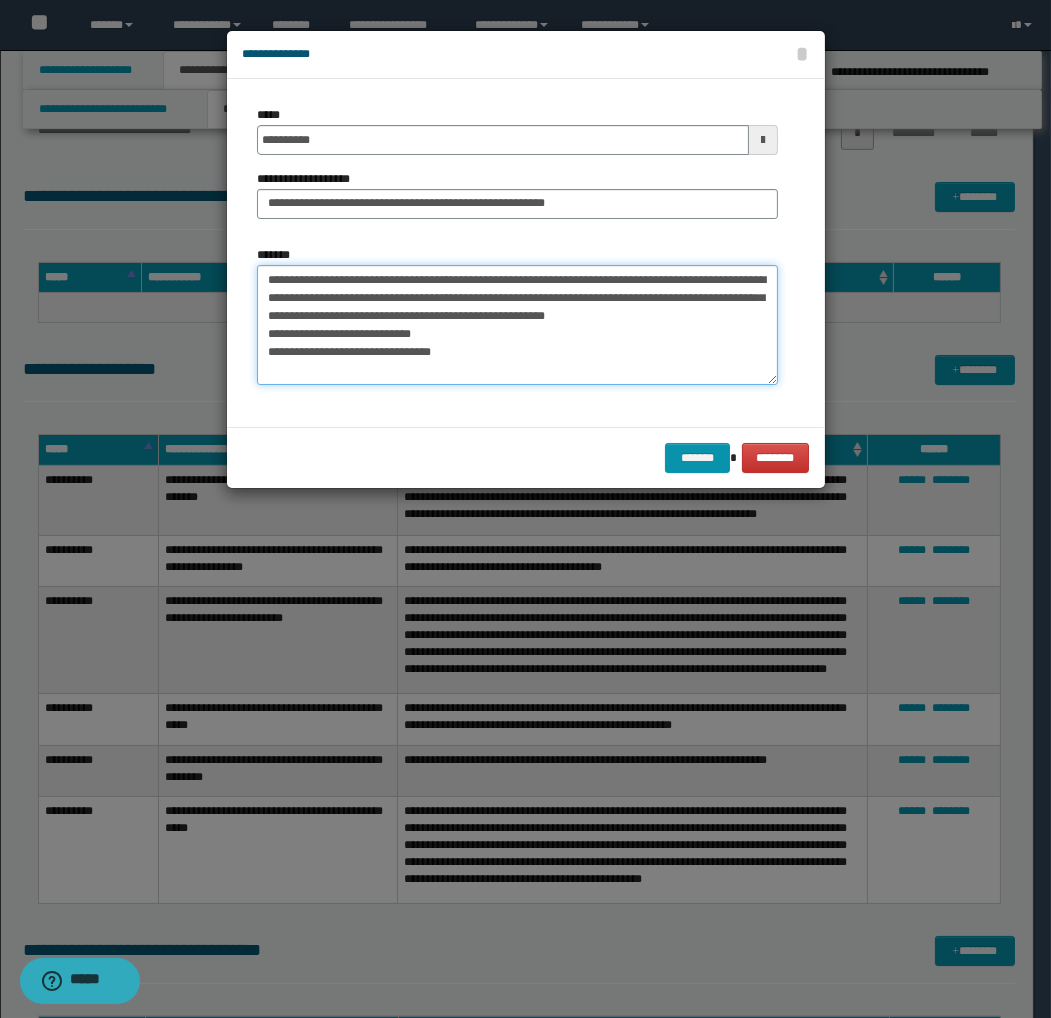 click on "**********" at bounding box center (517, 325) 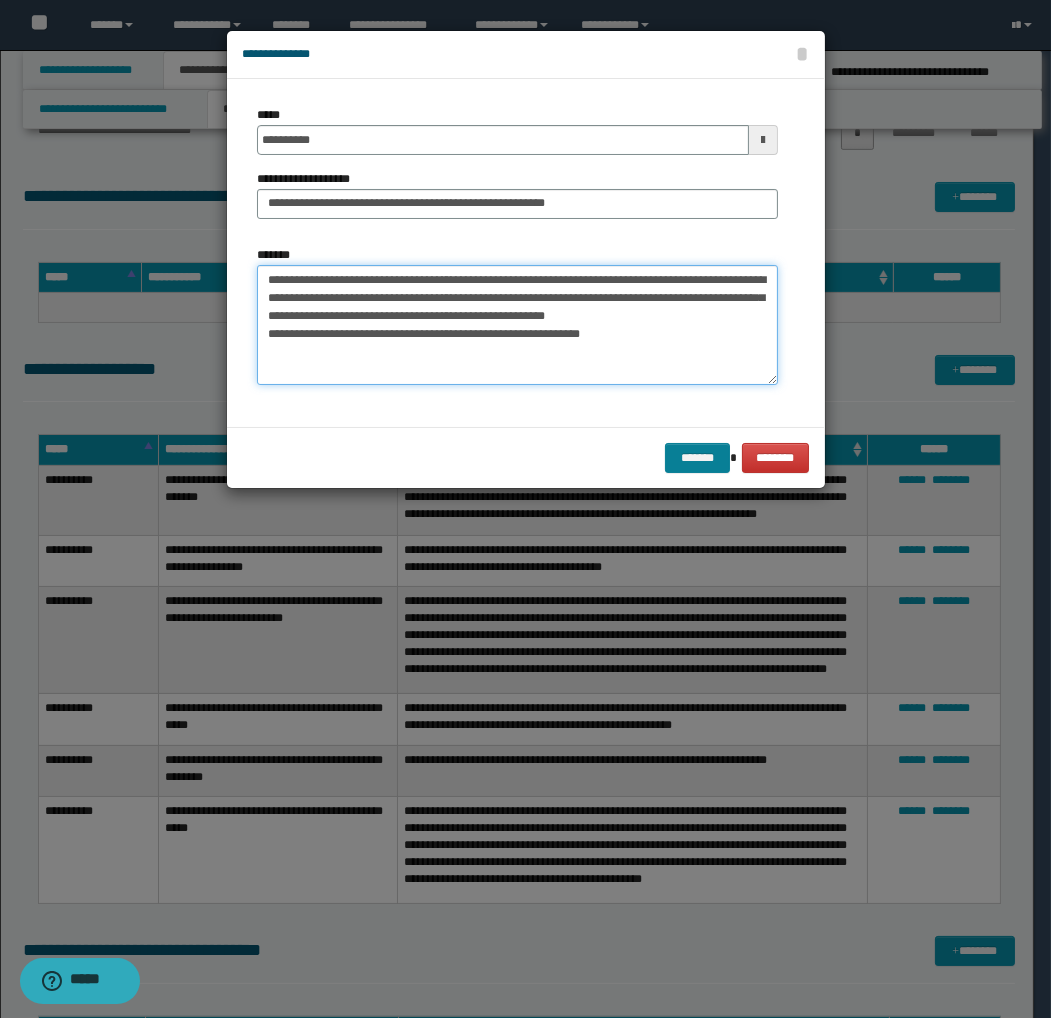 type on "**********" 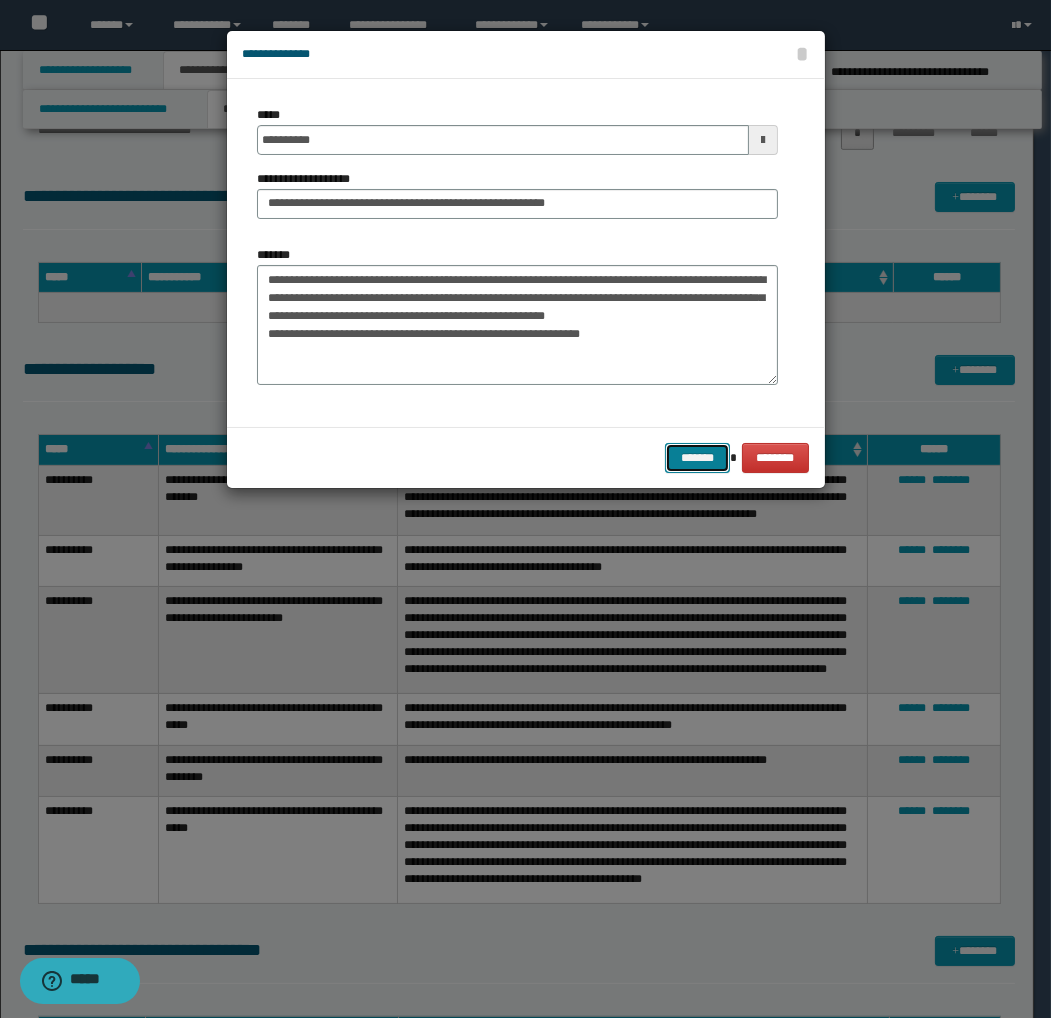 click on "*******" at bounding box center (697, 458) 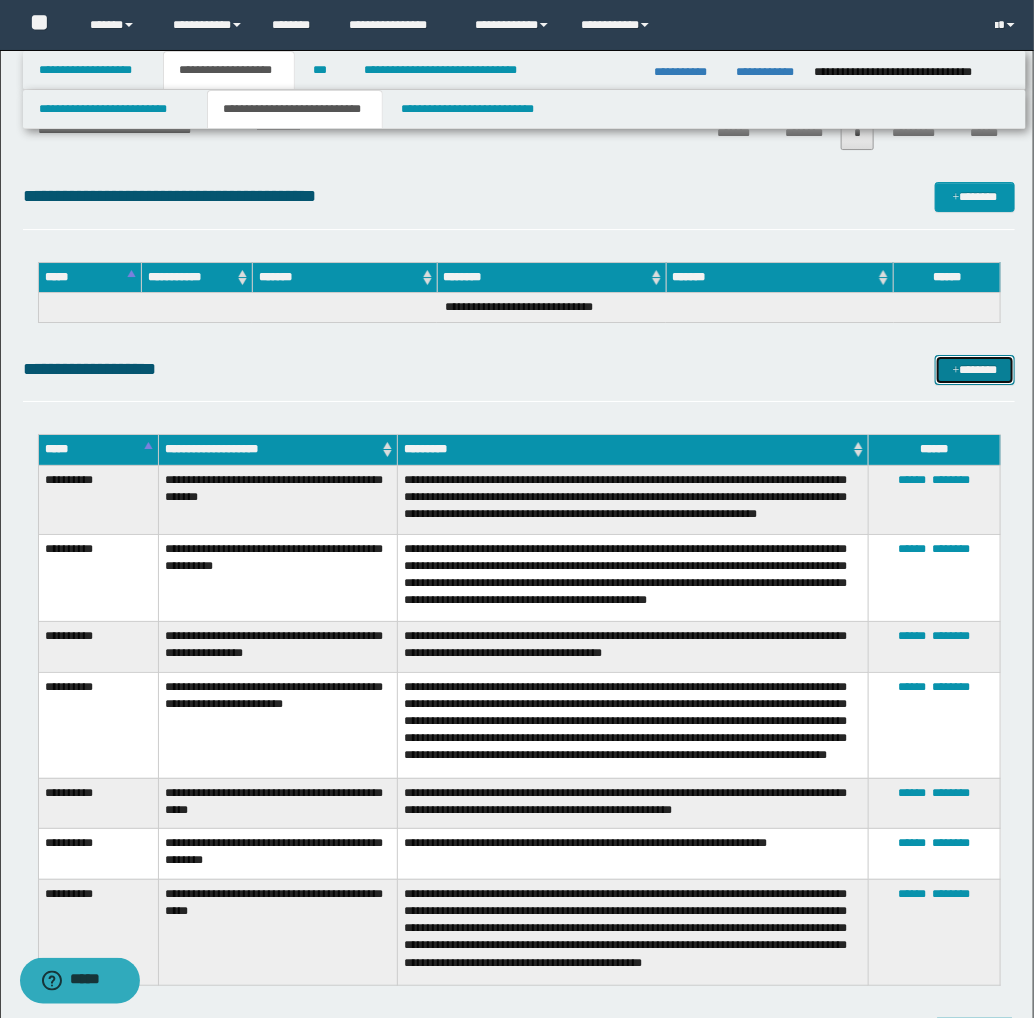 click on "*******" at bounding box center [975, 370] 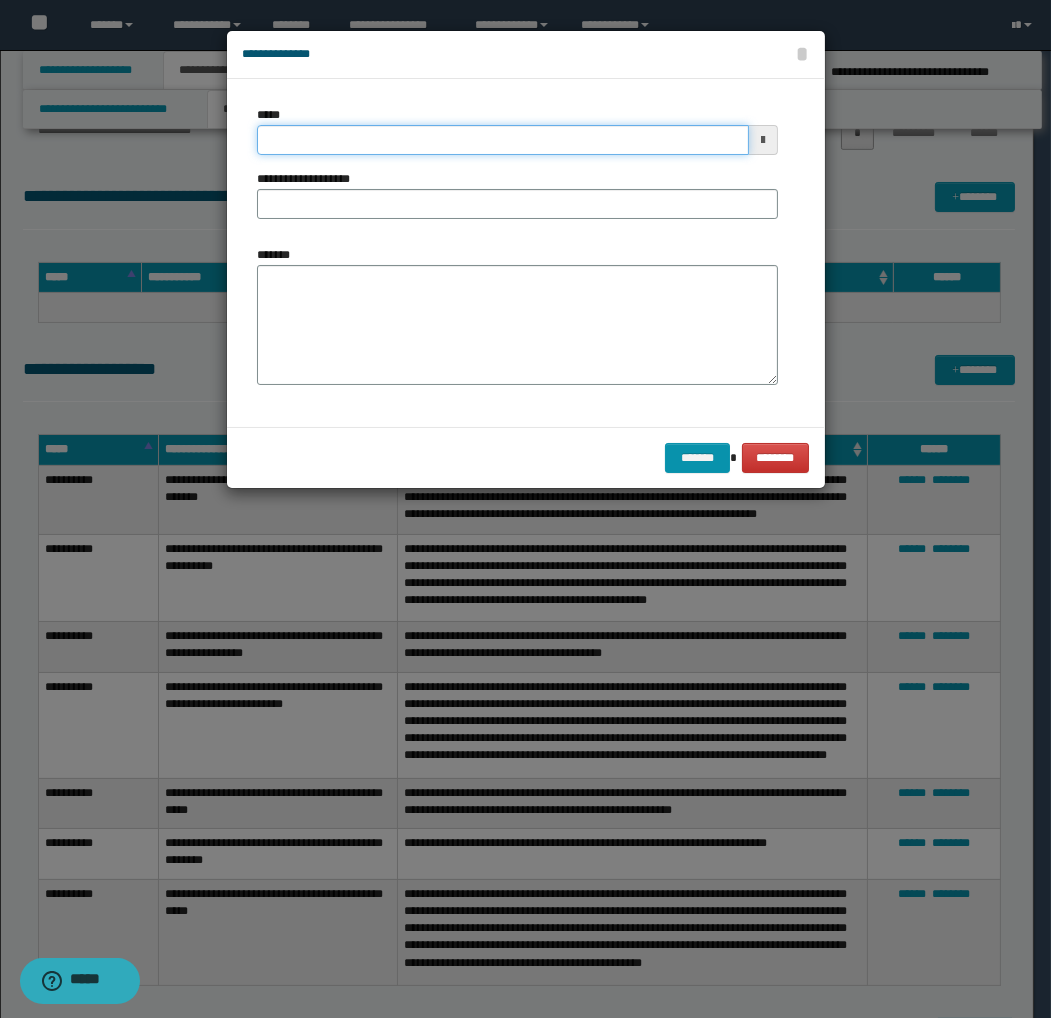 click on "*****" at bounding box center (503, 140) 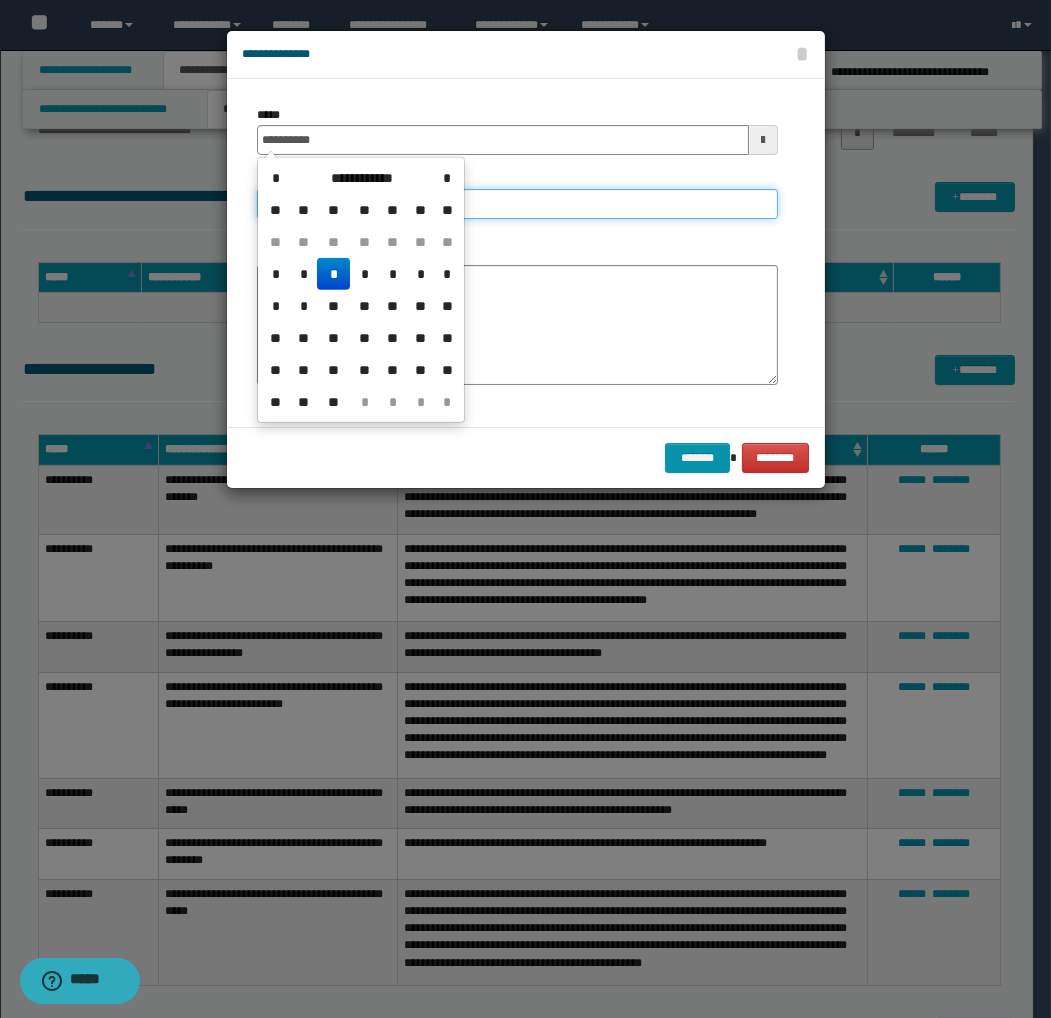 type on "**********" 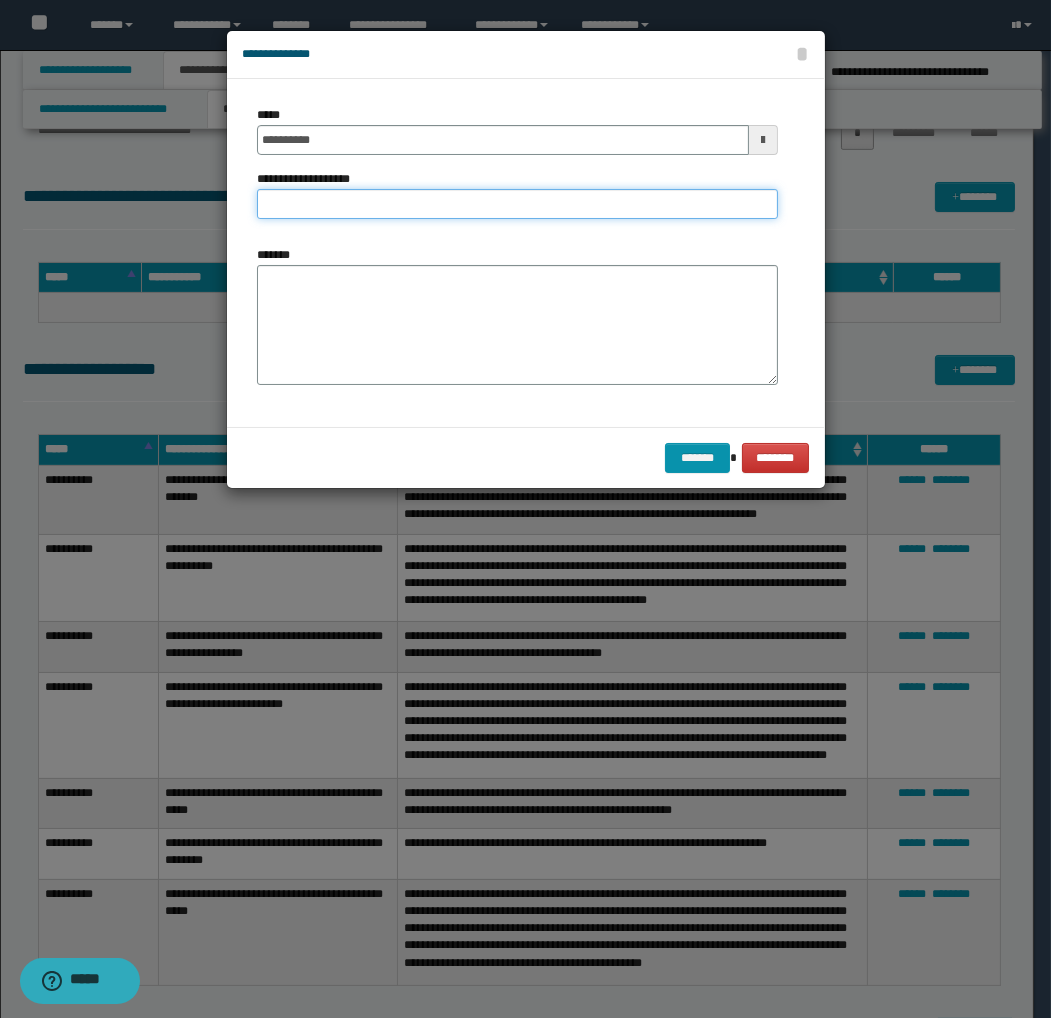 paste on "**********" 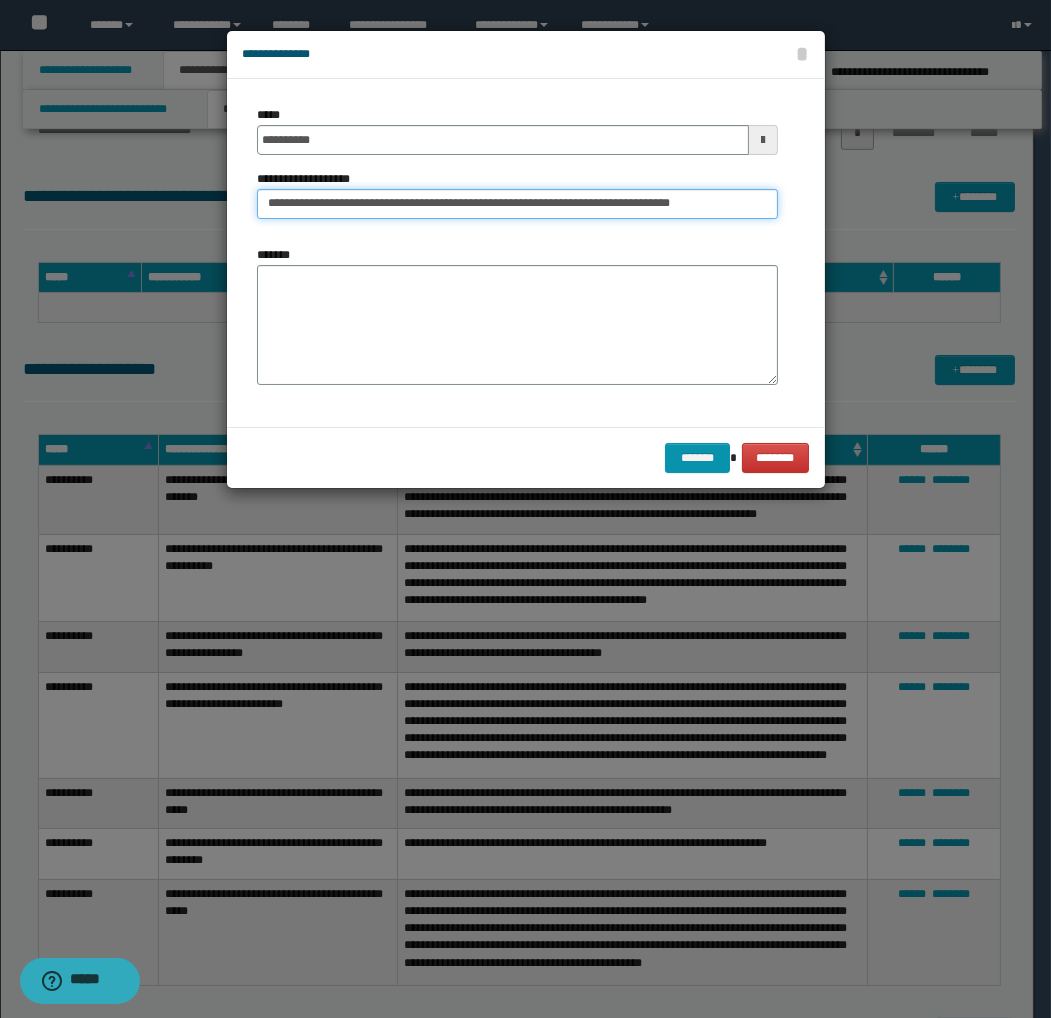 type on "**********" 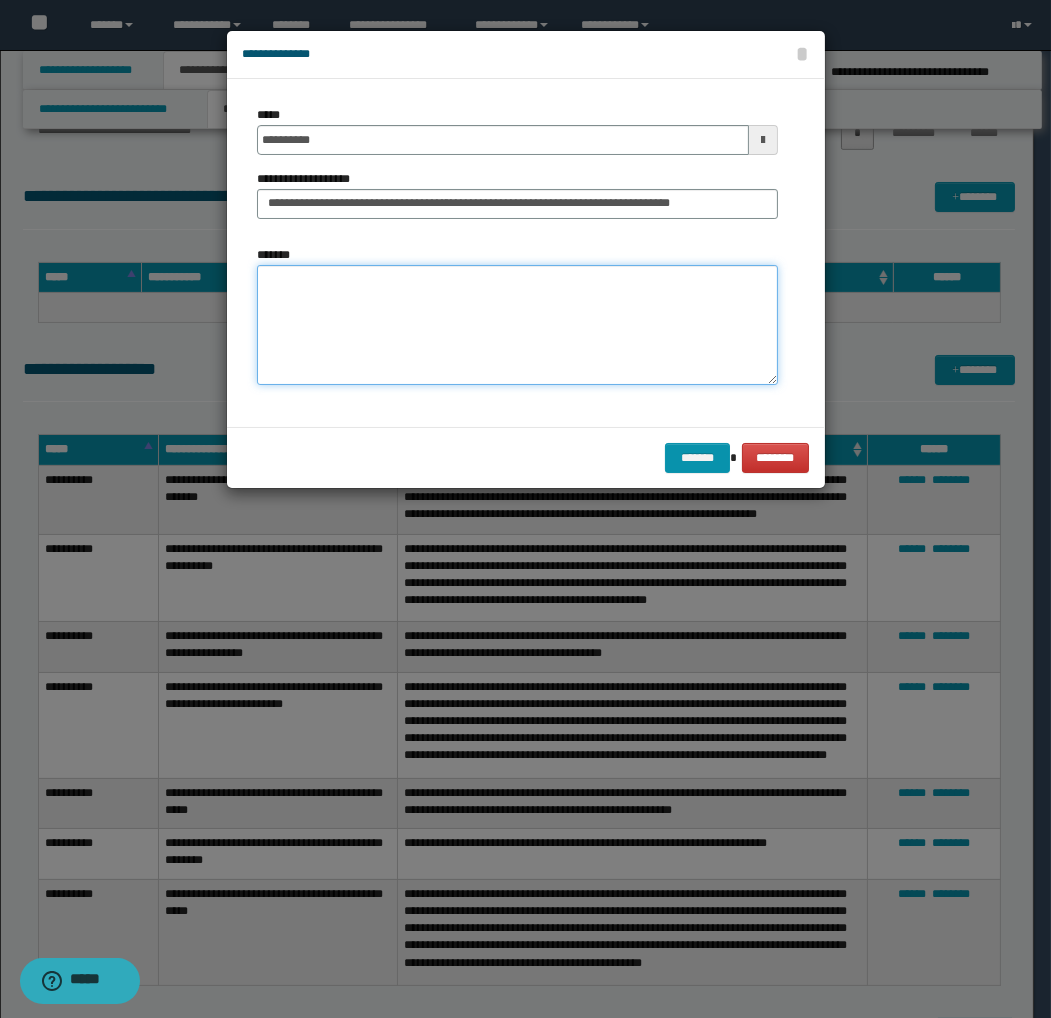 click on "*******" at bounding box center [517, 325] 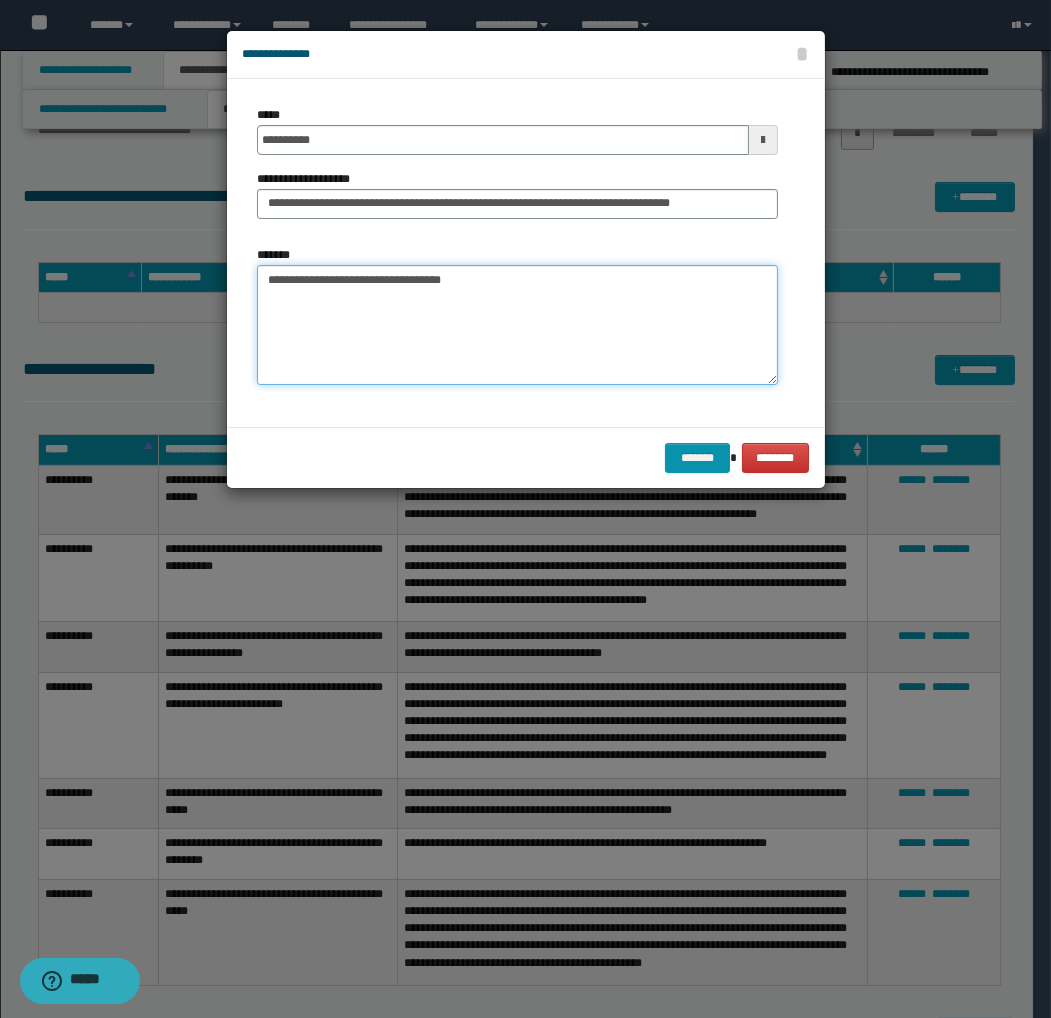 paste on "**********" 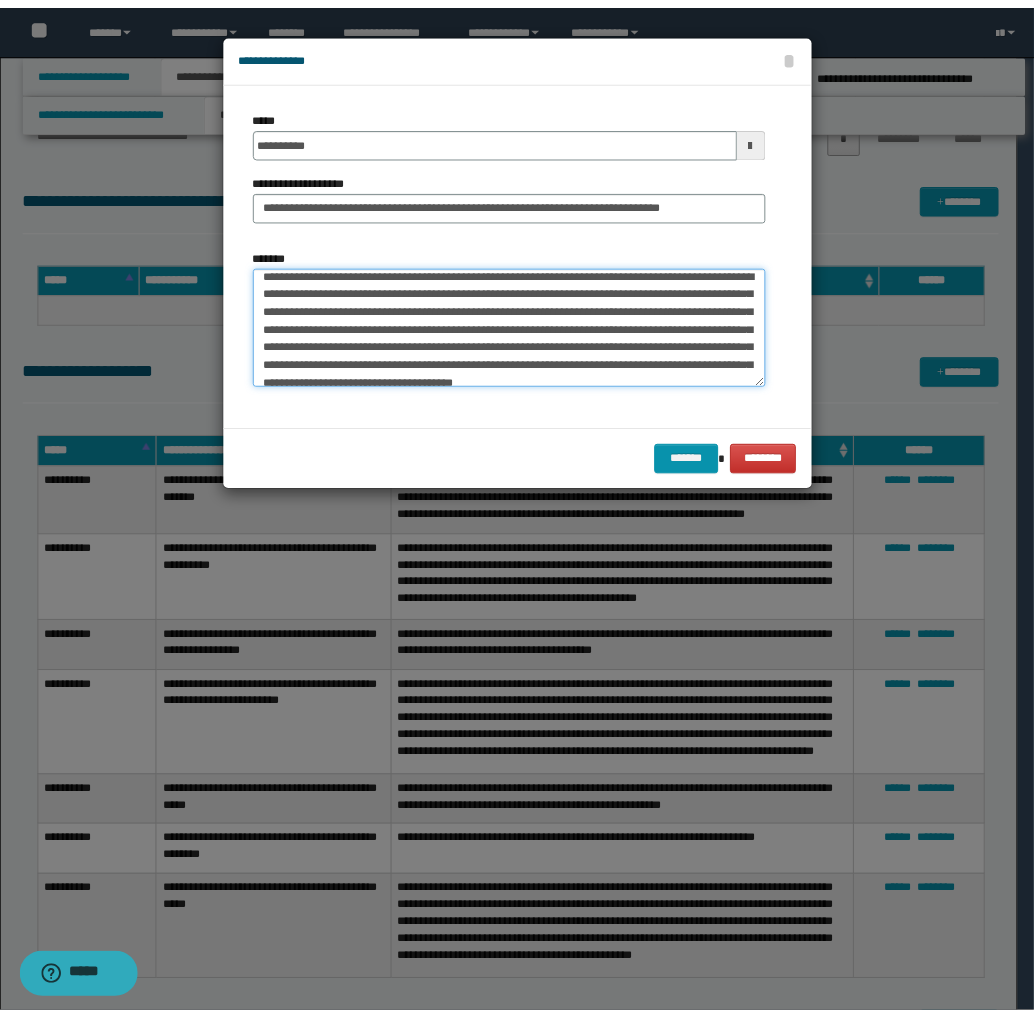 scroll, scrollTop: 0, scrollLeft: 0, axis: both 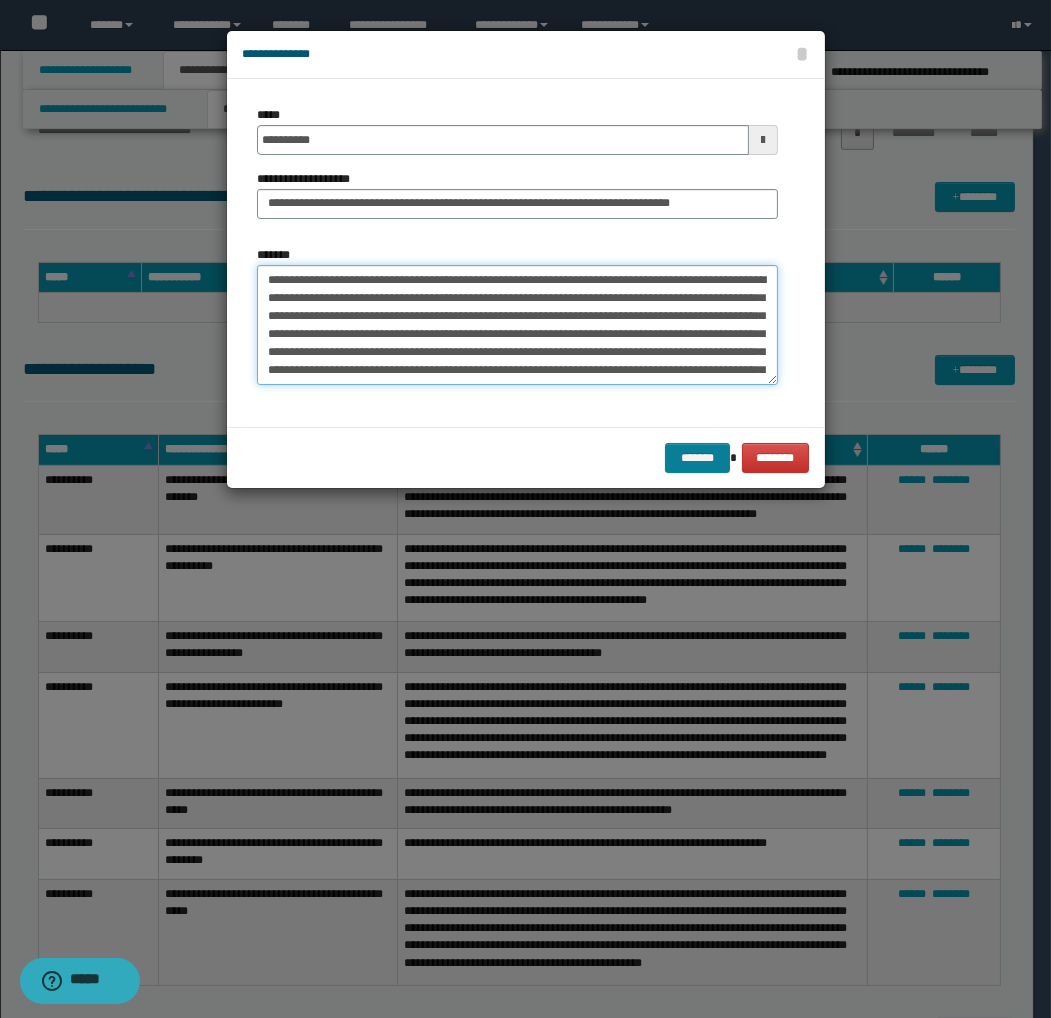 type on "**********" 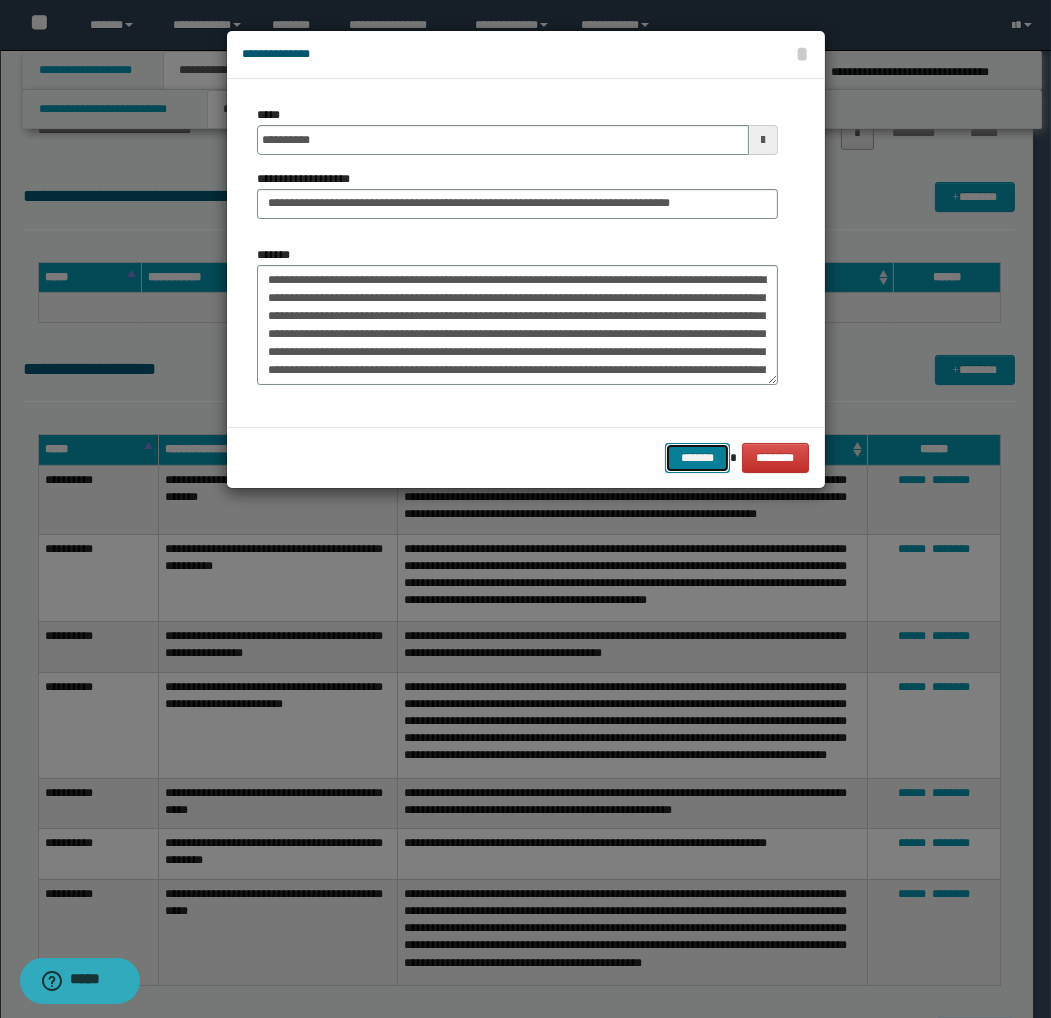 click on "*******" at bounding box center (697, 458) 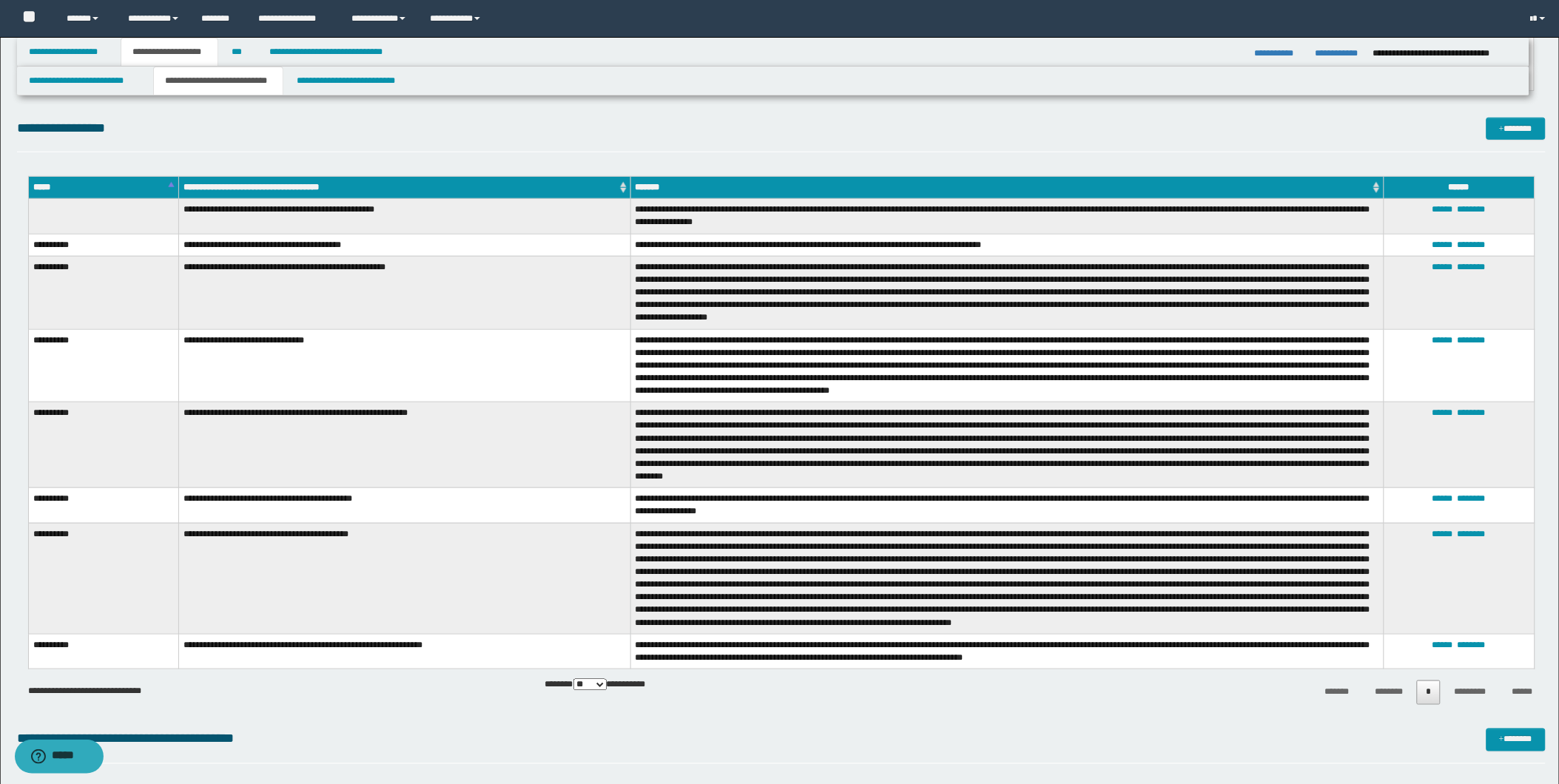 scroll, scrollTop: 358, scrollLeft: 0, axis: vertical 